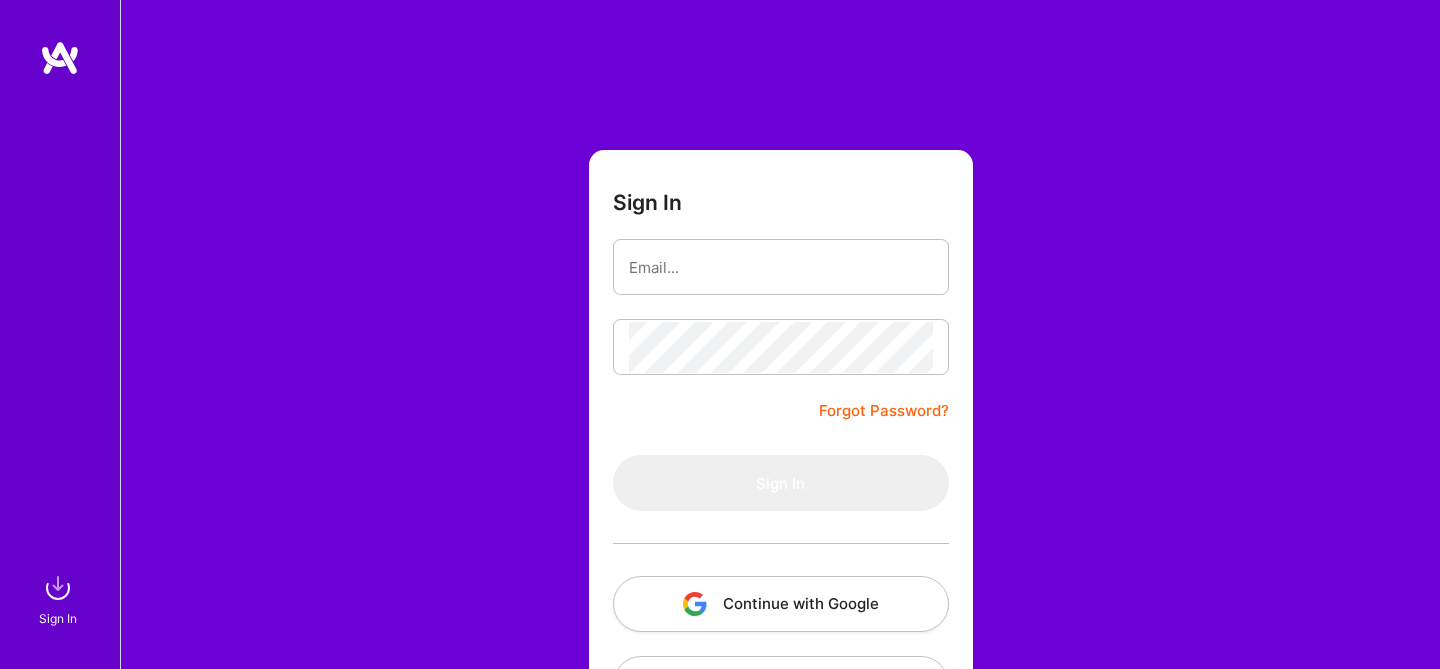 click on "Continue with Google" at bounding box center (781, 604) 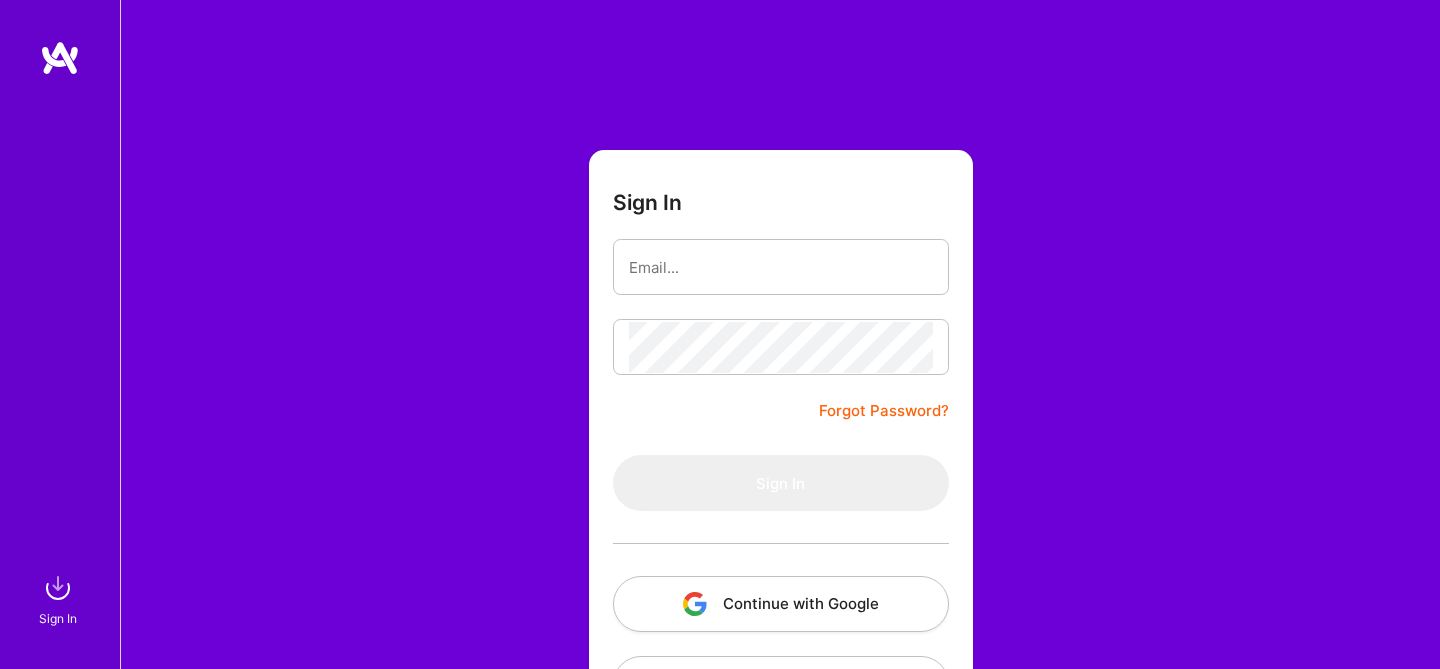 scroll, scrollTop: 0, scrollLeft: 0, axis: both 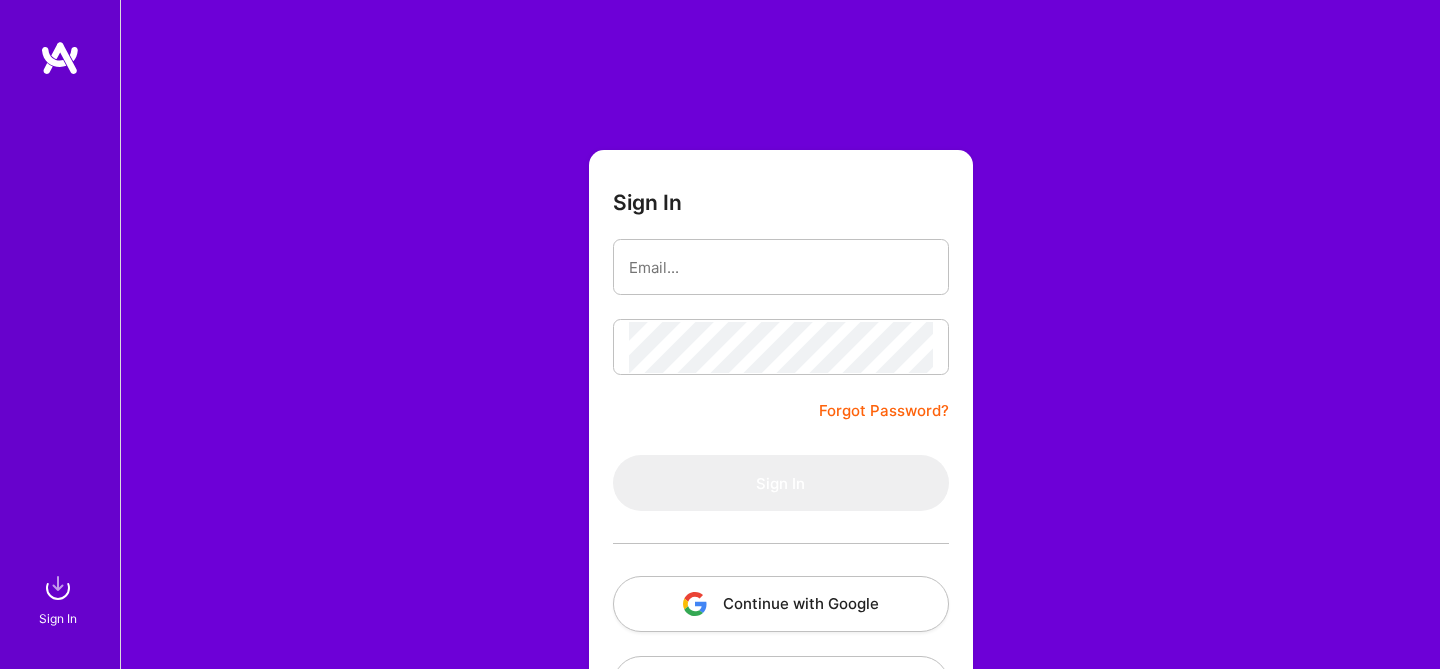 click on "Continue with Google" at bounding box center (781, 604) 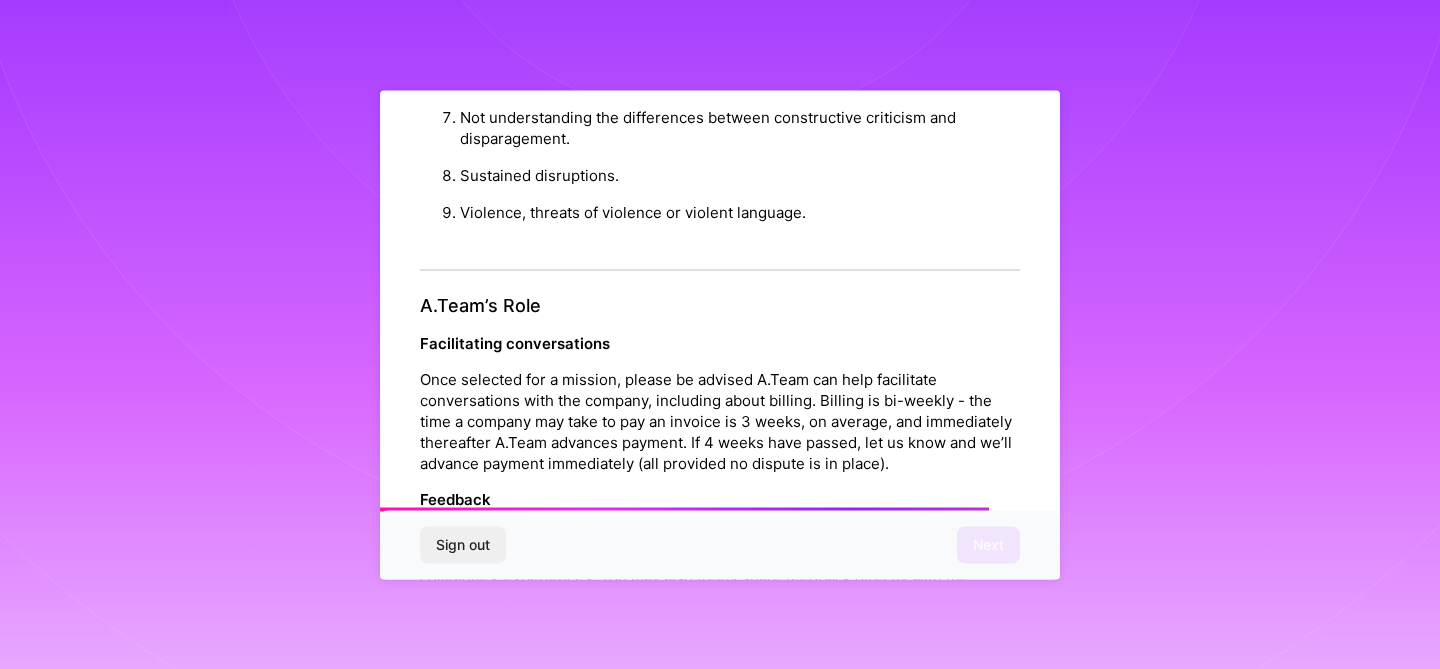 scroll, scrollTop: 2262, scrollLeft: 0, axis: vertical 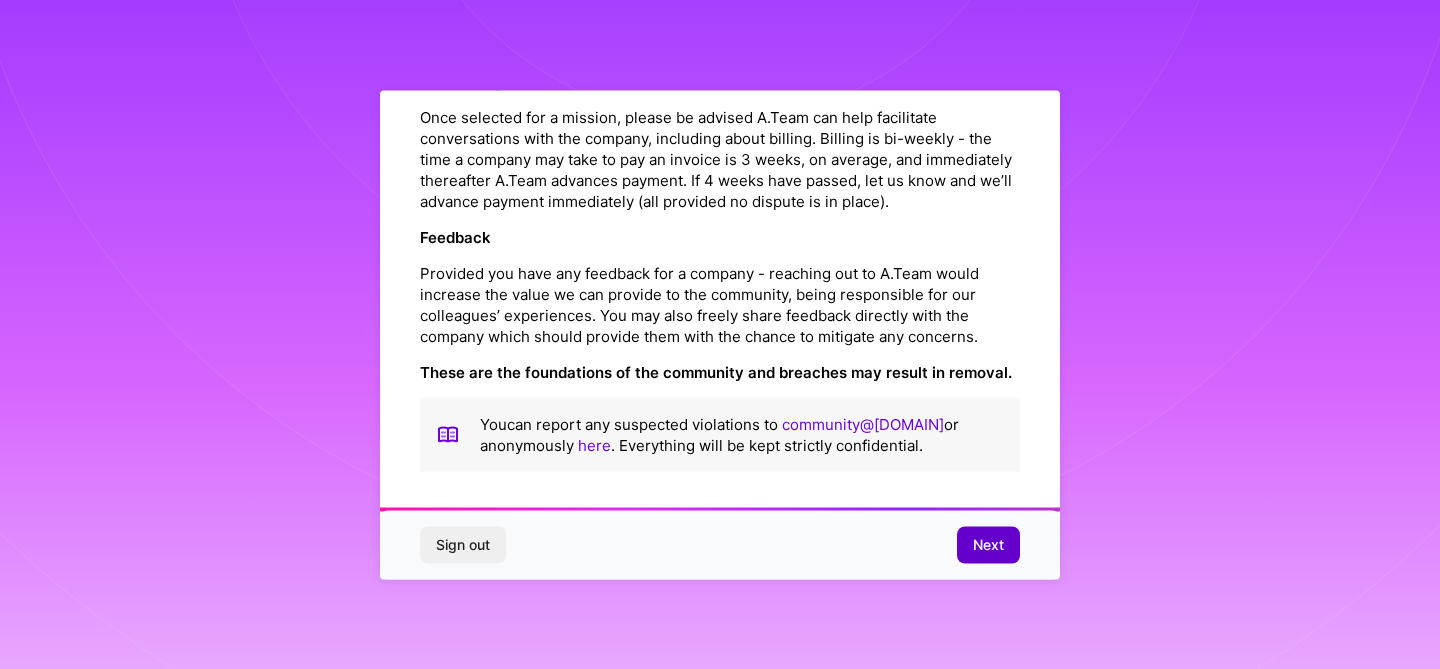 click on "Next" at bounding box center (988, 545) 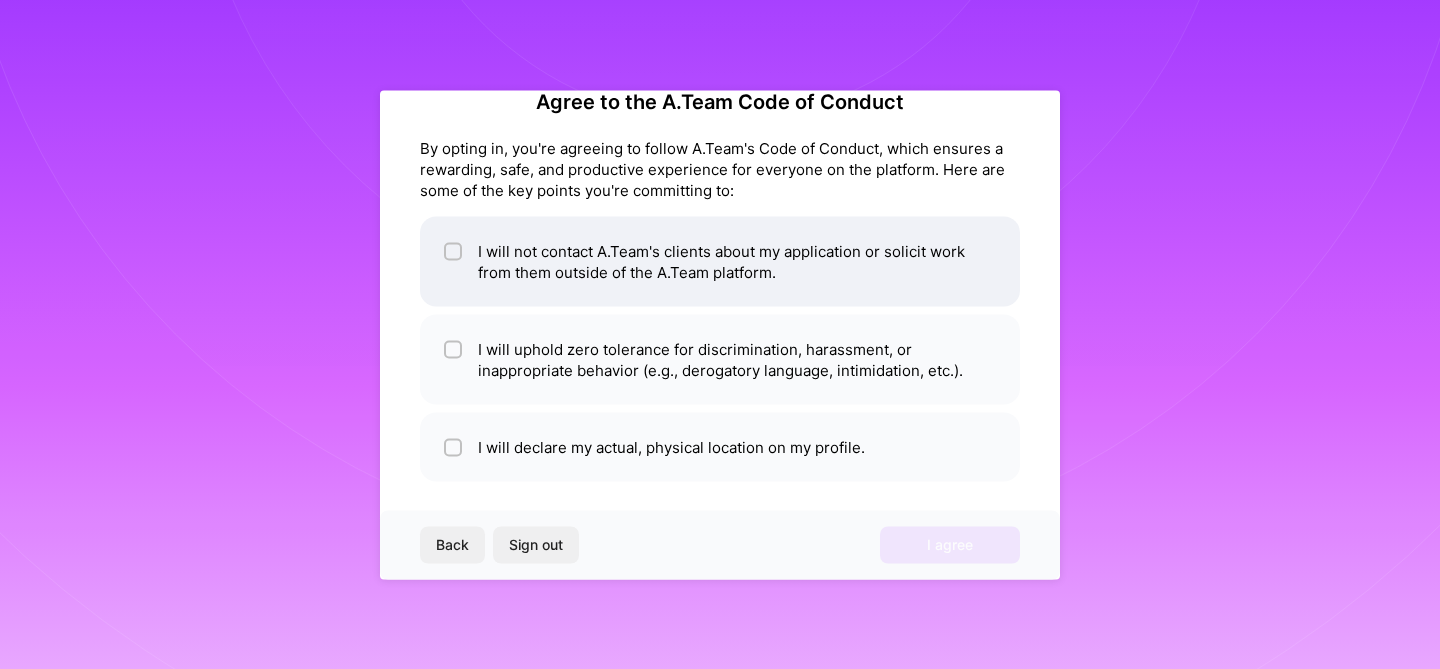 scroll, scrollTop: 43, scrollLeft: 0, axis: vertical 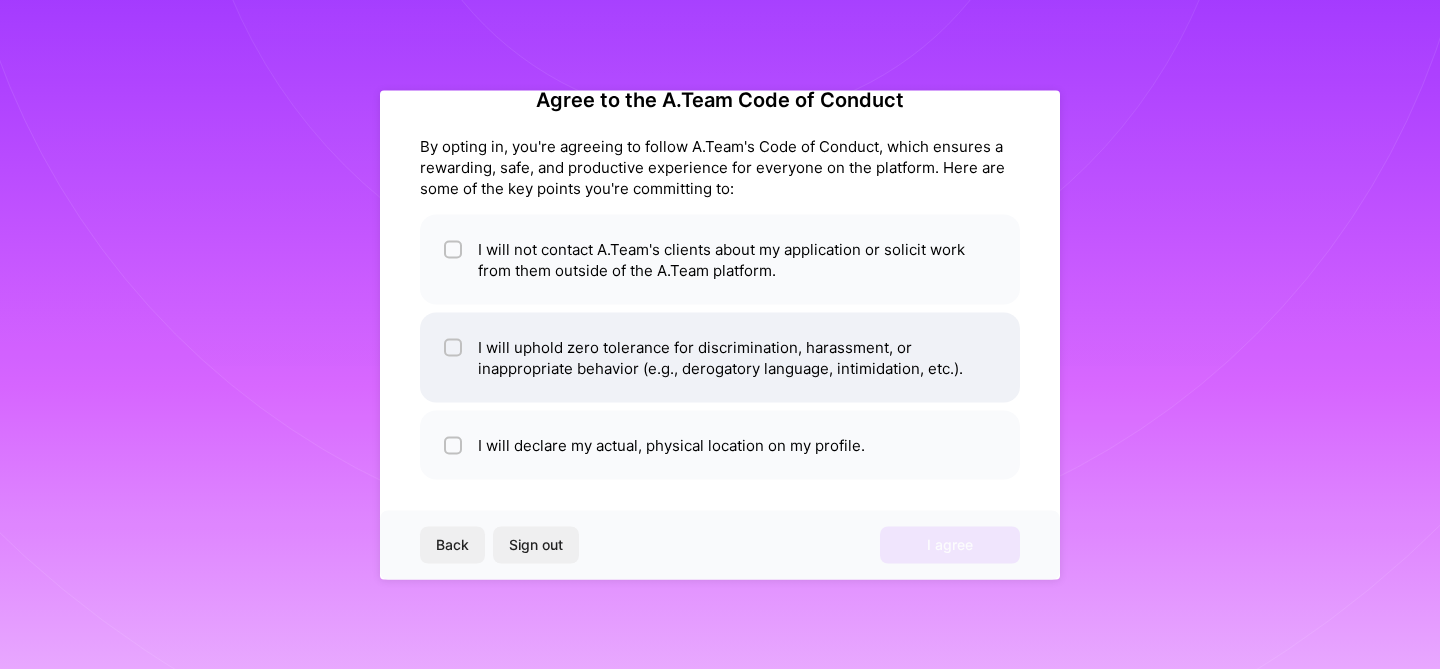 click on "I will uphold zero tolerance for discrimination, harassment, or inappropriate behavior (e.g., derogatory language, intimidation, etc.)." at bounding box center [720, 357] 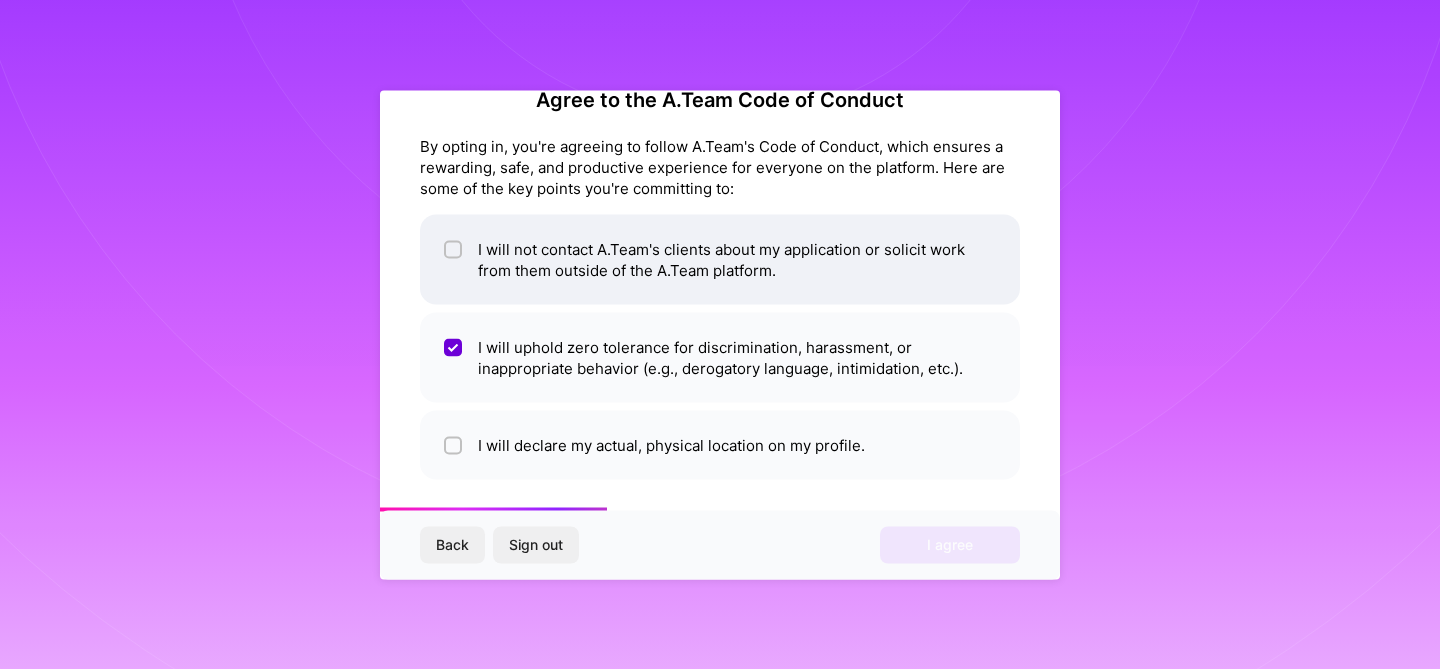 click on "I will not contact A.Team's clients about my application or solicit work from them outside of the A.Team platform." at bounding box center (720, 259) 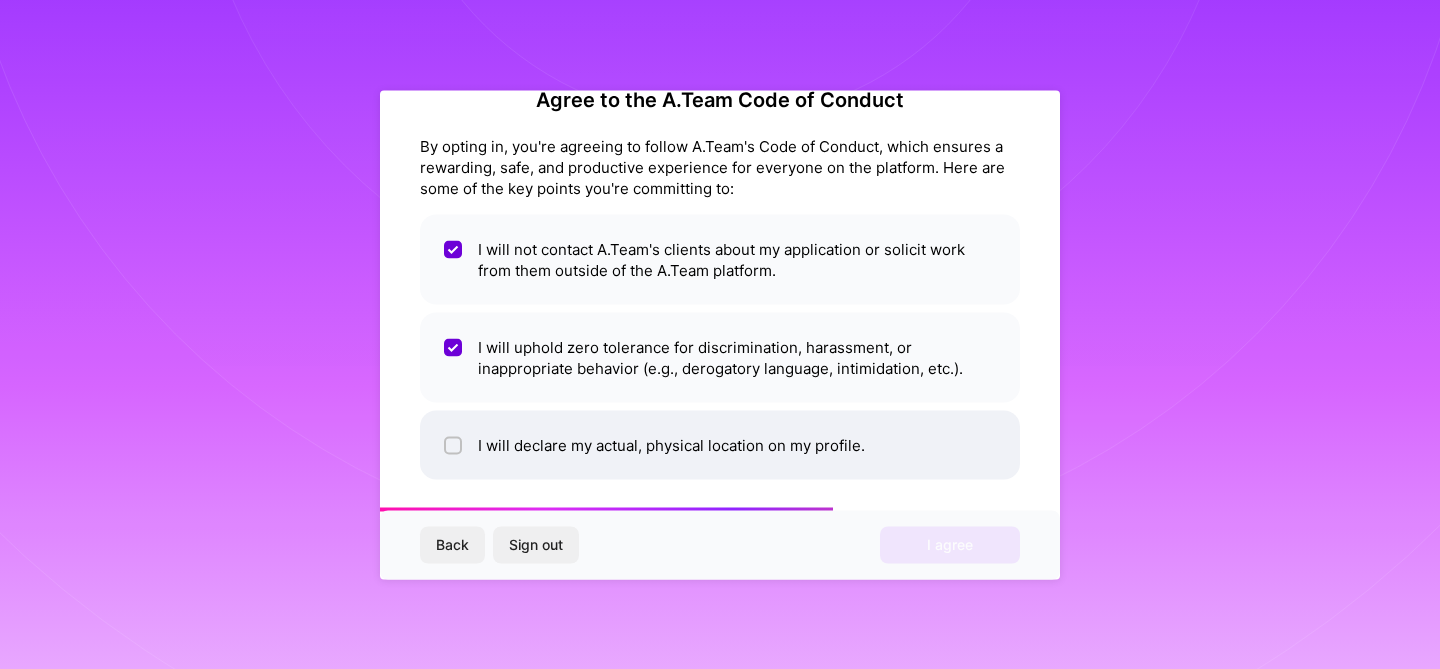 click on "I will declare my actual, physical location on my profile." at bounding box center [720, 444] 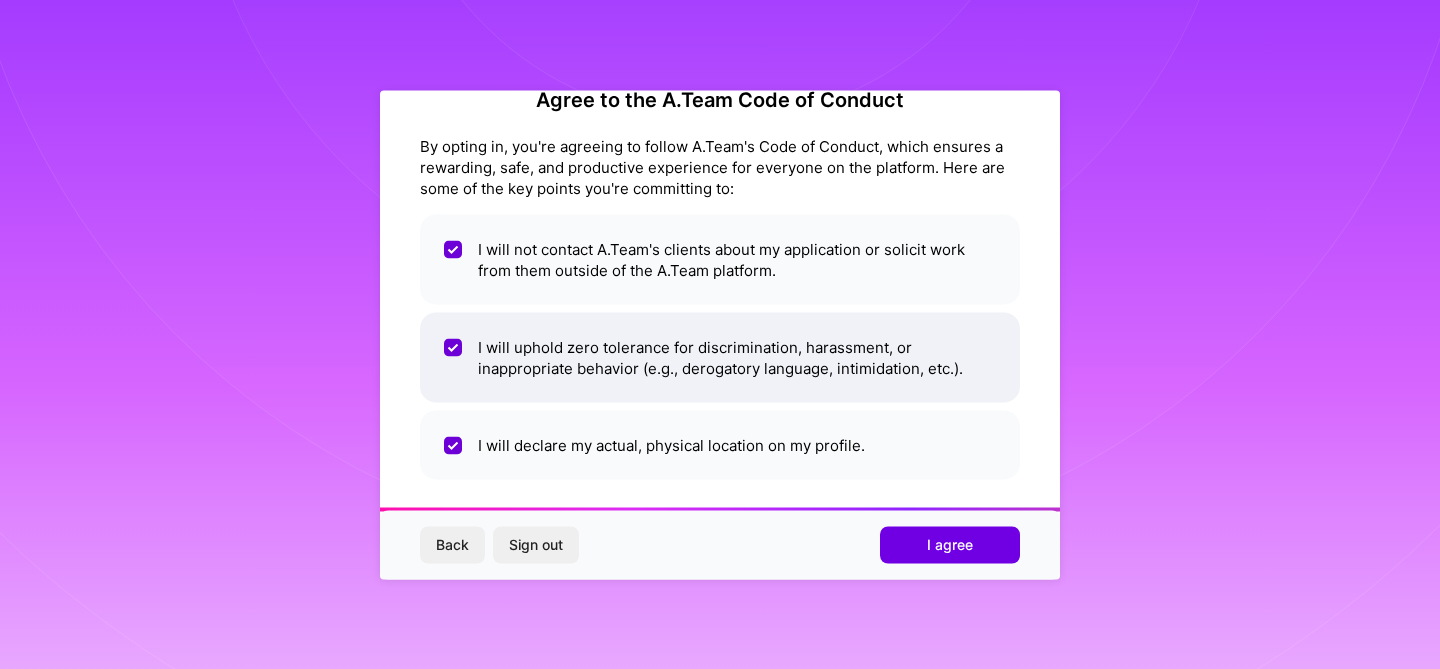 scroll, scrollTop: 51, scrollLeft: 0, axis: vertical 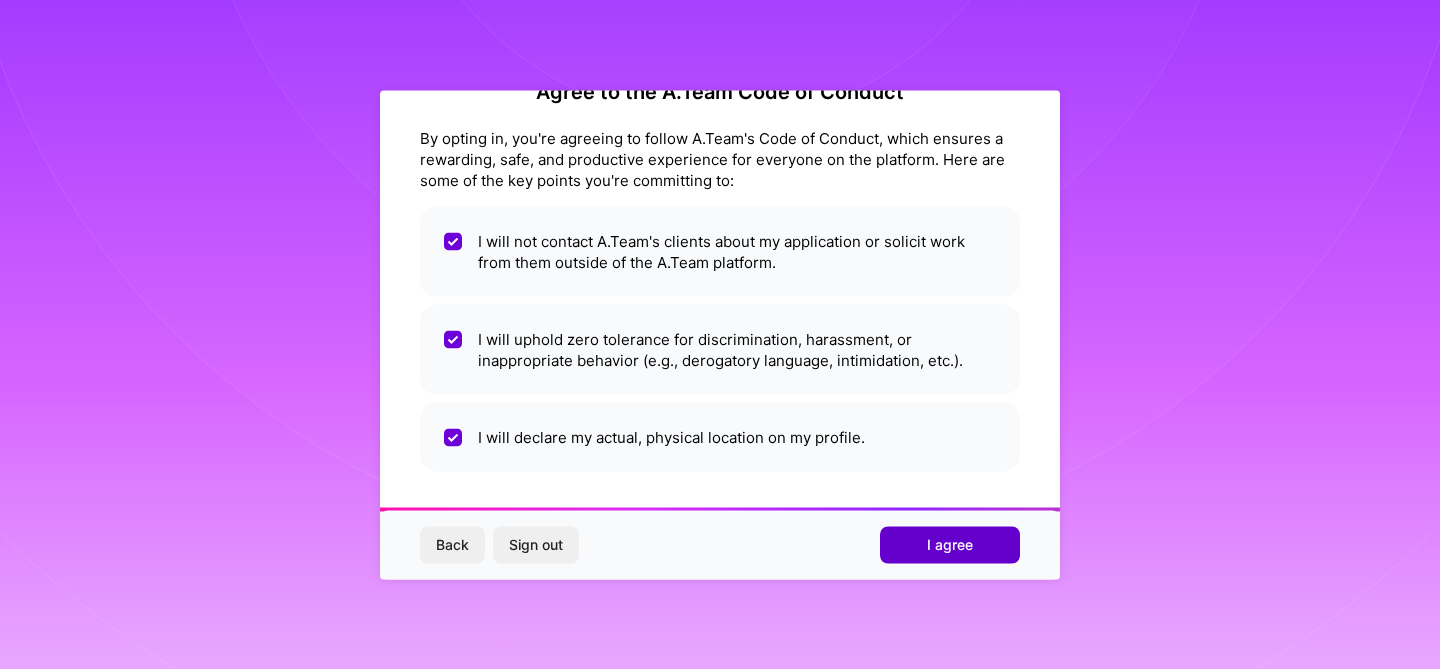 click on "I agree" at bounding box center [950, 545] 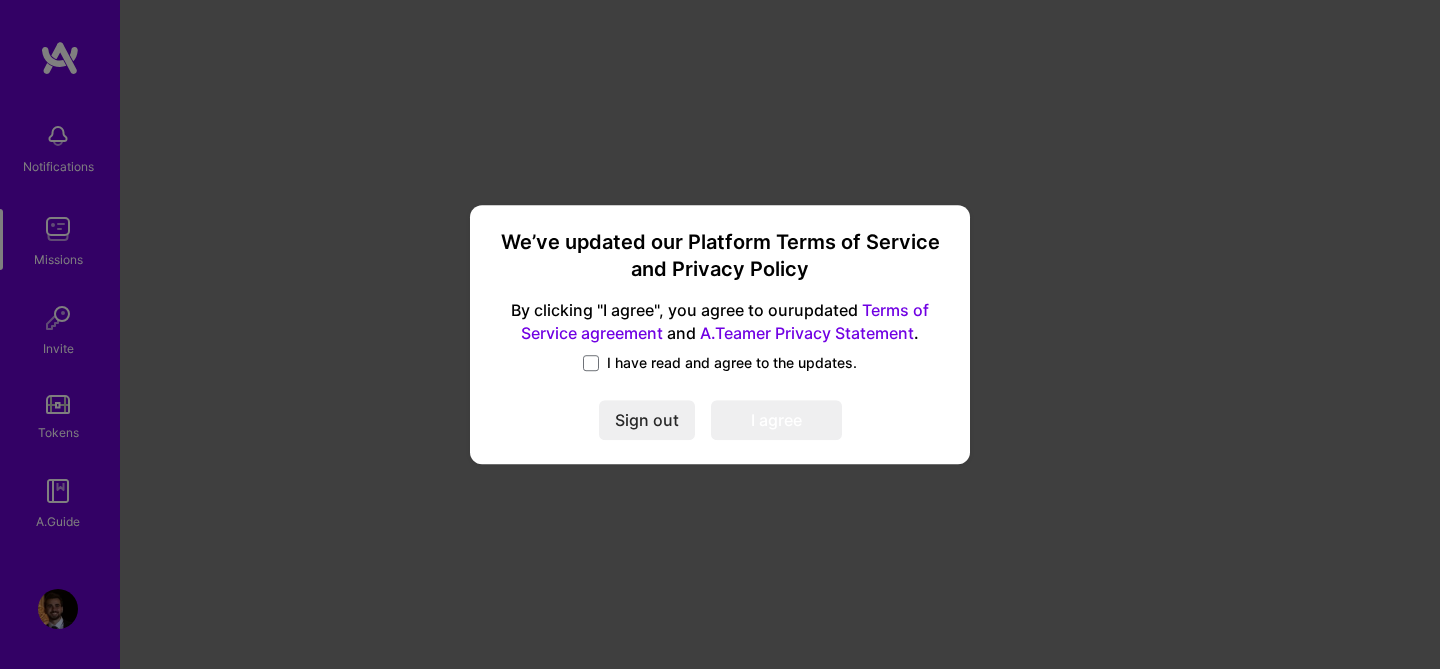 click on "I have read and agree to the updates." at bounding box center (732, 363) 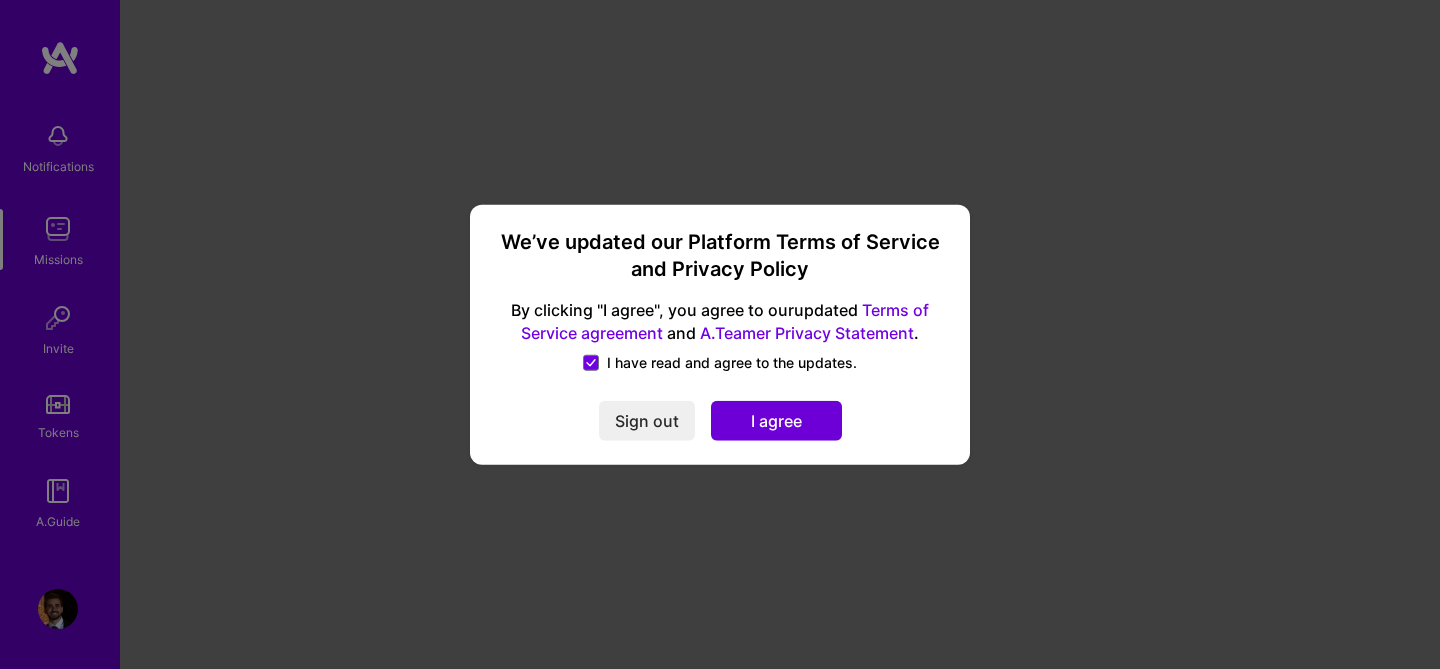 click on "I agree" at bounding box center [776, 421] 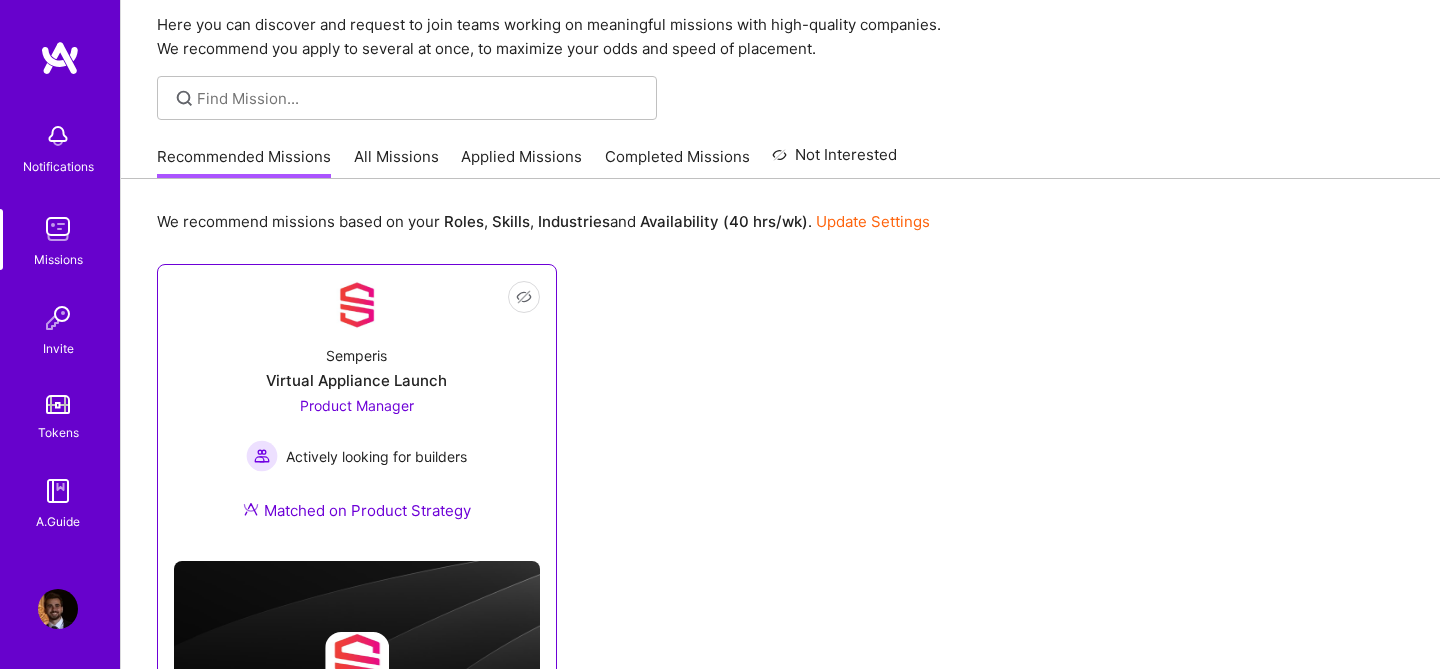 scroll, scrollTop: 68, scrollLeft: 0, axis: vertical 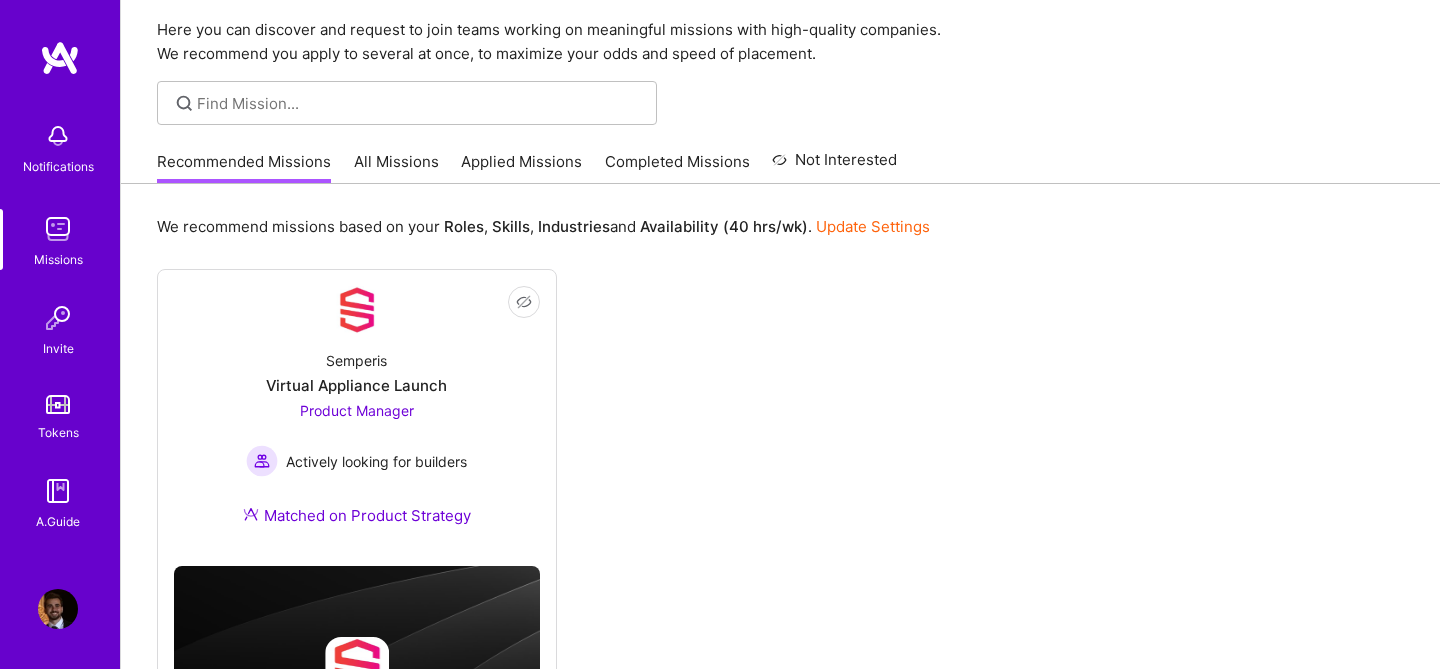 click at bounding box center (58, 609) 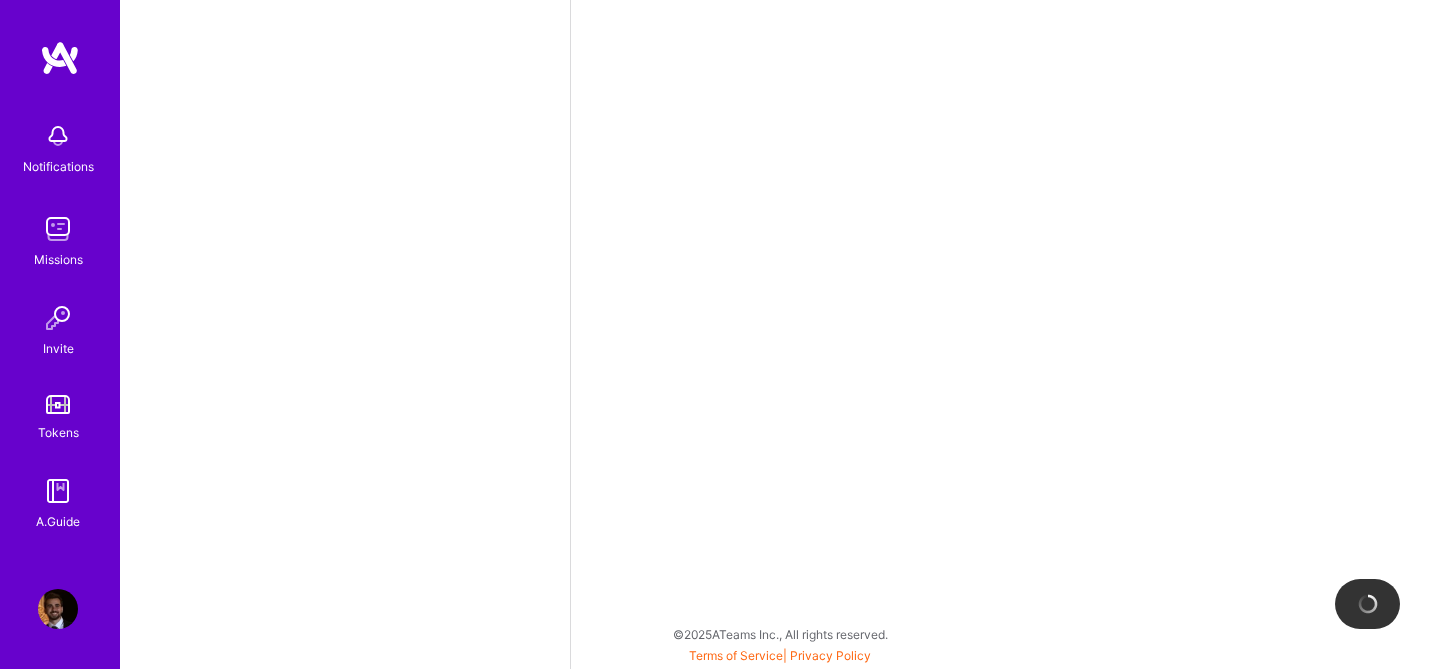 scroll, scrollTop: 0, scrollLeft: 0, axis: both 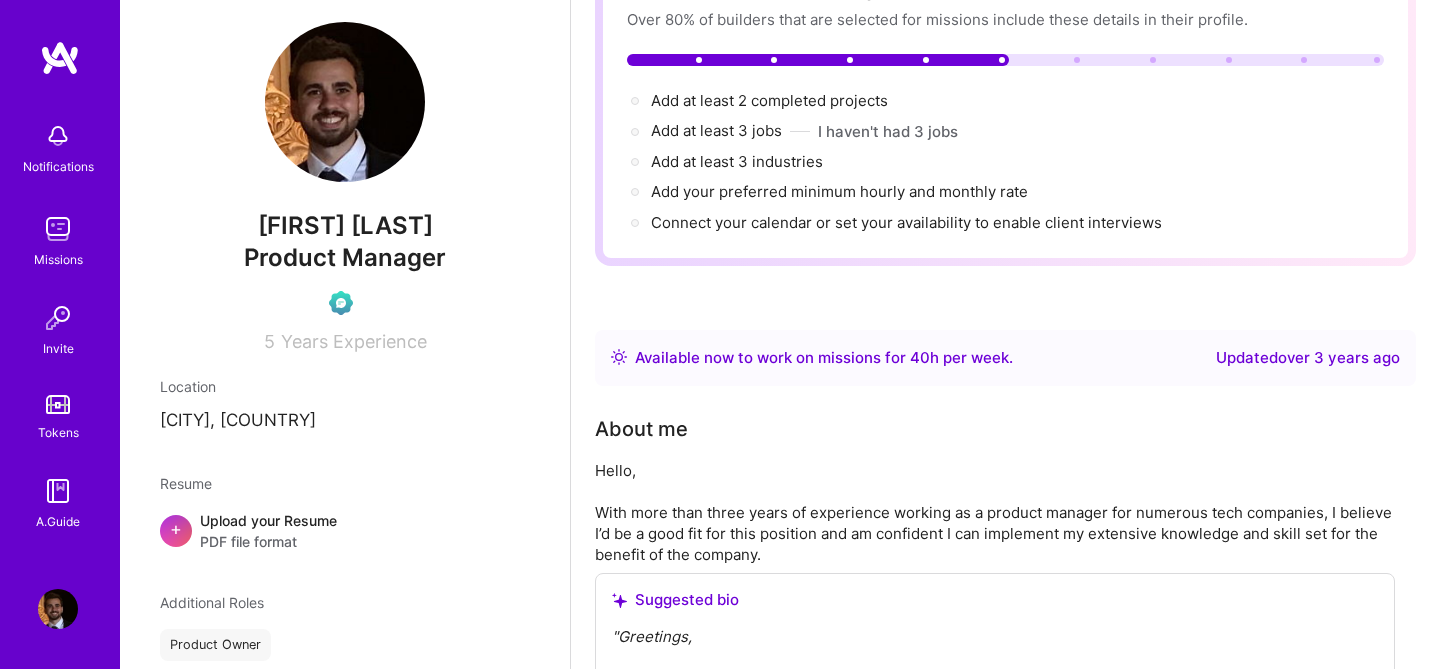 click on "[CITY], [COUNTRY]" at bounding box center (345, 421) 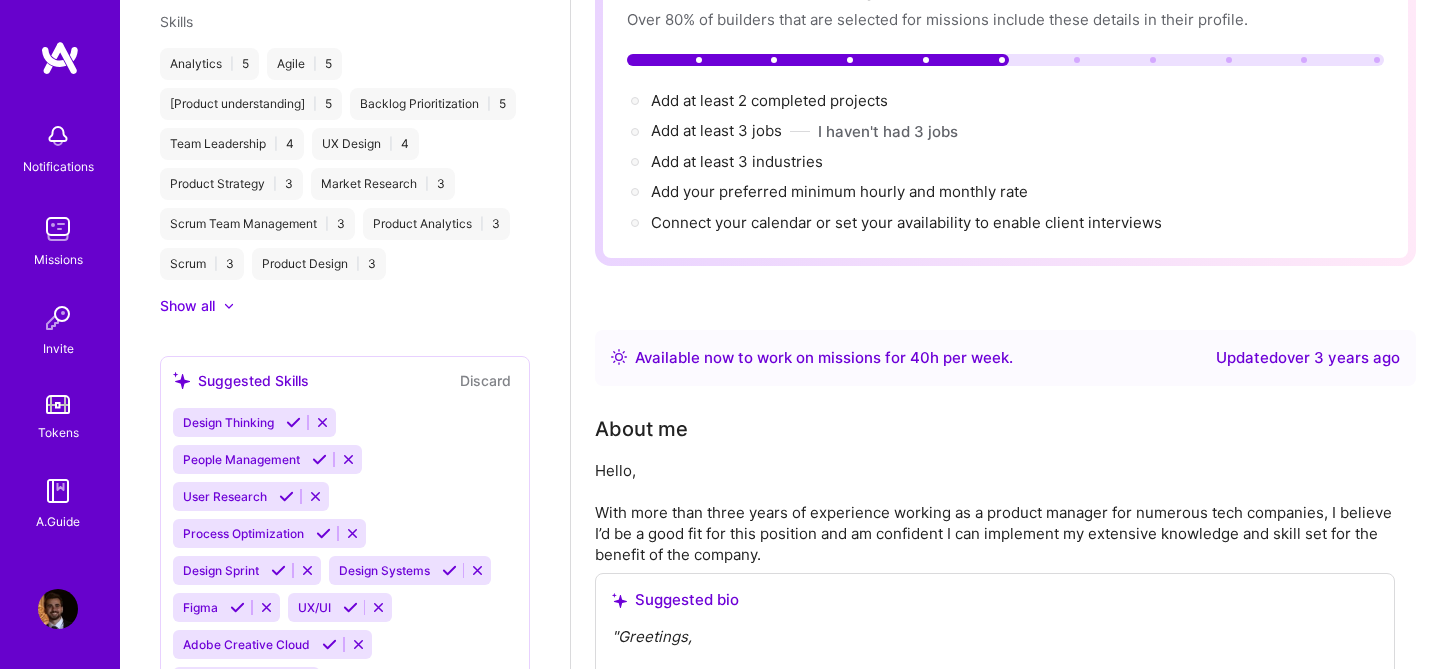 scroll, scrollTop: 930, scrollLeft: 0, axis: vertical 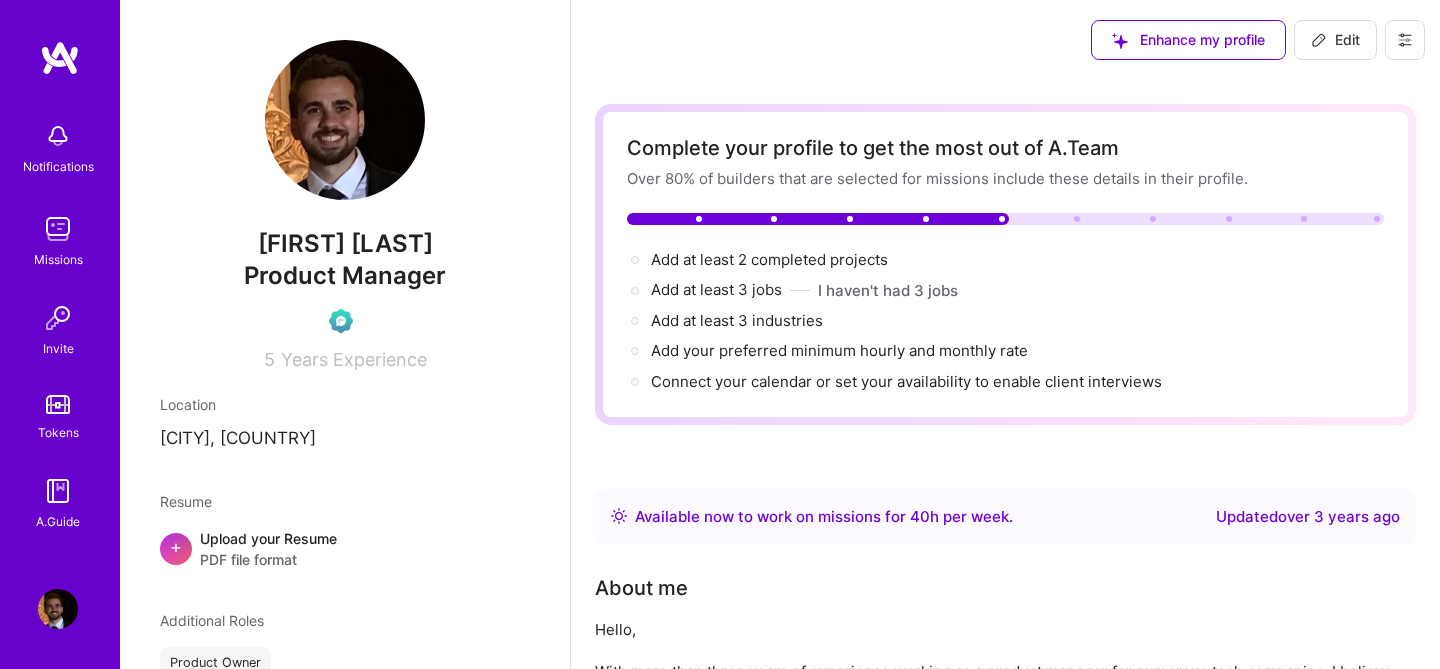 click 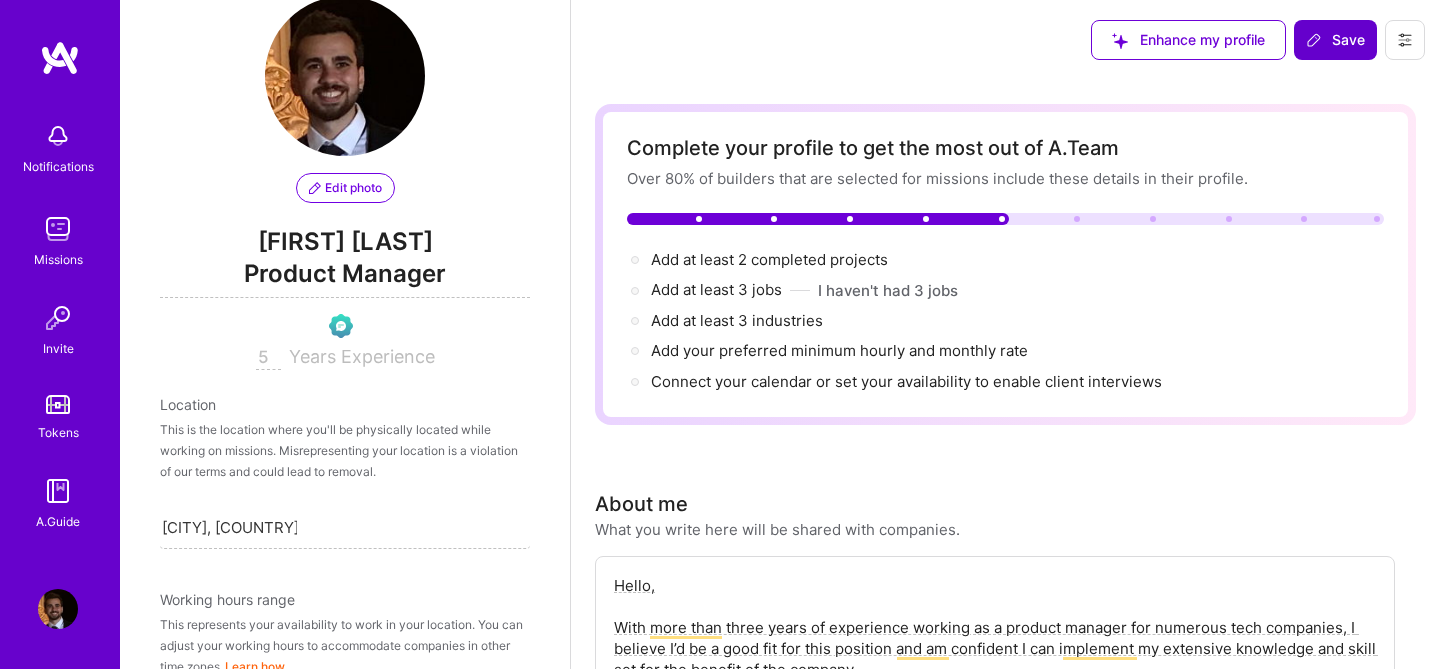 scroll, scrollTop: 0, scrollLeft: 0, axis: both 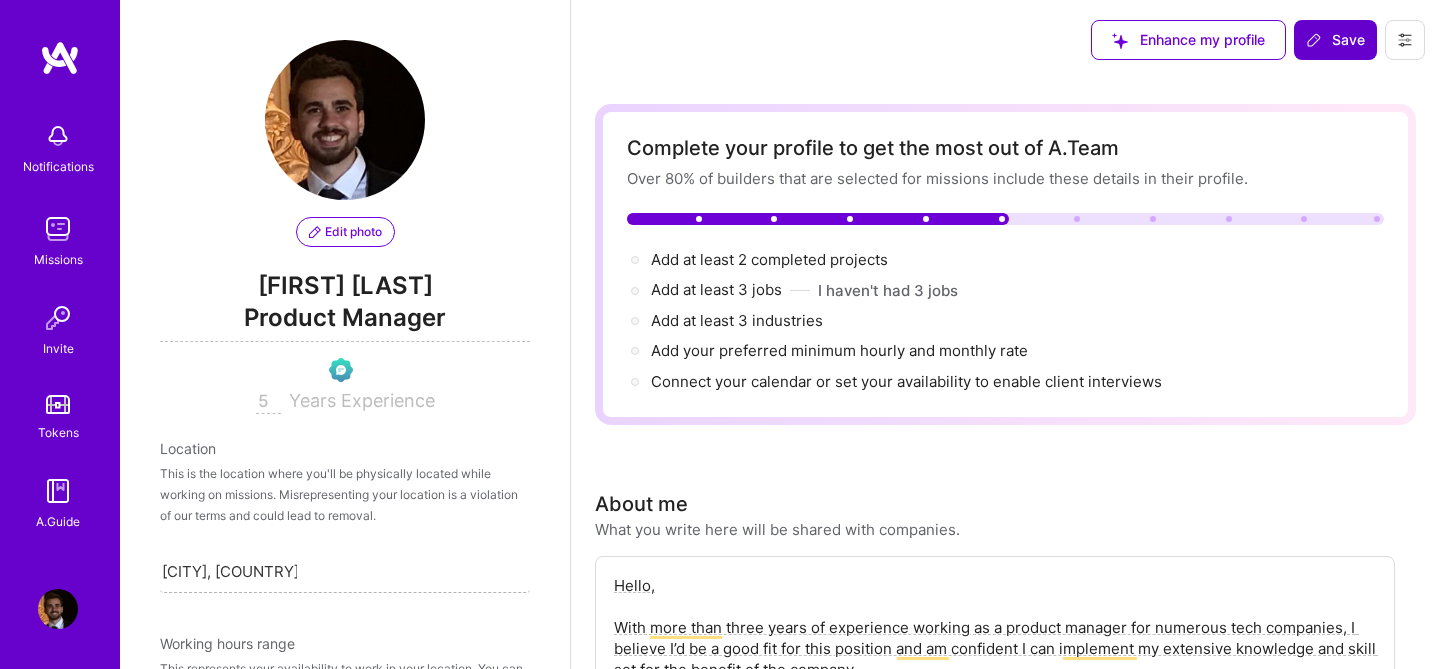 click on "[CITY], [COUNTRY]" at bounding box center [229, 571] 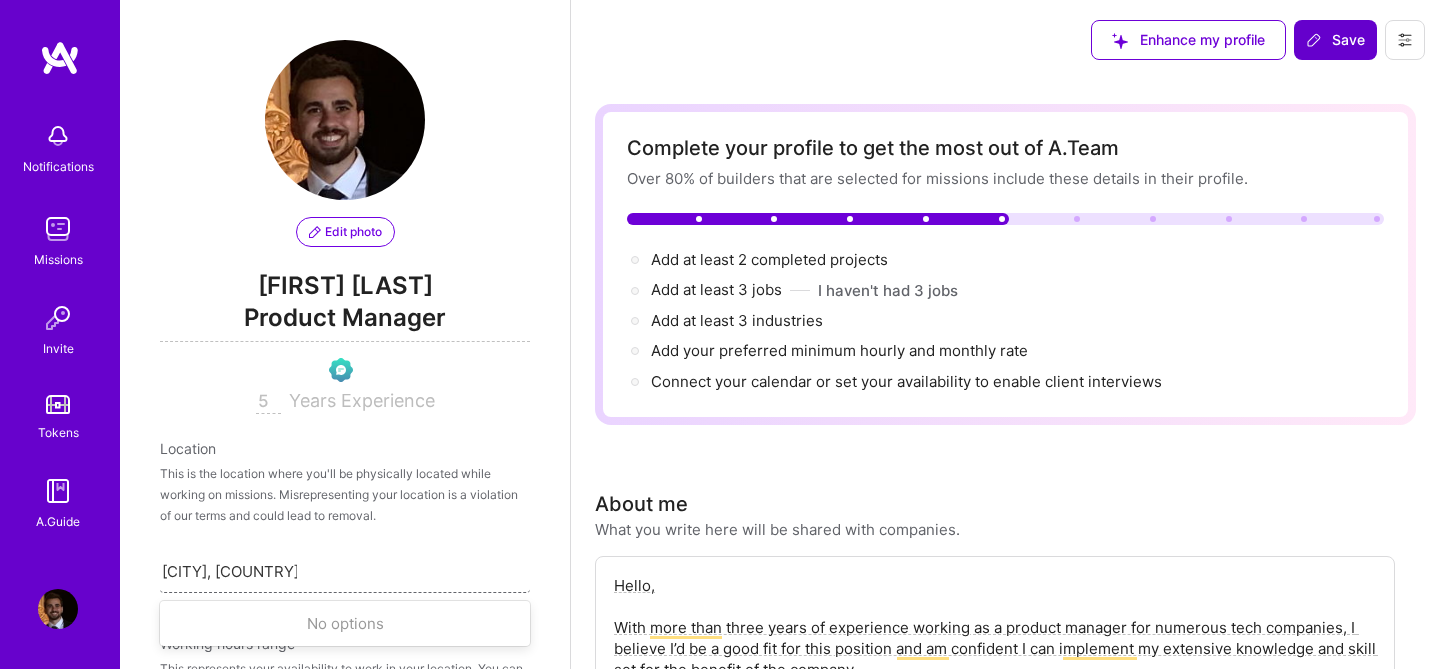 click on "[CITY], [COUNTRY]" at bounding box center [229, 571] 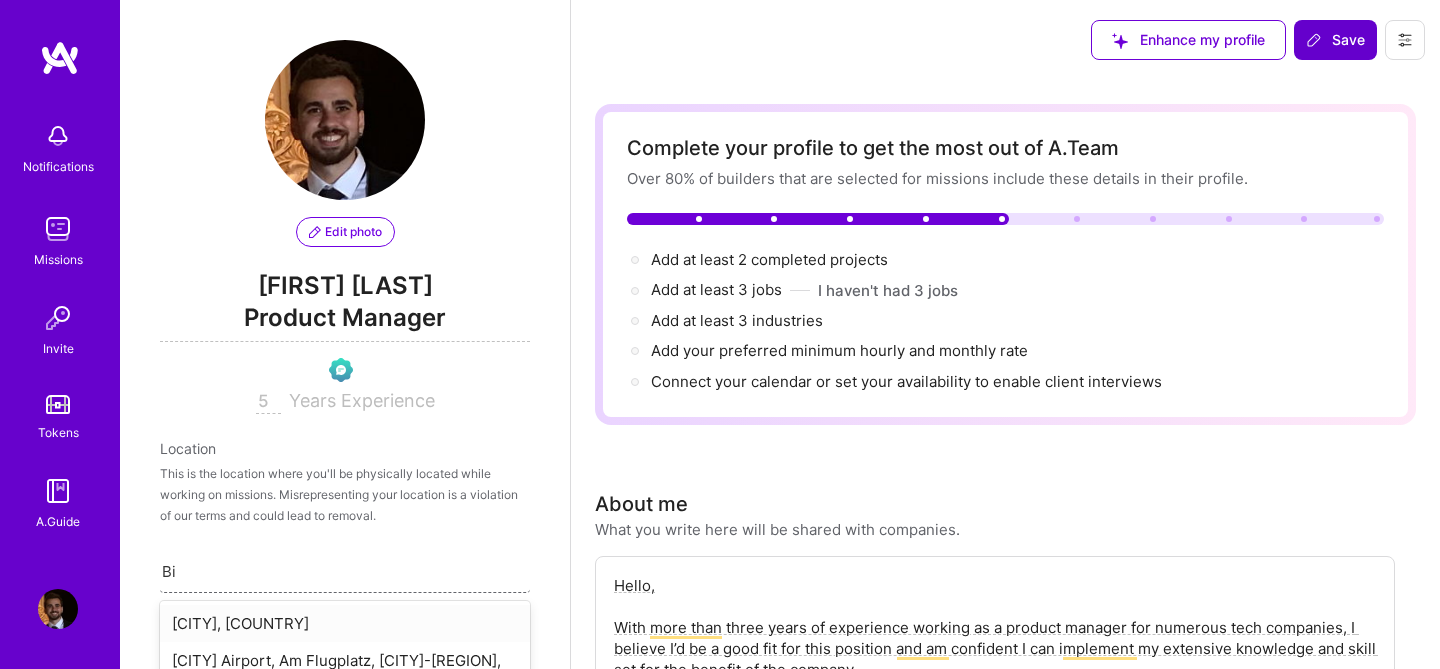 type on "B" 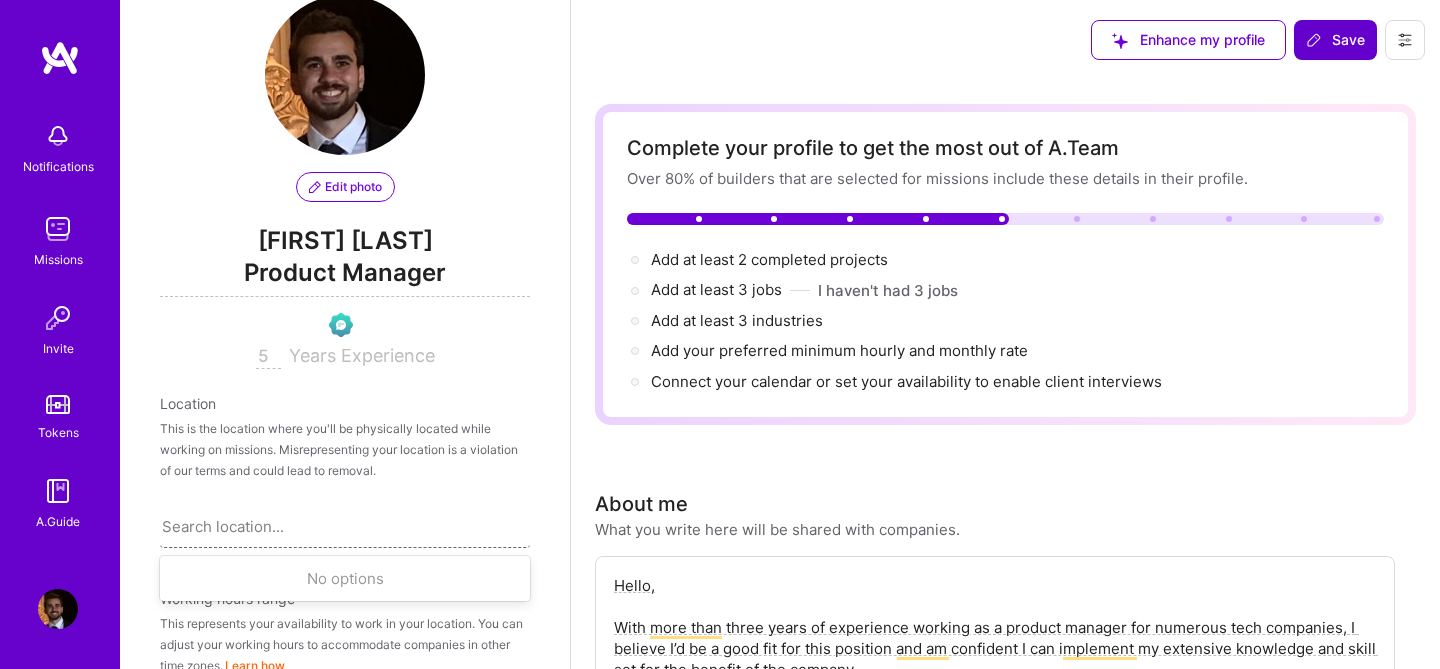 scroll, scrollTop: 49, scrollLeft: 0, axis: vertical 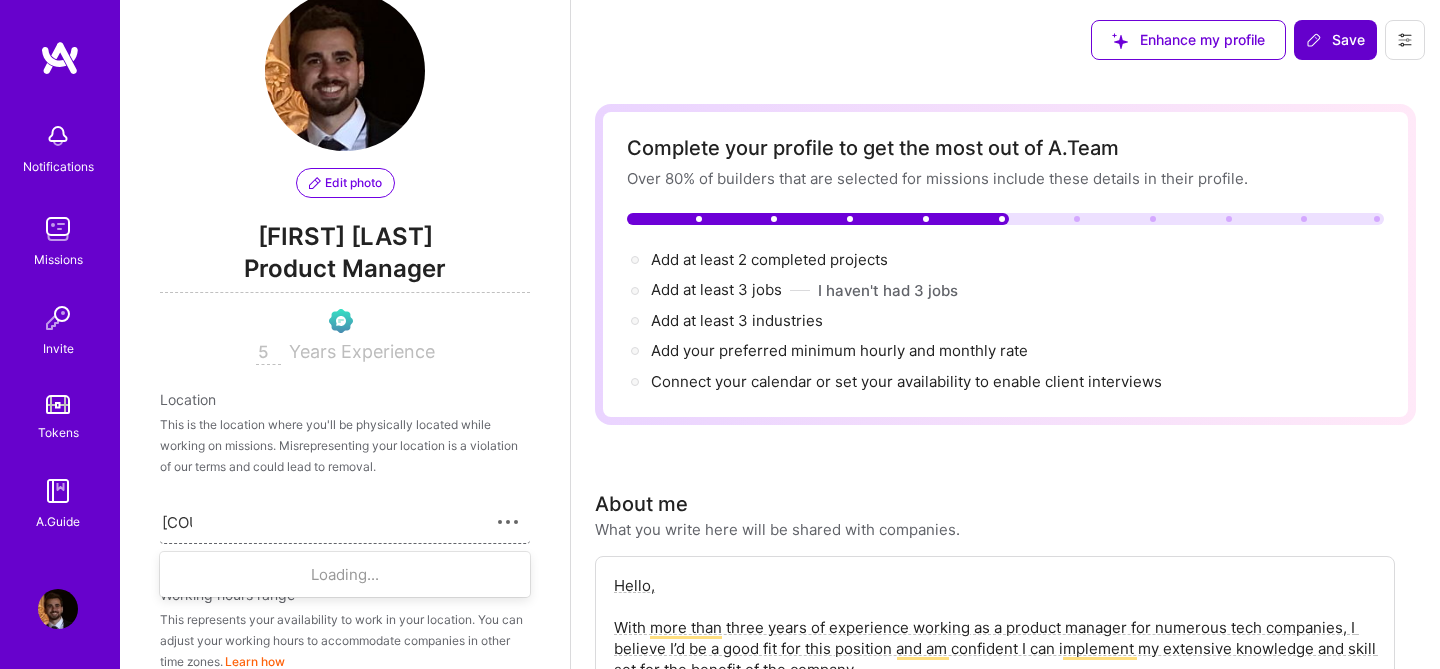 type on "turkey" 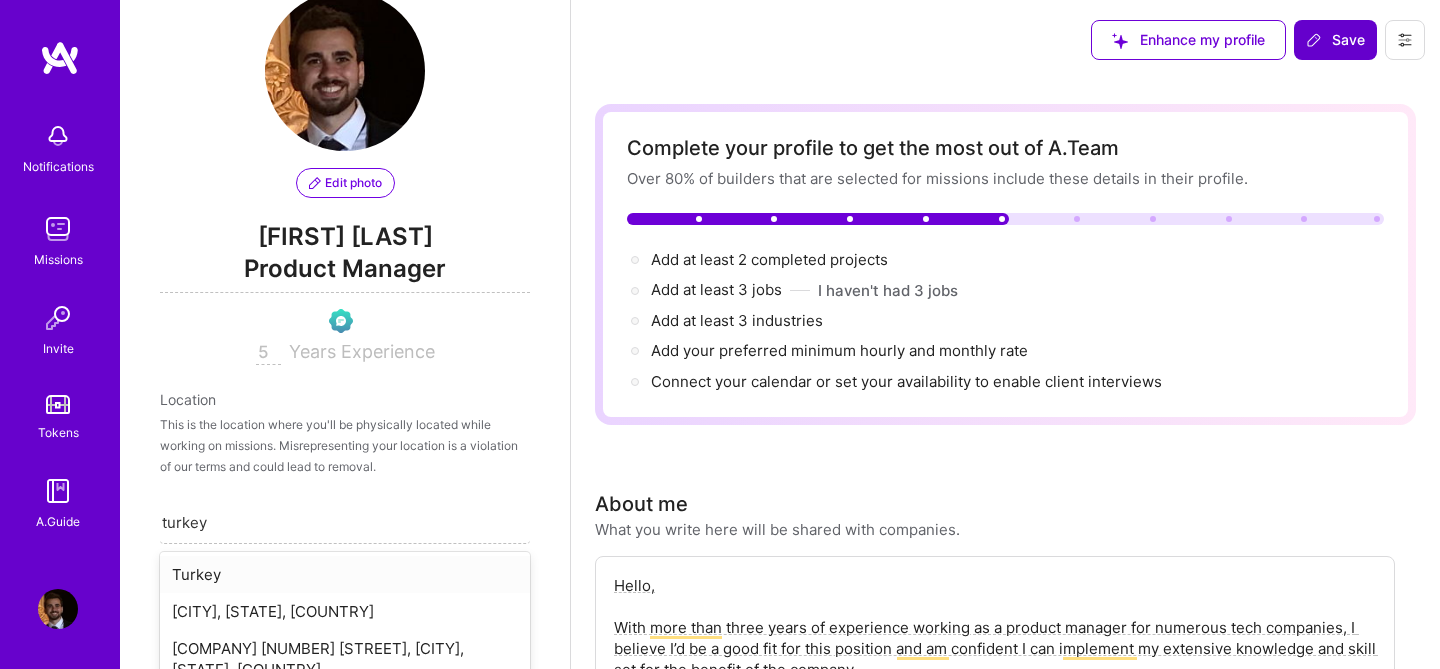 click on "Turkey" at bounding box center (345, 574) 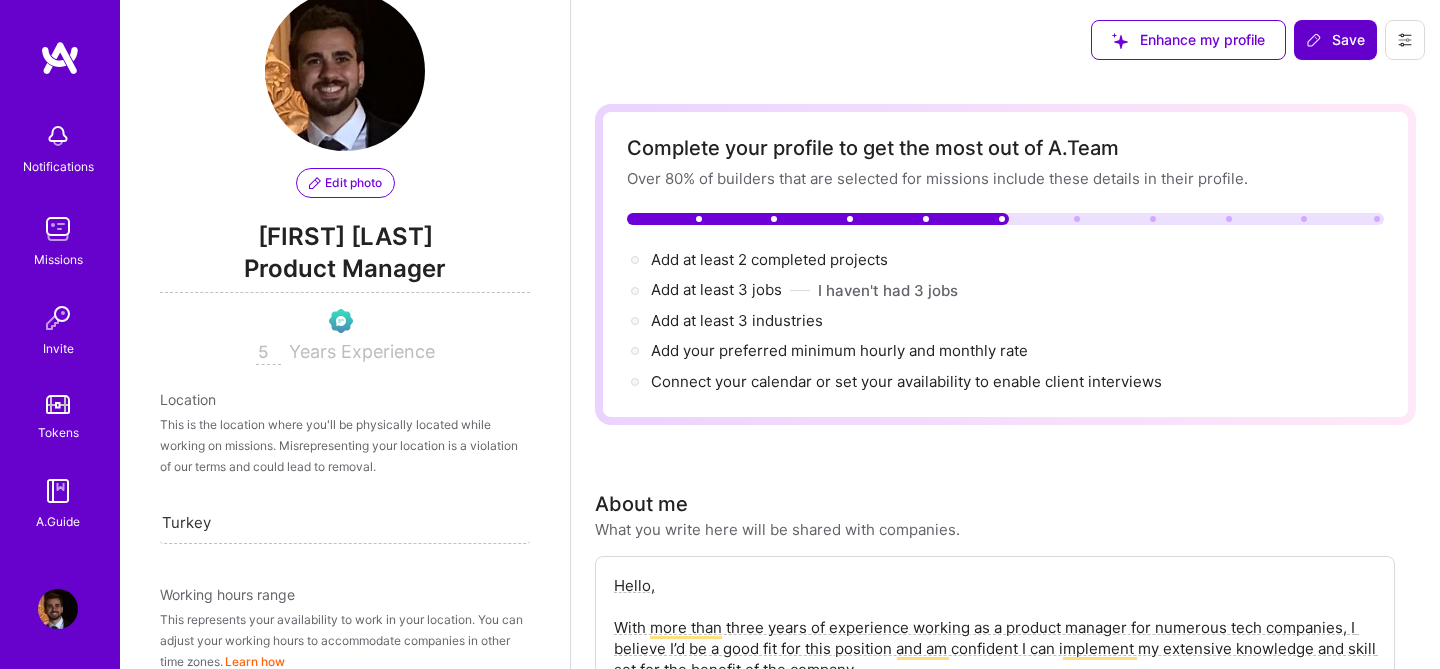 type 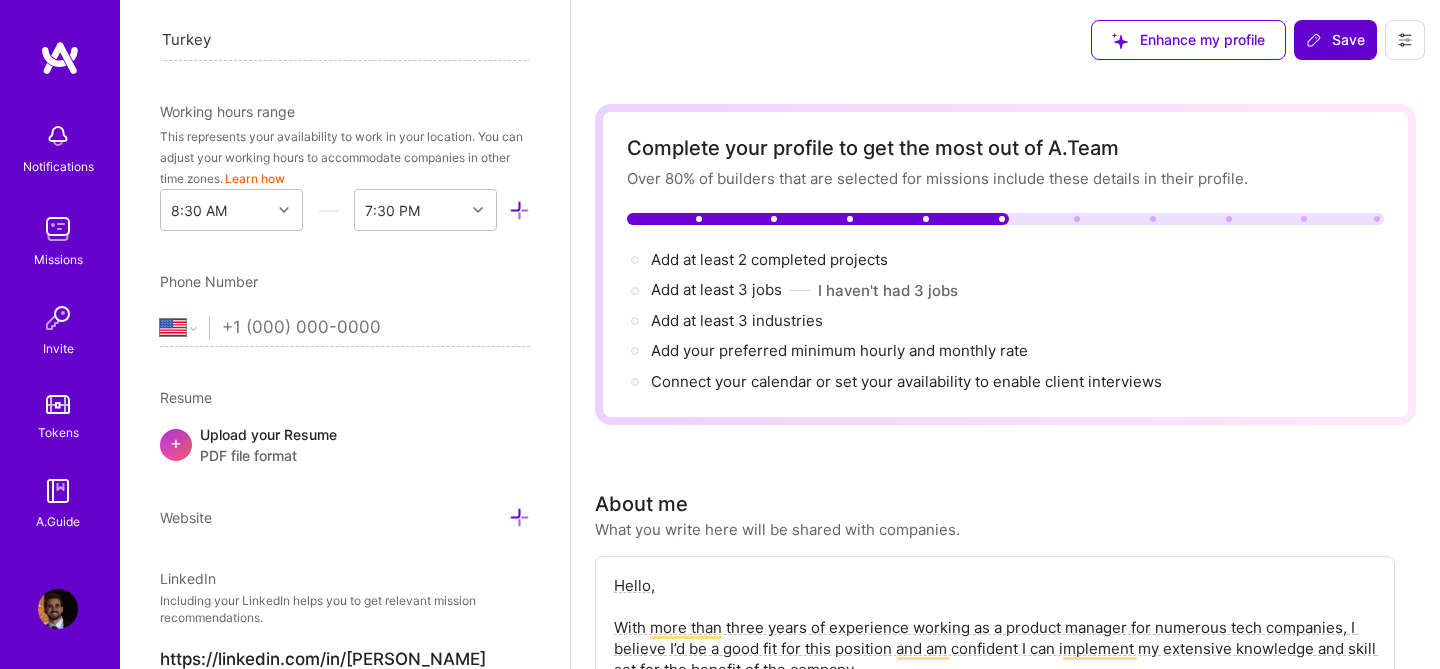 scroll, scrollTop: 709, scrollLeft: 0, axis: vertical 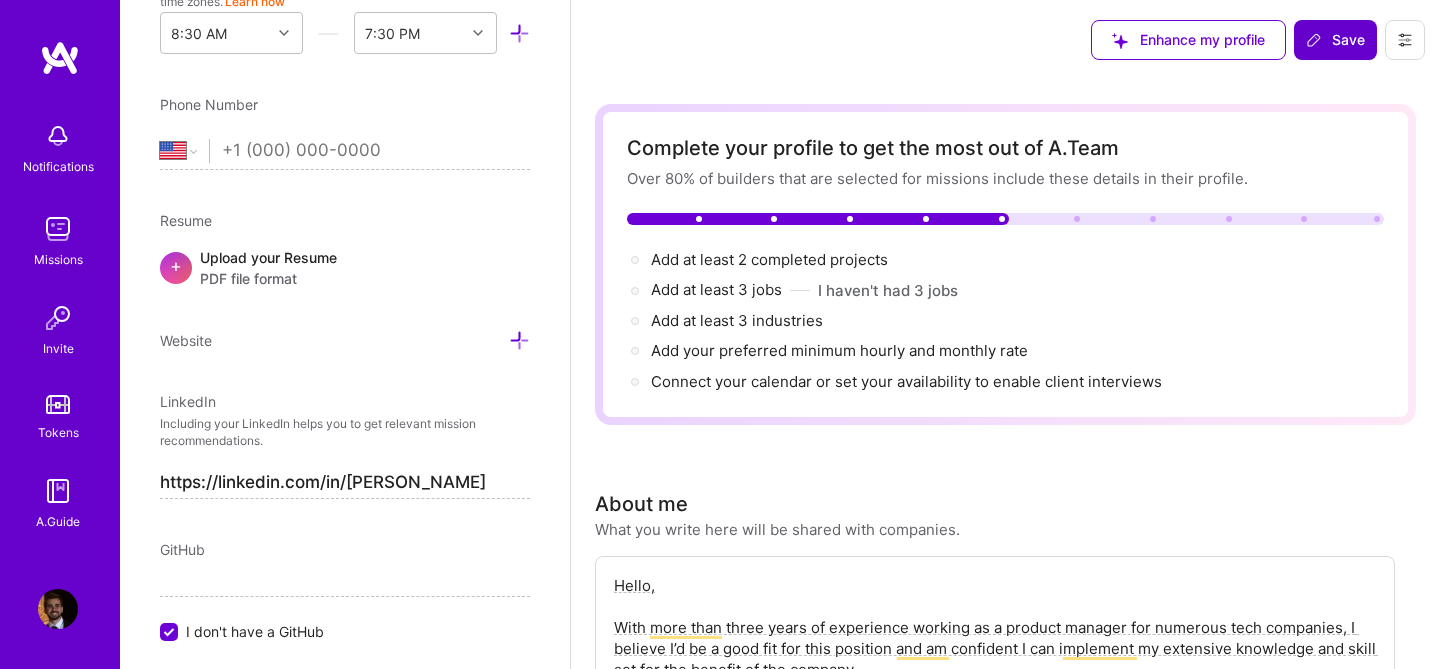 click on "Upload your Resume PDF file format" at bounding box center [268, 268] 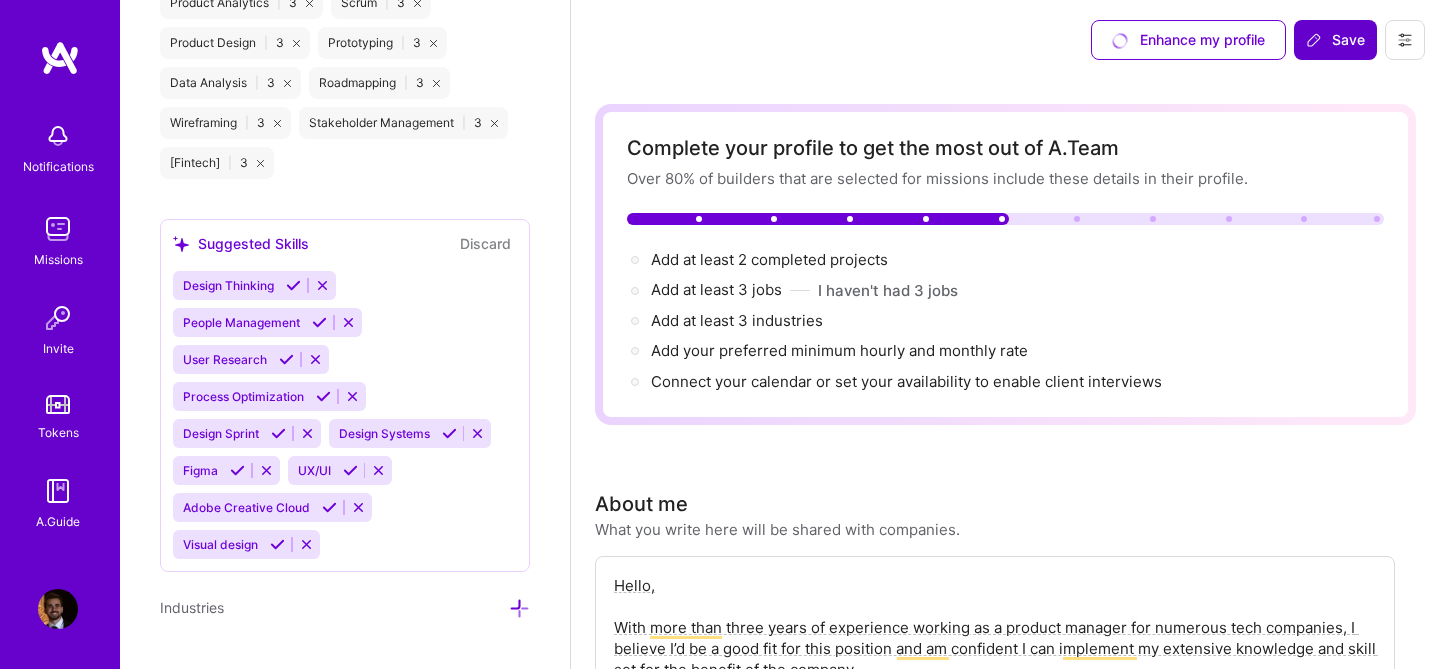 scroll, scrollTop: 1958, scrollLeft: 0, axis: vertical 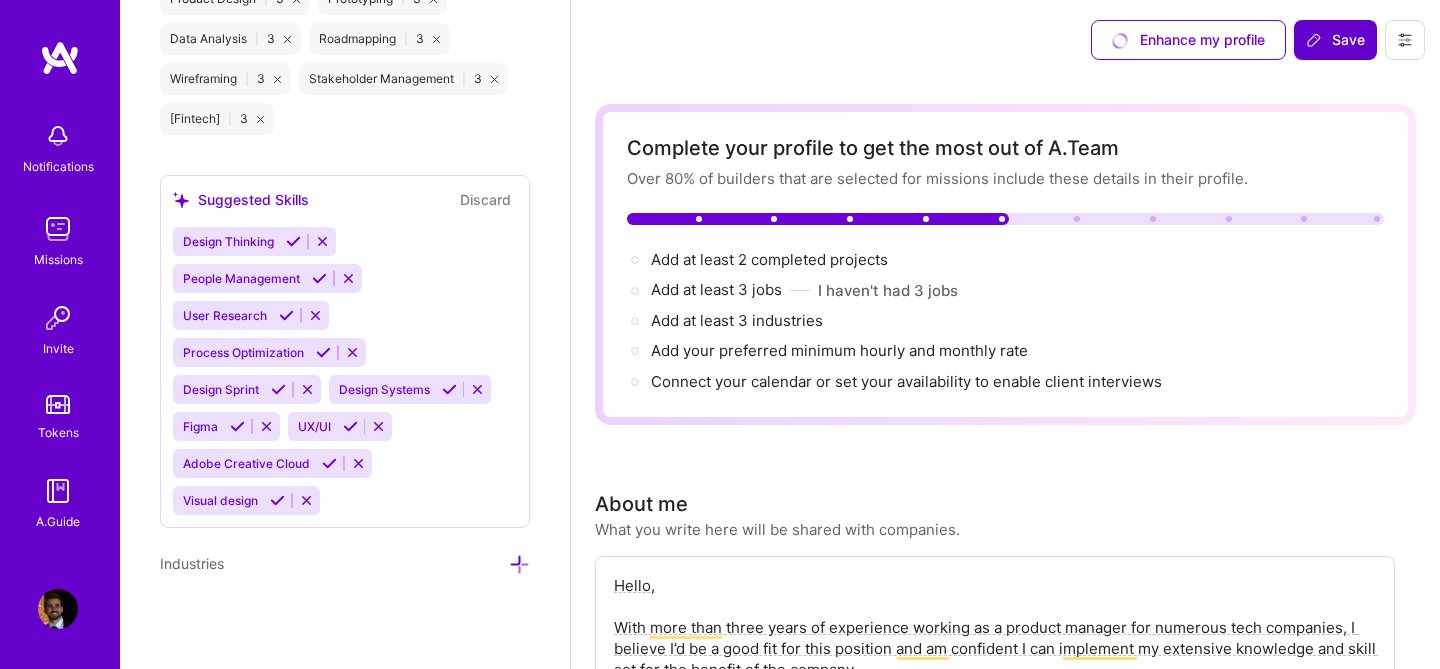 click at bounding box center [277, 500] 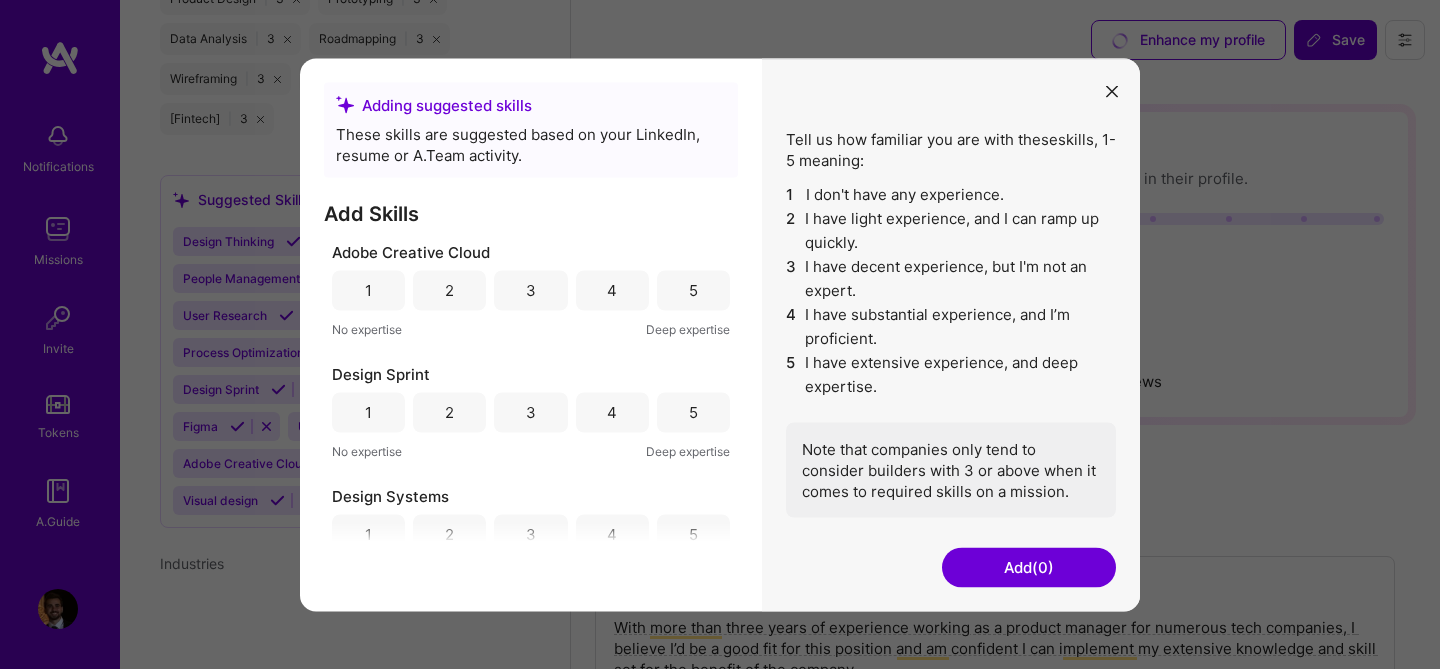 click at bounding box center [1112, 92] 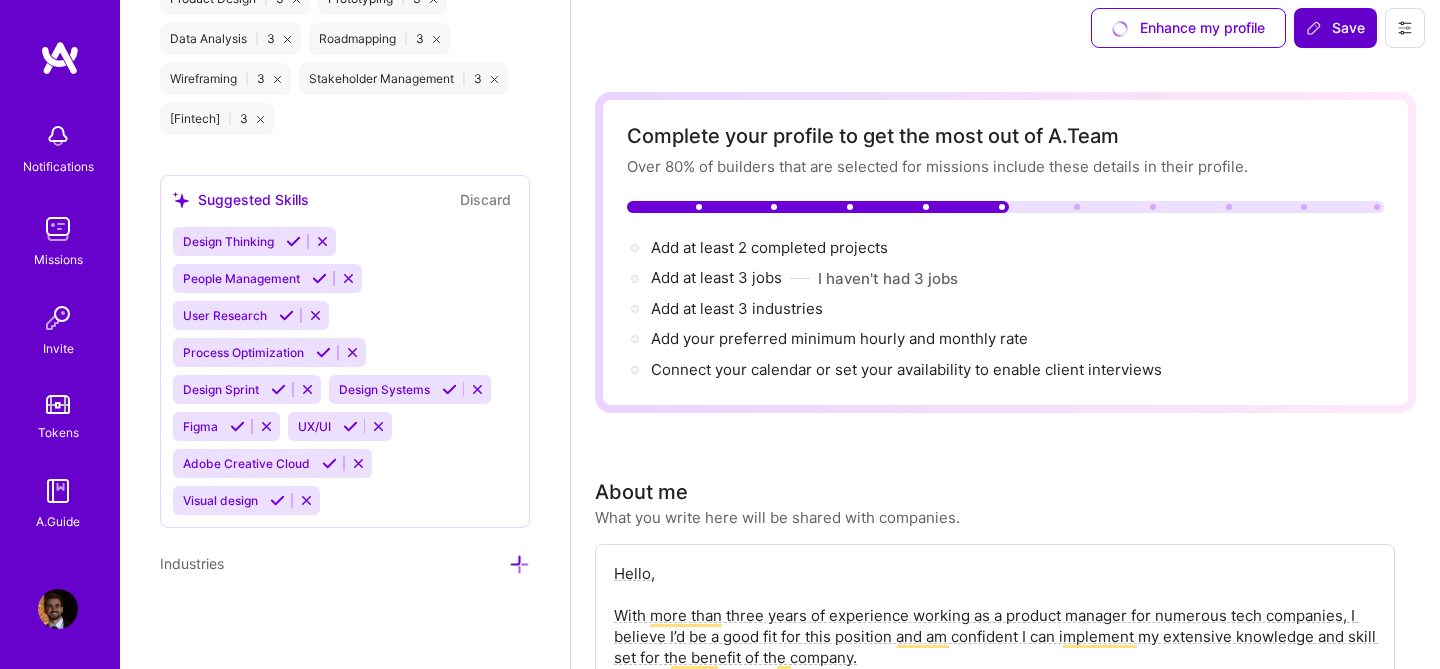 scroll, scrollTop: 0, scrollLeft: 0, axis: both 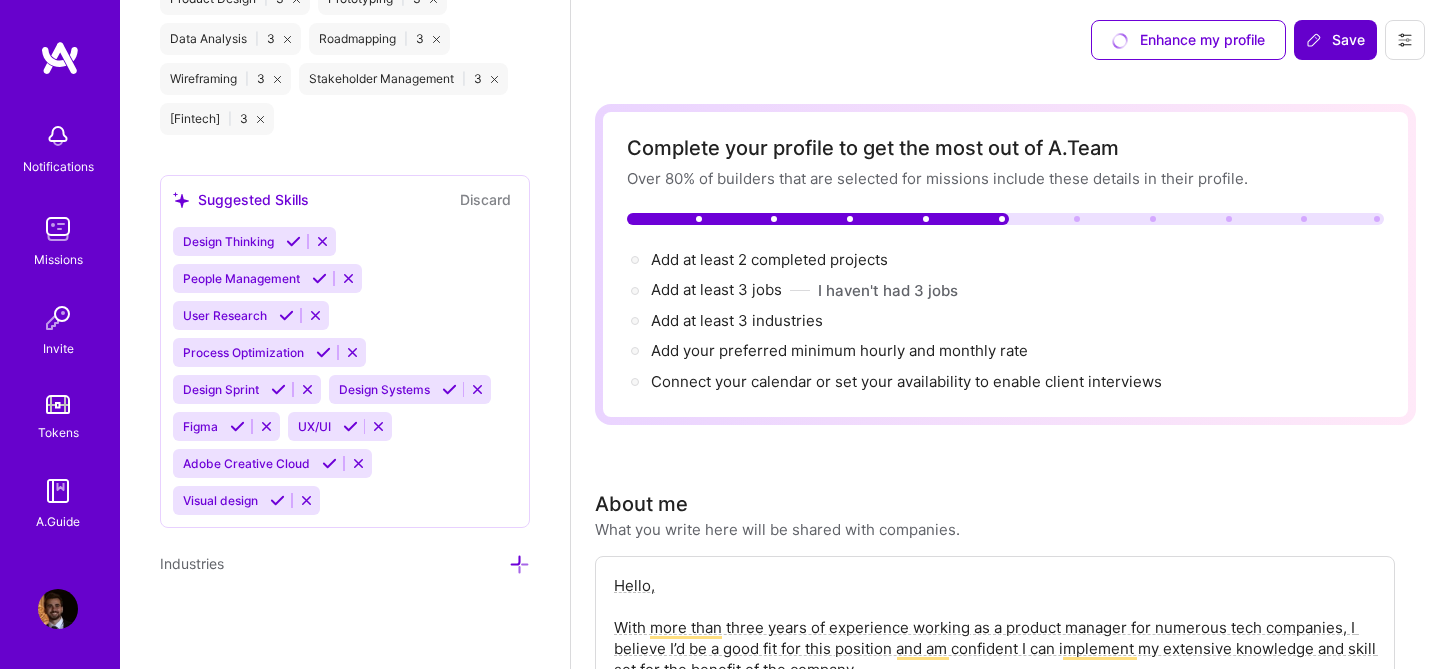 click at bounding box center [286, 315] 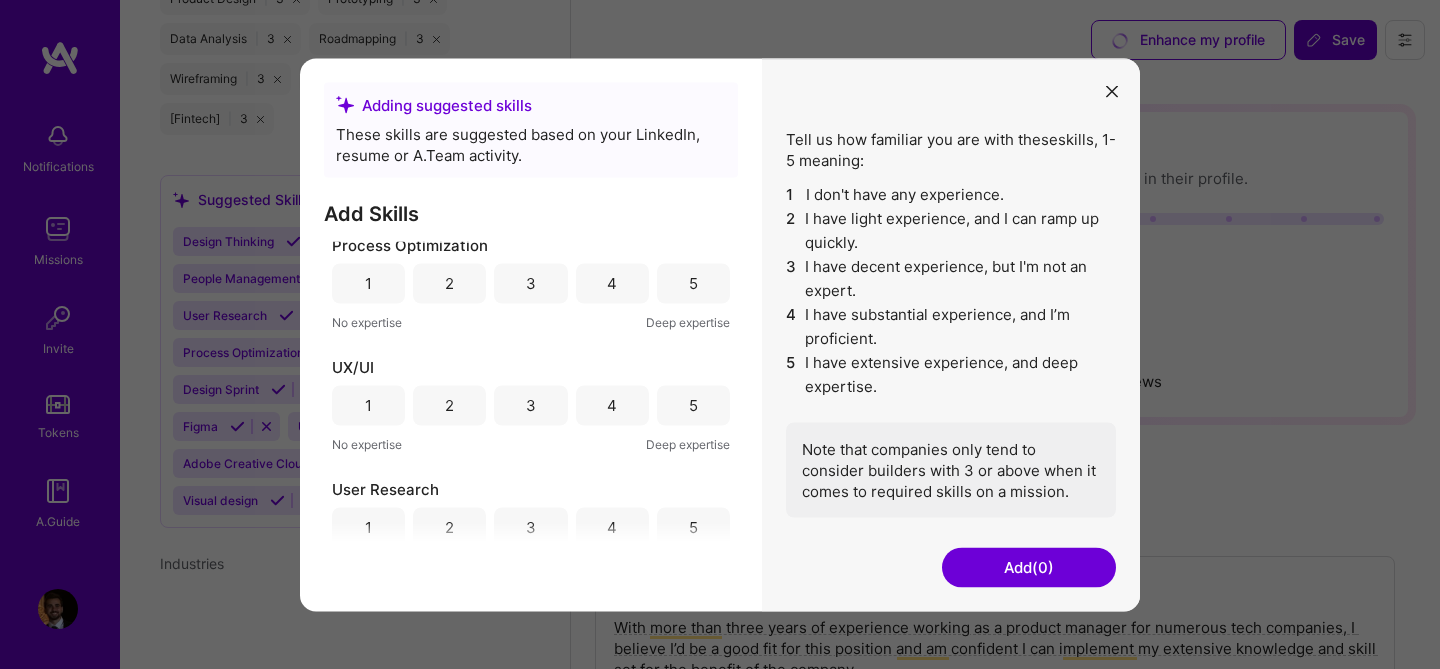 scroll, scrollTop: 743, scrollLeft: 0, axis: vertical 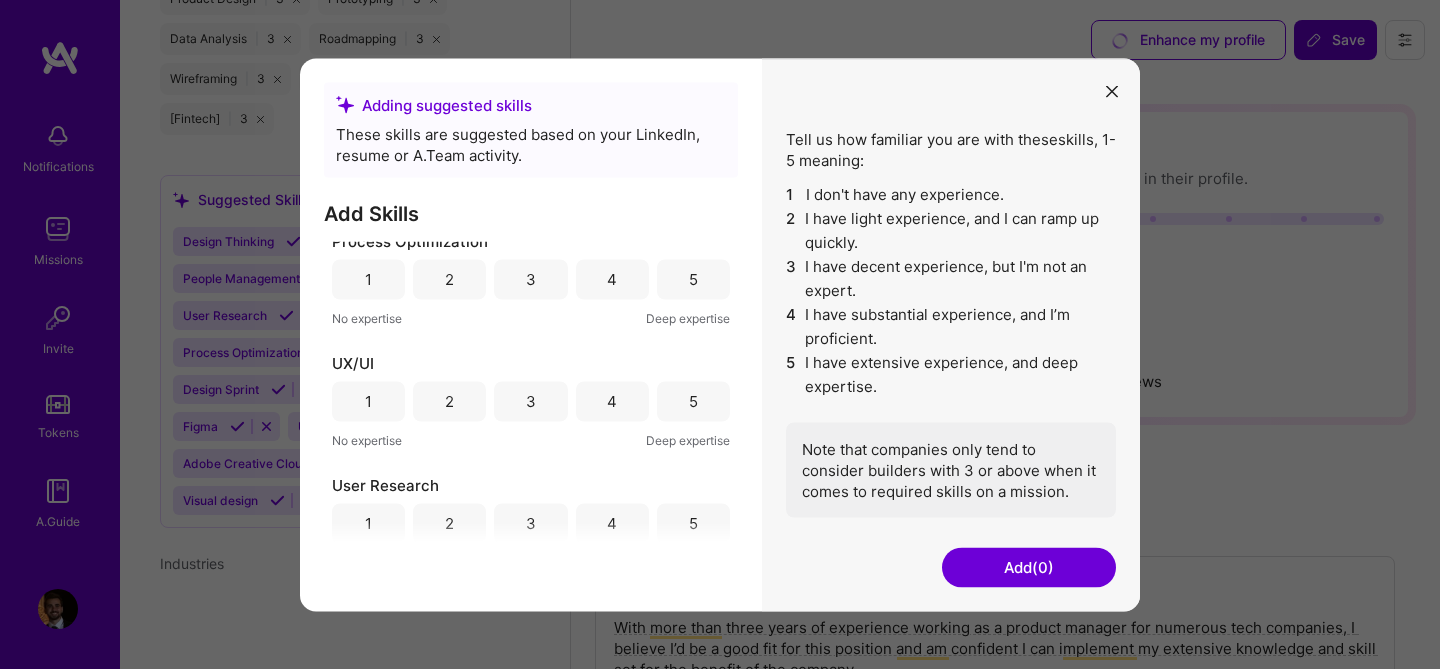 click on "5" at bounding box center (693, 401) 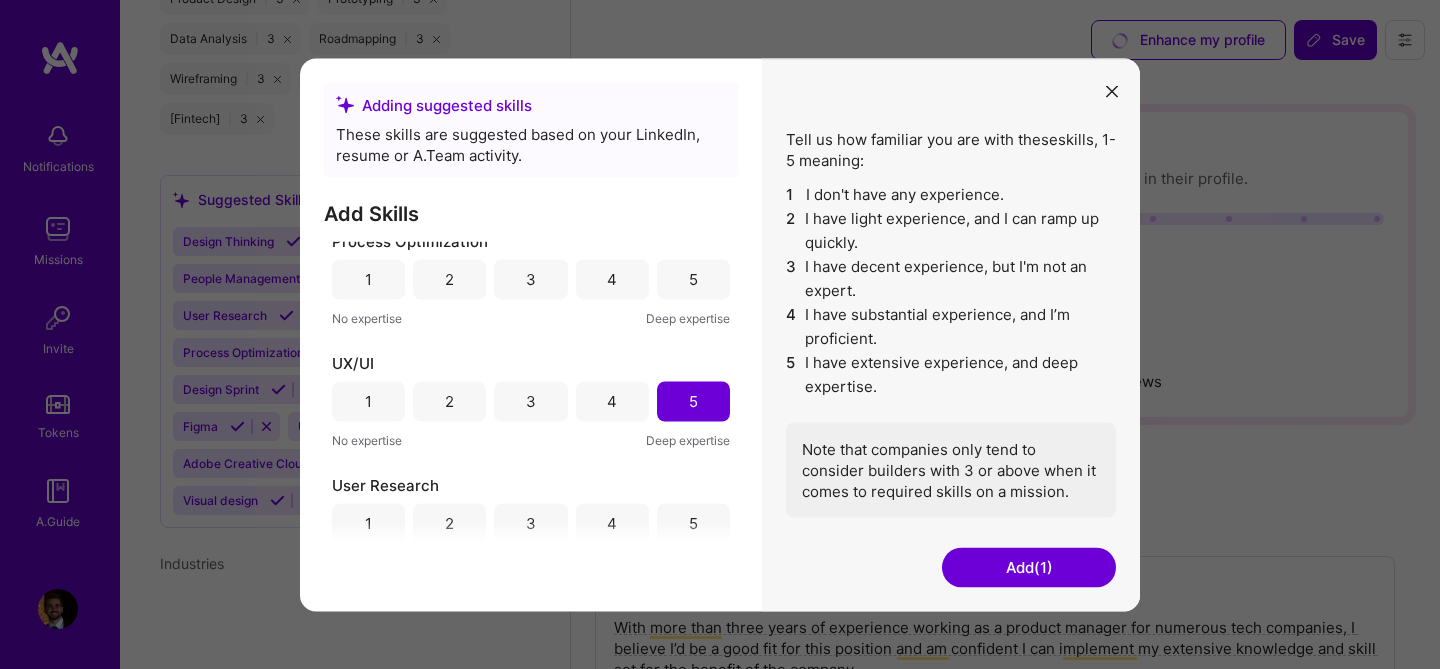 scroll, scrollTop: 881, scrollLeft: 0, axis: vertical 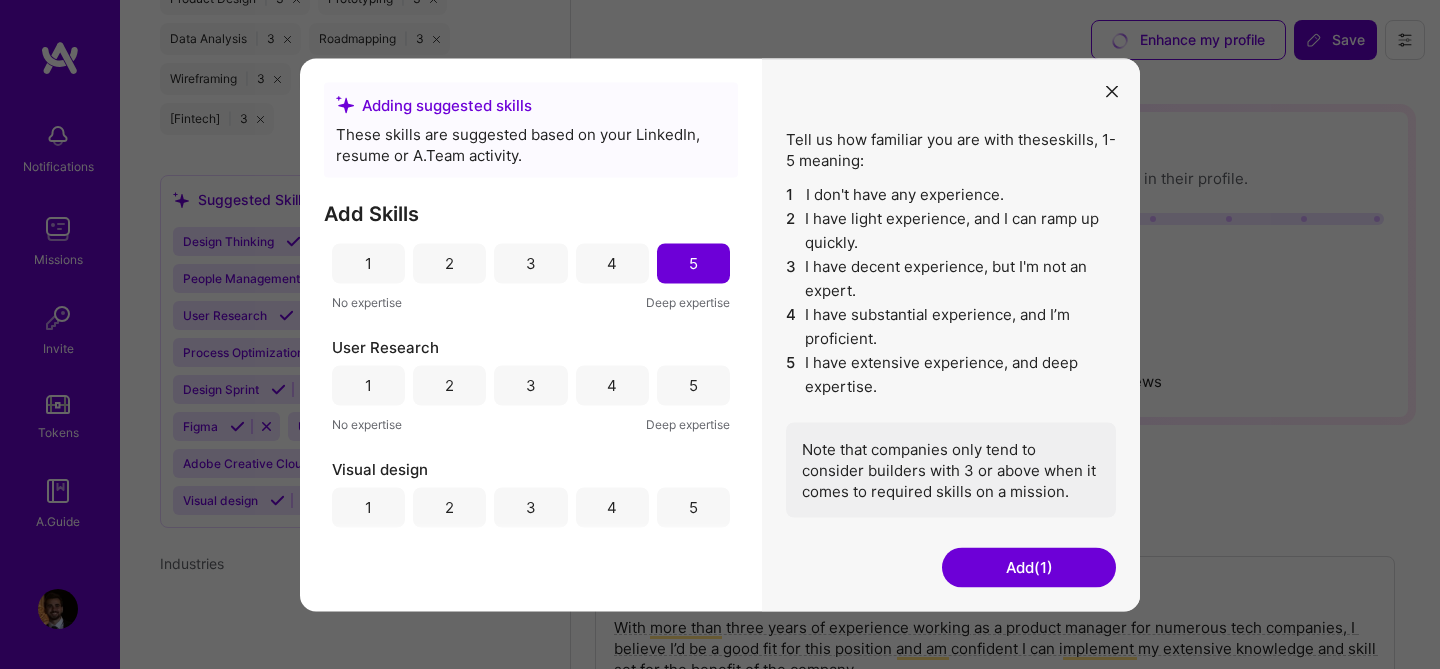 click on "5" at bounding box center (693, 385) 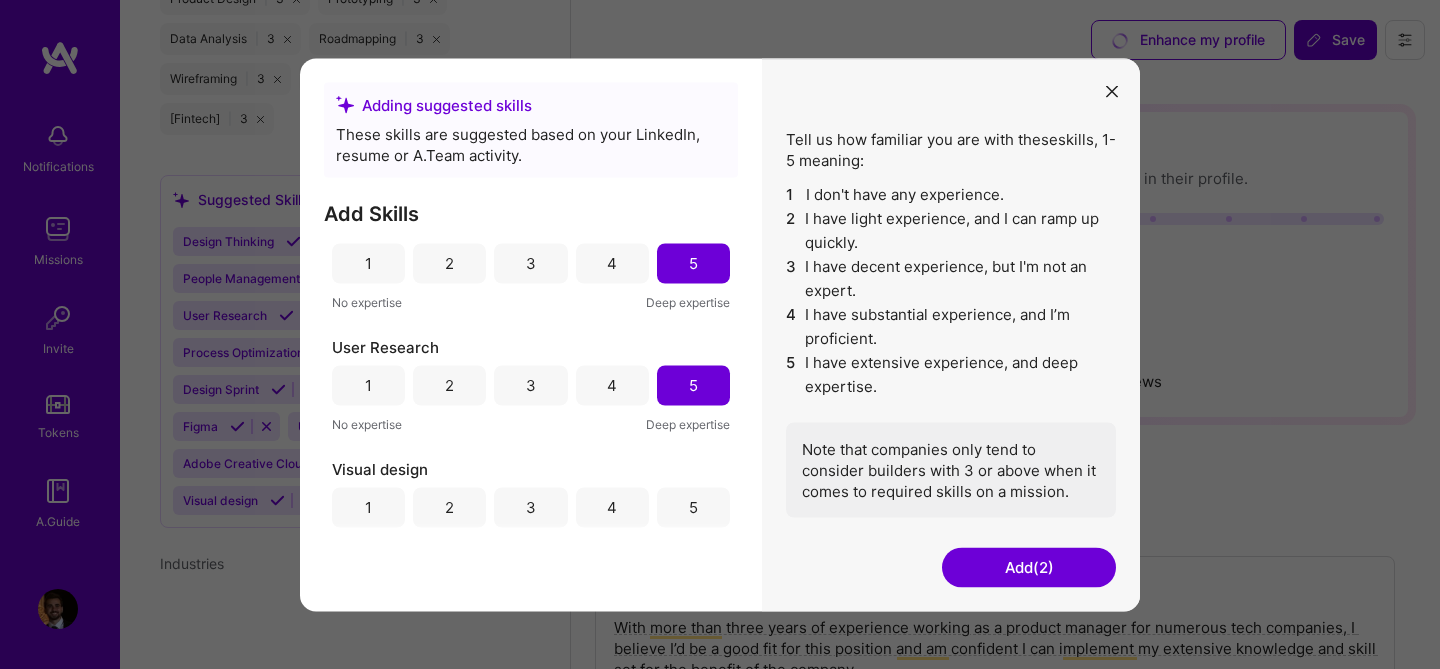 scroll, scrollTop: 895, scrollLeft: 0, axis: vertical 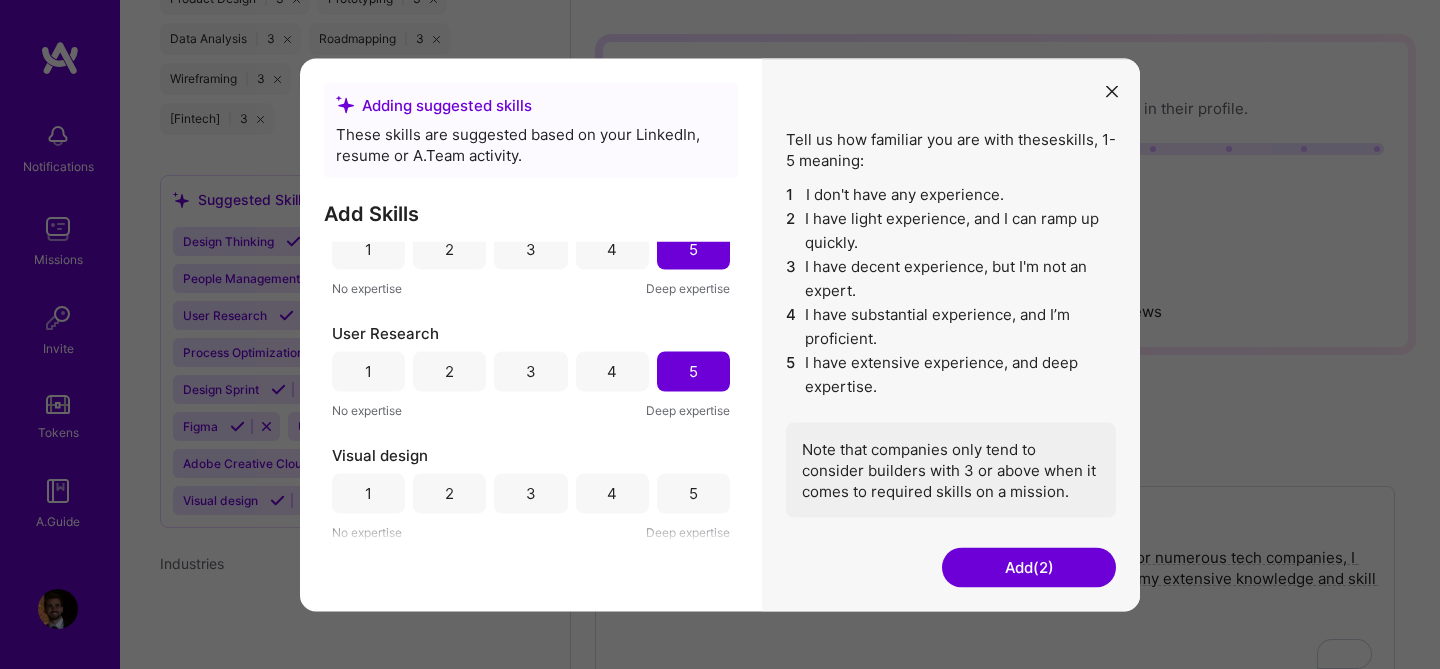 click on "Add  (2)" at bounding box center [1029, 567] 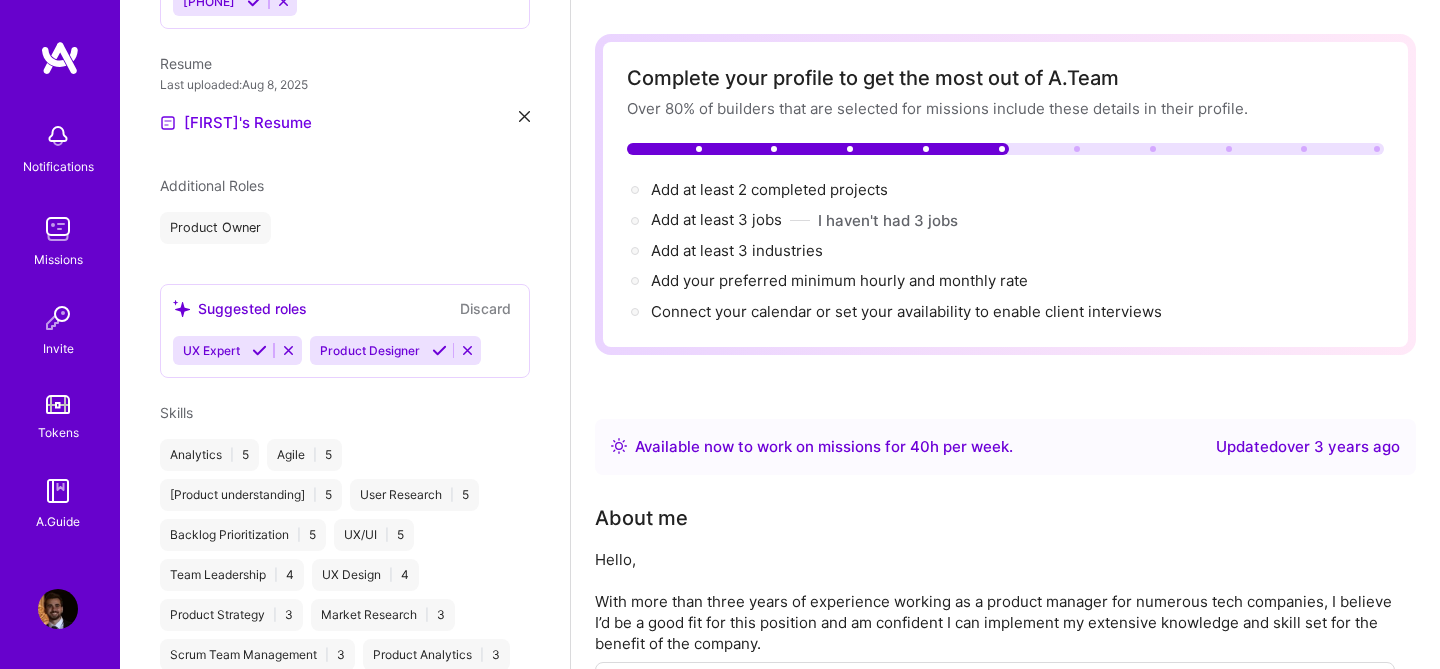 scroll, scrollTop: 917, scrollLeft: 0, axis: vertical 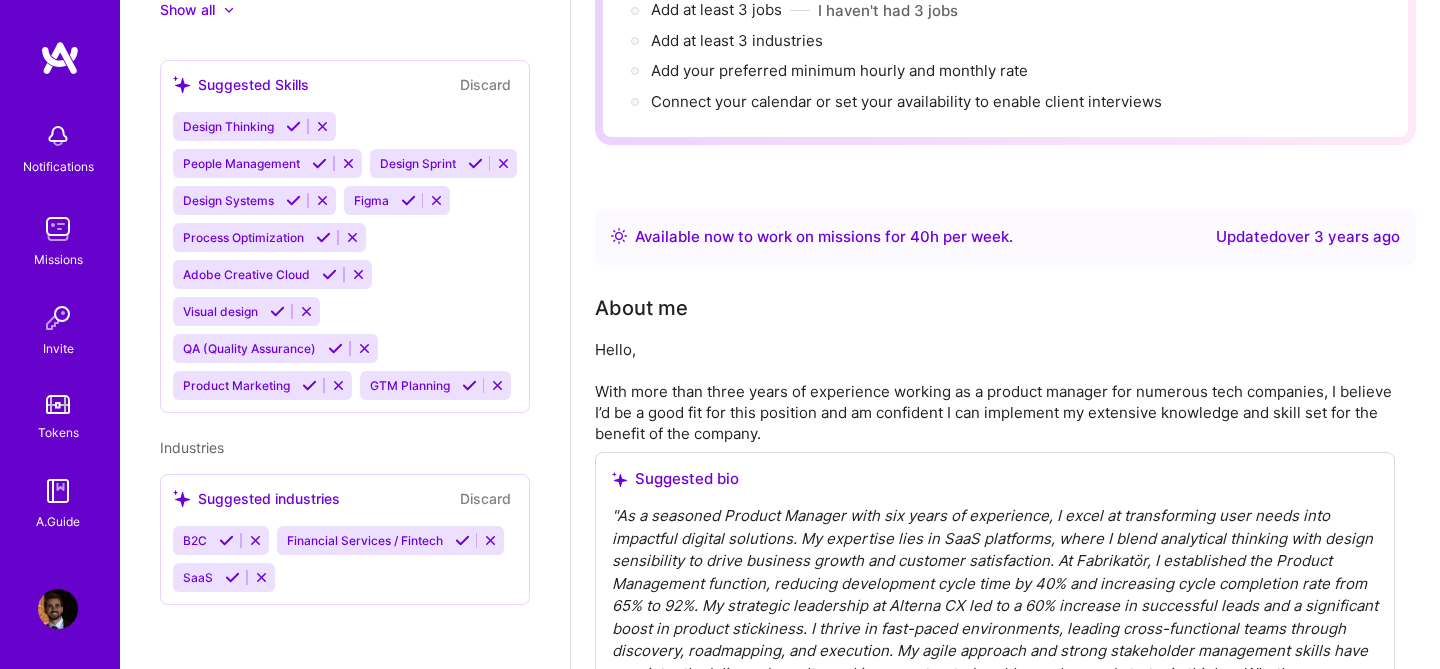 click at bounding box center [232, 577] 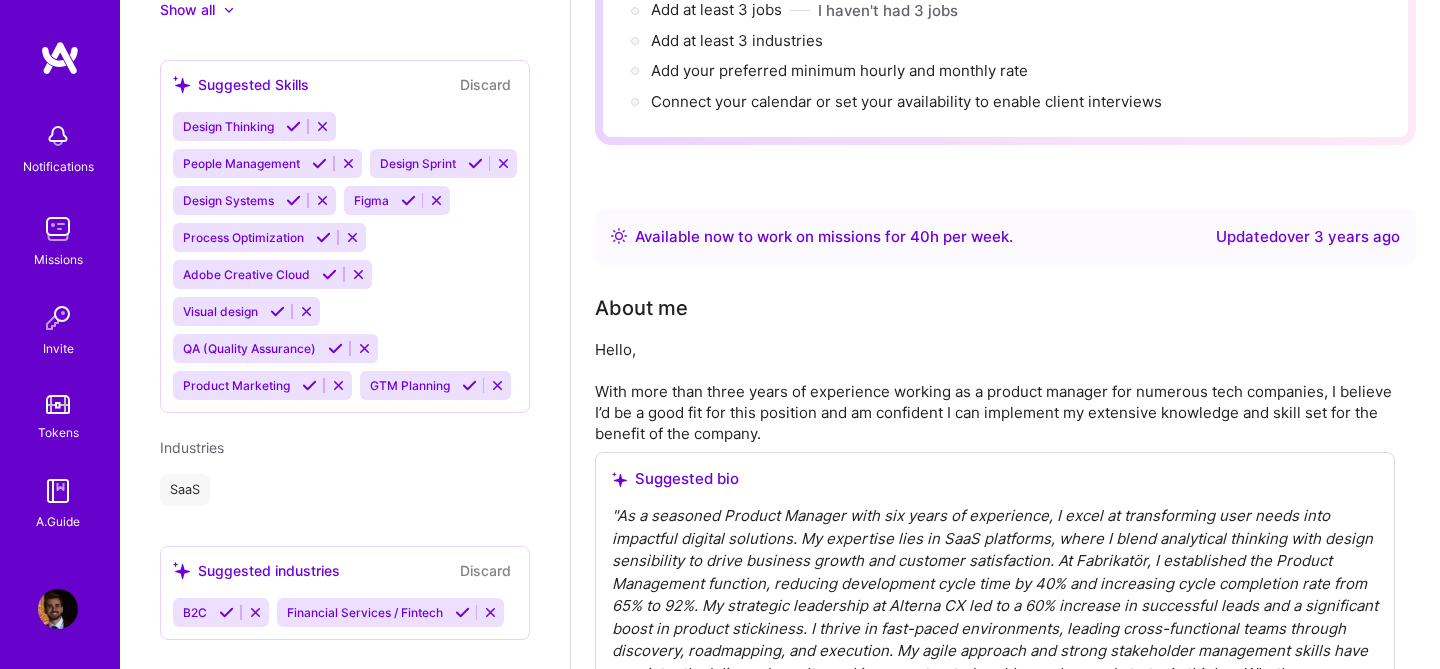 scroll, scrollTop: 1278, scrollLeft: 0, axis: vertical 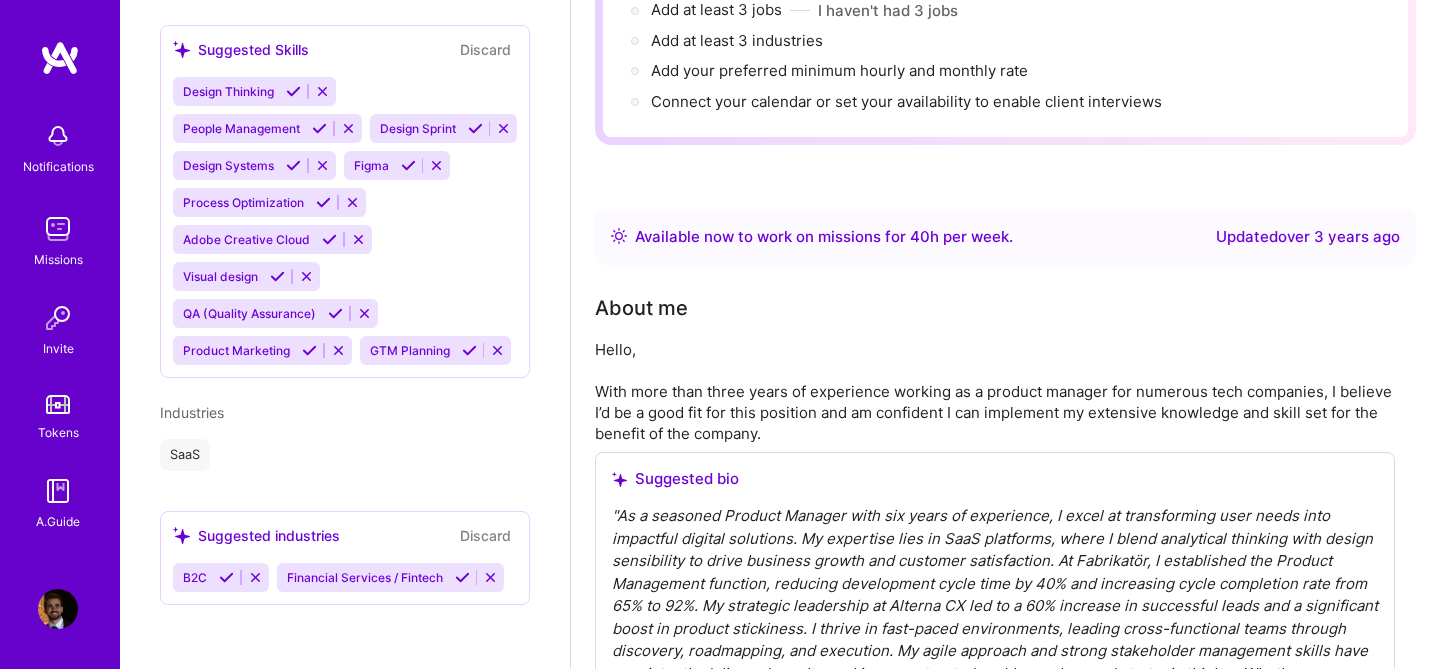 click at bounding box center [226, 577] 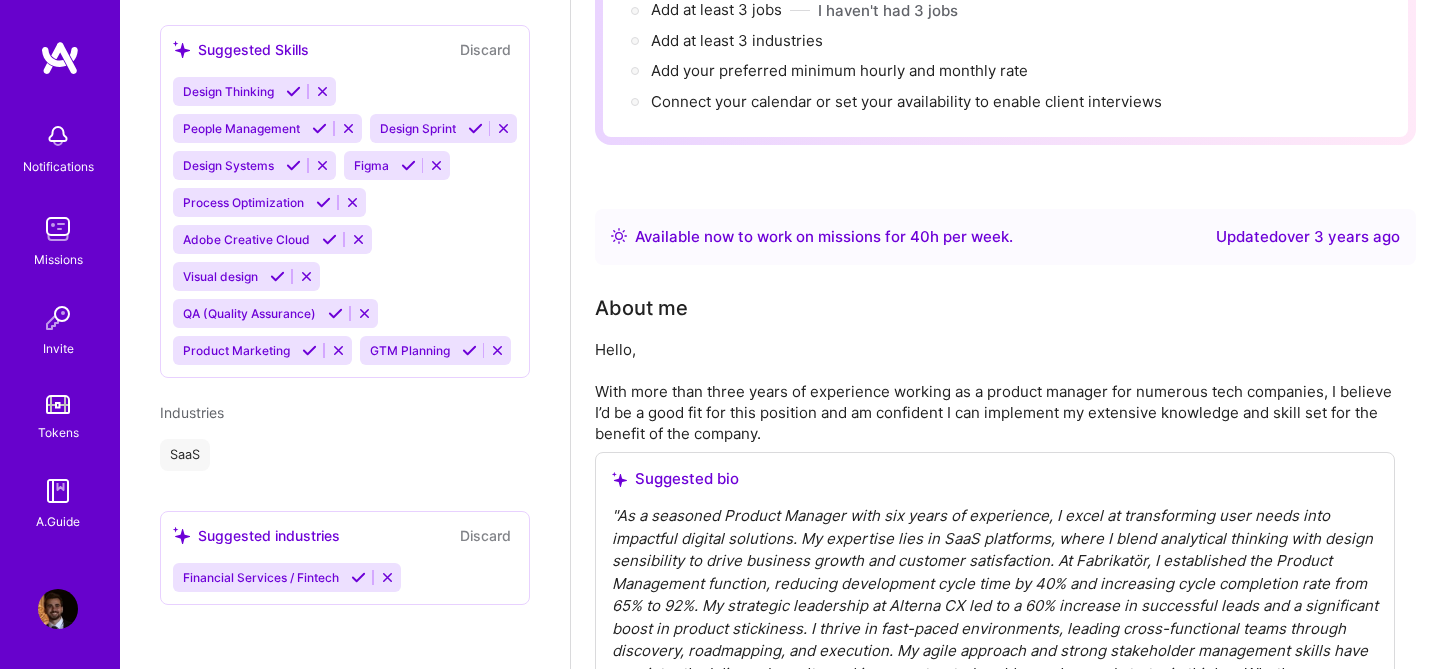click at bounding box center (469, 350) 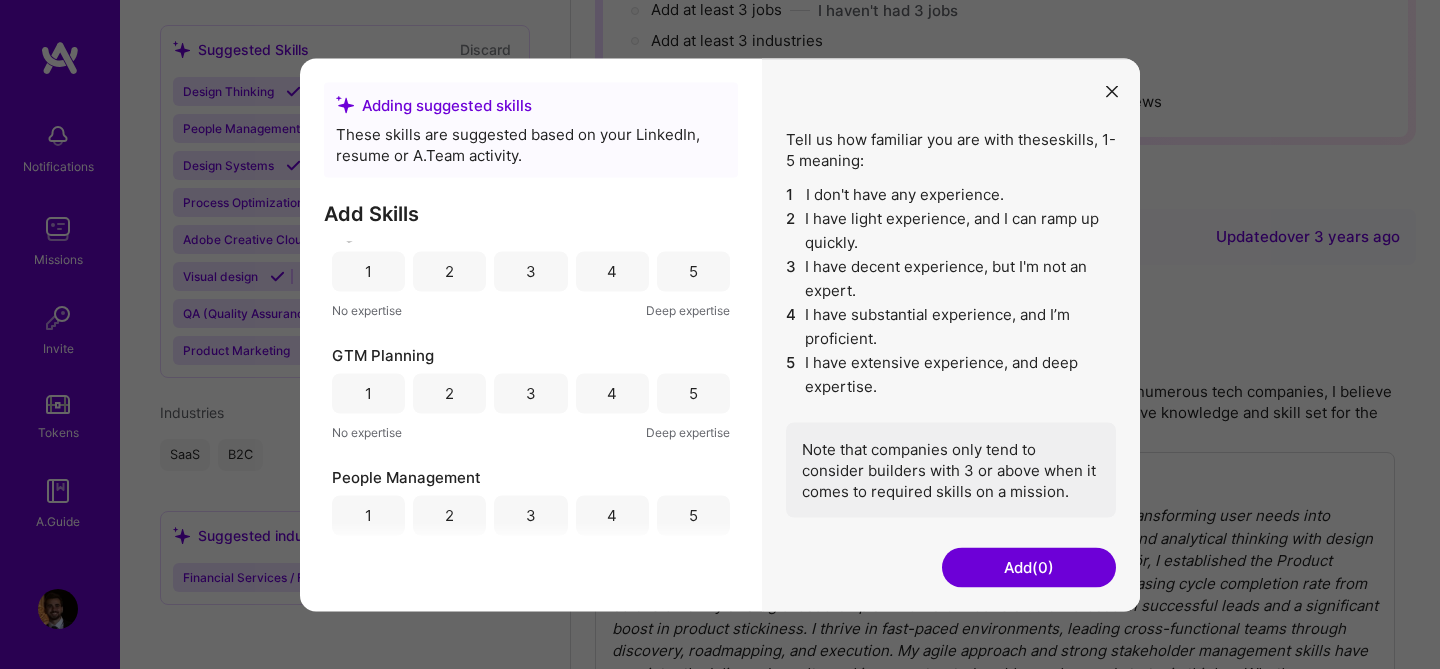 scroll, scrollTop: 1017, scrollLeft: 0, axis: vertical 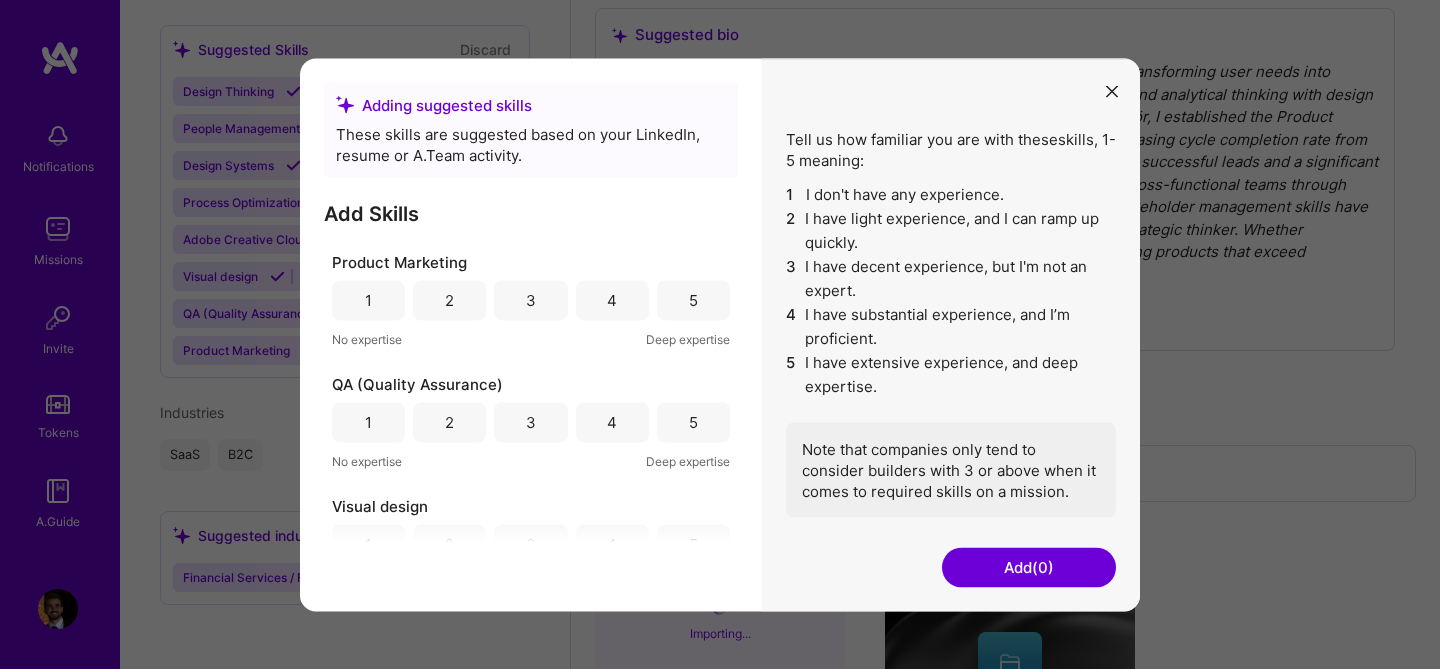click on "5" at bounding box center (693, 300) 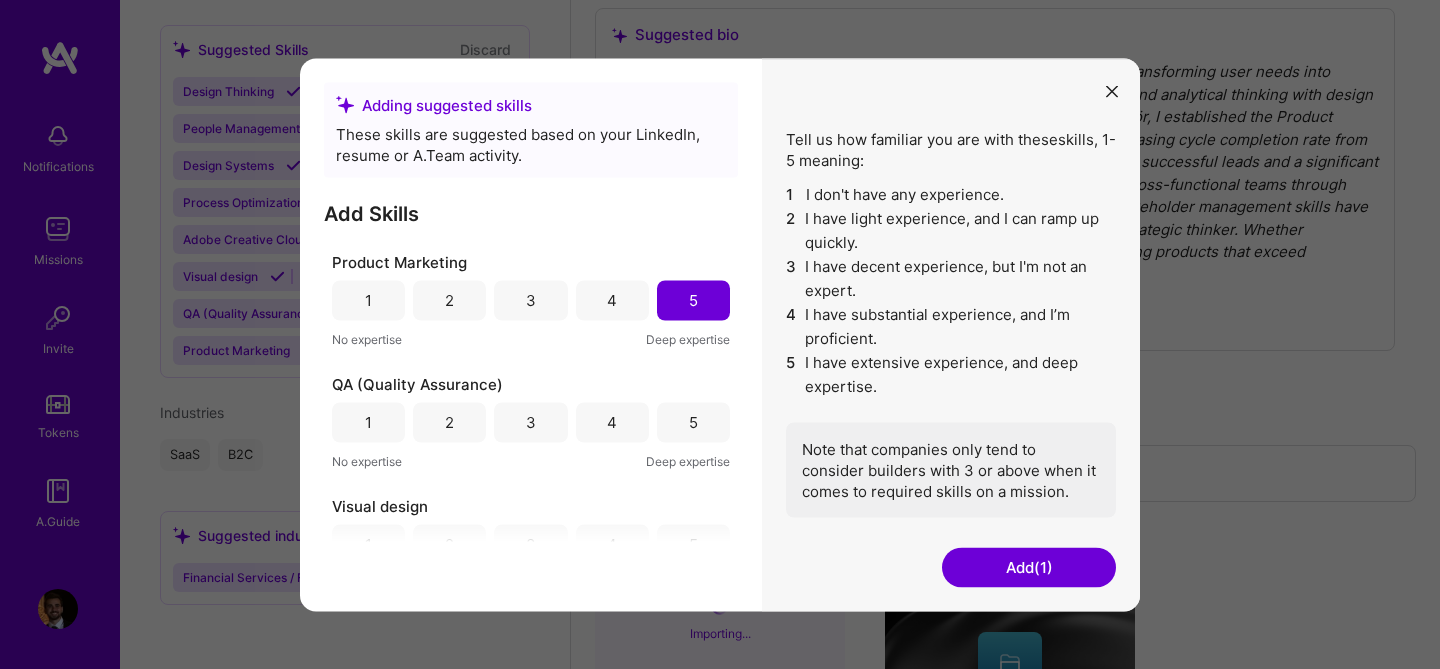 click on "5" at bounding box center (693, 422) 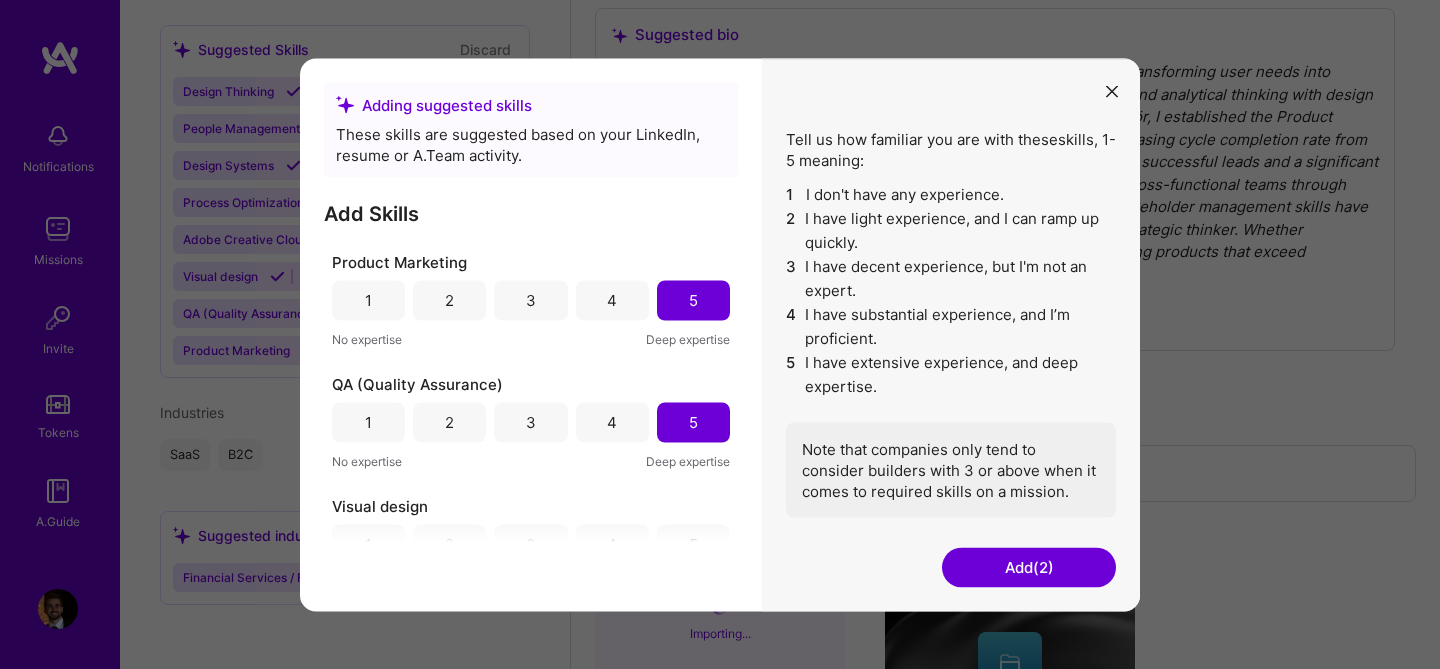 click on "Add  (2)" at bounding box center (1029, 567) 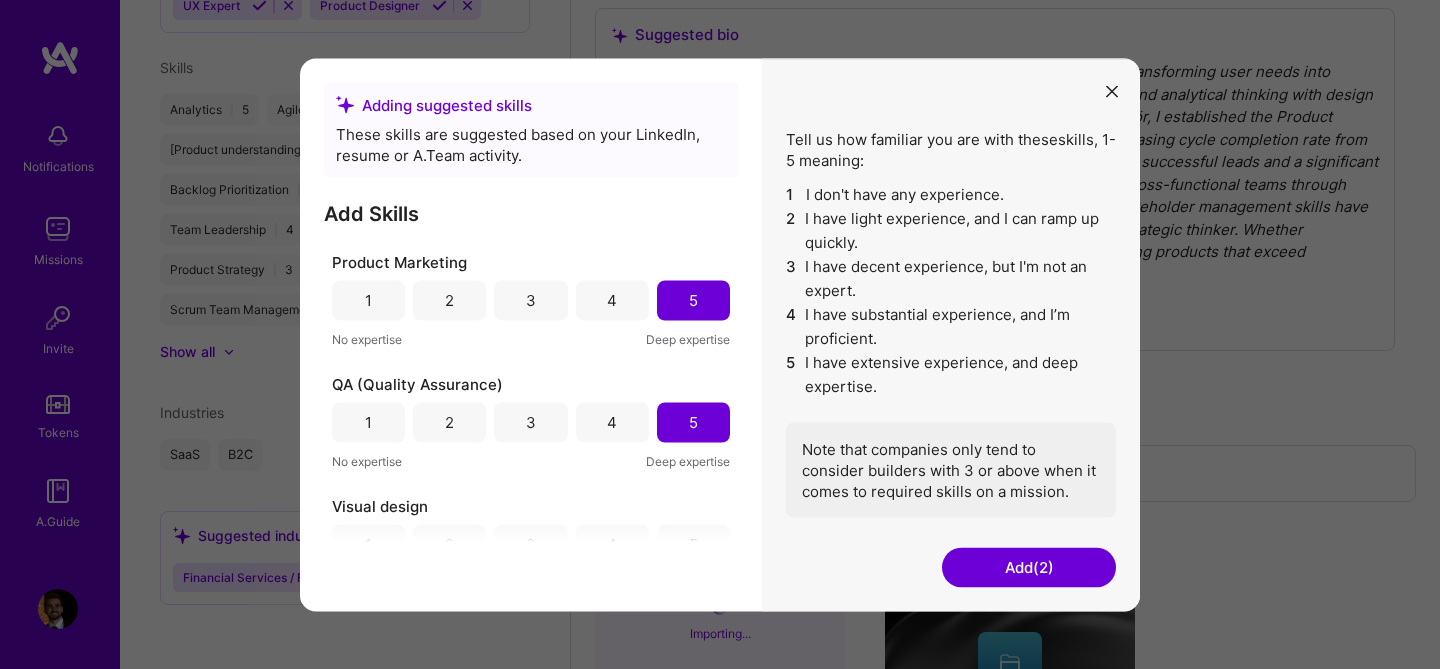 scroll, scrollTop: 901, scrollLeft: 0, axis: vertical 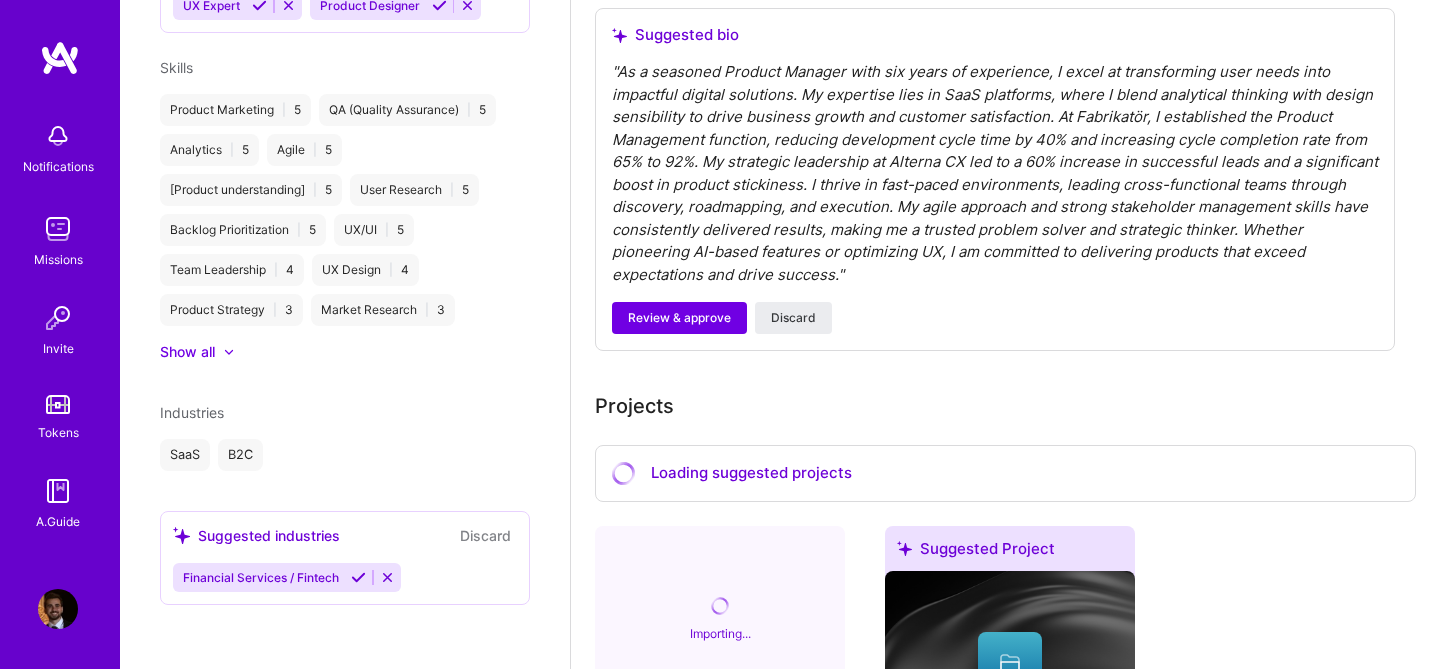 click on "Suggested bio " As a seasoned Product Manager with six years of experience, I excel at transforming user needs into impactful digital solutions. My expertise lies in SaaS platforms, where I blend analytical thinking with design sensibility to drive business growth and customer satisfaction. At [COMPANY], I established the Product Management function, reducing development cycle time by 40% and increasing cycle completion rate from 65% to 92%. My strategic leadership at [COMPANY] led to a 60% increase in successful leads and a significant boost in product stickiness. I thrive in fast-paced environments, leading cross-functional teams through discovery, roadmapping, and execution. My agile approach and strong stakeholder management skills have consistently delivered results, making me a trusted problem solver and strategic thinker. Whether pioneering AI-based features or optimizing UX, I am committed to delivering products that exceed expectations and drive success. " Review & approve Discard" at bounding box center [995, 179] 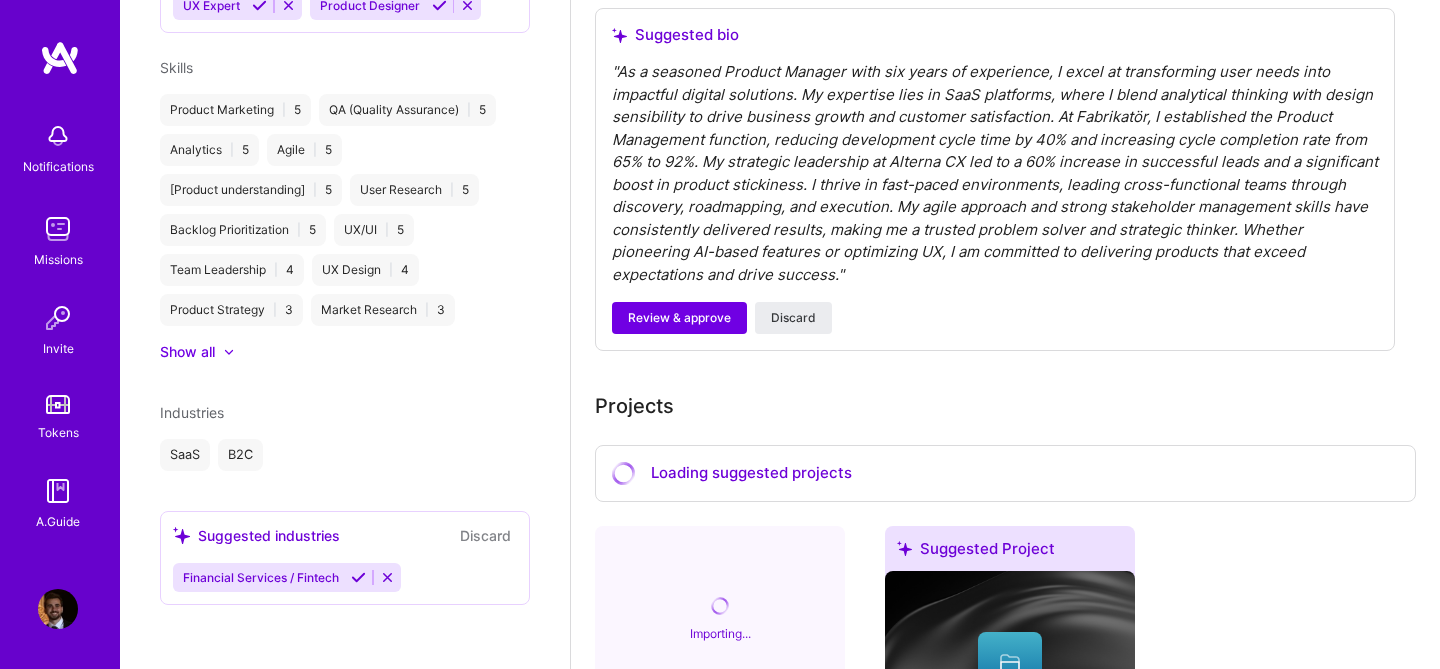 scroll, scrollTop: 741, scrollLeft: 0, axis: vertical 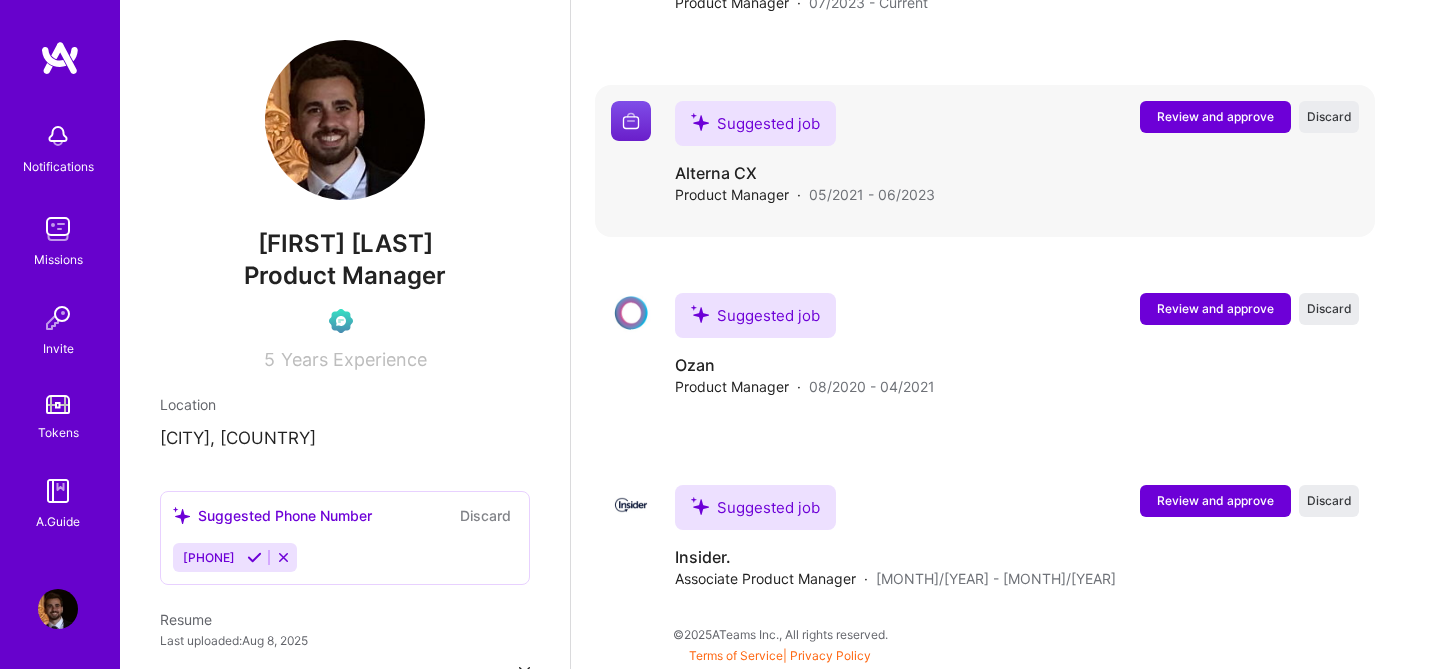 click on "Review and approve" at bounding box center (1215, 117) 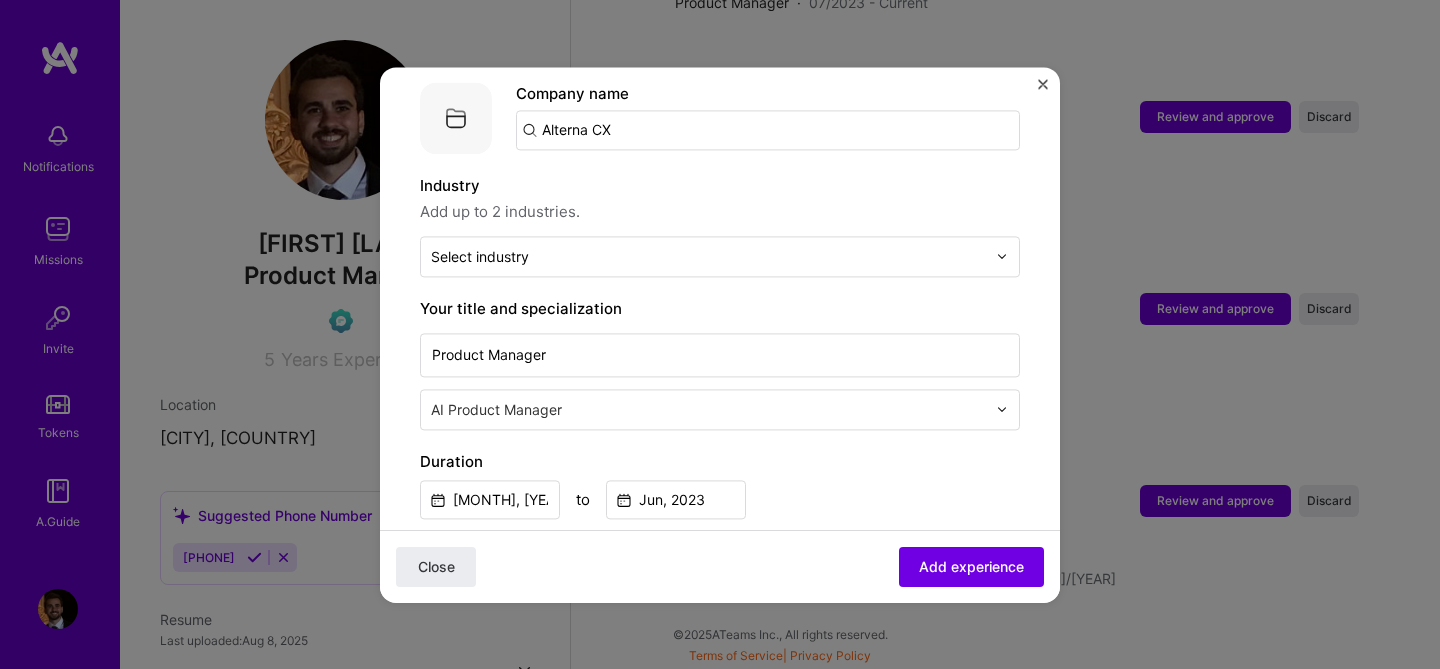 scroll, scrollTop: 189, scrollLeft: 0, axis: vertical 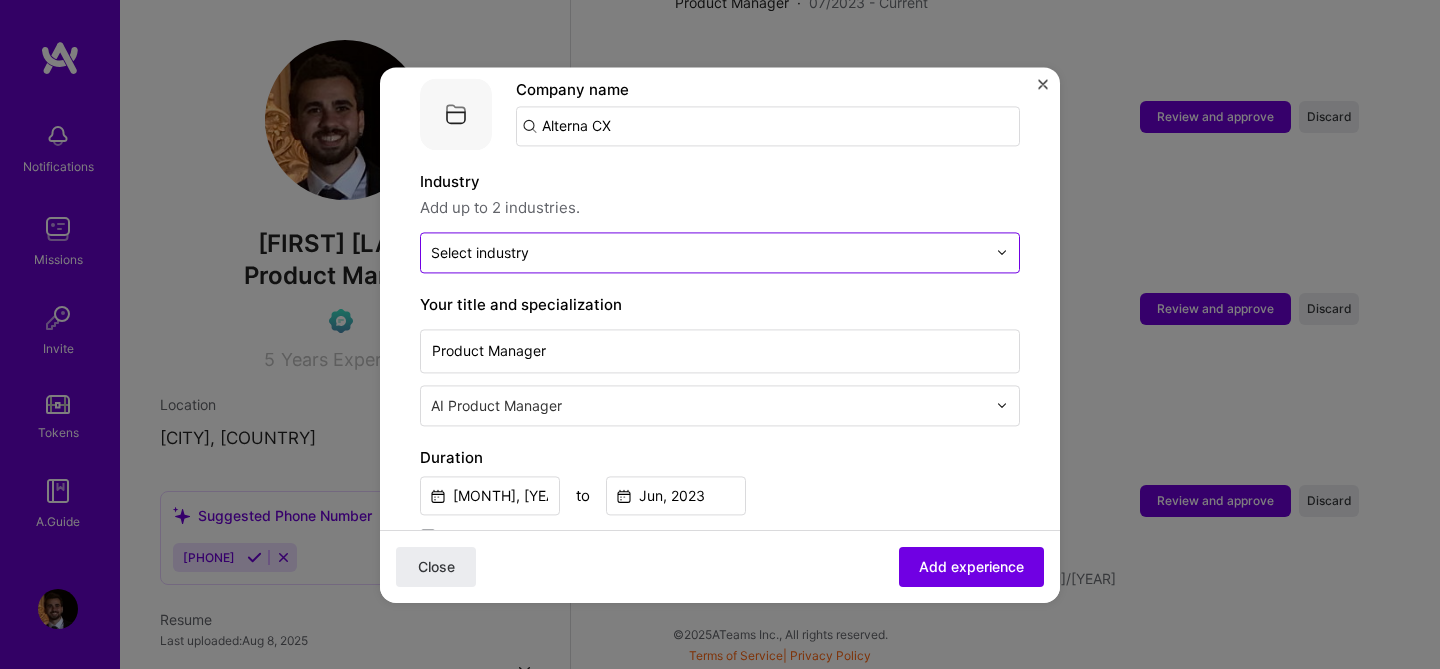 click on "Select industry 0" at bounding box center [708, 252] 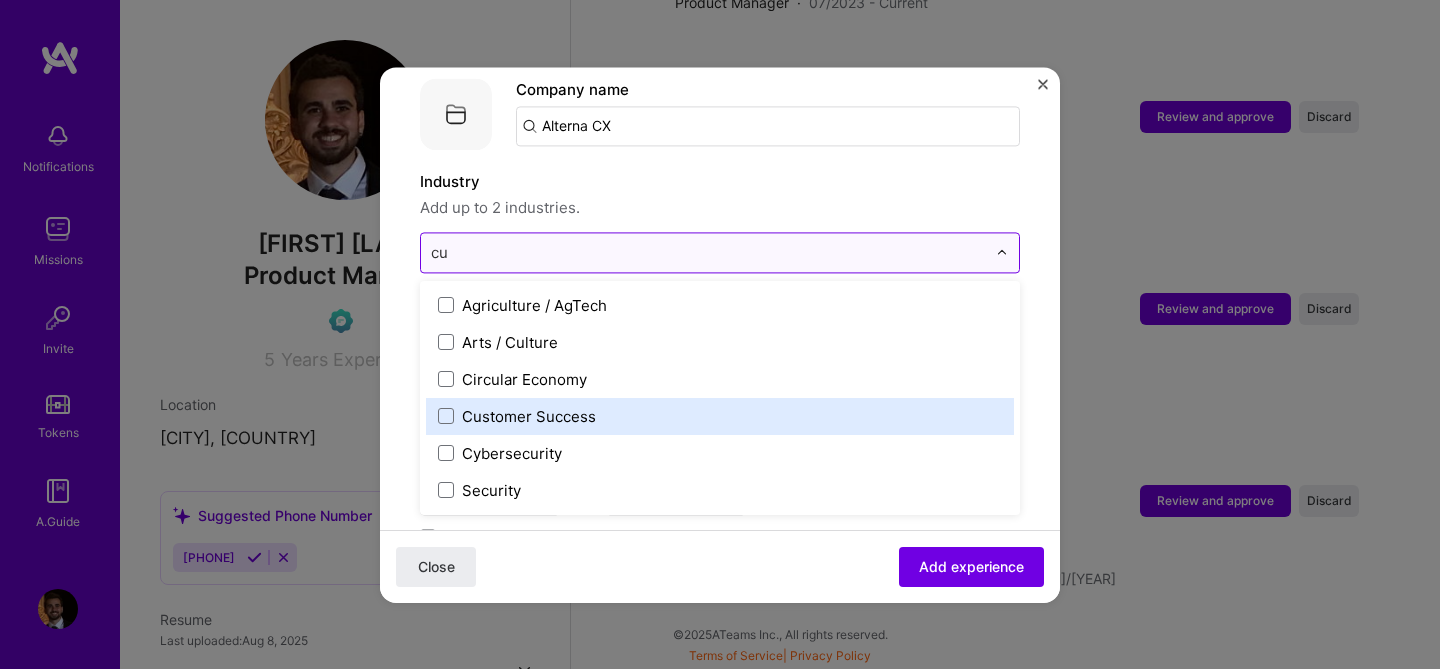 type on "c" 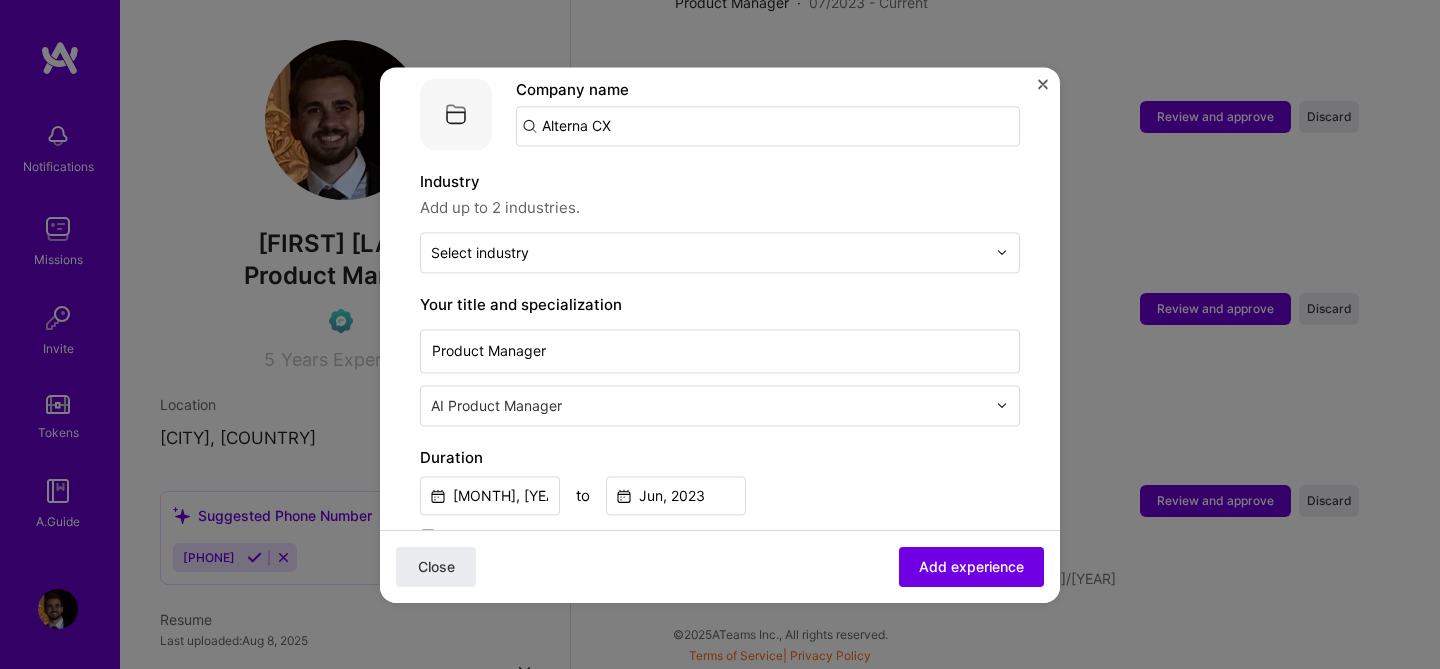 click on "Industry" at bounding box center [720, 182] 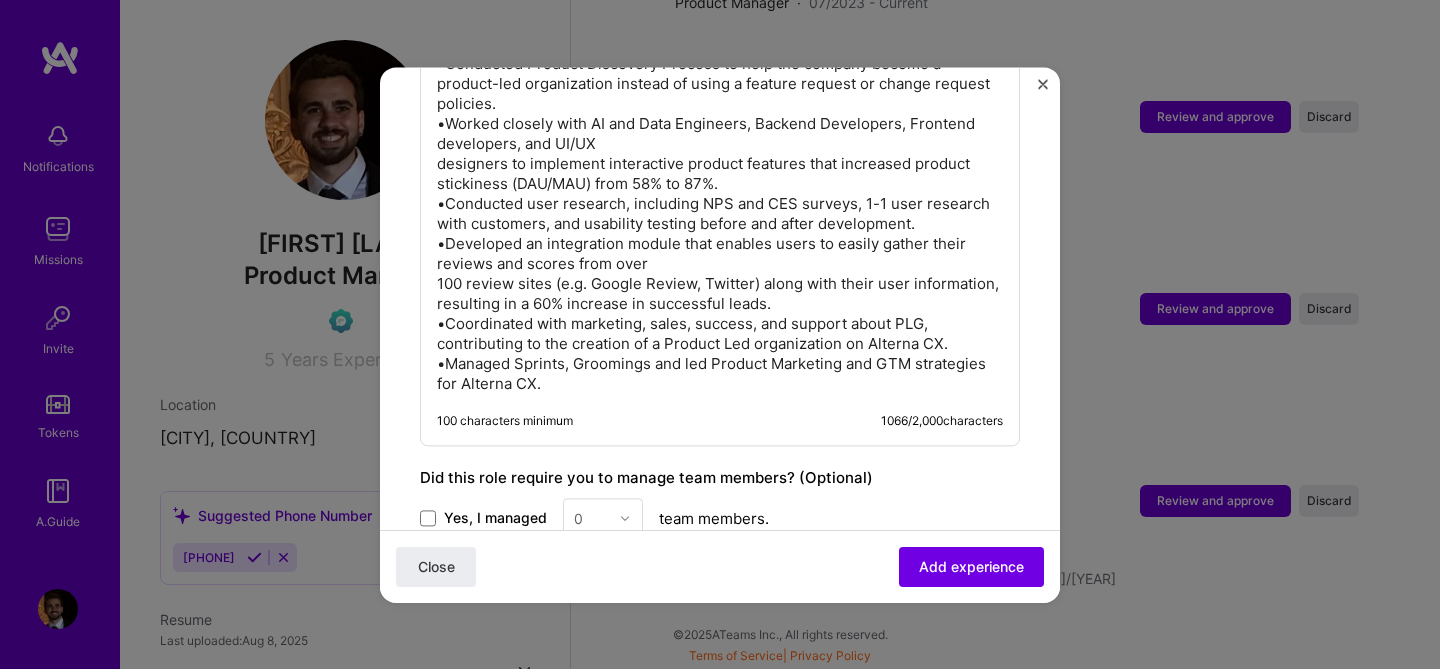 scroll, scrollTop: 1066, scrollLeft: 0, axis: vertical 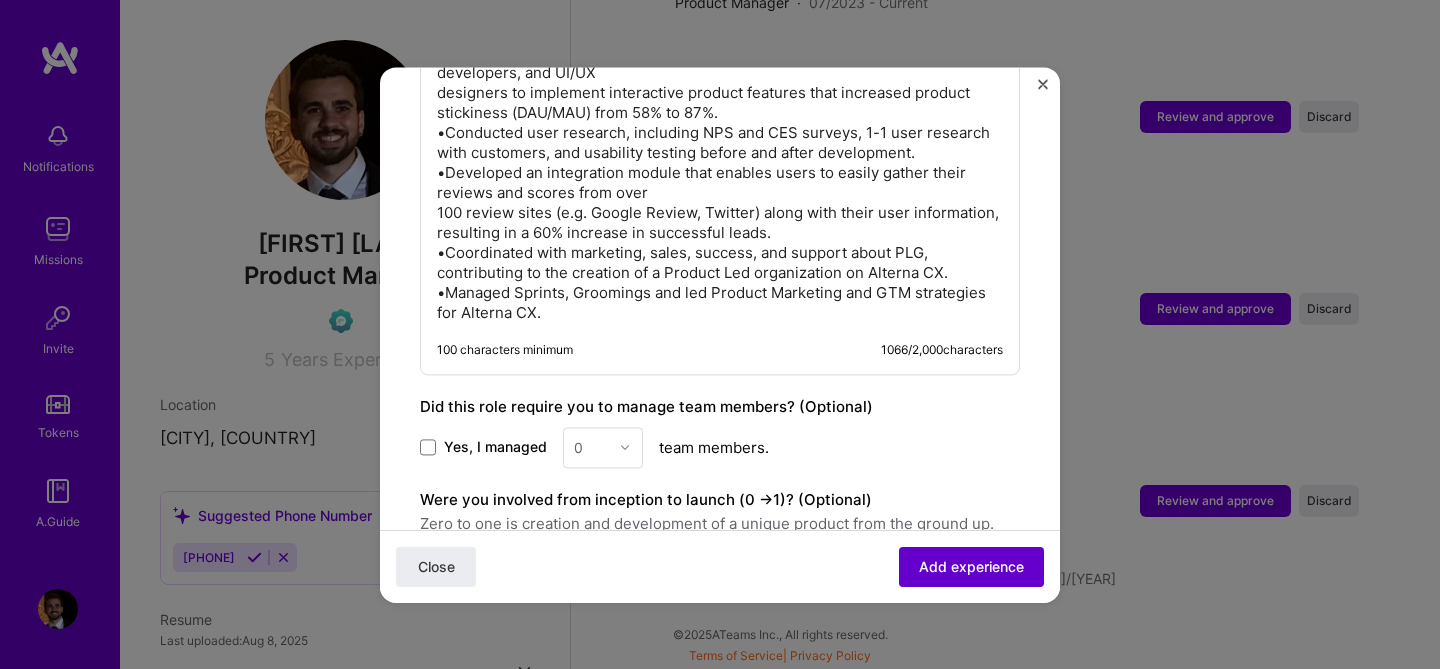 click on "Add experience" at bounding box center (971, 566) 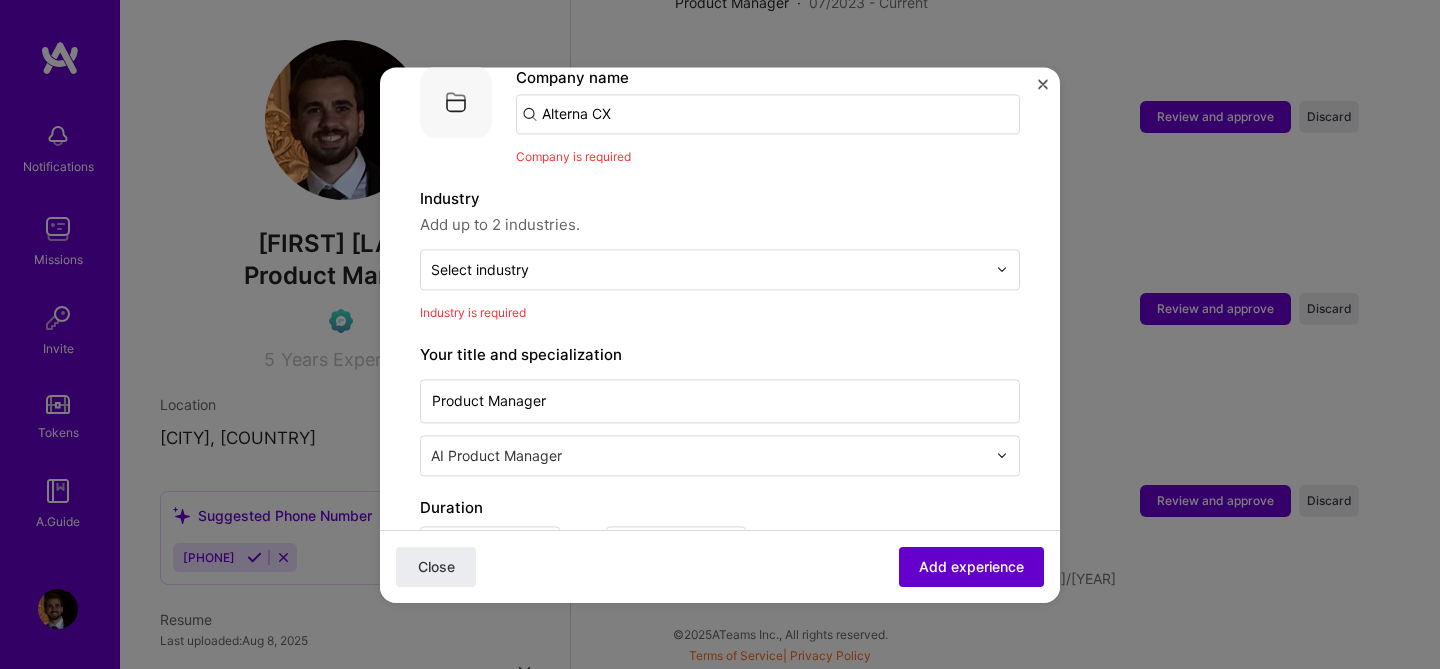 scroll, scrollTop: 200, scrollLeft: 0, axis: vertical 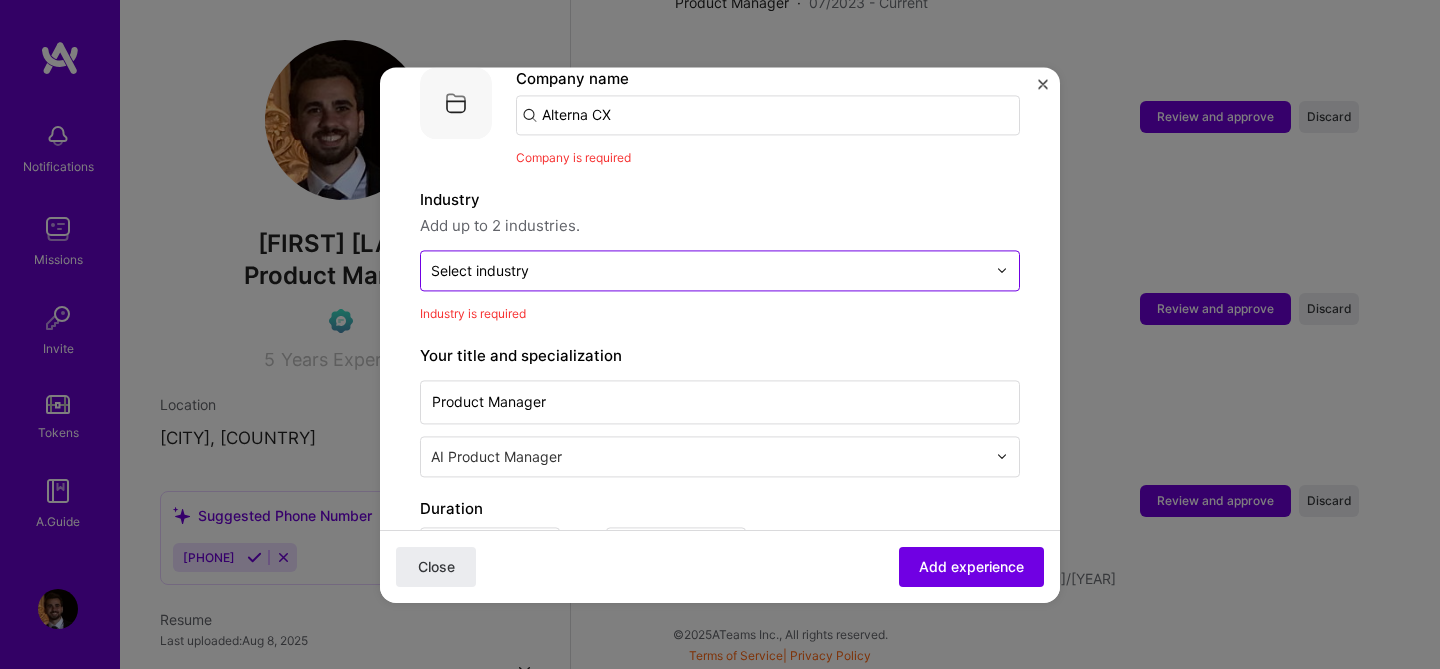 click at bounding box center (708, 270) 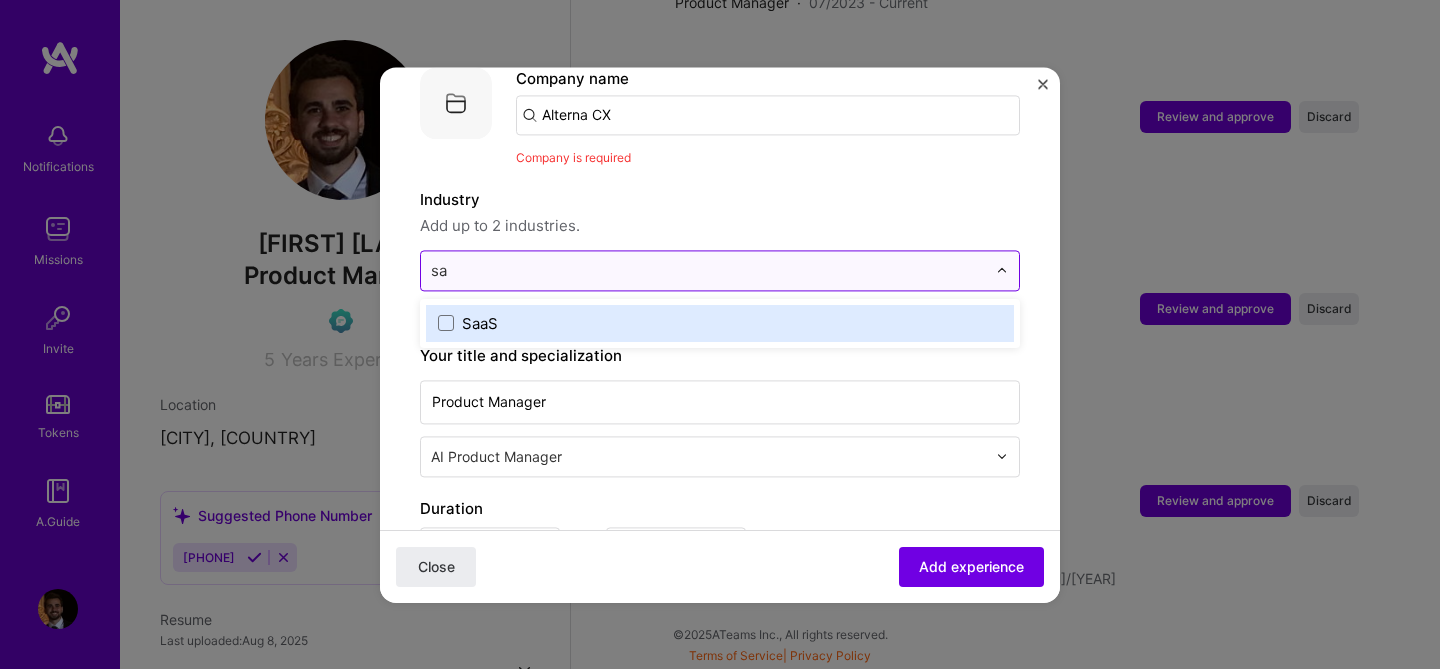 type on "saa" 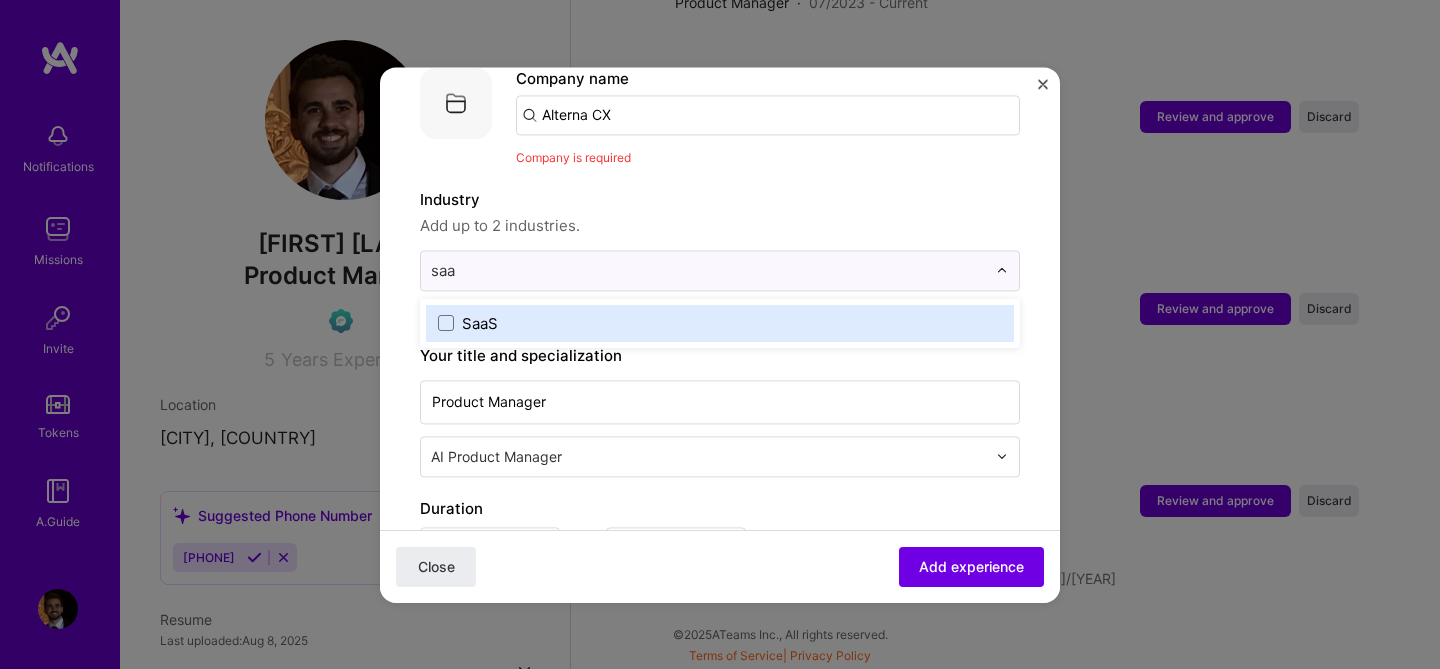 click on "SaaS" at bounding box center (720, 323) 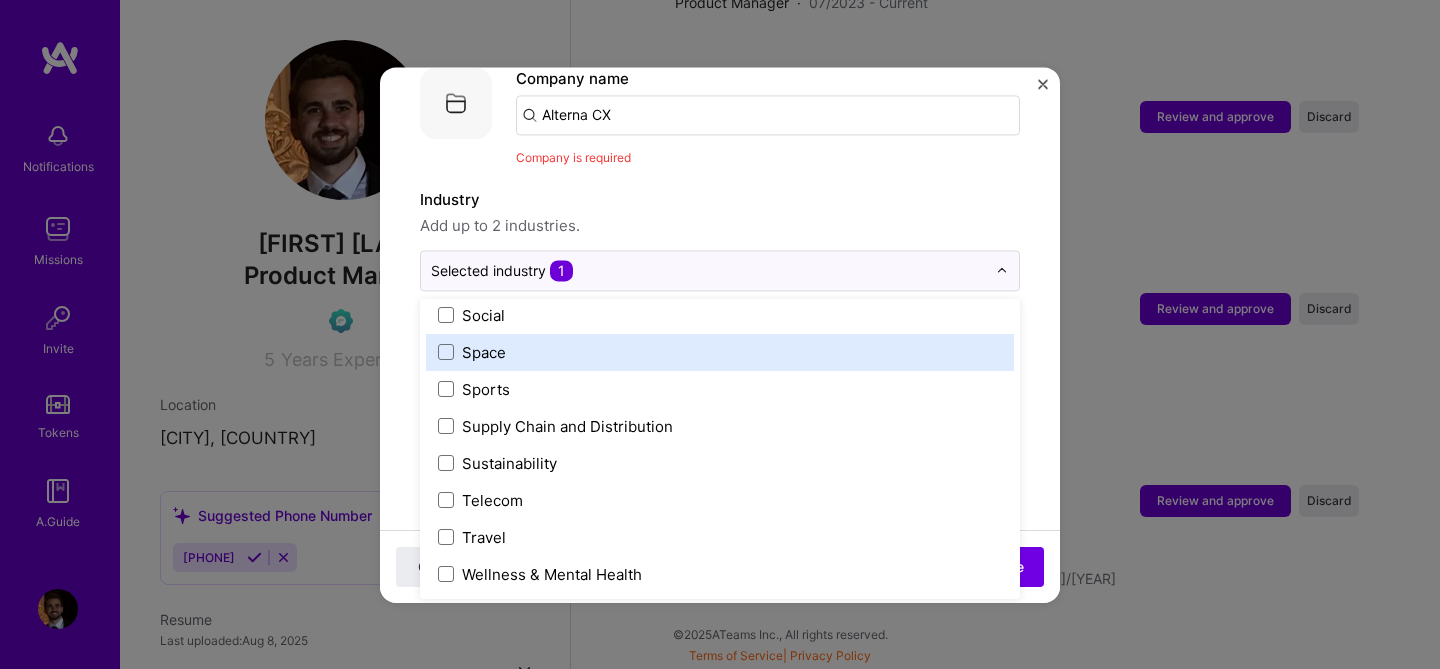 scroll, scrollTop: 4152, scrollLeft: 0, axis: vertical 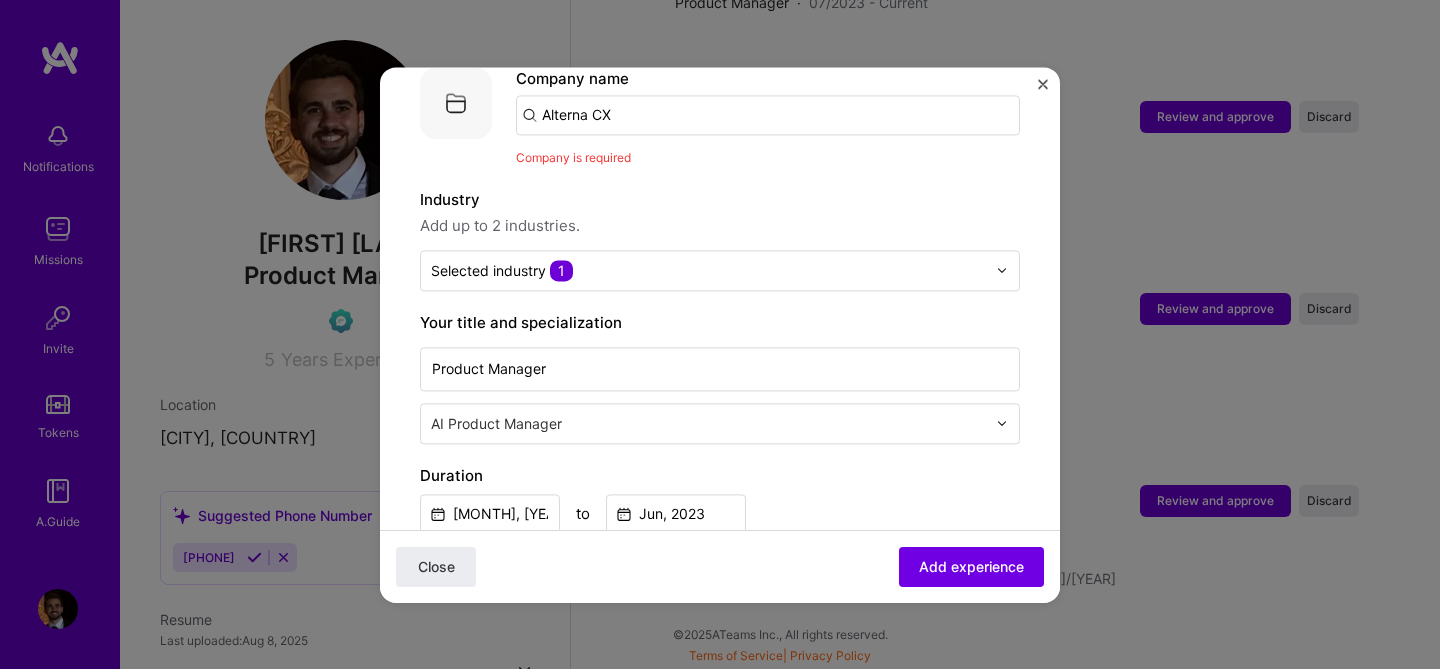 click on "Industry" at bounding box center [720, 200] 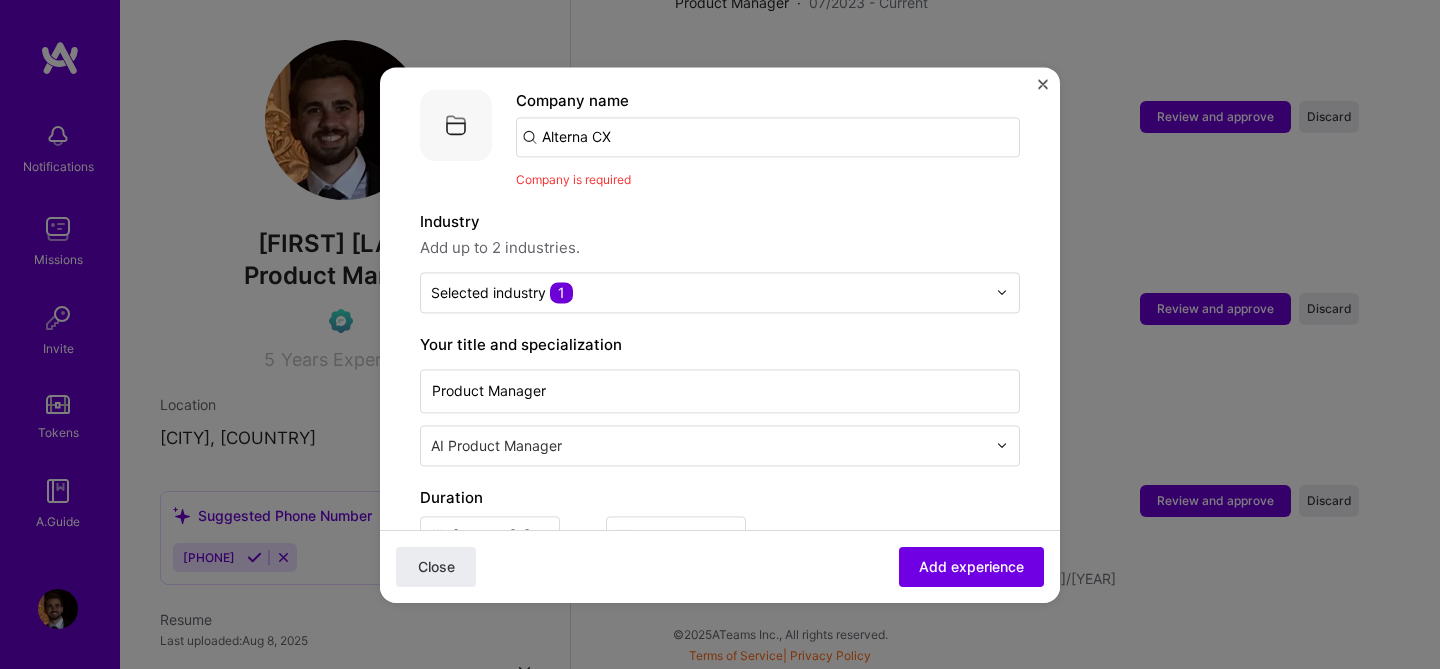 scroll, scrollTop: 181, scrollLeft: 0, axis: vertical 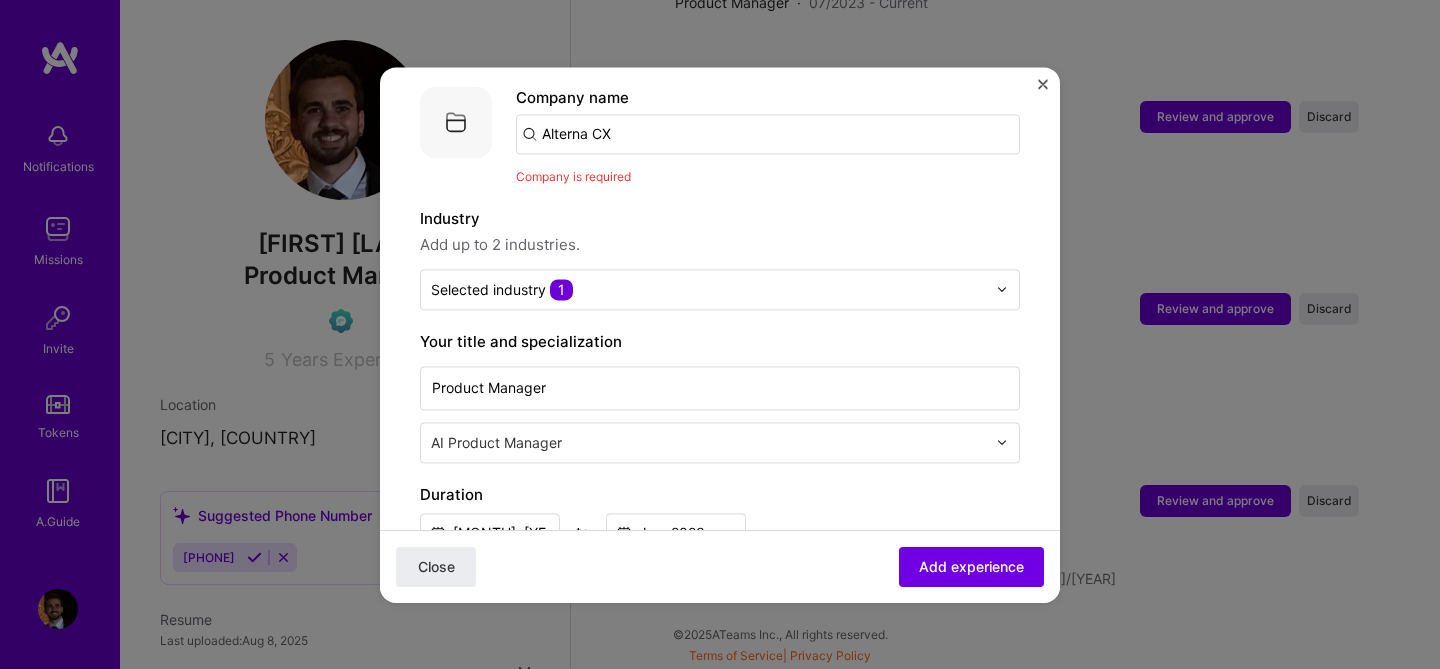 click on "AI Product Manager" at bounding box center [708, 442] 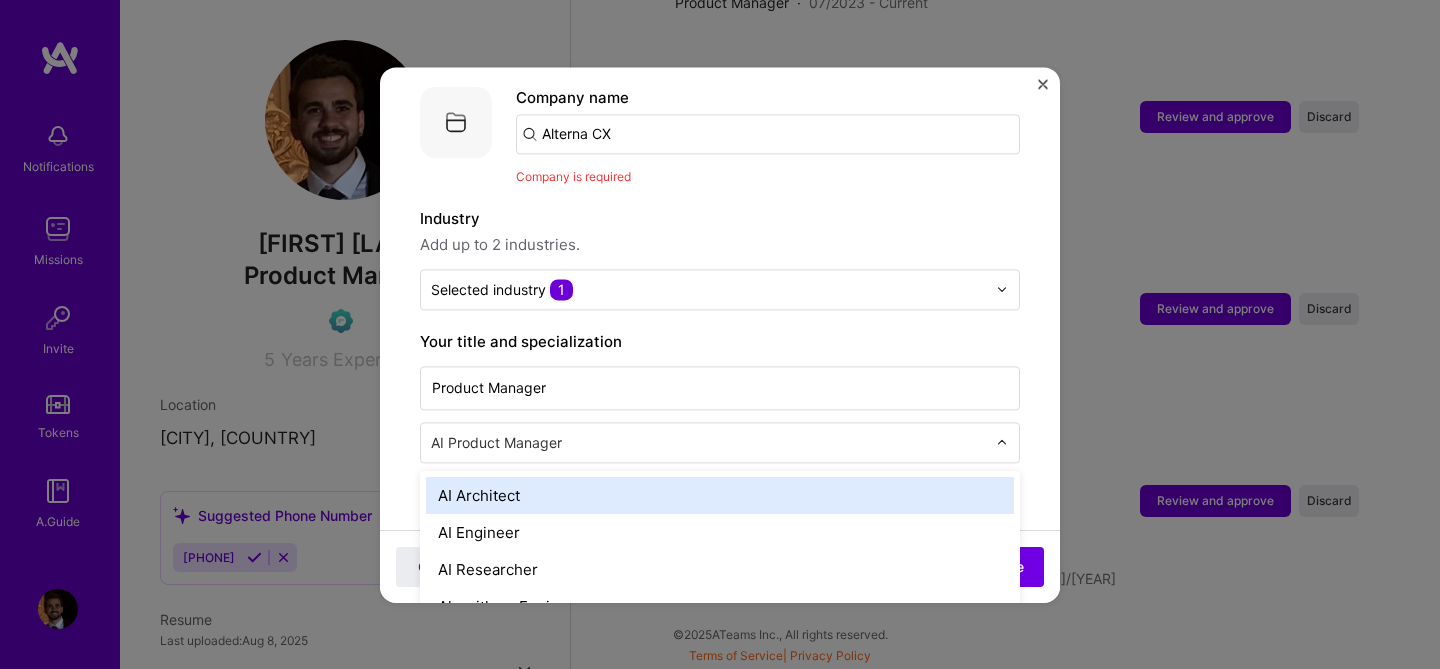 click on "Product Manager option AI Architect focused, 1 of 70. 69 results available. Use Up and Down to choose options, press Enter to select the currently focused option, press Escape to exit the menu, press Tab to select the option and exit the menu. AI Product Manager AI Architect AI Engineer AI Researcher Algorithms Engineer Analytics Engineer Android Developer Art Director Automation Developer Back-End Developer Blockchain Developer Brand Designer Brand Expert Business Development Chief Technology Officer (CTO) Chief of Staff Cloud Expert Community Manager Content Writer Copywriter Data Analyst Data Architect Data Engineer Data Scientist Deep Learning Engineer Dev Evangelist Dev Experience DevOps Engineer Embedded Engineer Engineering Manager Financial Advisory Consultant Front-End Developer Full-Stack Developer Game Designer Game Developer Graphics Designer Growth Marketer Human Resource Consultant IT Consultant Industrial Designer Law Expert ML Engineer MLOps Management Consultant Marketing Strategist UX Expert" at bounding box center (720, 412) 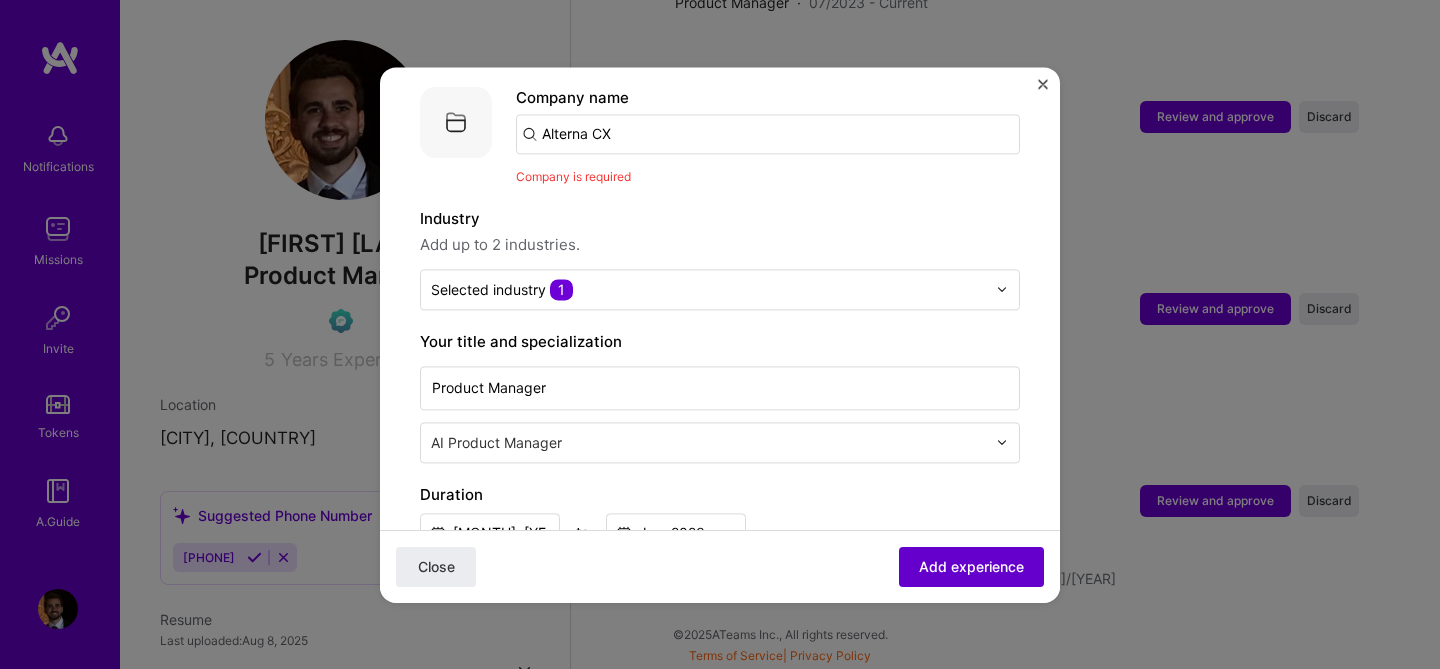 click on "Add experience" at bounding box center [971, 566] 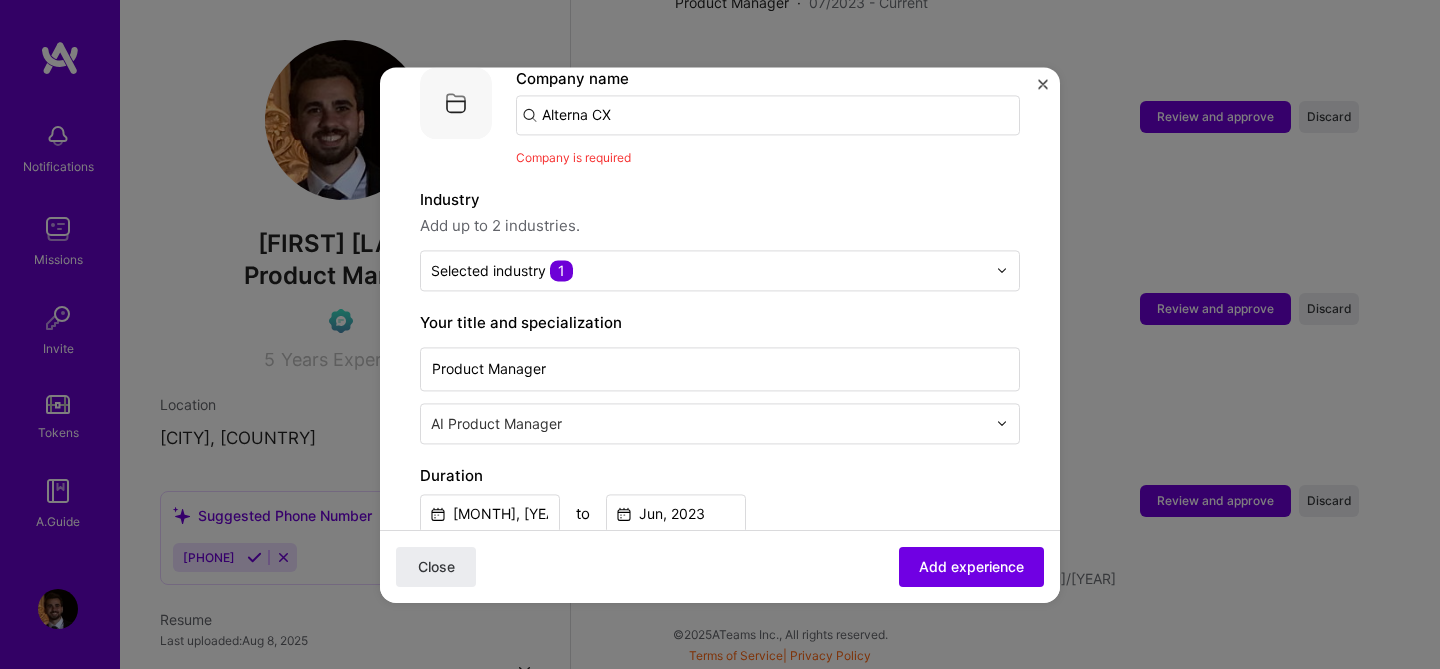 scroll, scrollTop: 177, scrollLeft: 0, axis: vertical 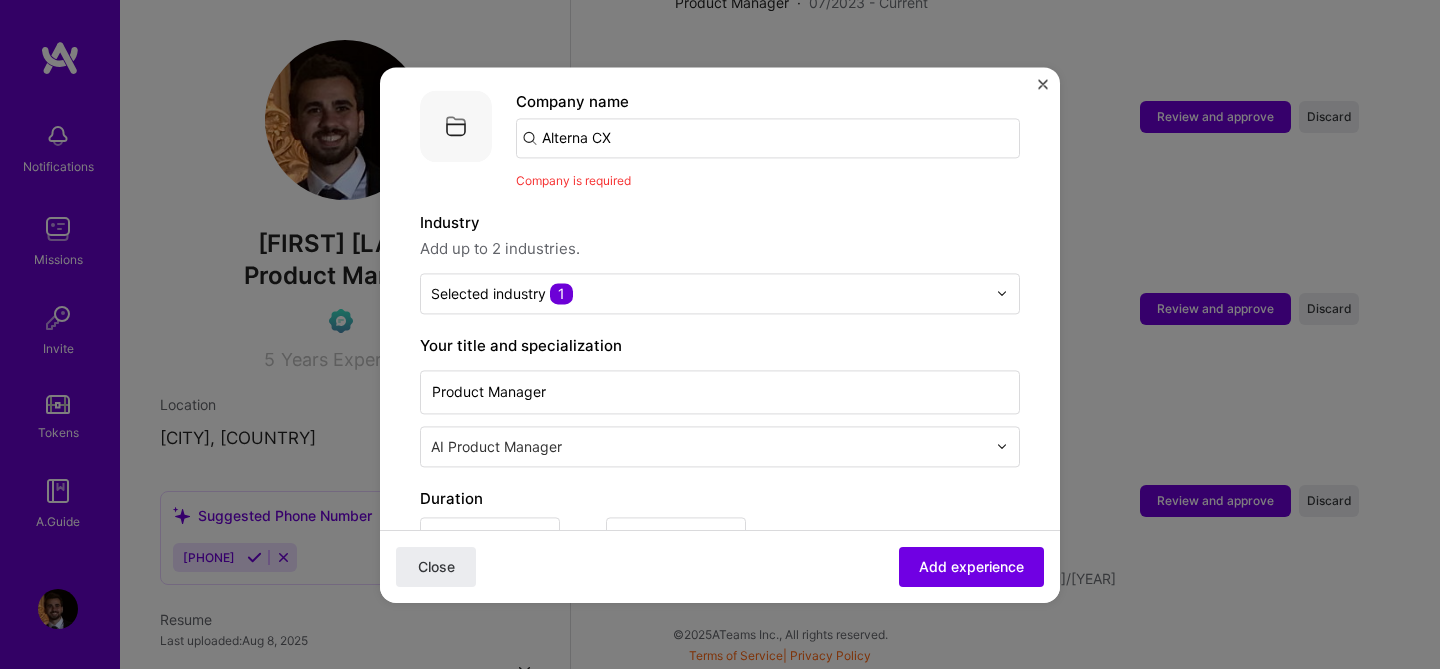 click on "Alterna CX" at bounding box center (768, 138) 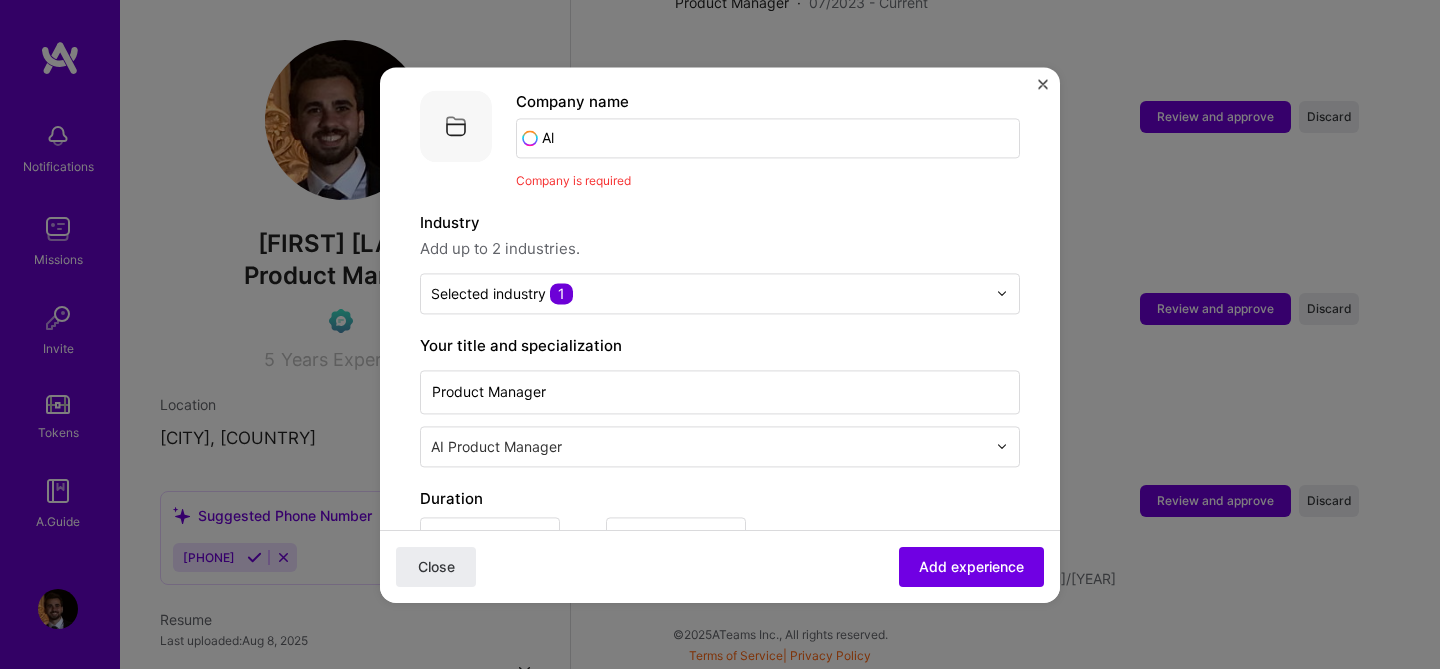 type on "A" 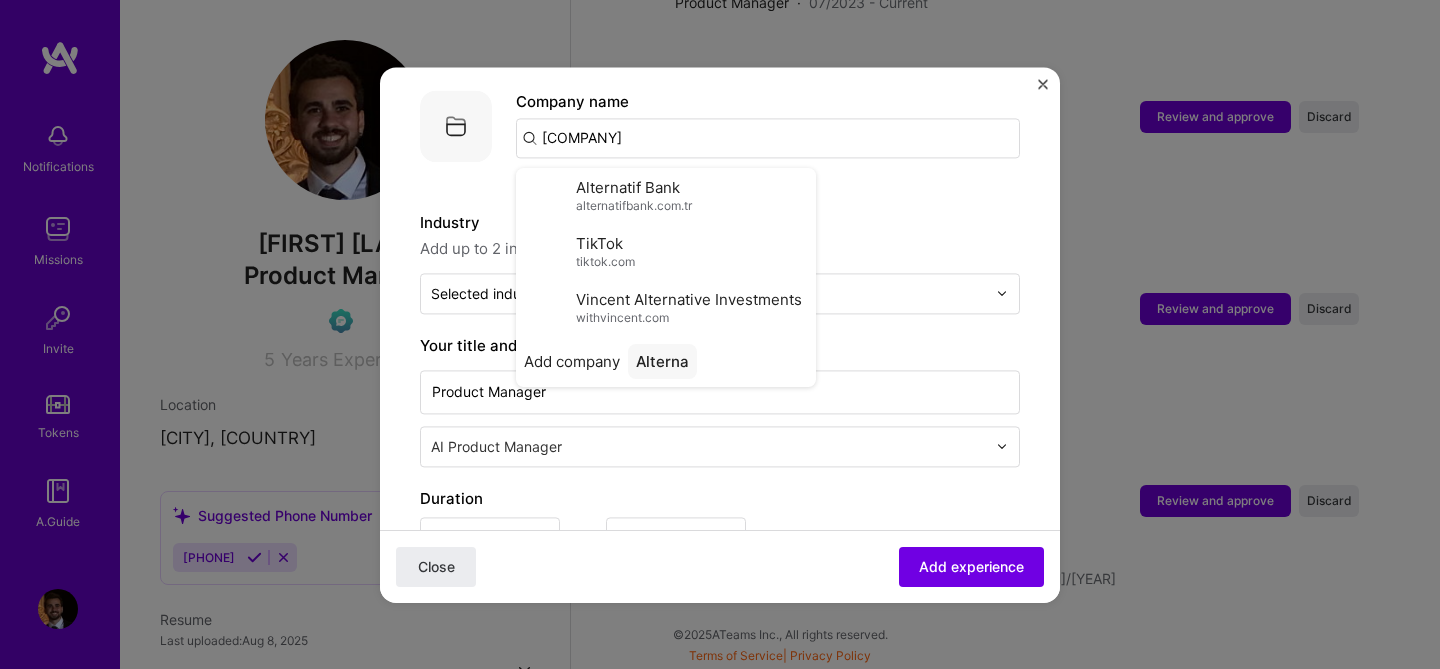 type on "Alterna CX" 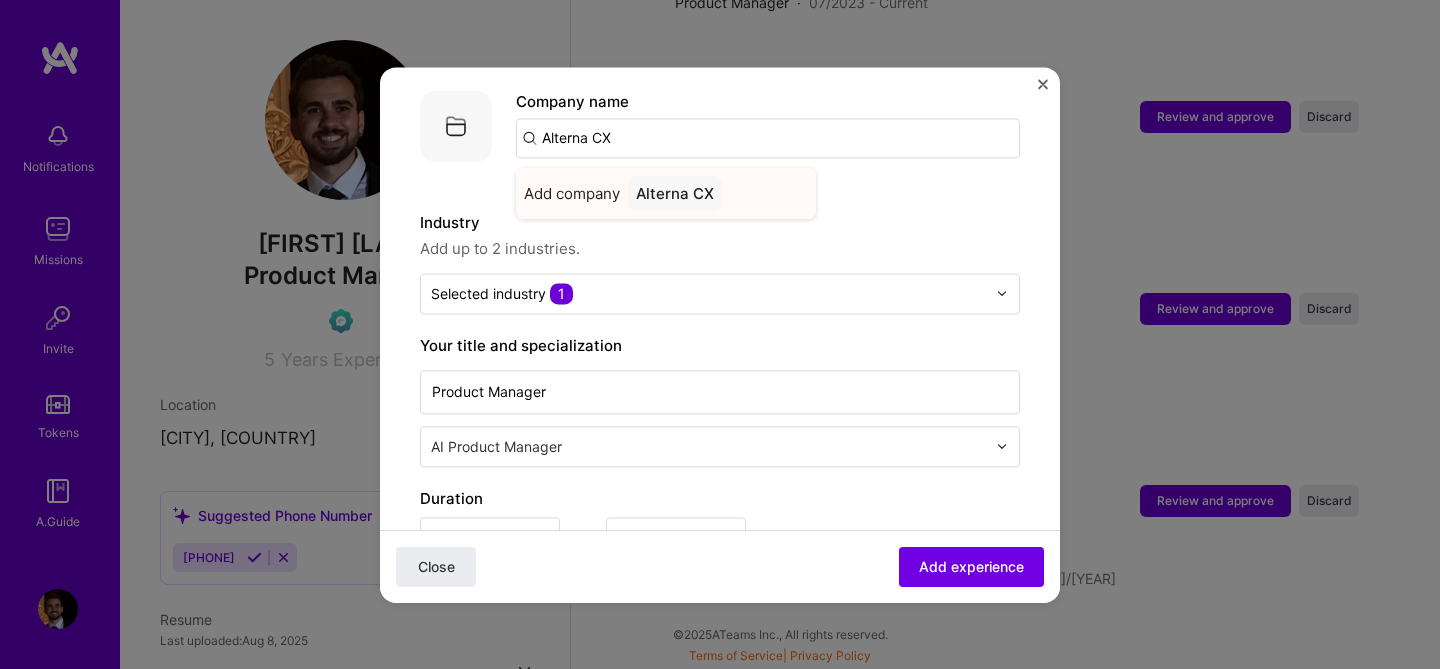 click on "Alterna CX" at bounding box center [675, 193] 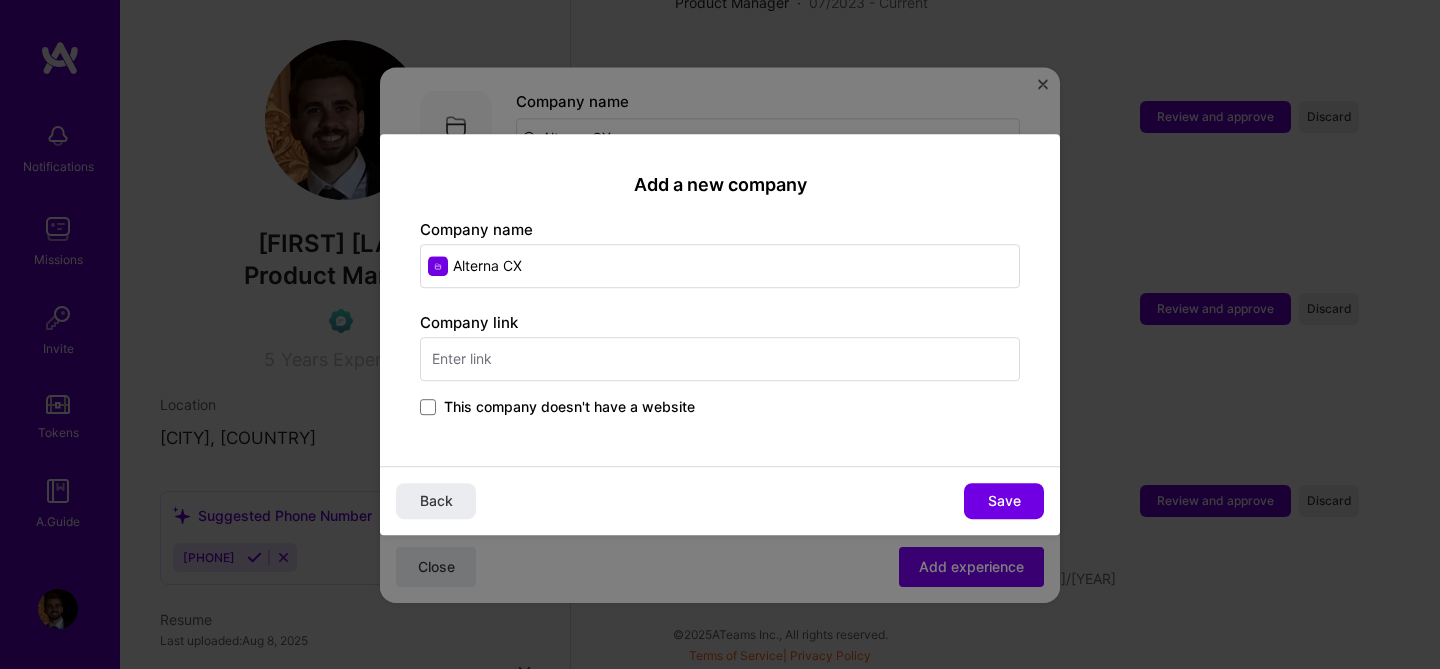 click at bounding box center (720, 359) 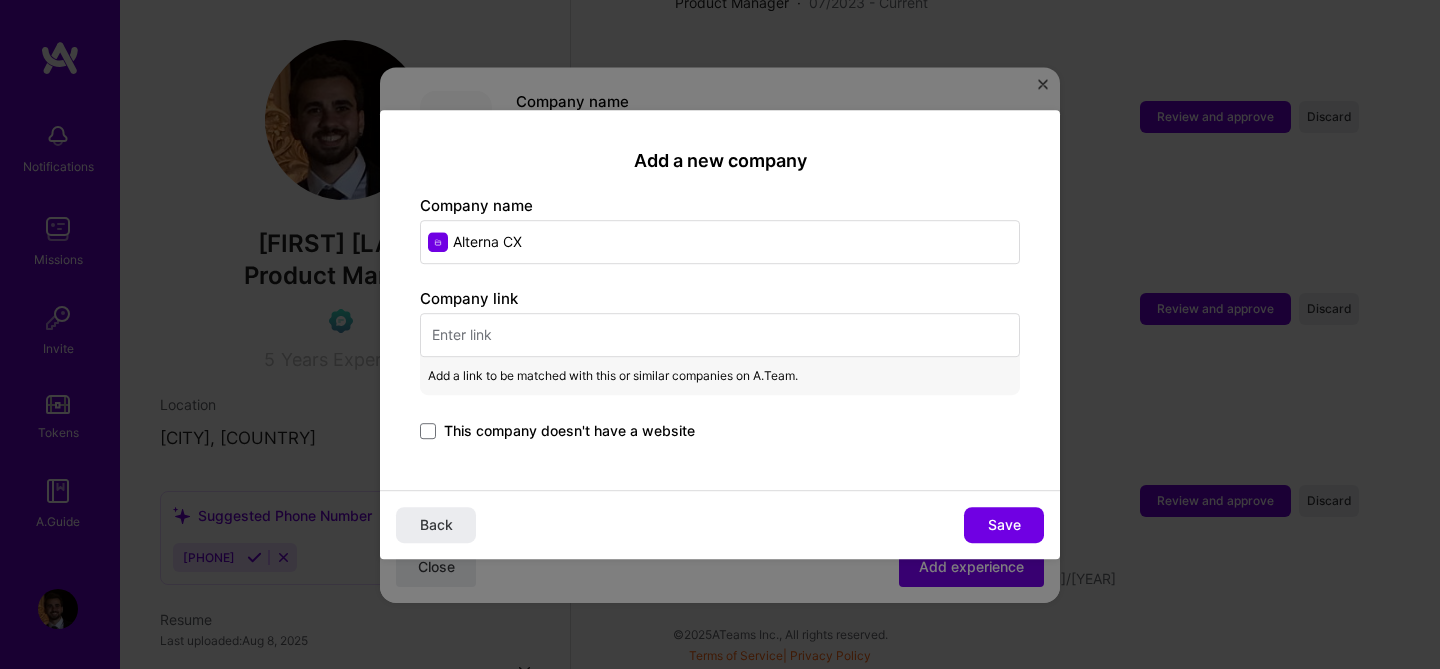 paste on "https://alternacx.com/" 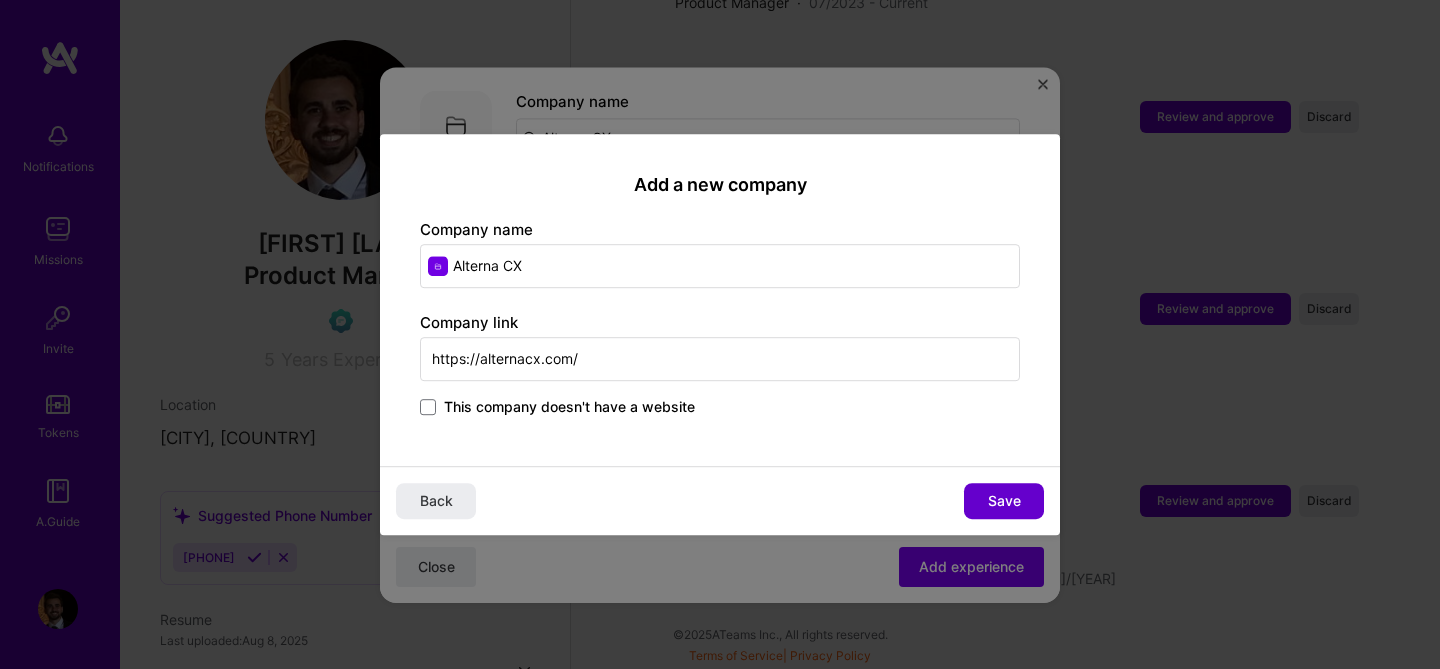 type on "https://alternacx.com/" 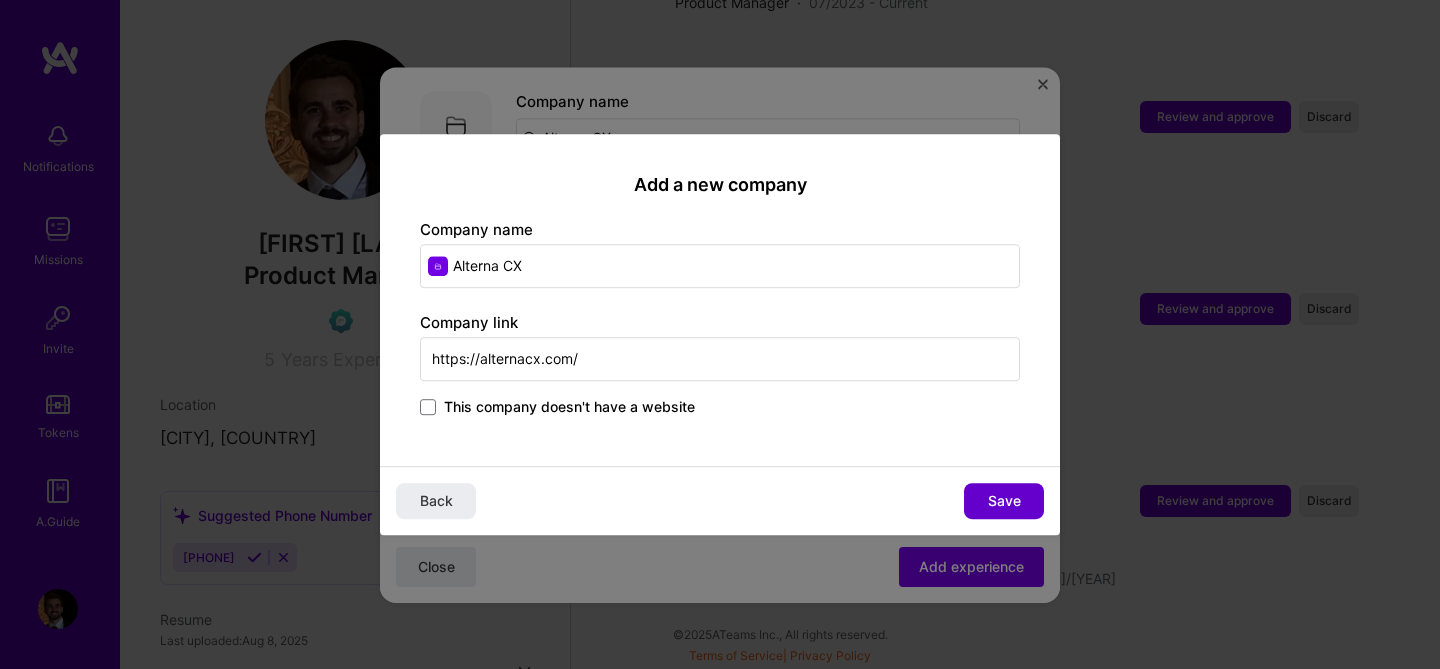 click on "Save" at bounding box center (1004, 501) 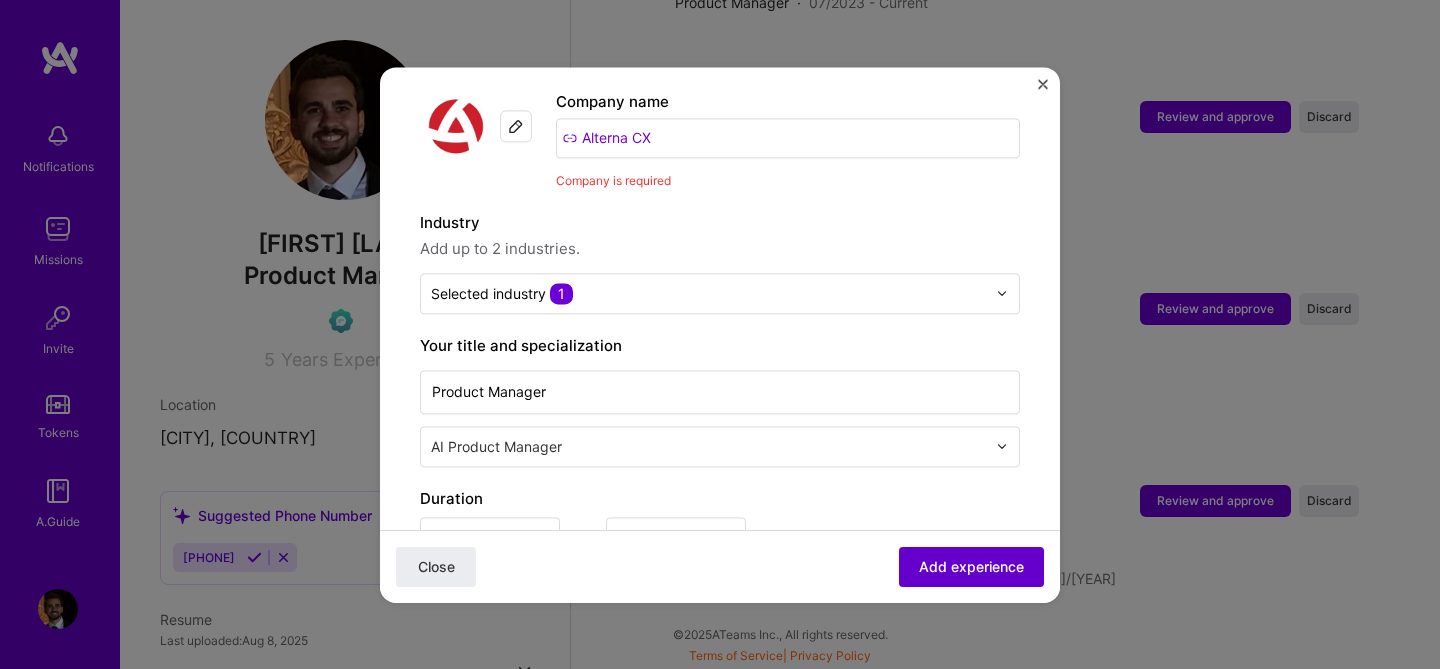 click on "Add experience" at bounding box center (971, 566) 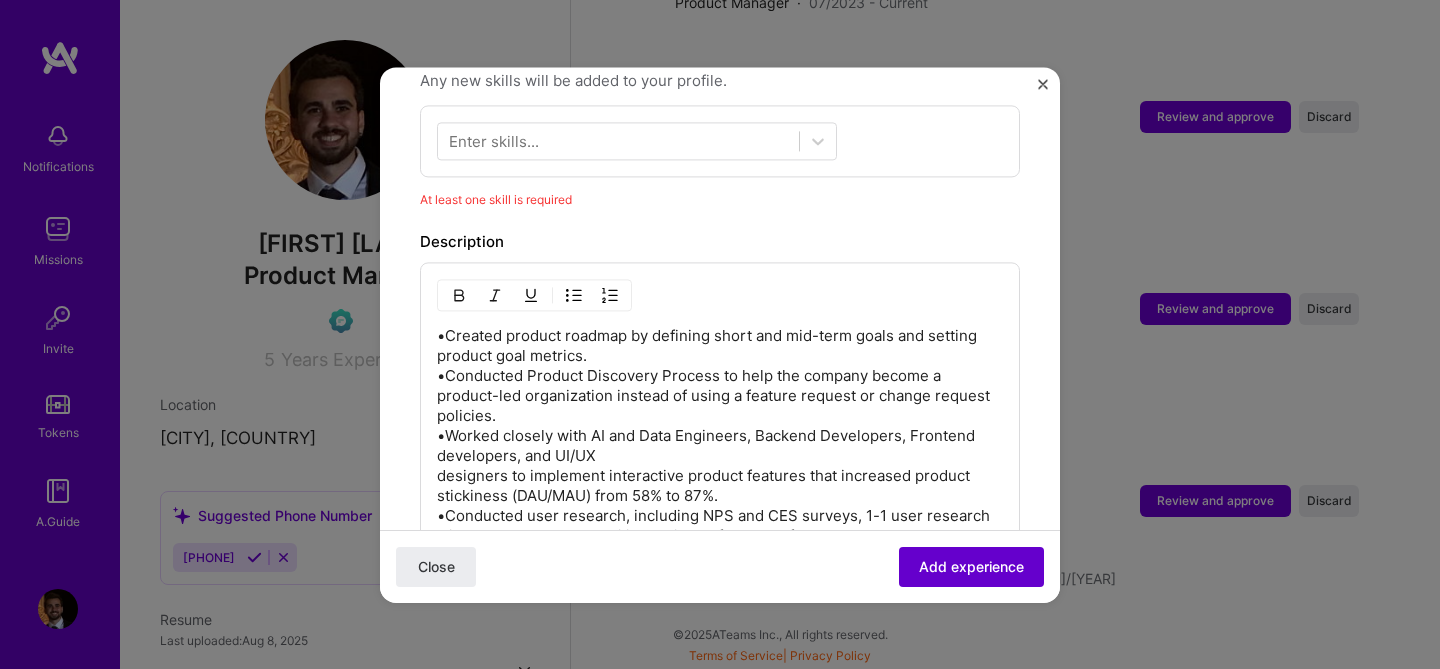 scroll, scrollTop: 721, scrollLeft: 0, axis: vertical 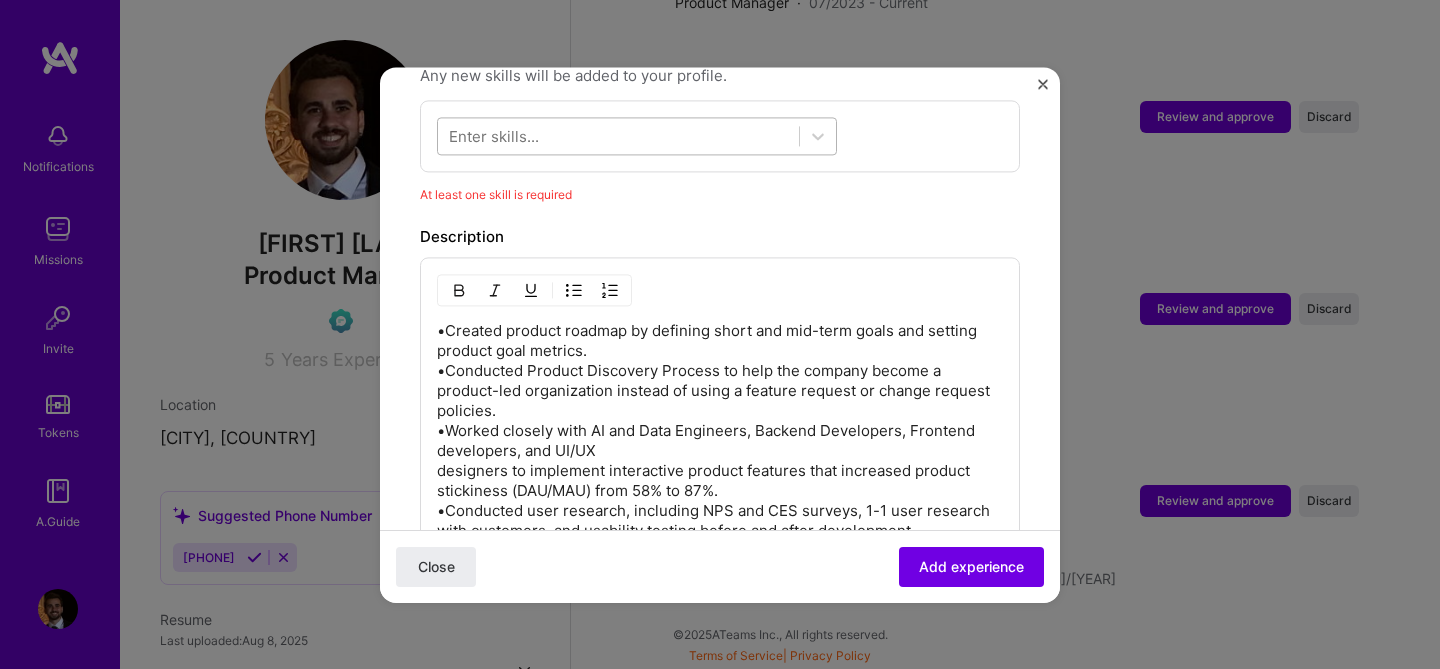 click at bounding box center (618, 135) 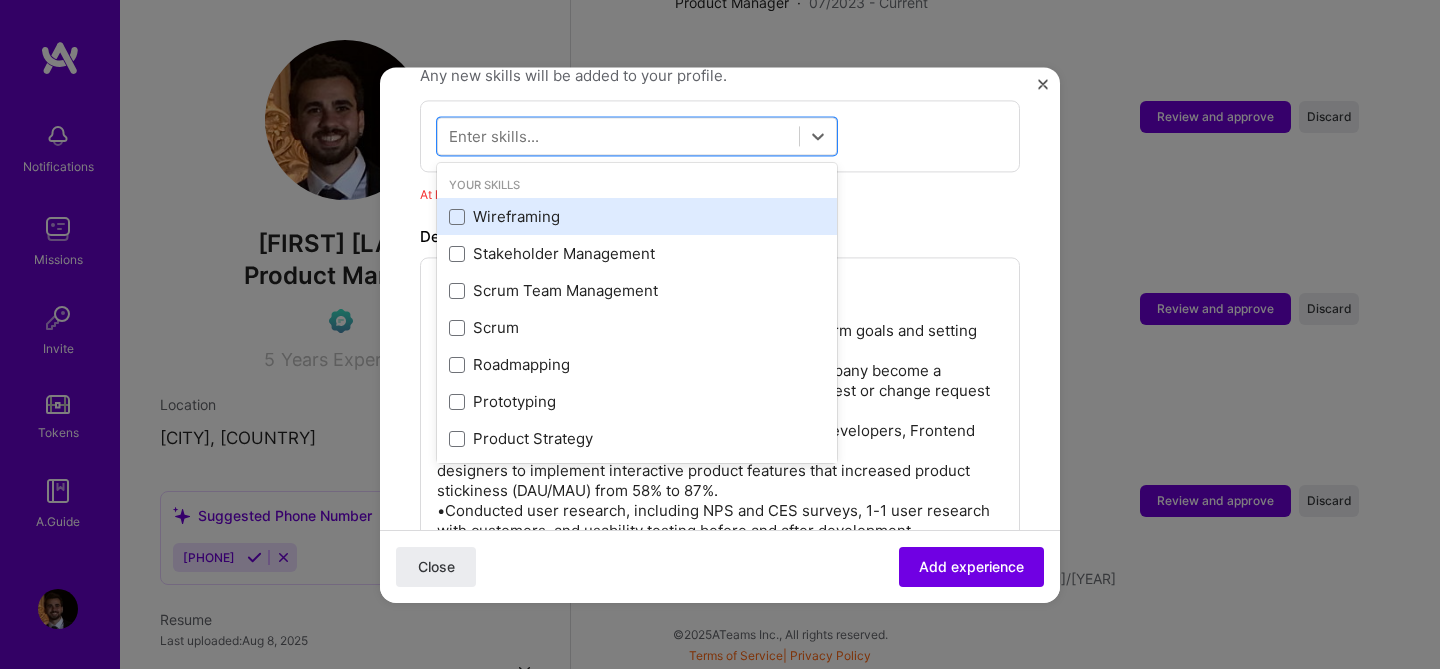 click on "Wireframing" at bounding box center [637, 217] 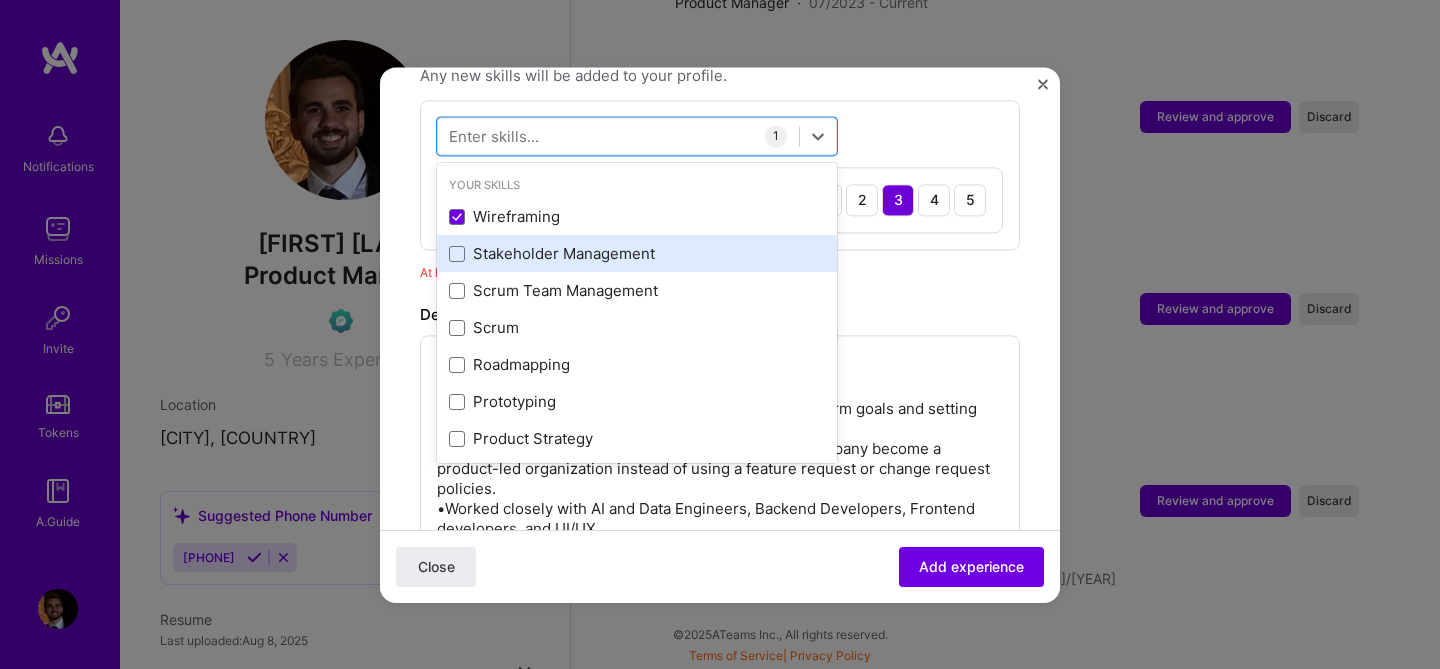 click on "Stakeholder Management" at bounding box center (637, 254) 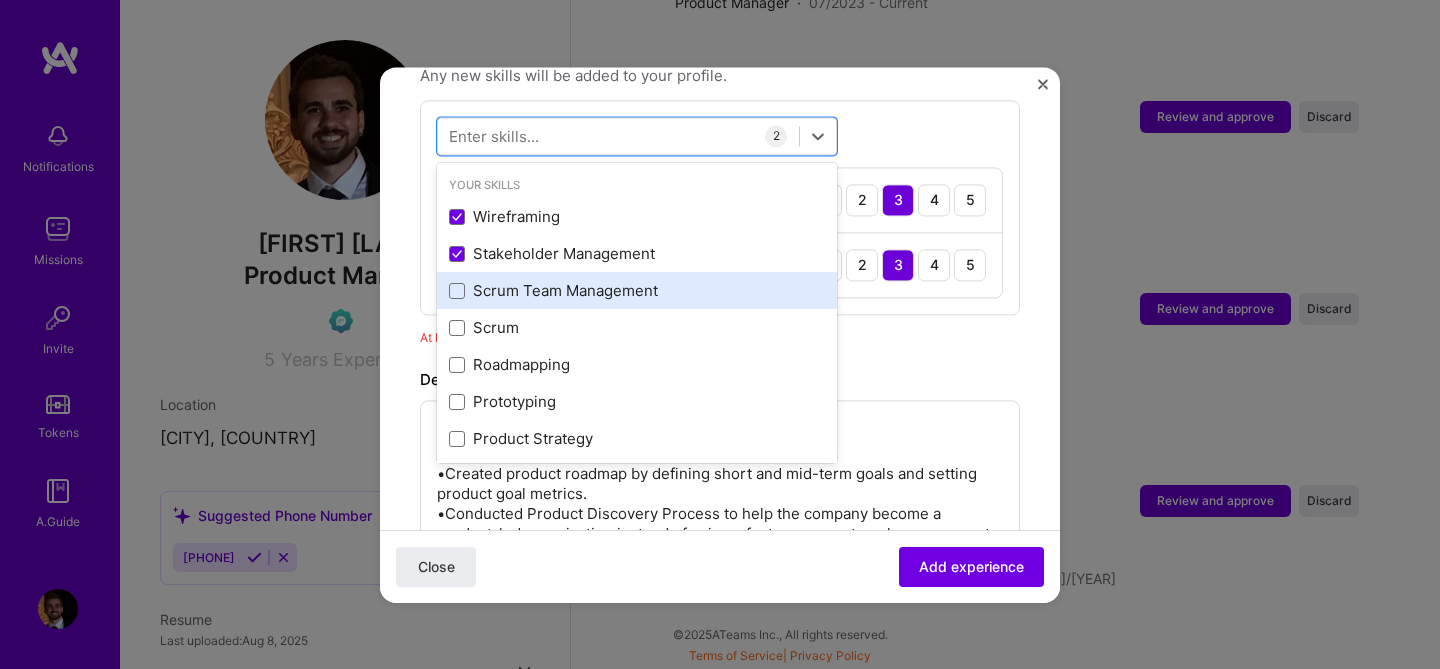 click on "Scrum Team Management" at bounding box center [637, 291] 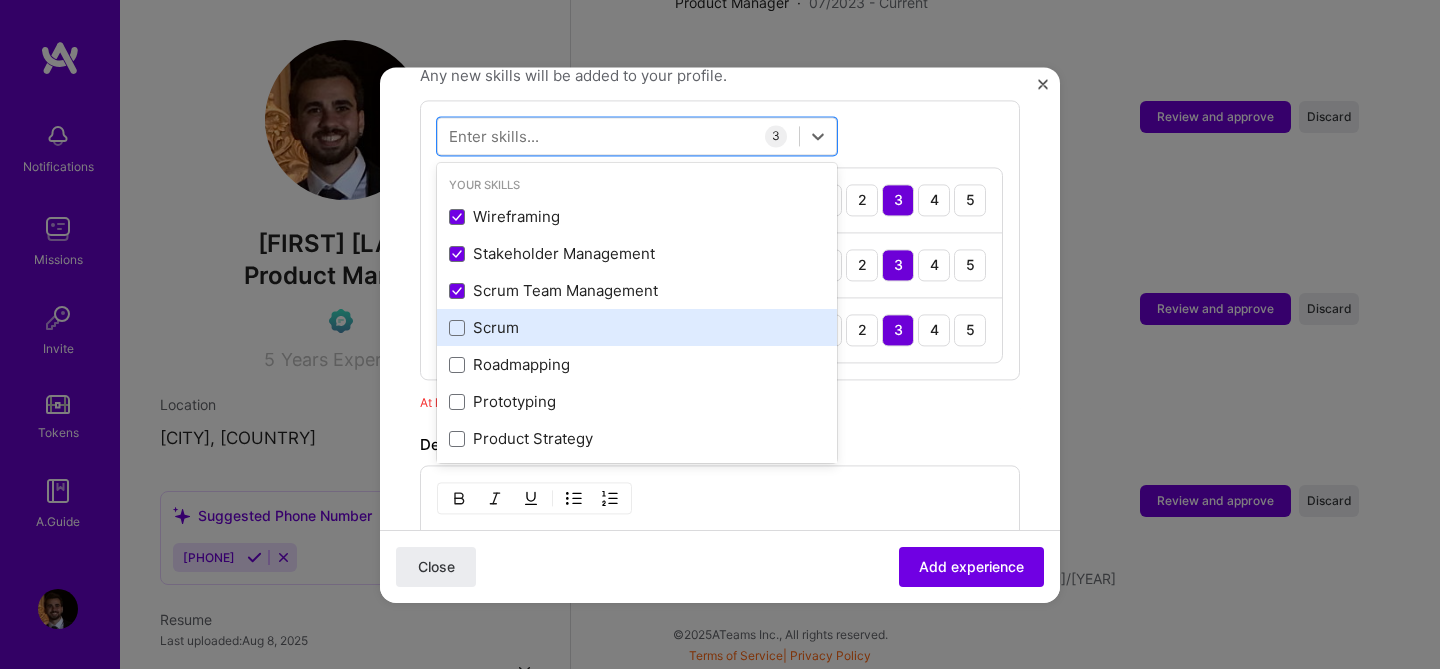 click on "Scrum" at bounding box center (637, 328) 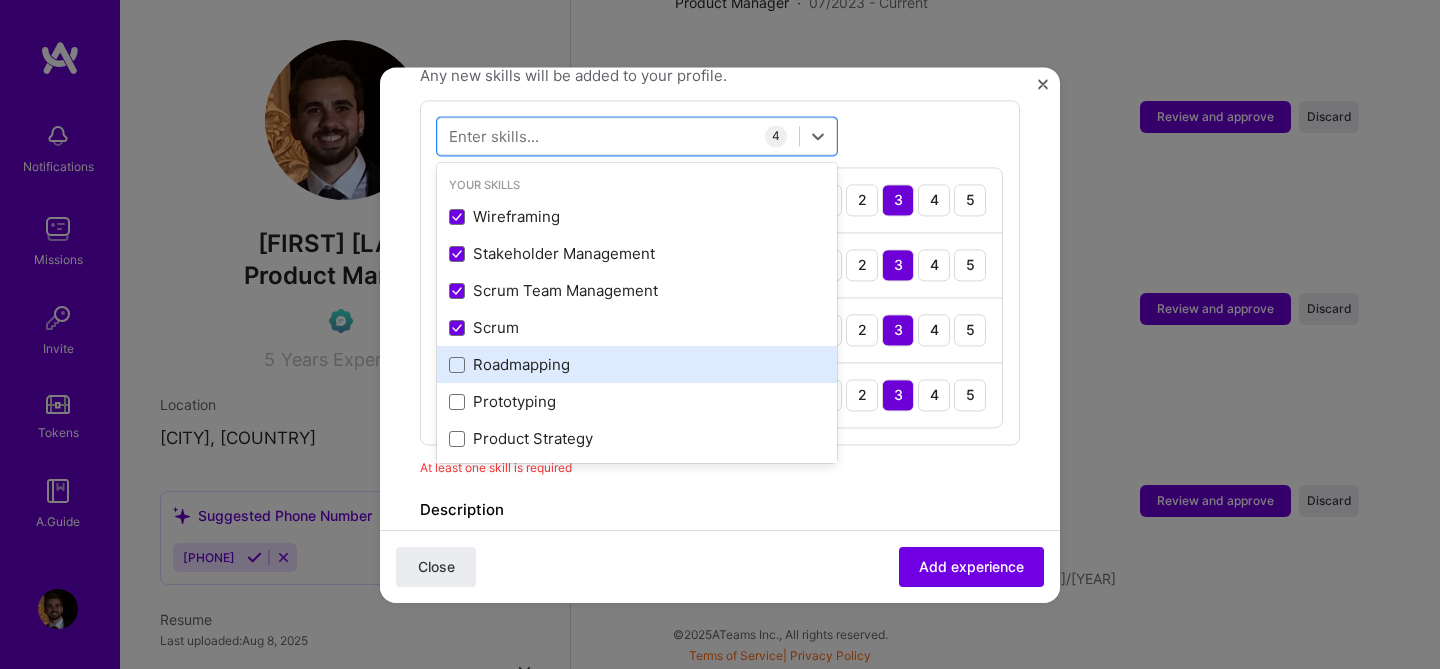 click on "Roadmapping" at bounding box center (637, 365) 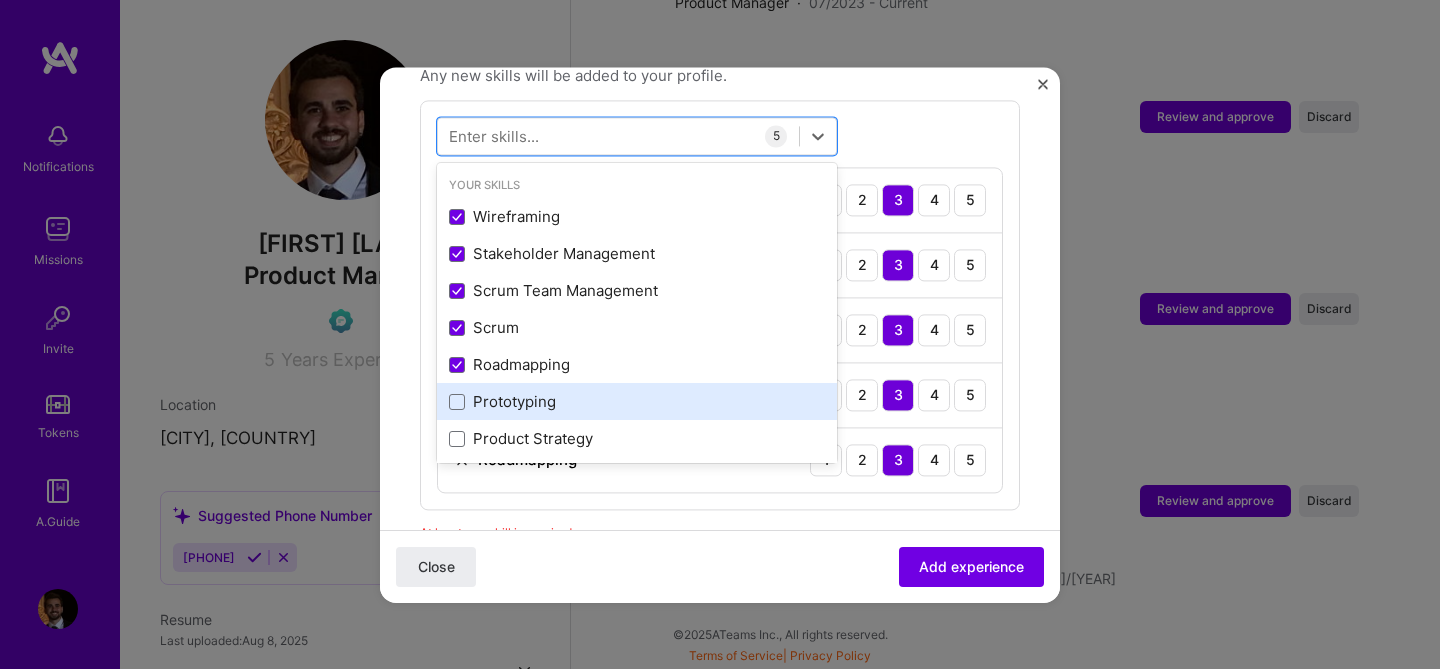 click on "Prototyping" at bounding box center [637, 402] 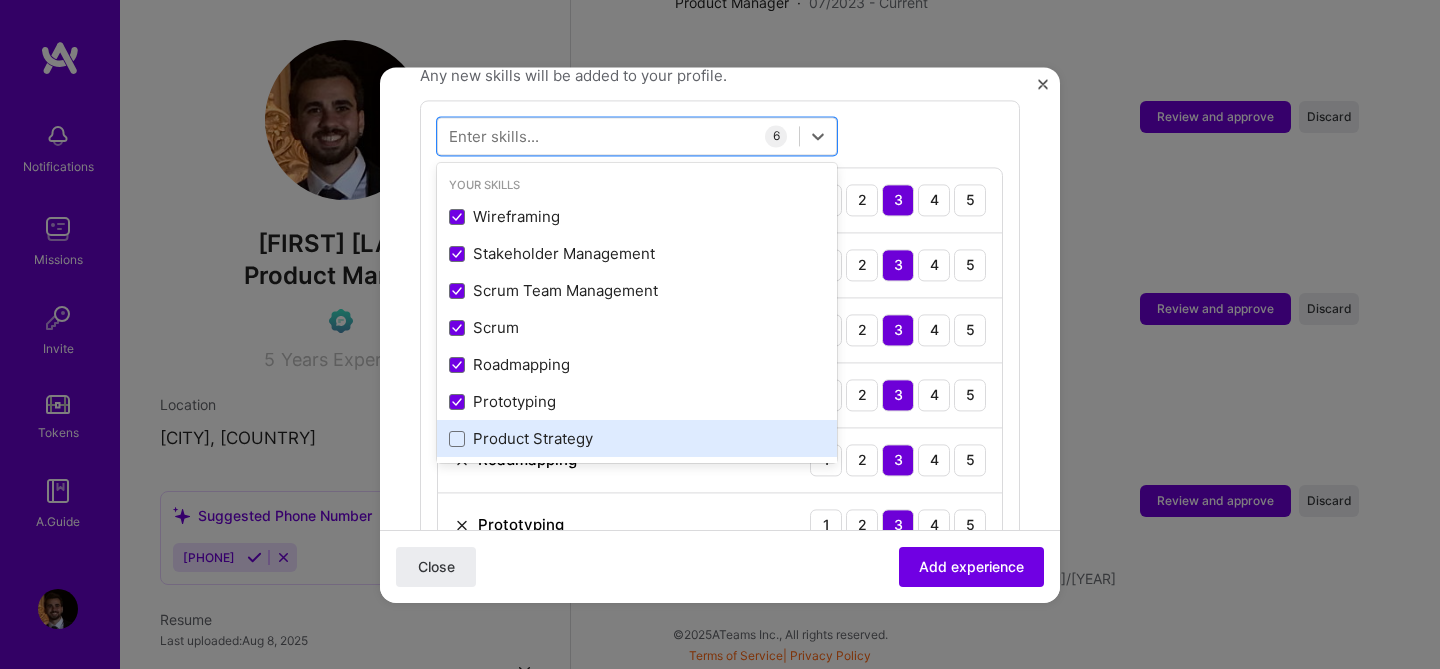 click on "Product Strategy" at bounding box center (637, 439) 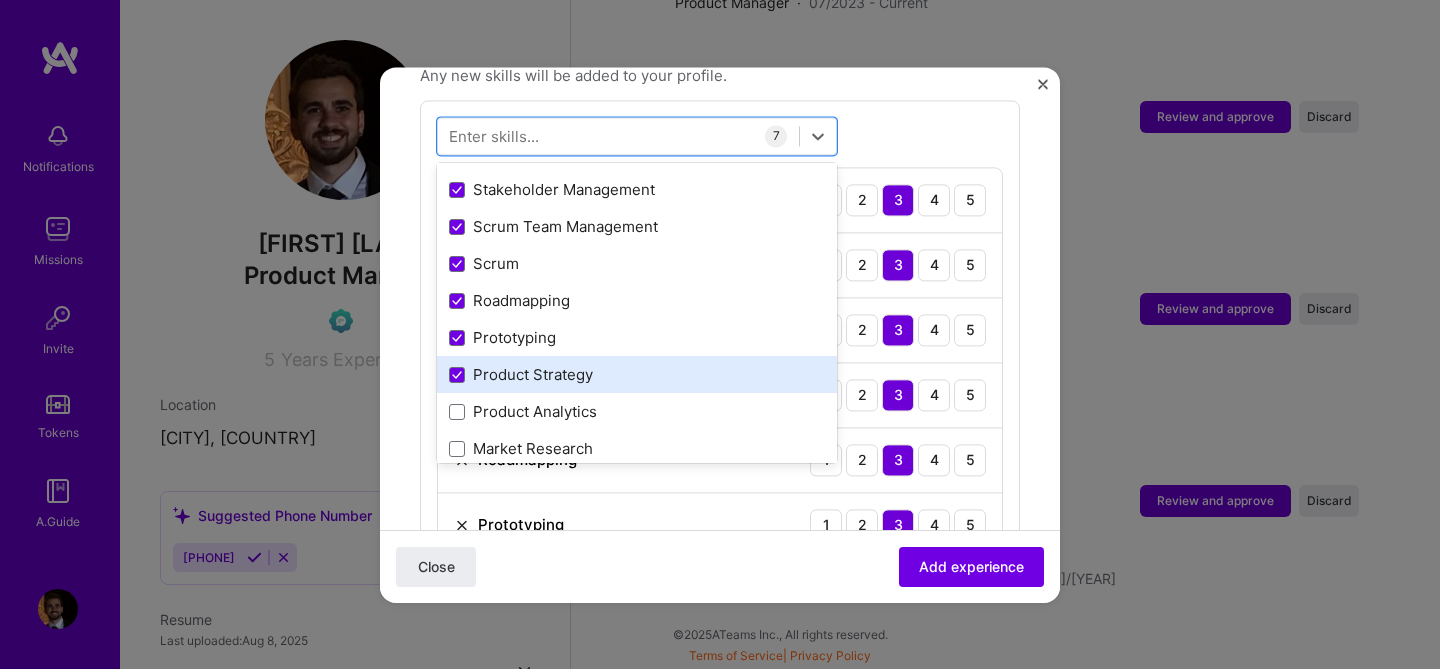 scroll, scrollTop: 142, scrollLeft: 0, axis: vertical 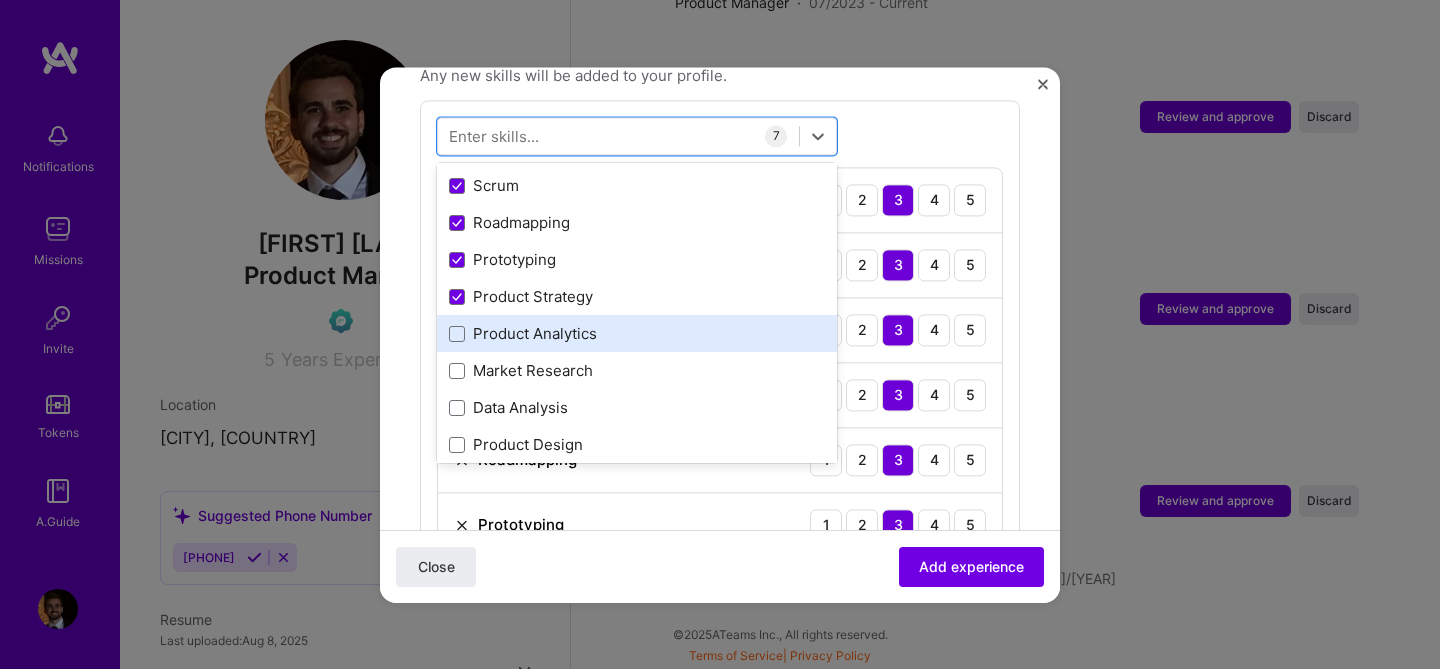 click on "Product Analytics" at bounding box center (637, 334) 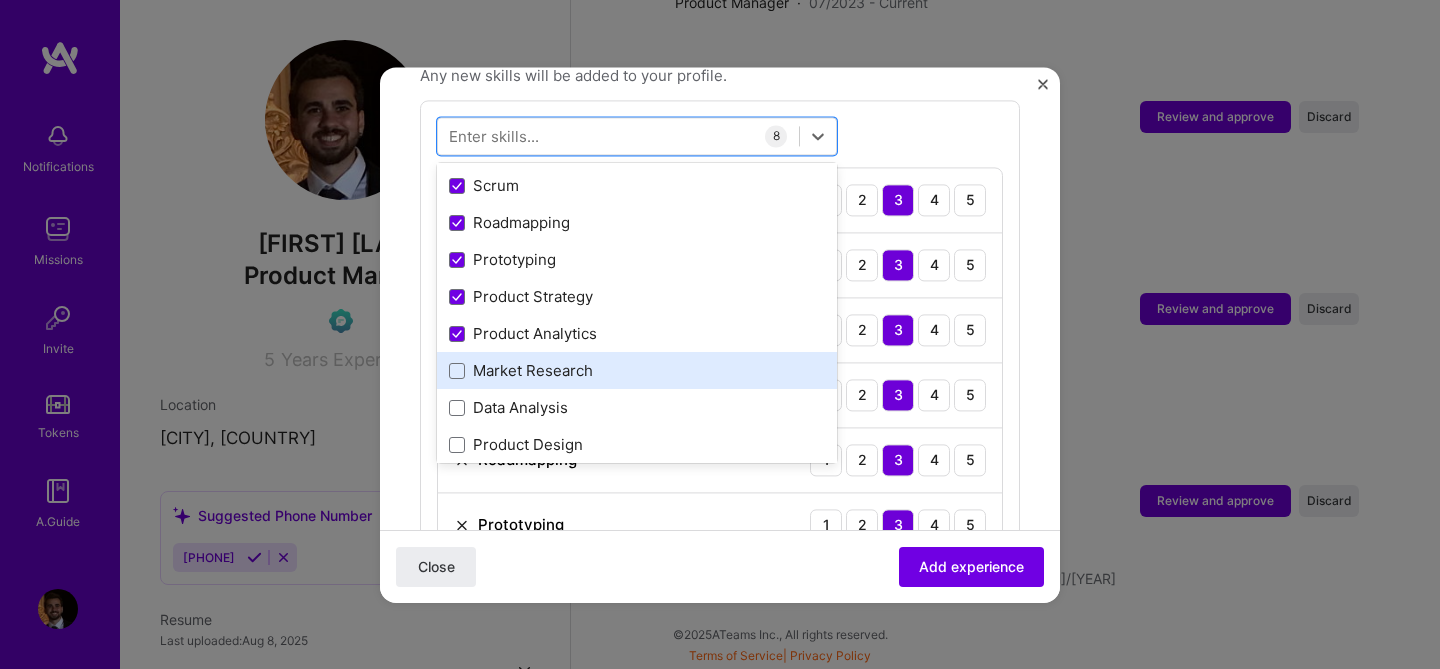 click on "Market Research" at bounding box center (637, 371) 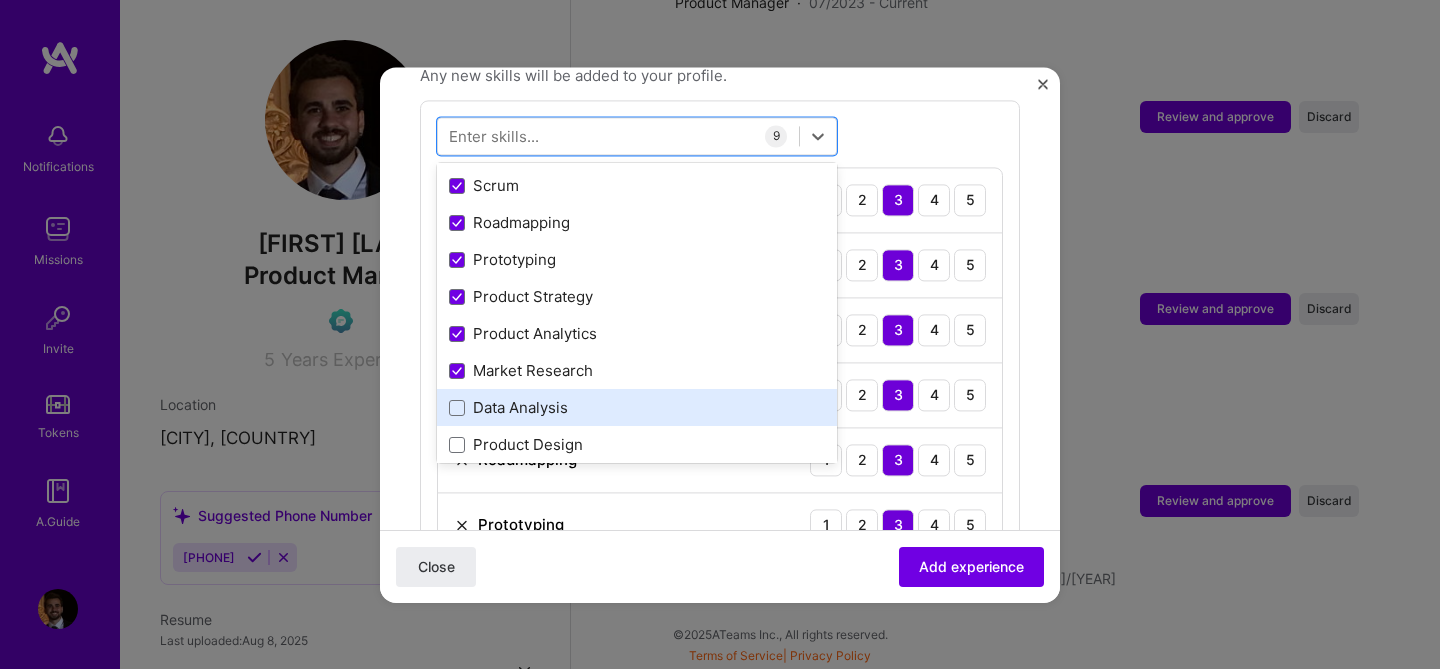 click on "Data Analysis" at bounding box center (637, 408) 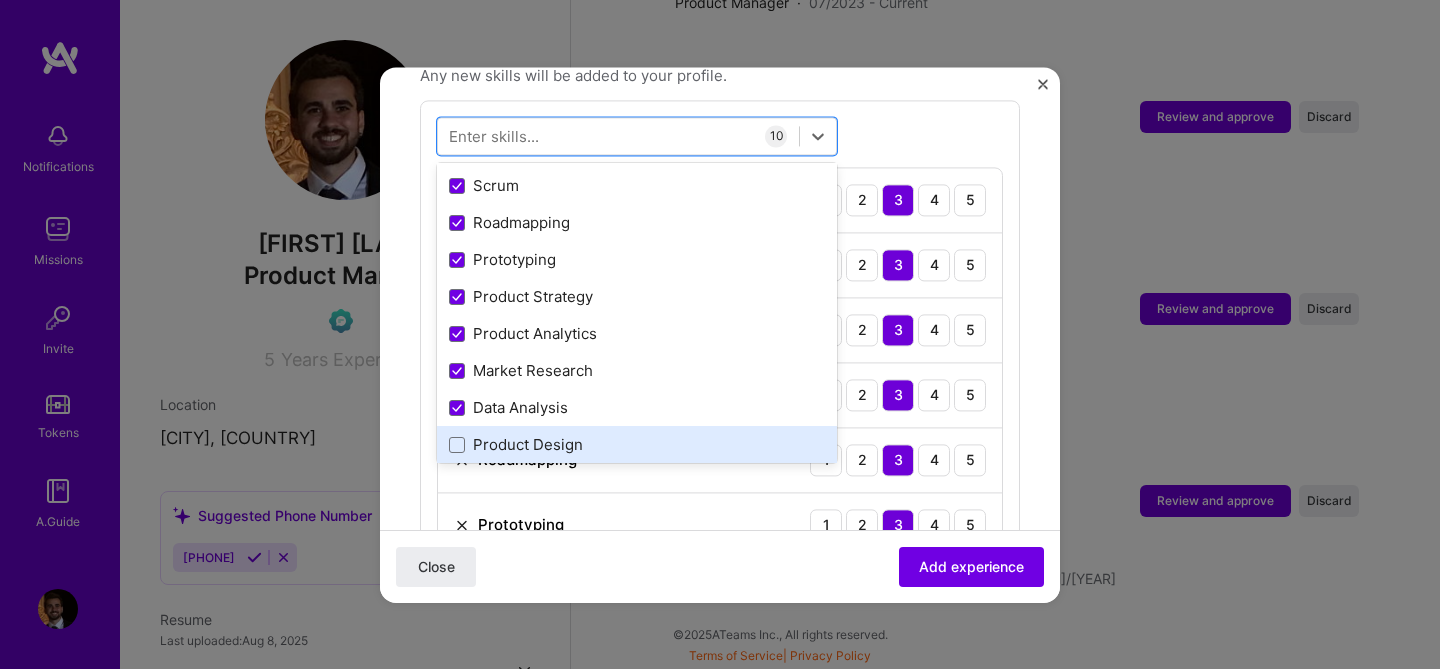 click on "Product Design" at bounding box center (637, 445) 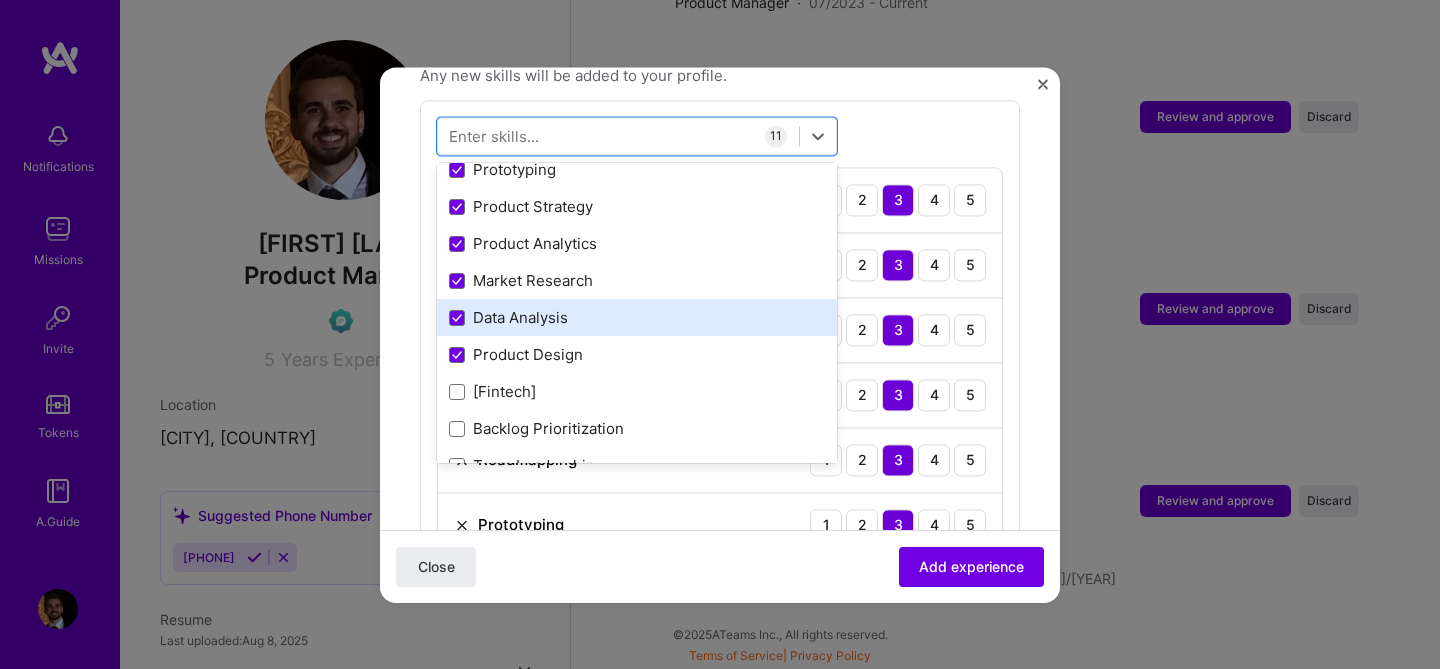 scroll, scrollTop: 307, scrollLeft: 0, axis: vertical 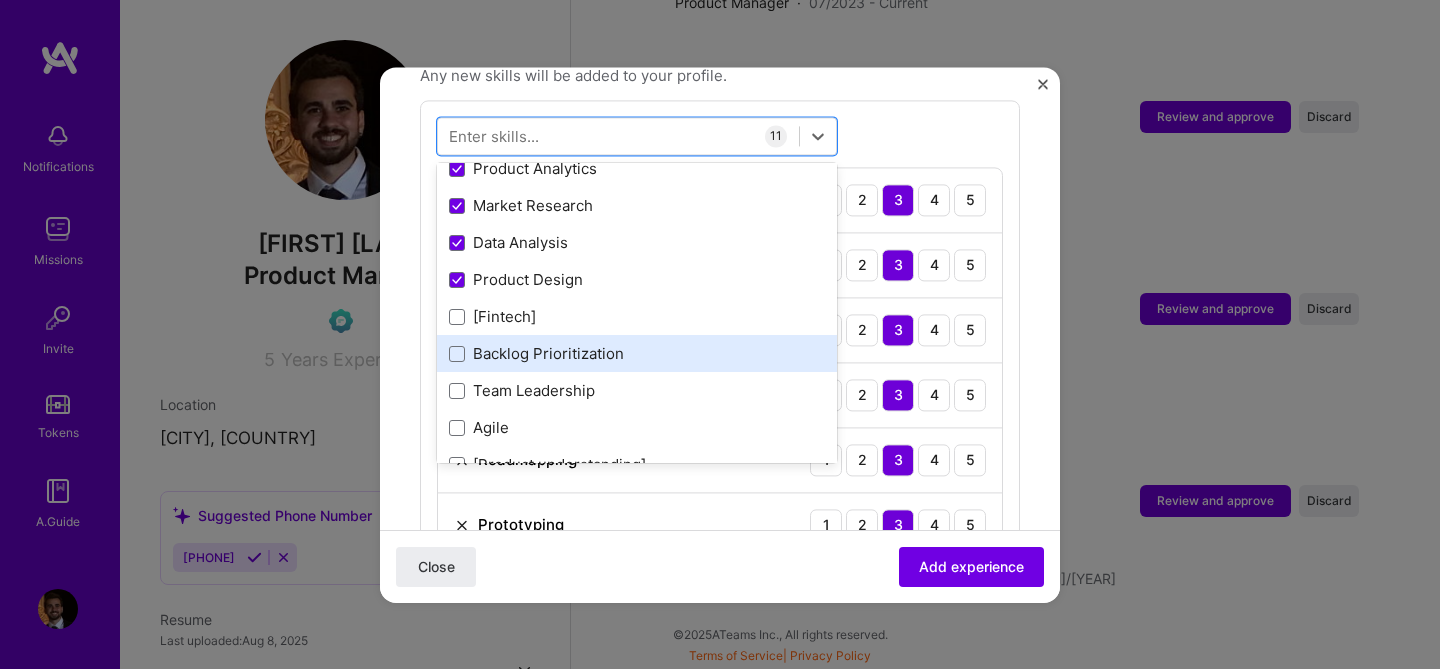 click on "Backlog Prioritization" at bounding box center (637, 354) 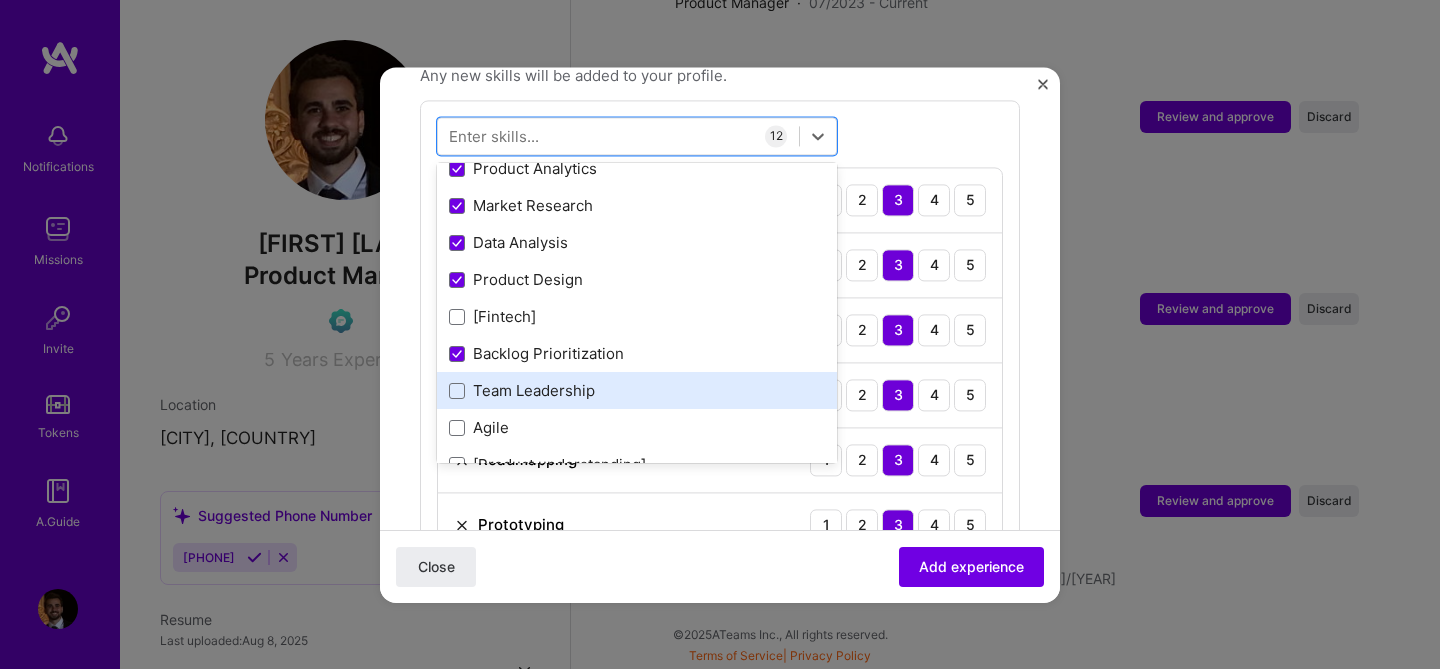 click on "Team Leadership" at bounding box center [637, 391] 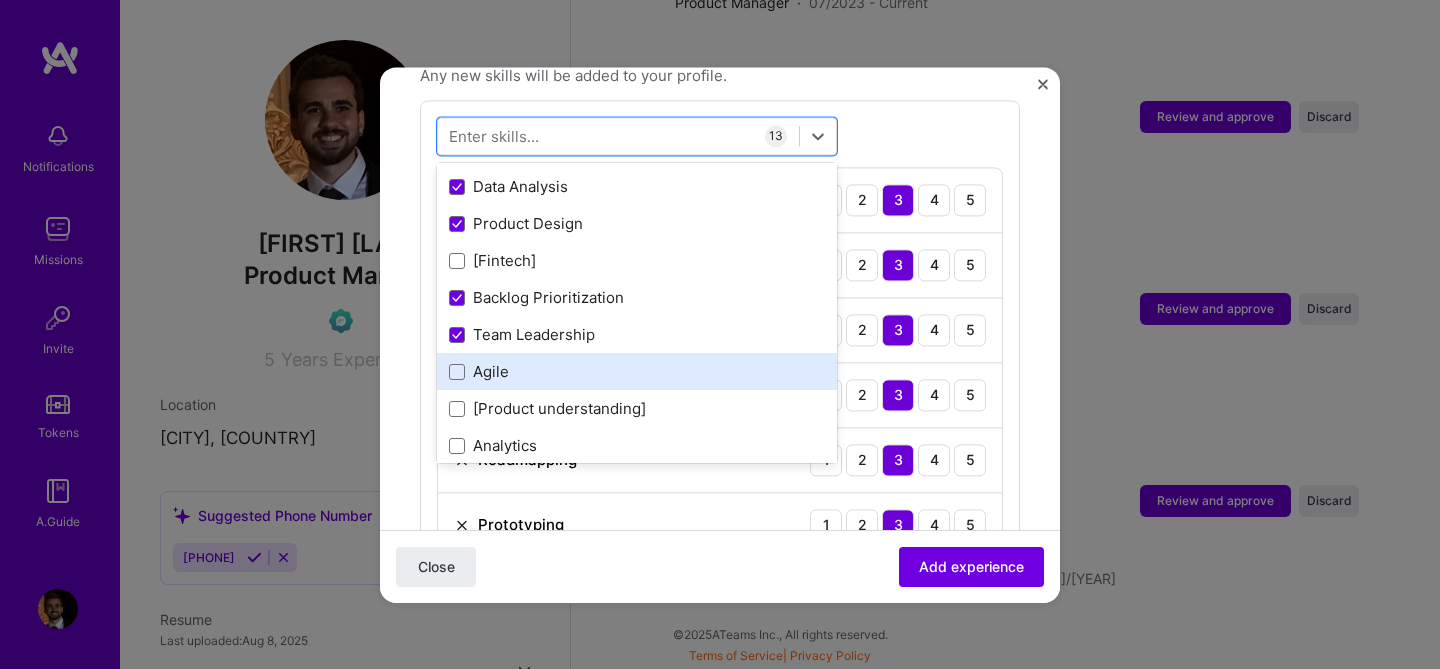 click on "Agile" at bounding box center [637, 372] 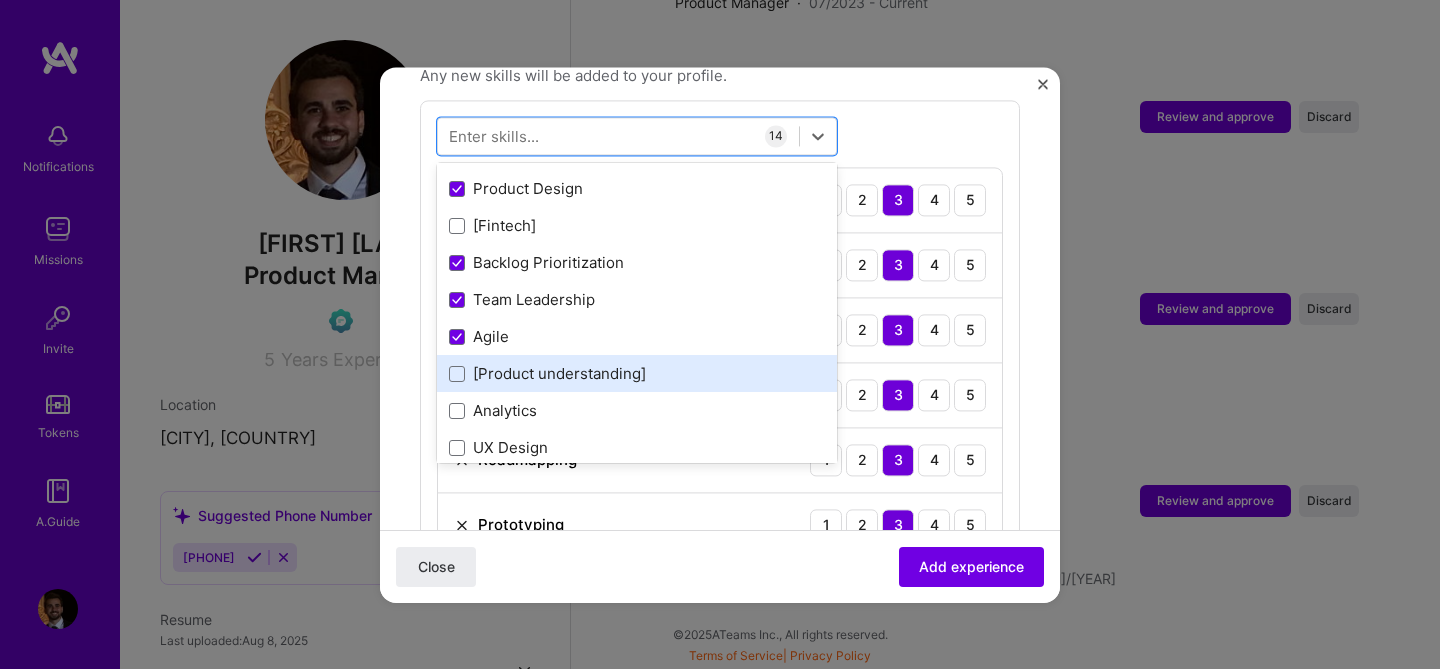 scroll, scrollTop: 433, scrollLeft: 0, axis: vertical 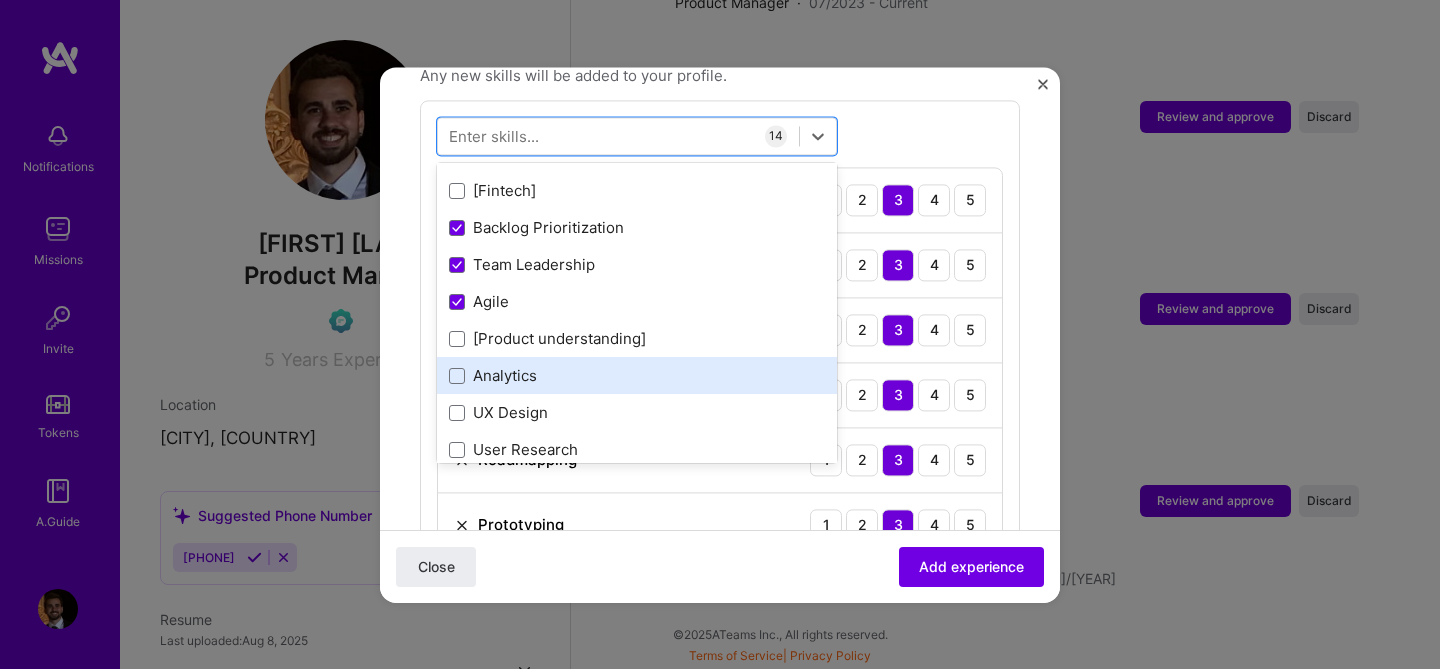 click on "Analytics" at bounding box center (637, 376) 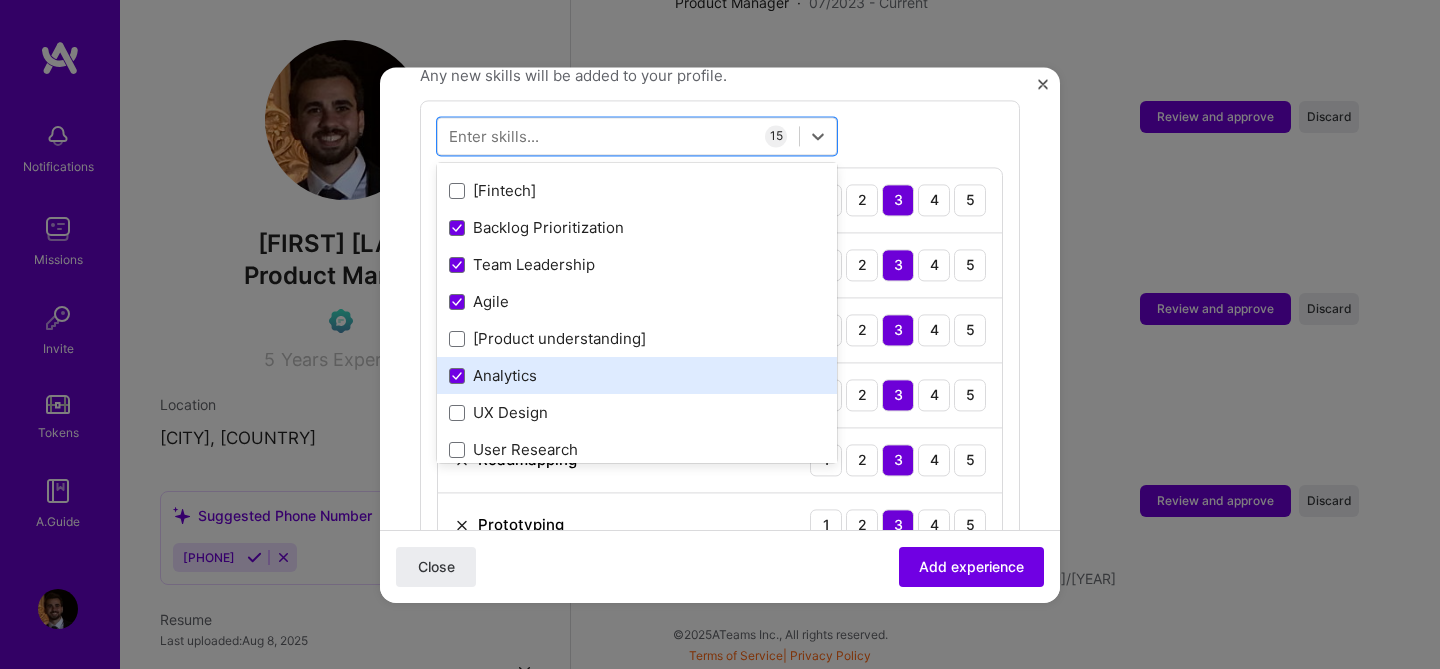 click on "Analytics" at bounding box center [637, 376] 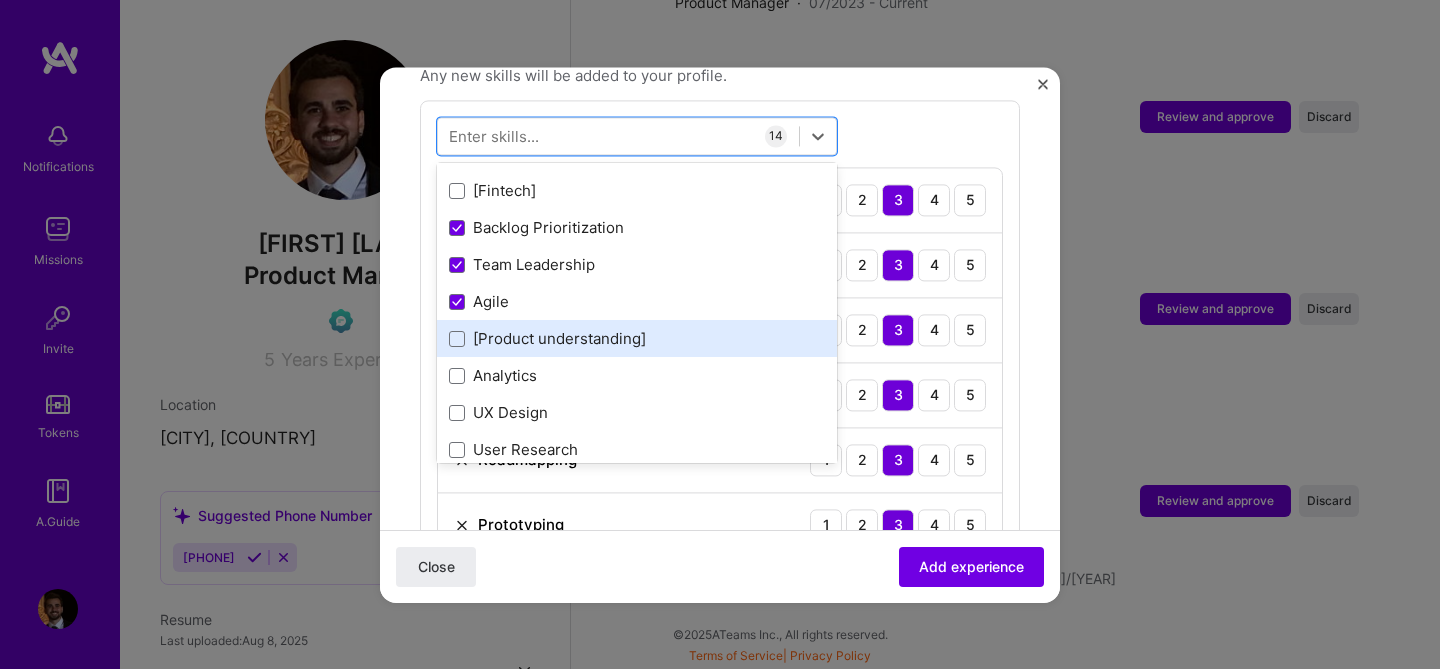 click on "[Product understanding]" at bounding box center [637, 339] 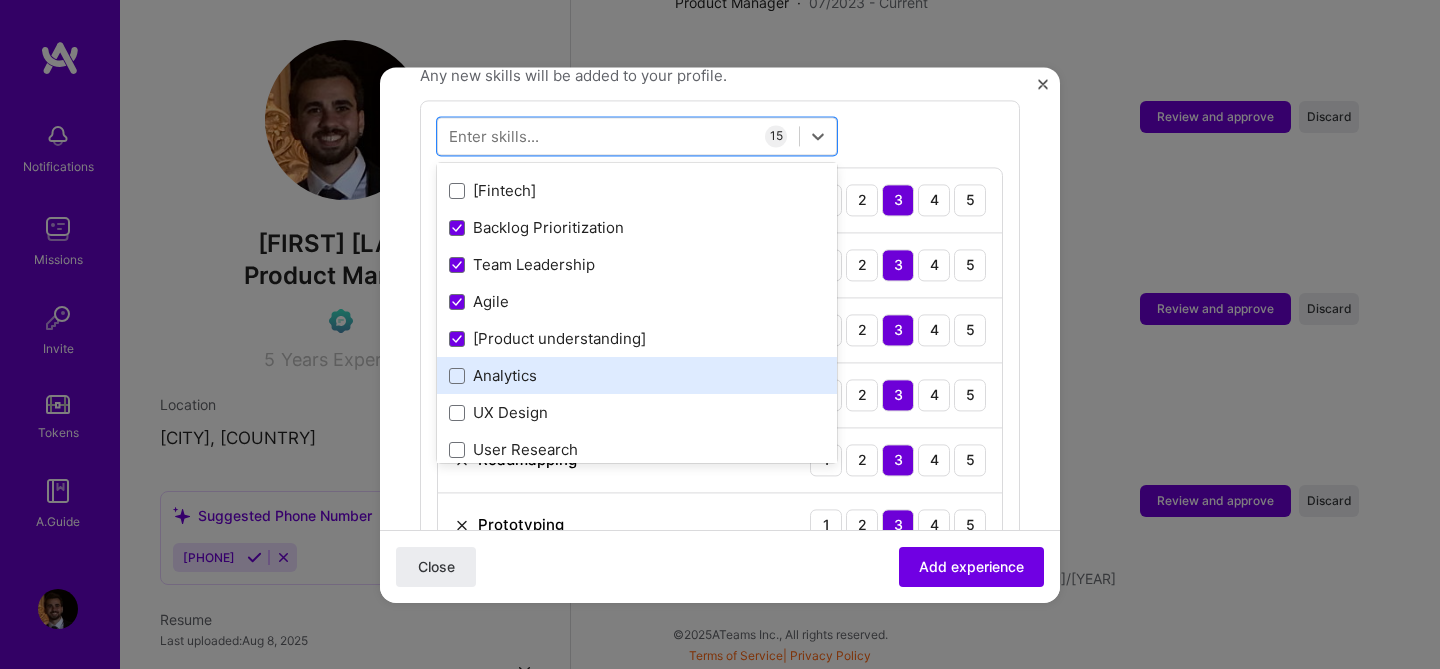 click on "Analytics" at bounding box center [637, 376] 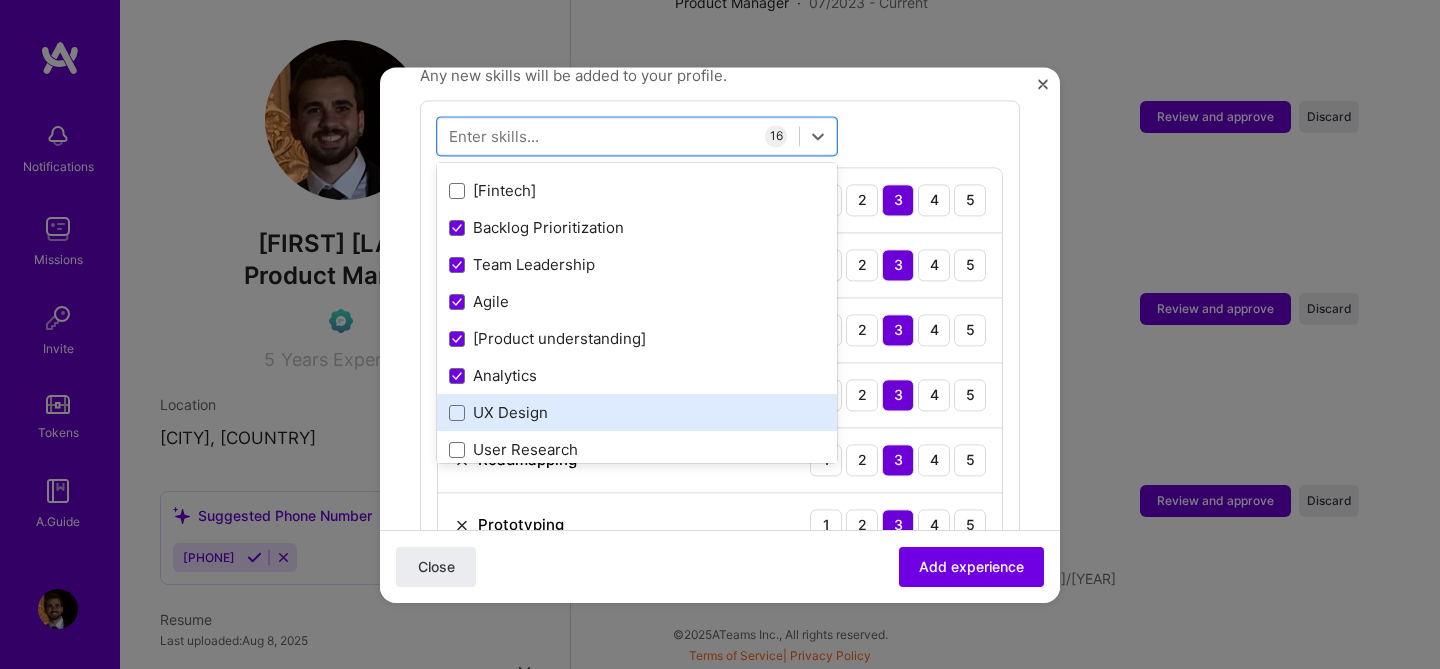 click on "UX Design" at bounding box center (637, 413) 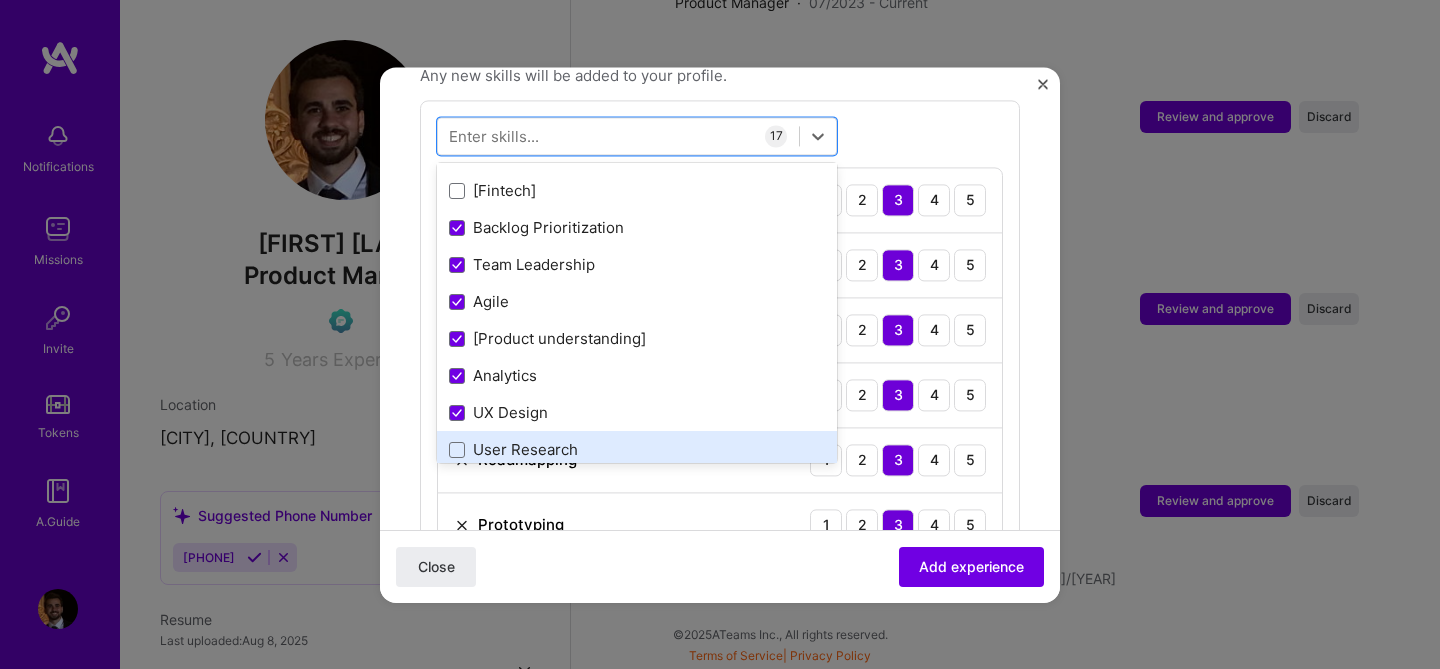 click on "User Research" at bounding box center (637, 450) 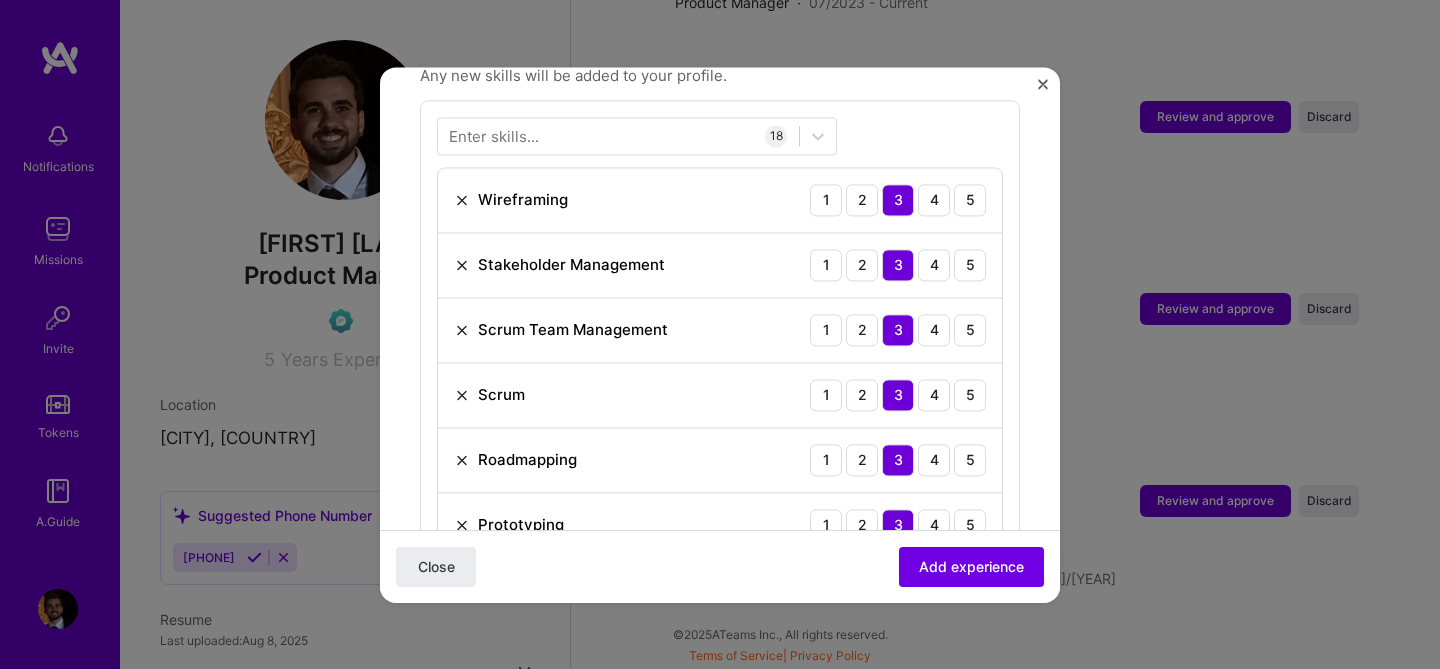 click on "Enter skills... 18 Wireframing 1 2 3 4 5 Stakeholder Management 1 2 3 4 5 Scrum Team Management 1 2 3 4 5 Scrum 1 2 3 4 5 Roadmapping 1 2 3 4 5 Prototyping 1 2 3 4 5 Product Strategy 1 2 3 4 5 Product Analytics 1 2 3 4 5 Market Research 1 2 3 4 5 Data Analysis 1 2 3 4 5 Product Design 1 2 3 4 5 Backlog Prioritization 1 2 3 4 5 Team Leadership 1 2 3 4 5 Agile 1 2 3 4 5 [Product understanding] 1 2 3 4 5 Analytics 1 2 3 4 5 UX Design 1 2 3 4 5 User Research 1 2 3 4 5" at bounding box center [720, 727] 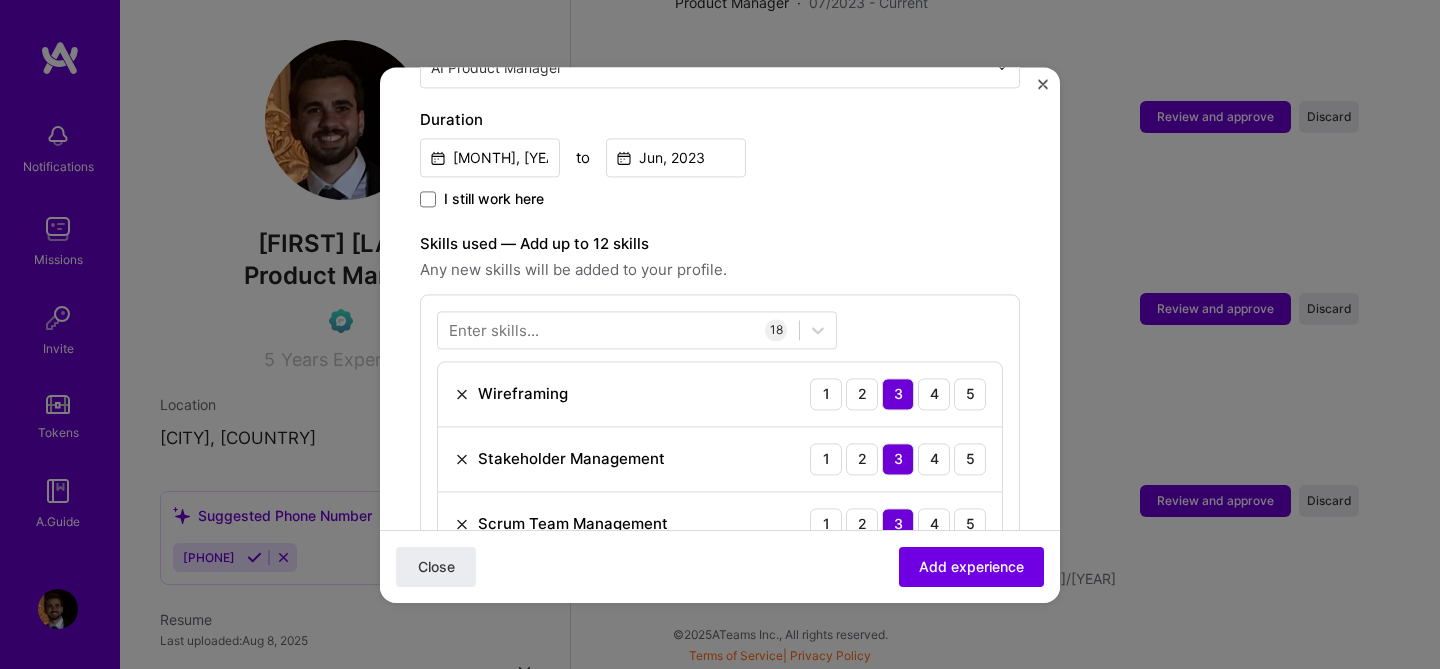 scroll, scrollTop: 577, scrollLeft: 0, axis: vertical 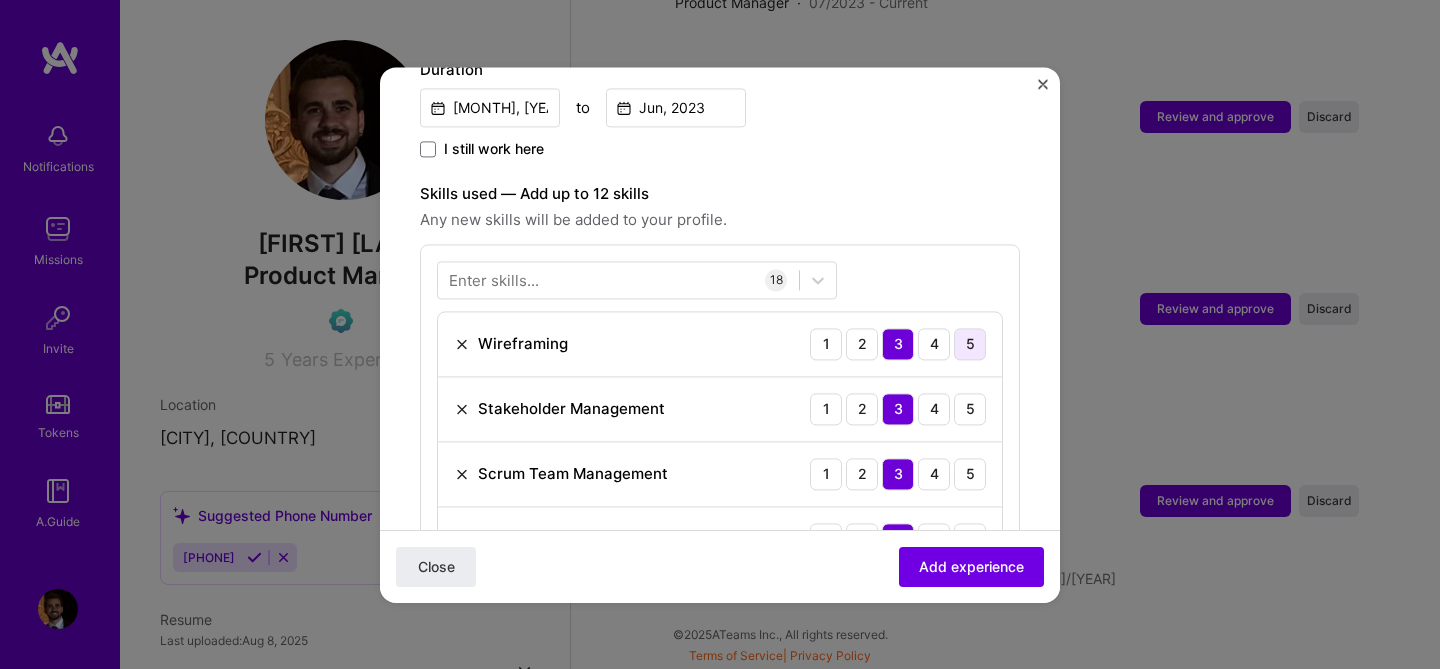 click on "5" at bounding box center [970, 344] 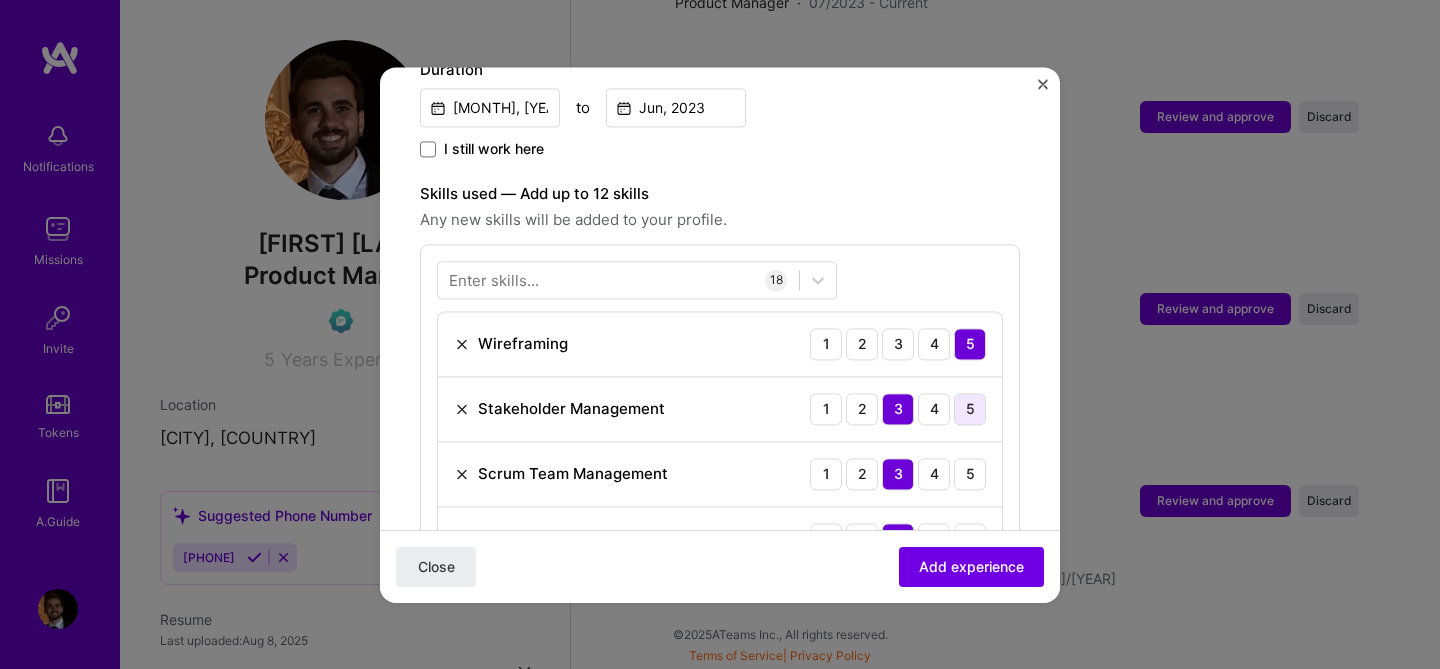 click on "5" at bounding box center (970, 409) 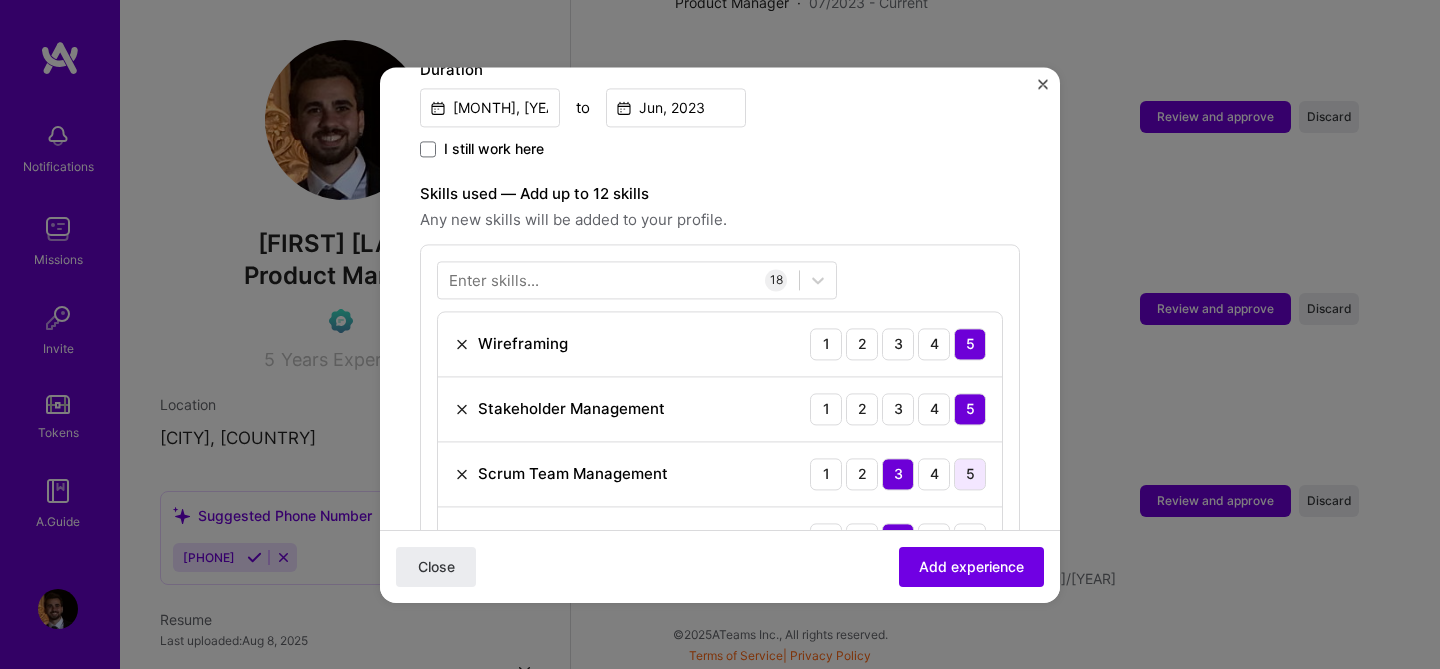 click on "5" at bounding box center [970, 474] 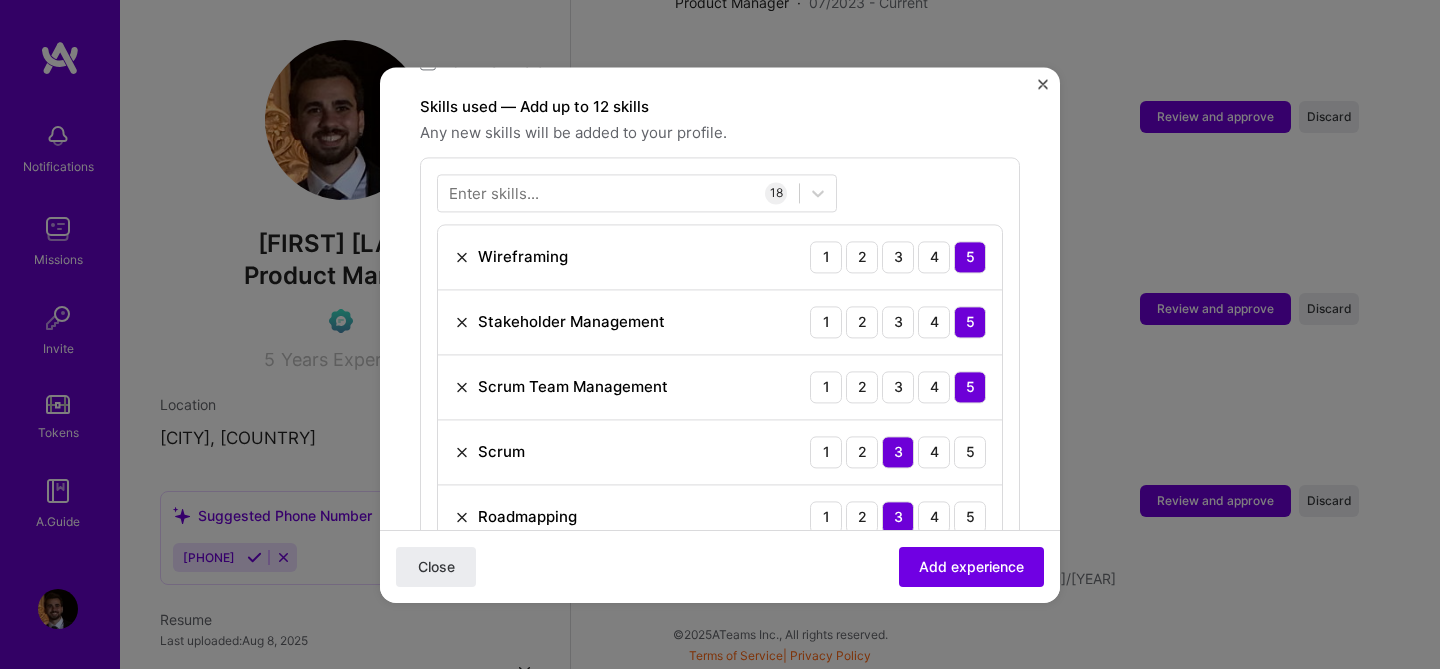 scroll, scrollTop: 769, scrollLeft: 0, axis: vertical 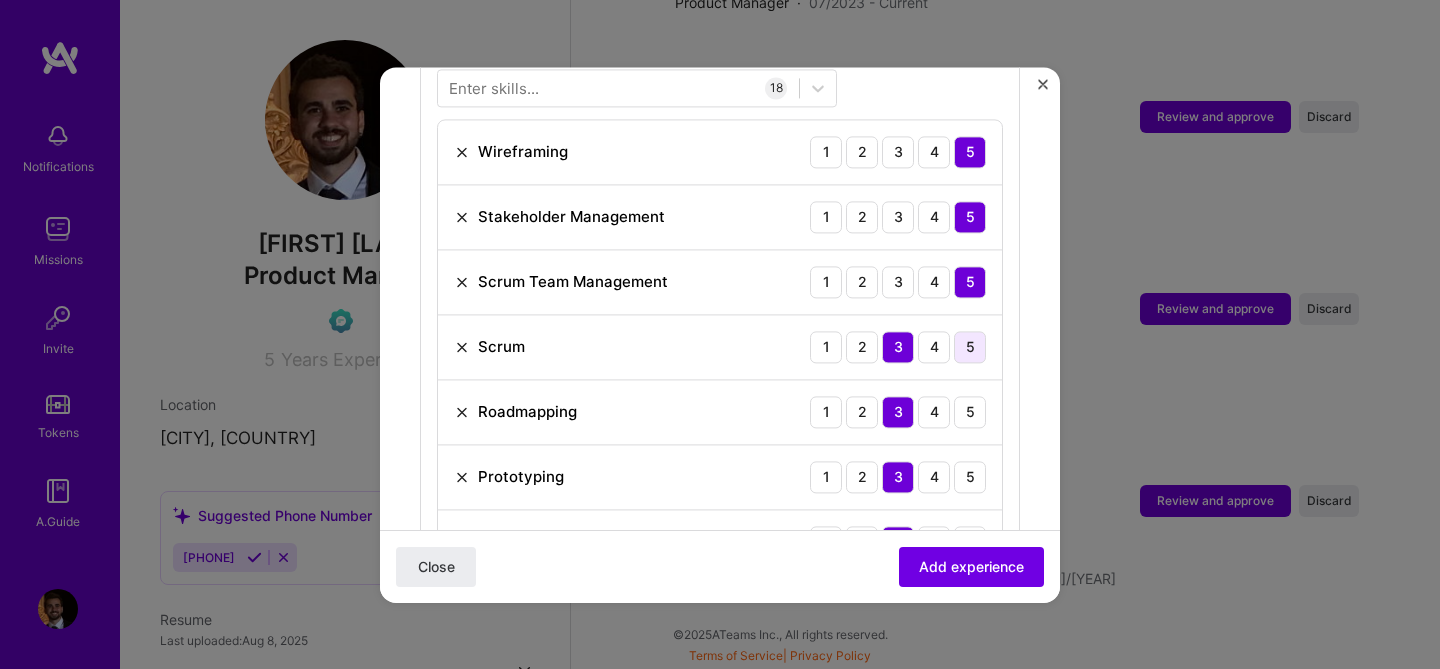 click on "5" at bounding box center (970, 347) 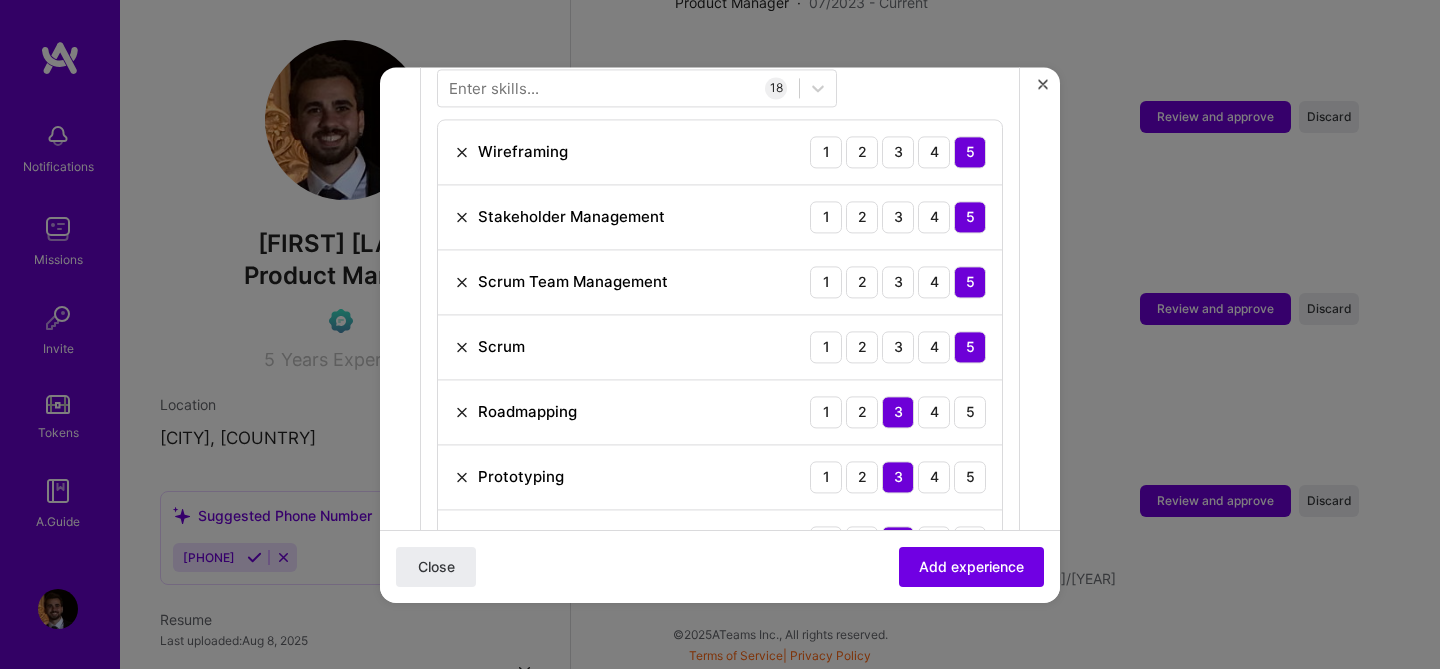click on "Roadmapping 1 2 3 4 5" at bounding box center (720, 412) 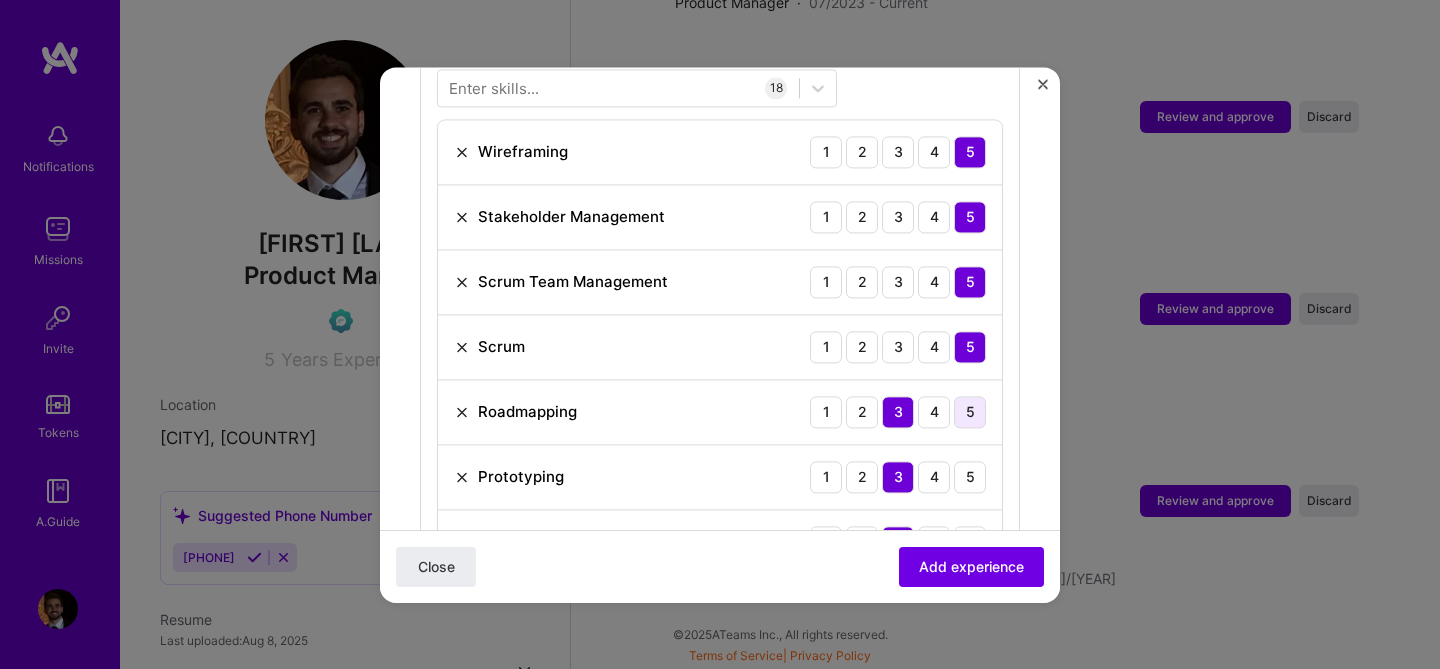 click on "5" at bounding box center (970, 412) 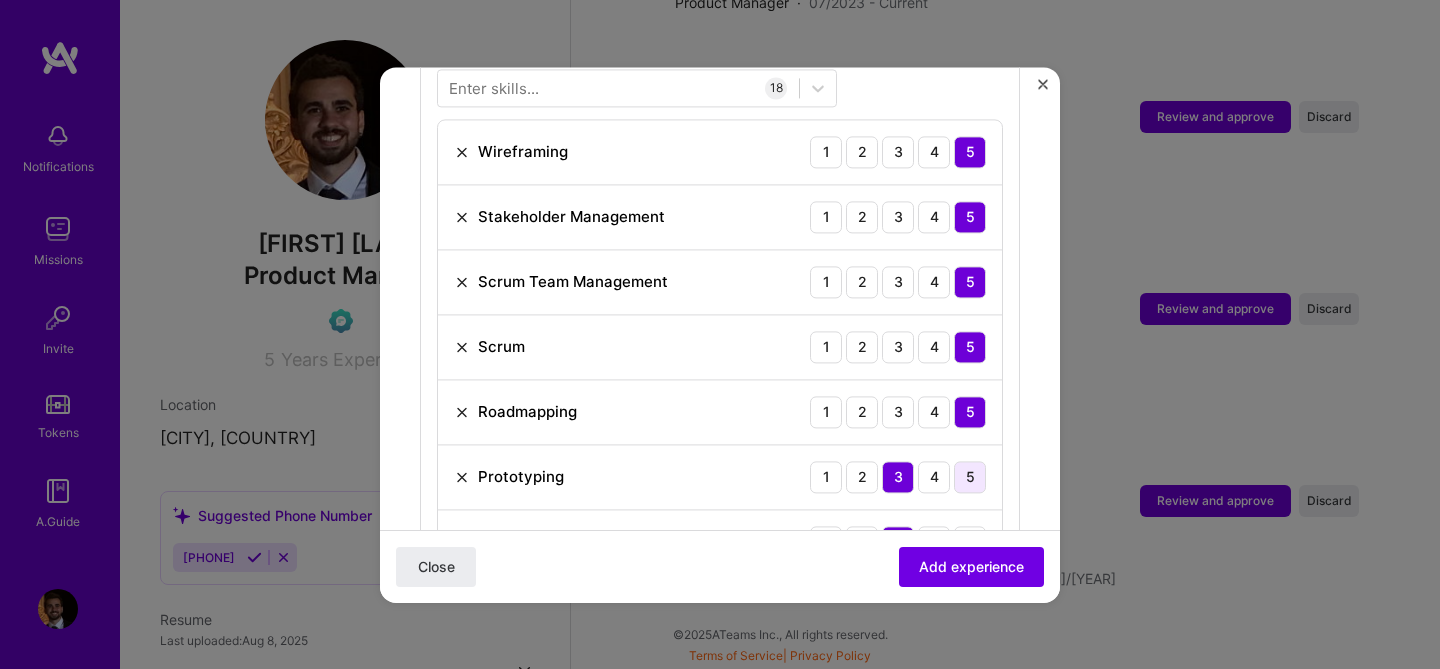 click on "5" at bounding box center (970, 477) 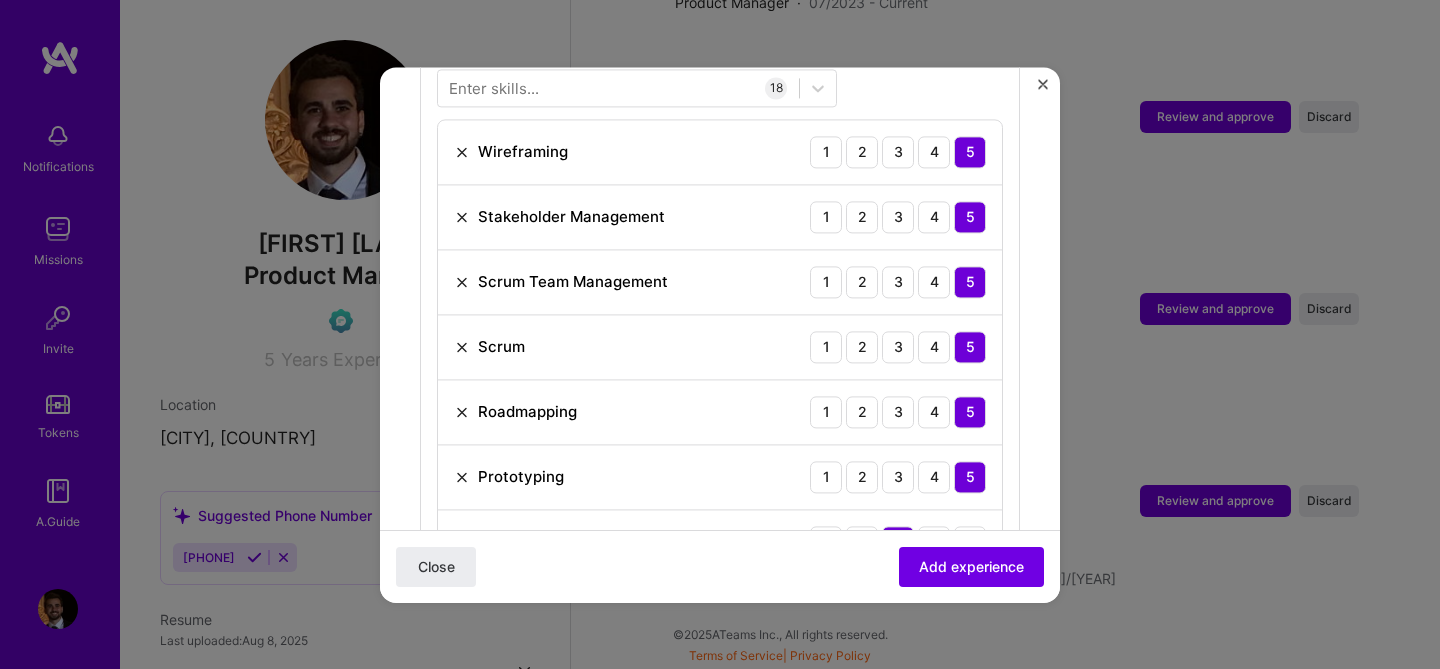 scroll, scrollTop: 912, scrollLeft: 0, axis: vertical 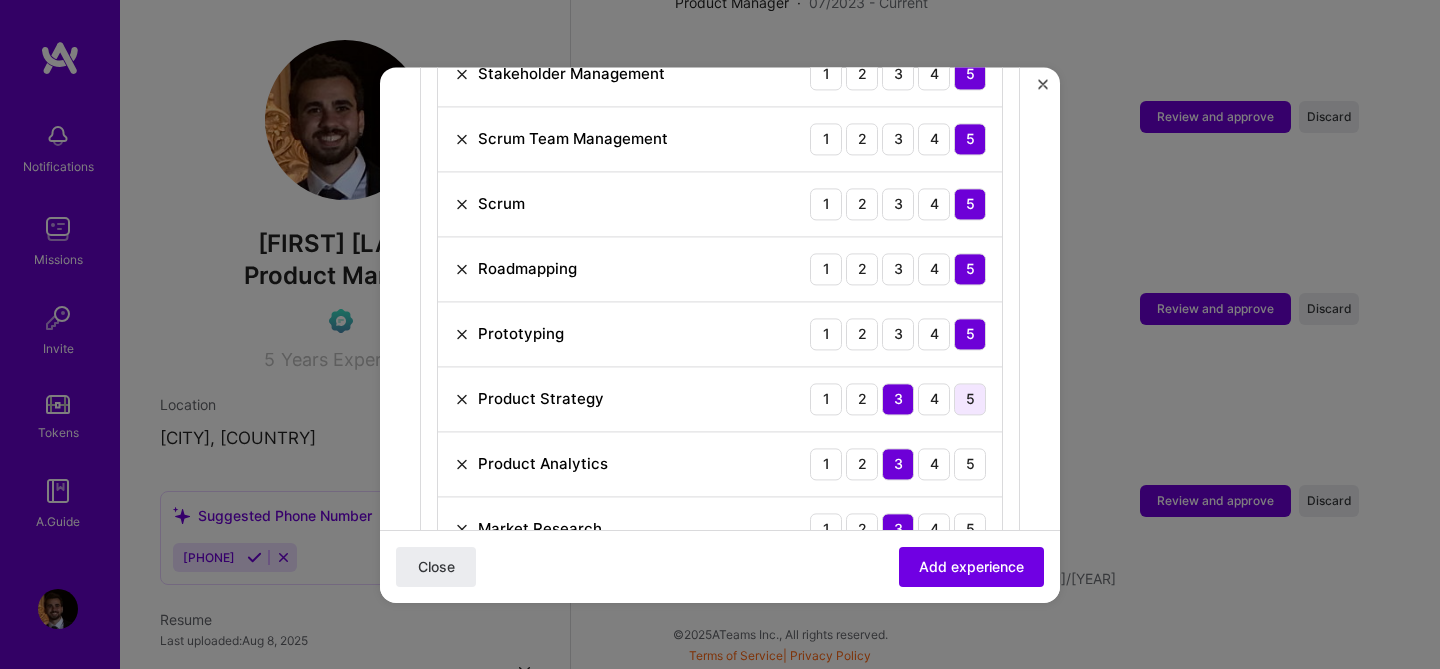 click on "5" at bounding box center [970, 399] 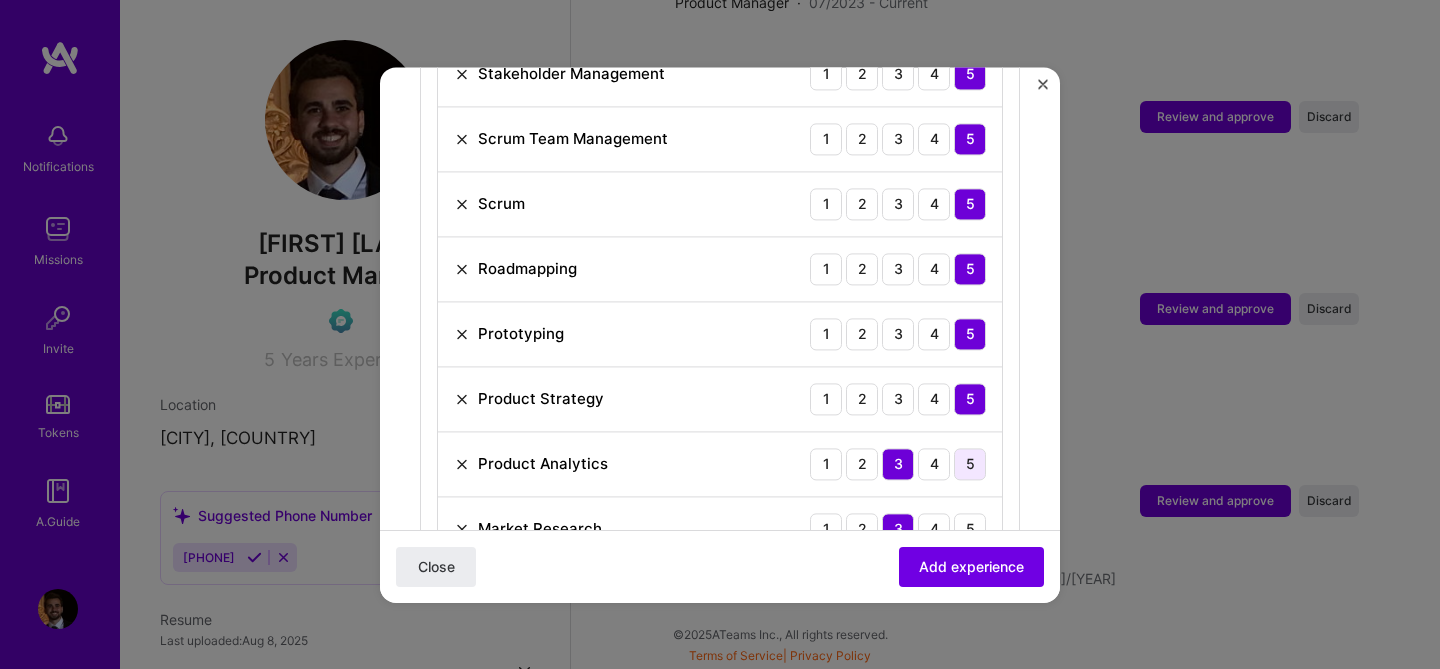 click on "5" at bounding box center [970, 464] 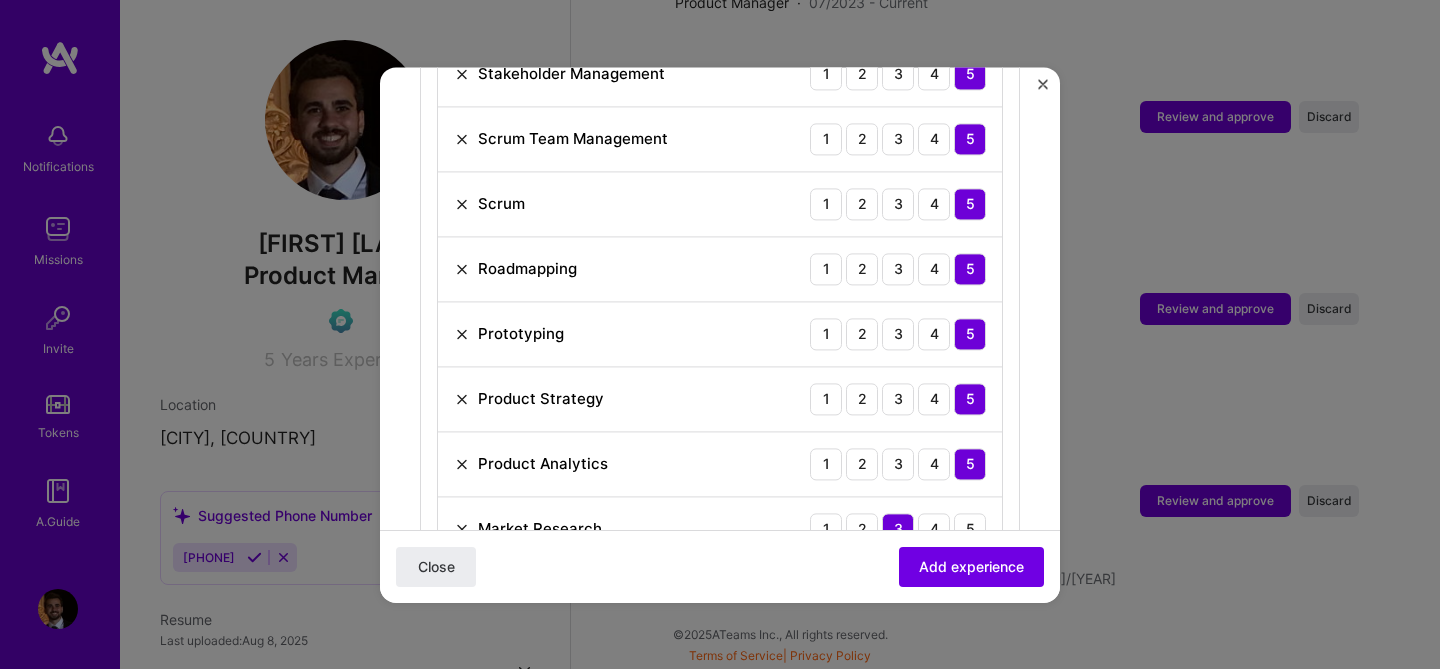 click on "5" at bounding box center (970, 464) 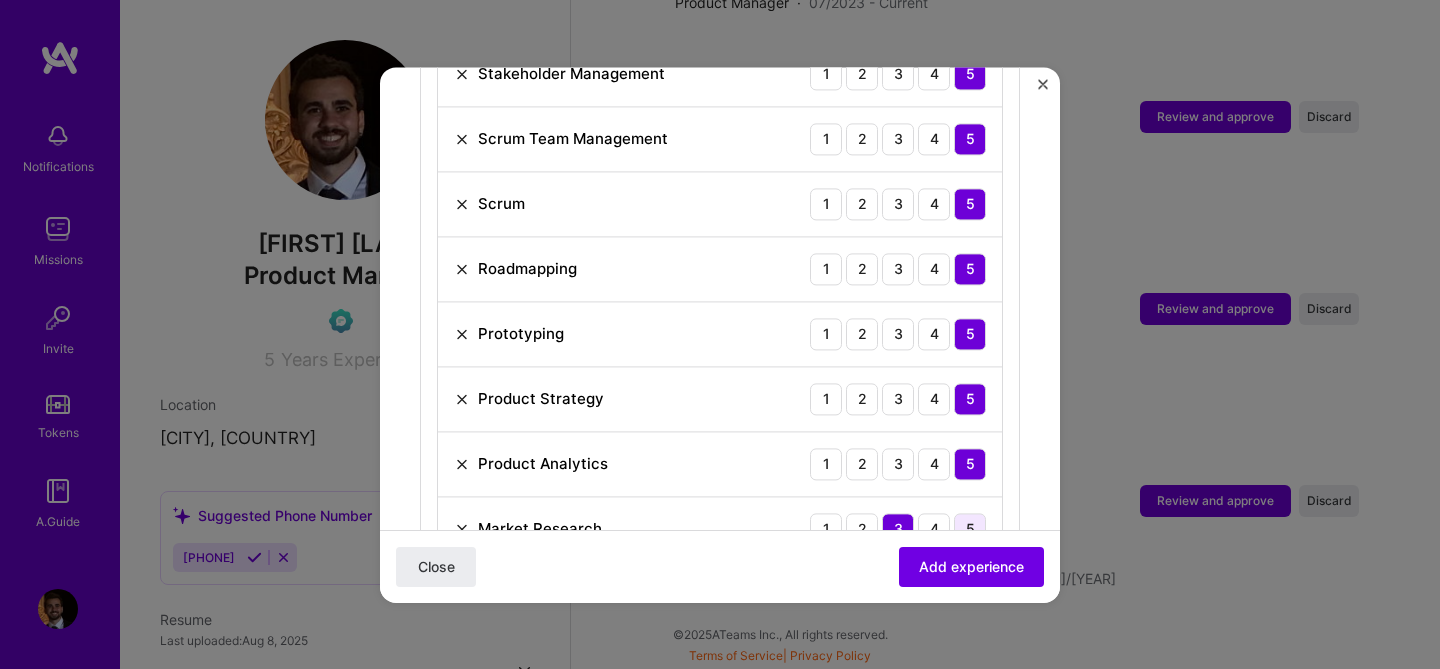 scroll, scrollTop: 1042, scrollLeft: 0, axis: vertical 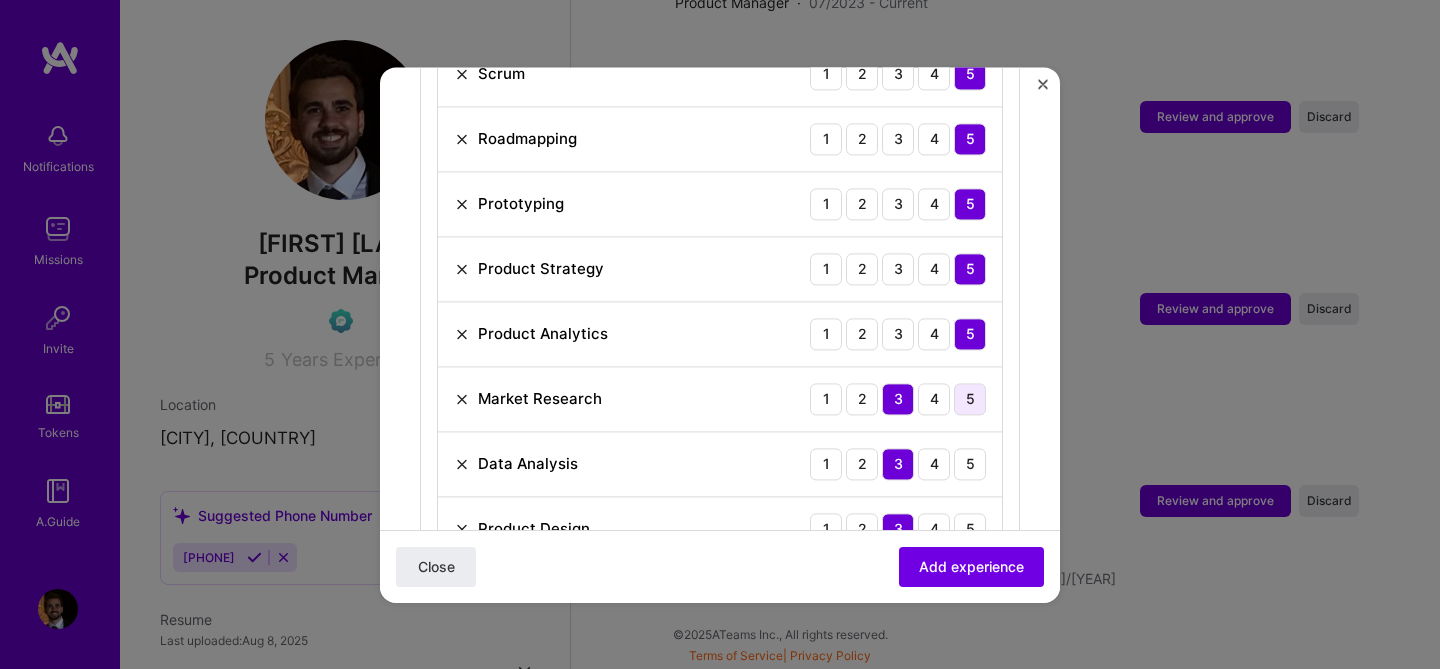 click on "5" at bounding box center [970, 399] 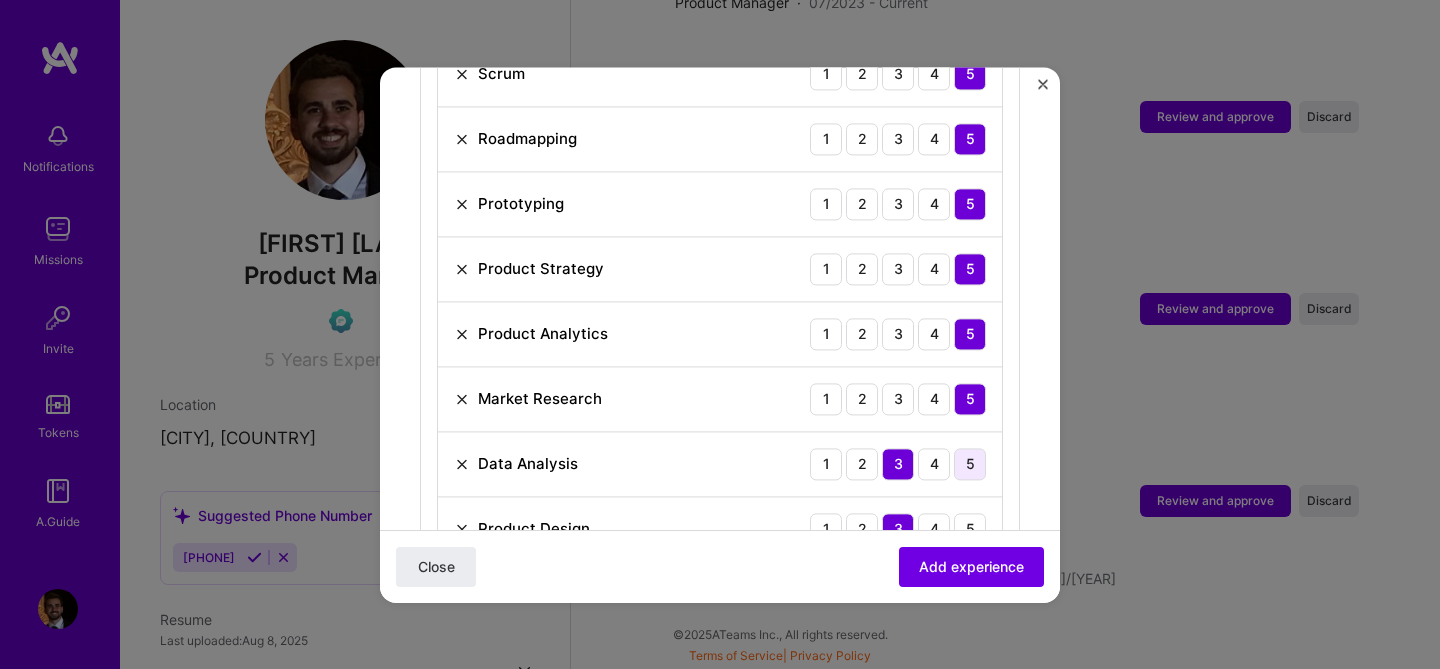 click on "5" at bounding box center [970, 464] 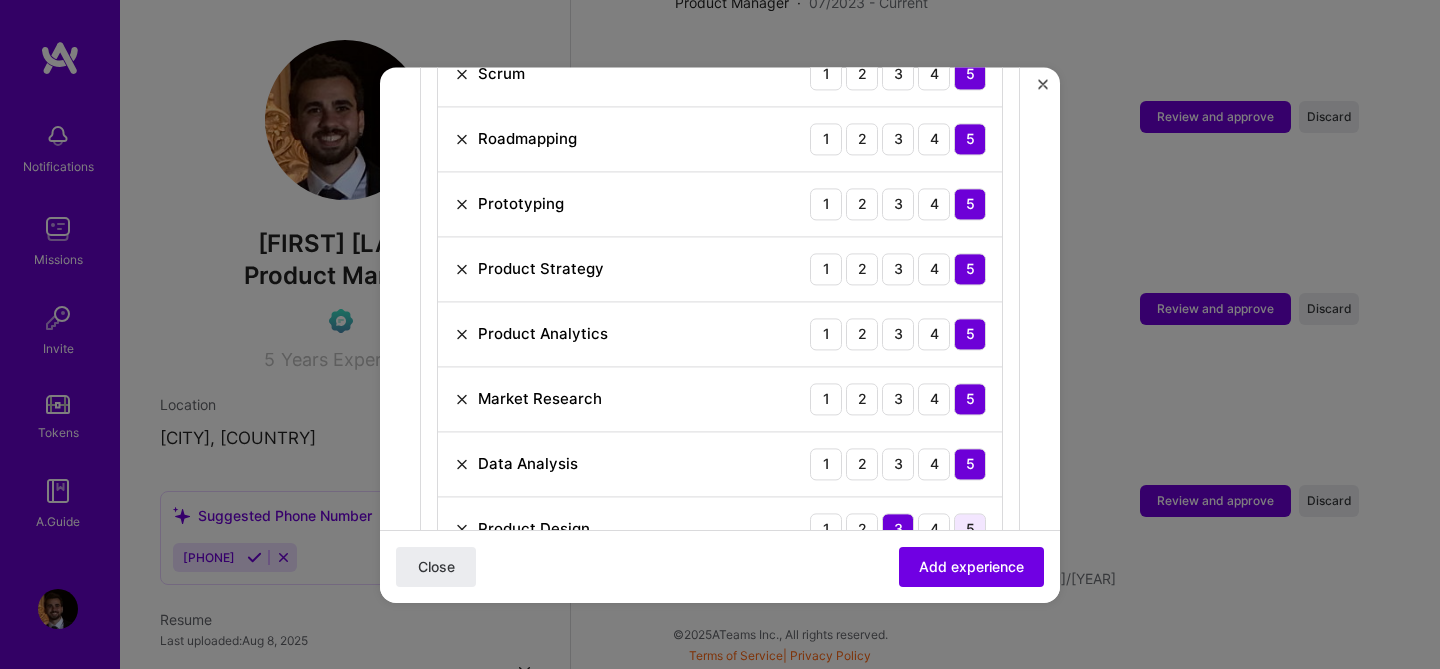 click on "5" at bounding box center [970, 529] 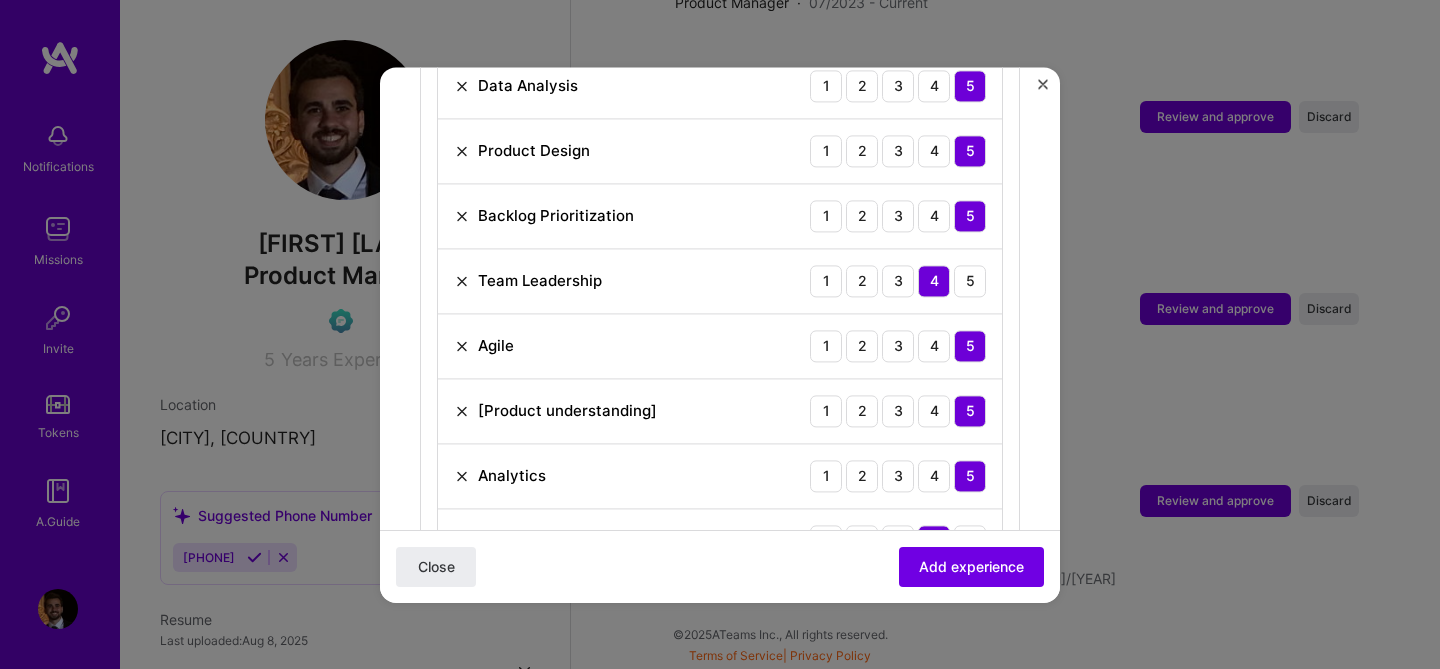 scroll, scrollTop: 1481, scrollLeft: 0, axis: vertical 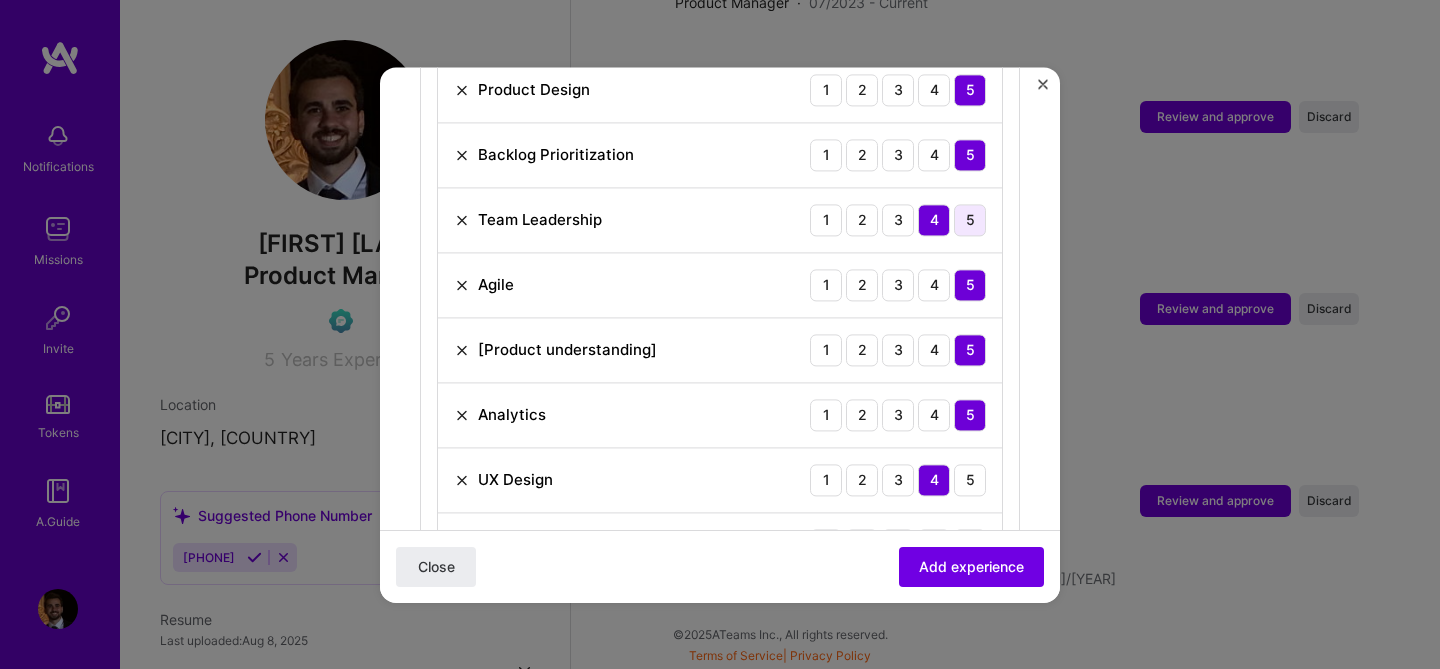 click on "5" at bounding box center [970, 220] 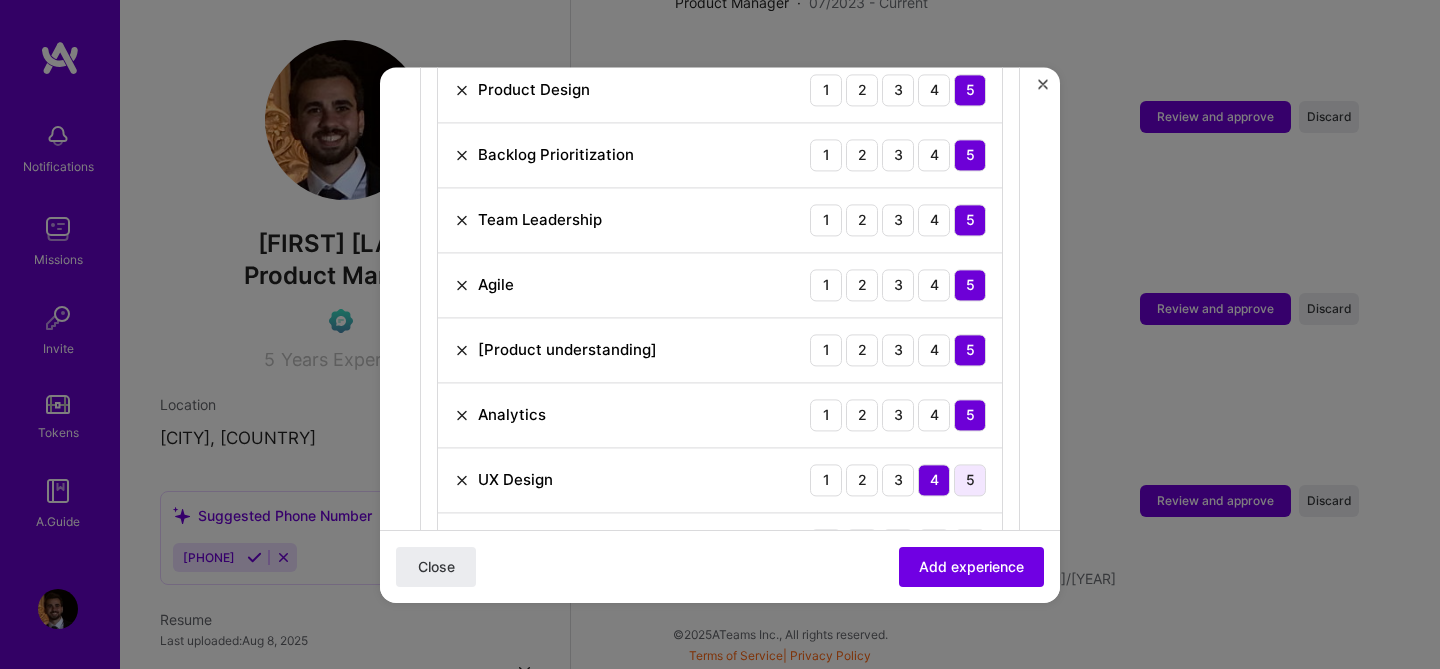 click on "5" at bounding box center (970, 480) 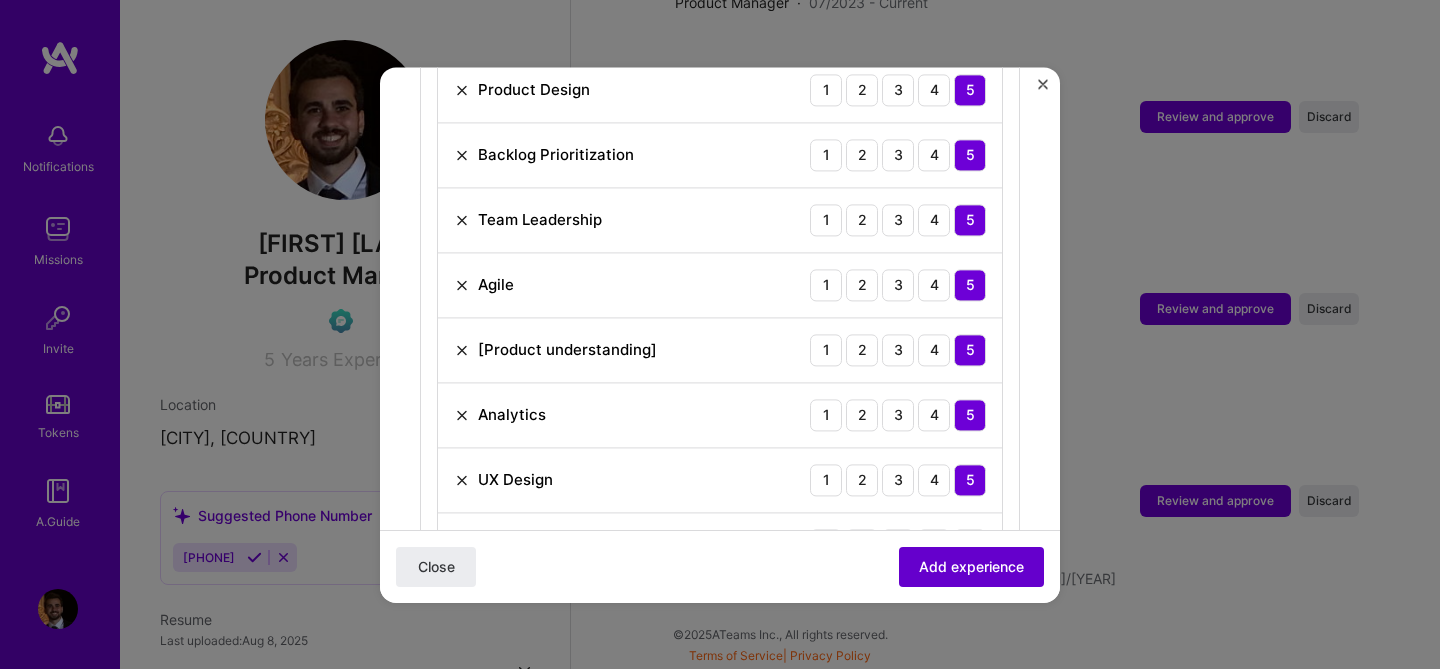 click on "Add experience" at bounding box center [971, 566] 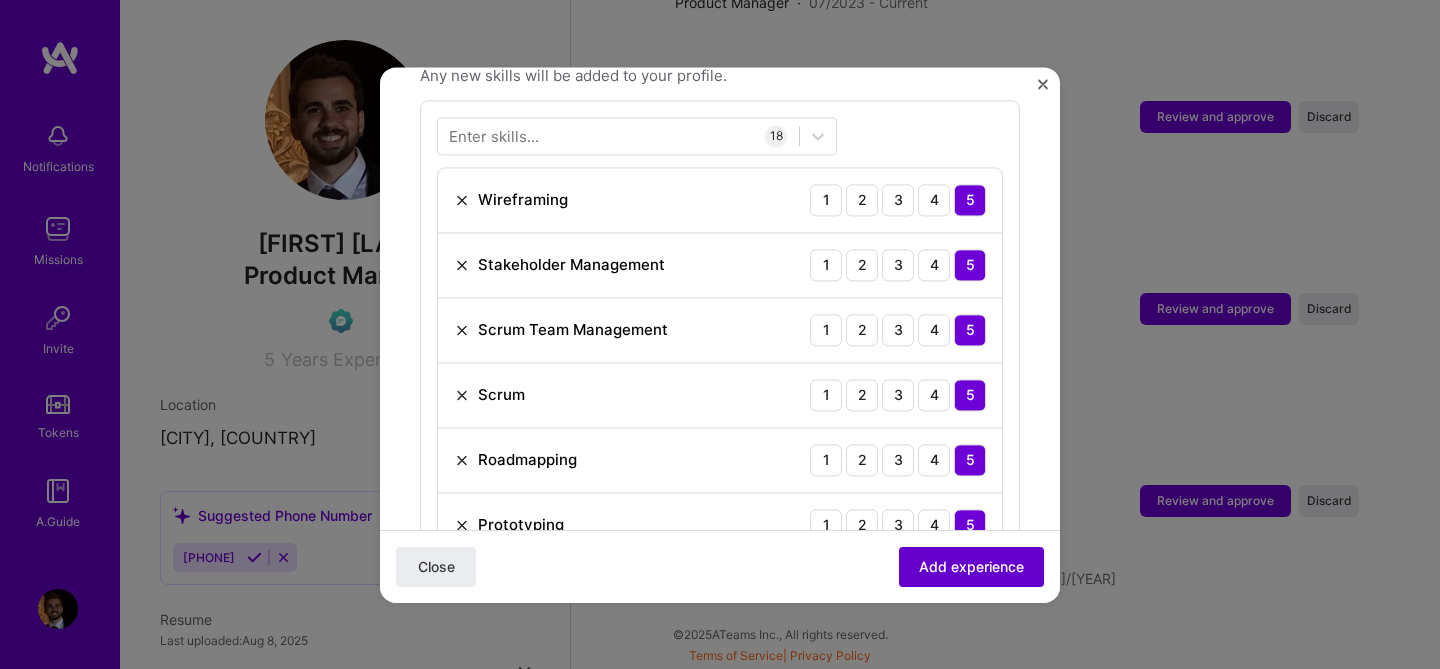 scroll, scrollTop: 692, scrollLeft: 0, axis: vertical 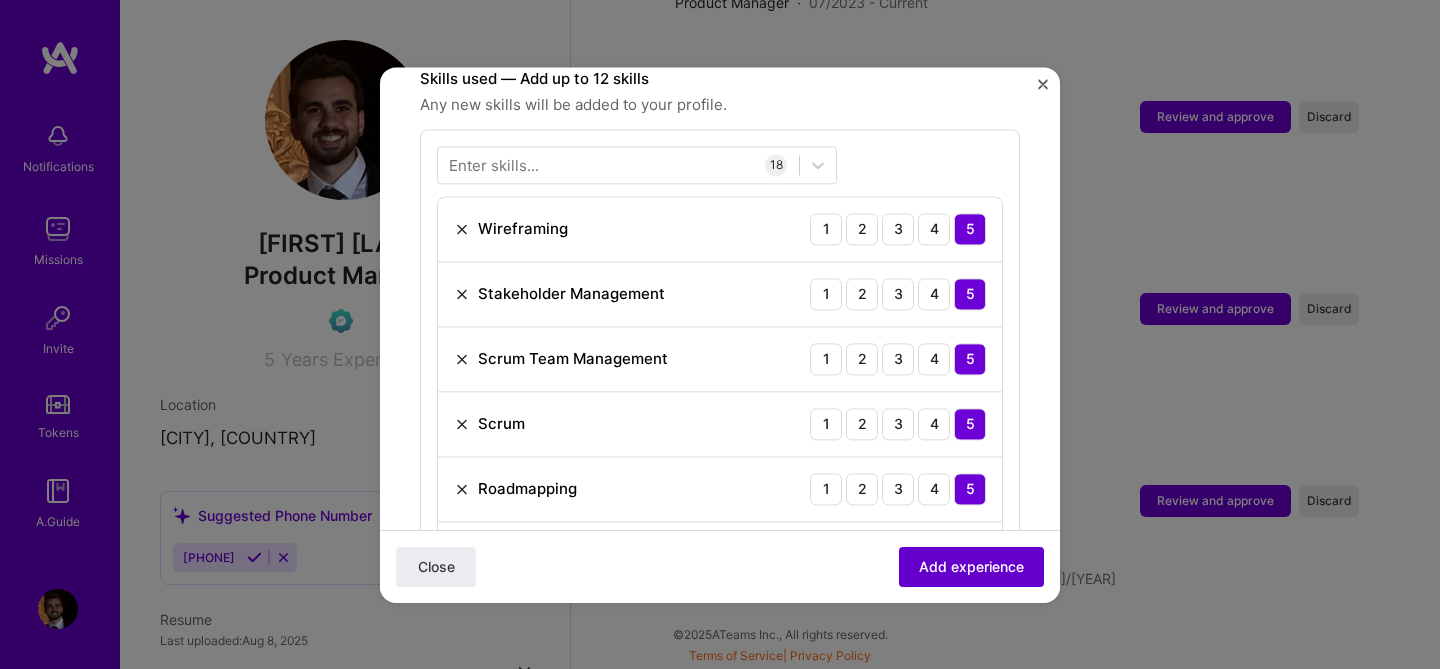 click on "Add experience" at bounding box center (971, 566) 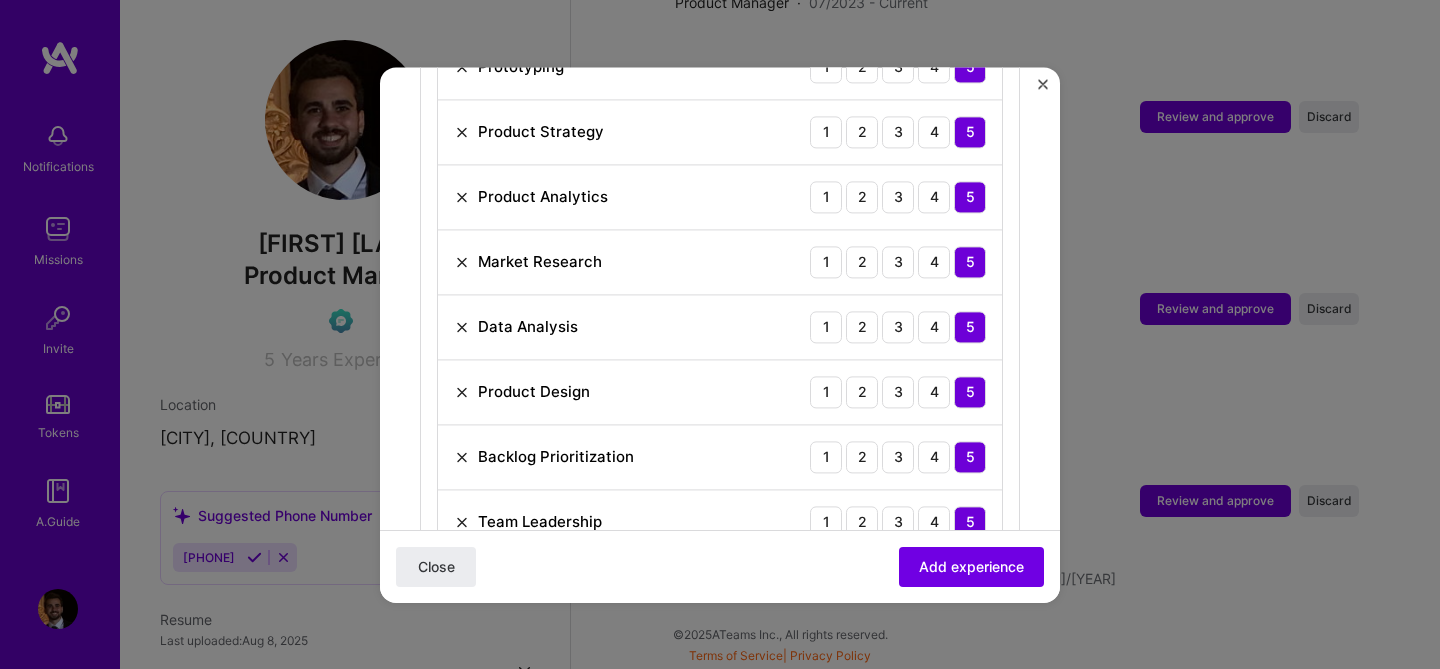 scroll, scrollTop: 1264, scrollLeft: 0, axis: vertical 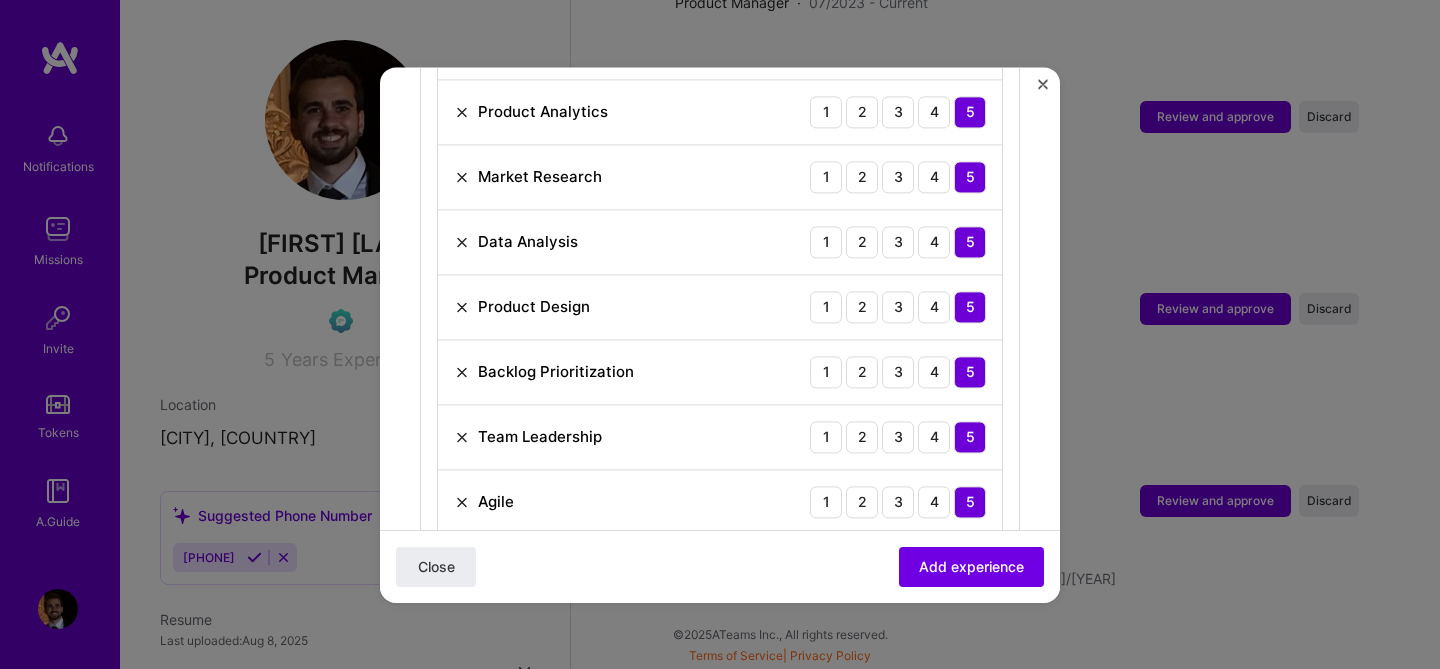 click at bounding box center [462, 372] 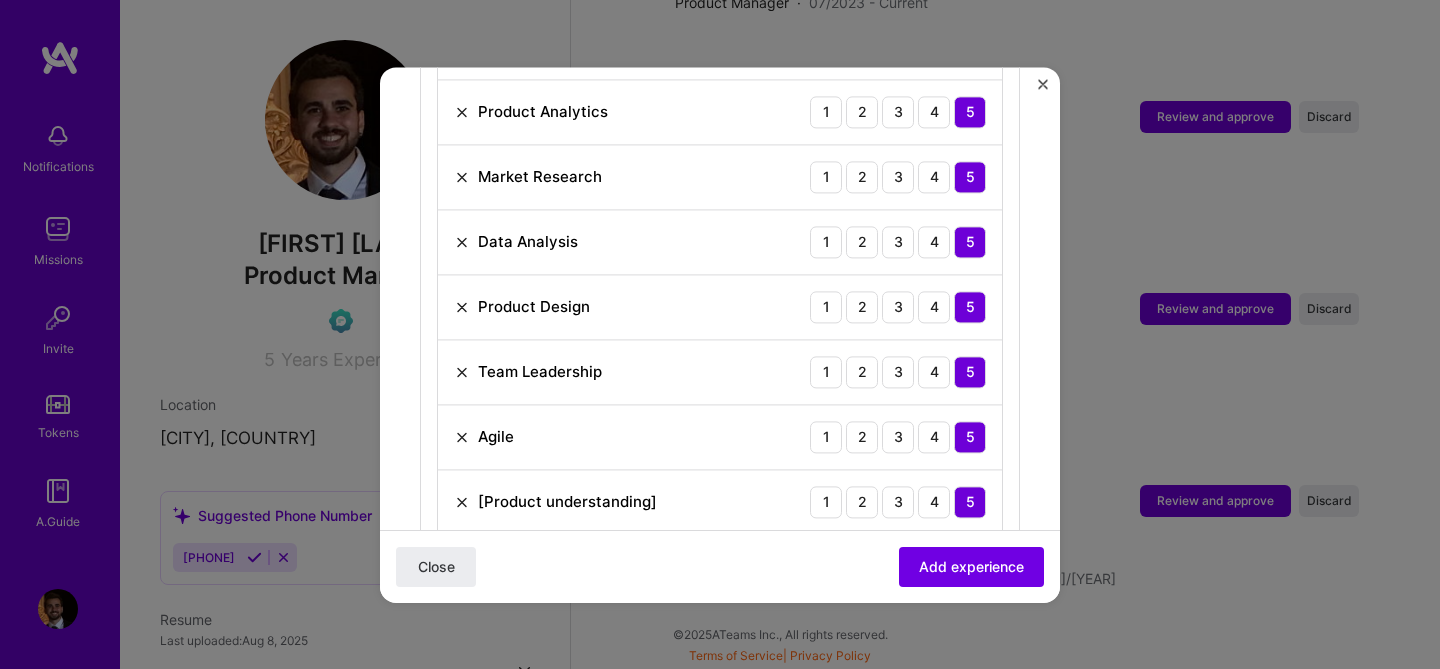 click at bounding box center [462, 372] 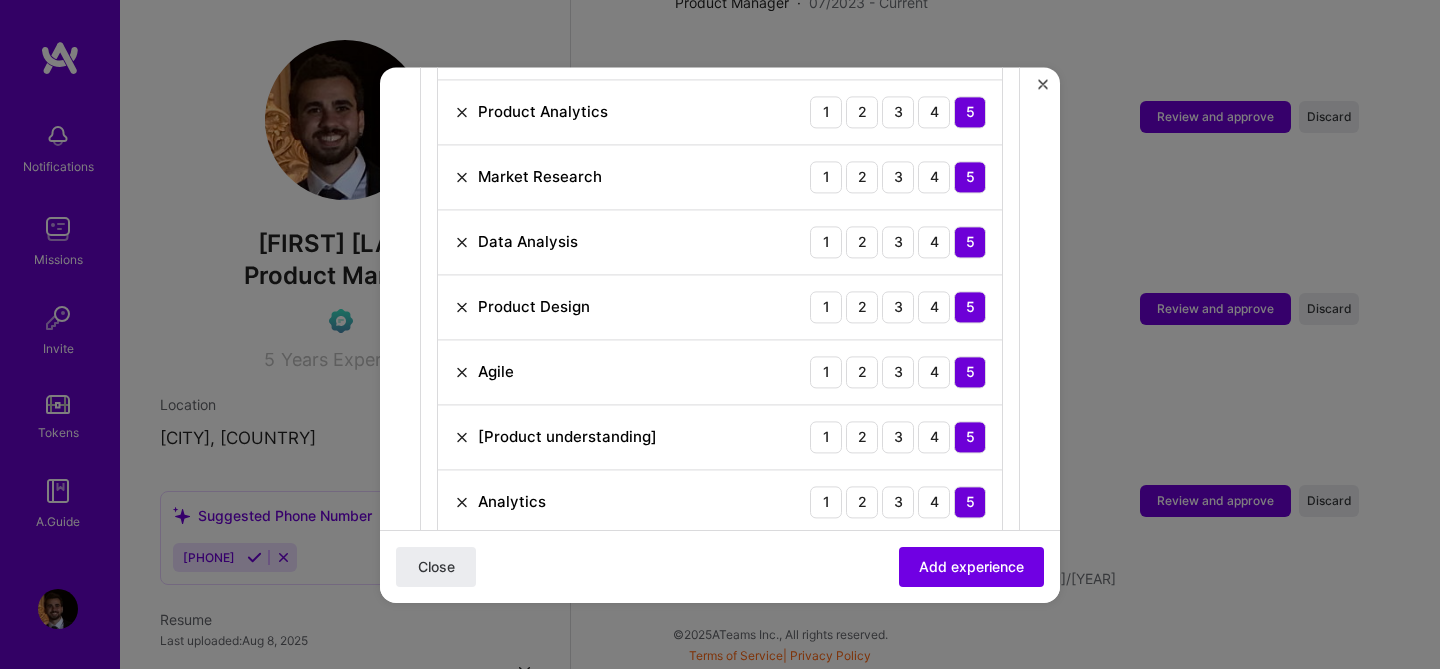 click at bounding box center (462, 372) 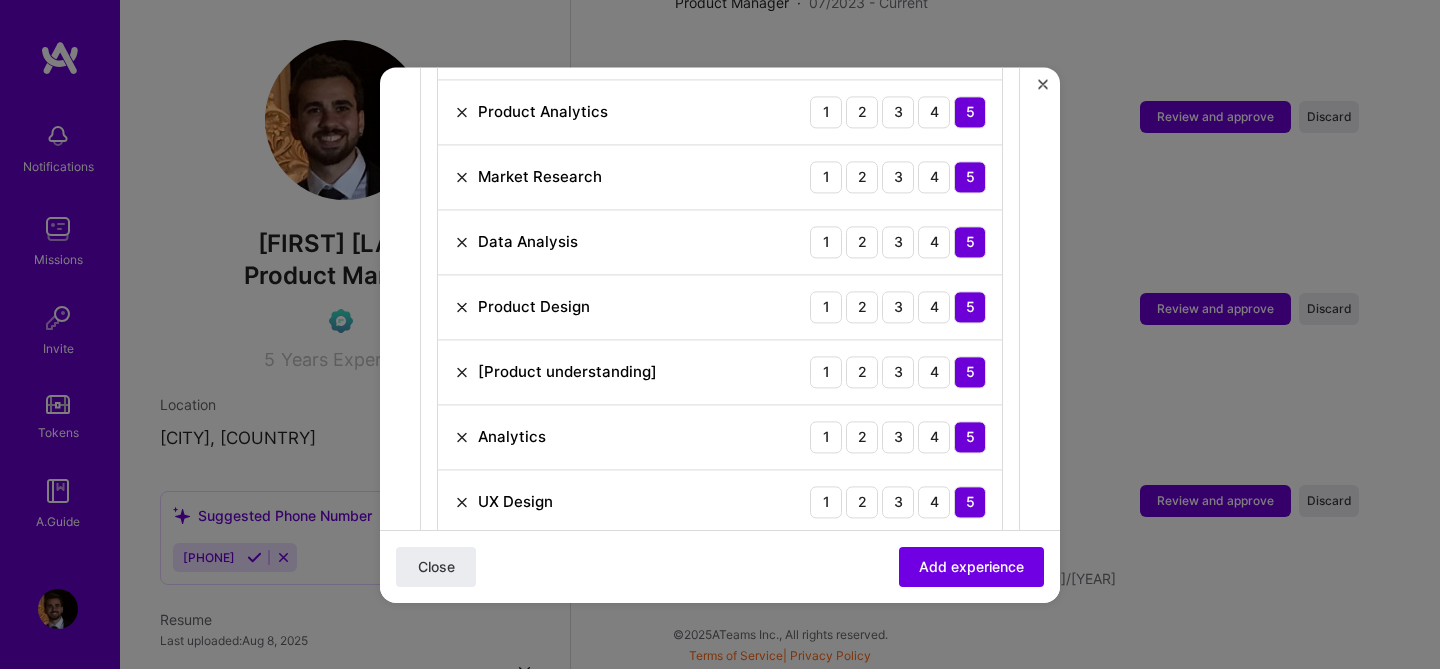 click at bounding box center (462, 372) 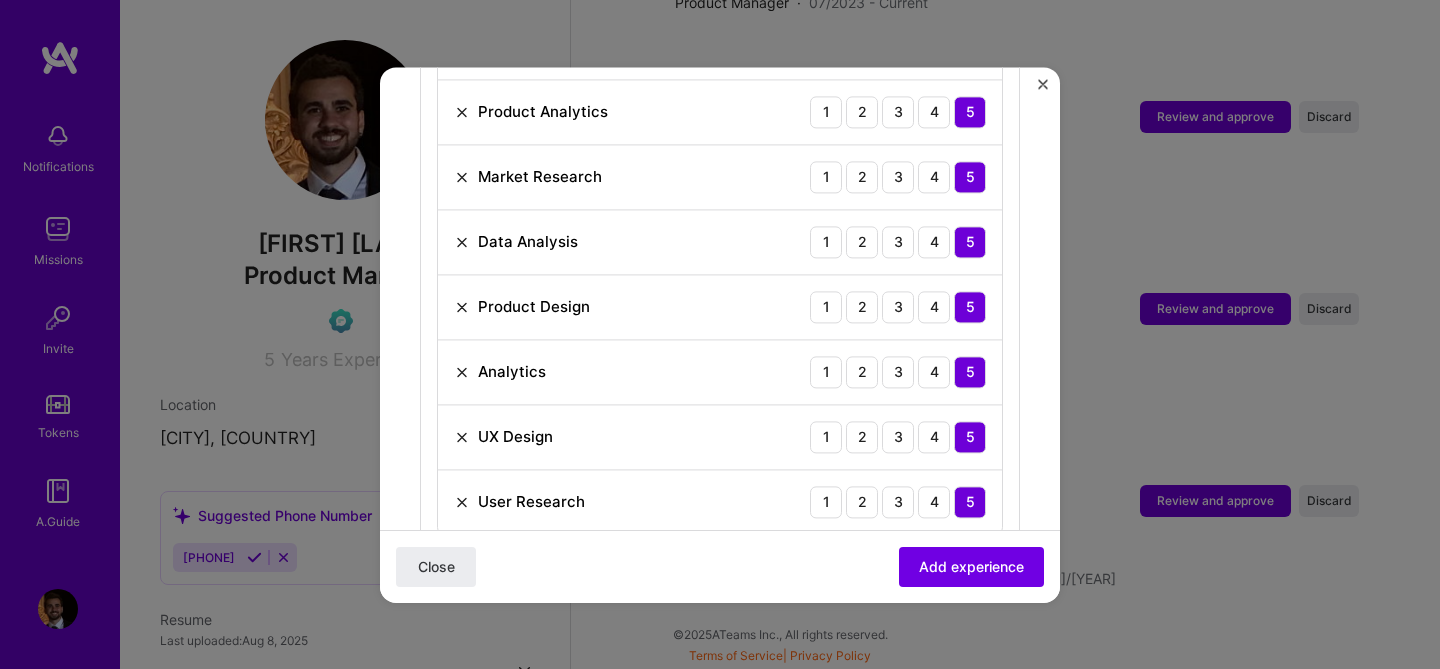 click at bounding box center (462, 372) 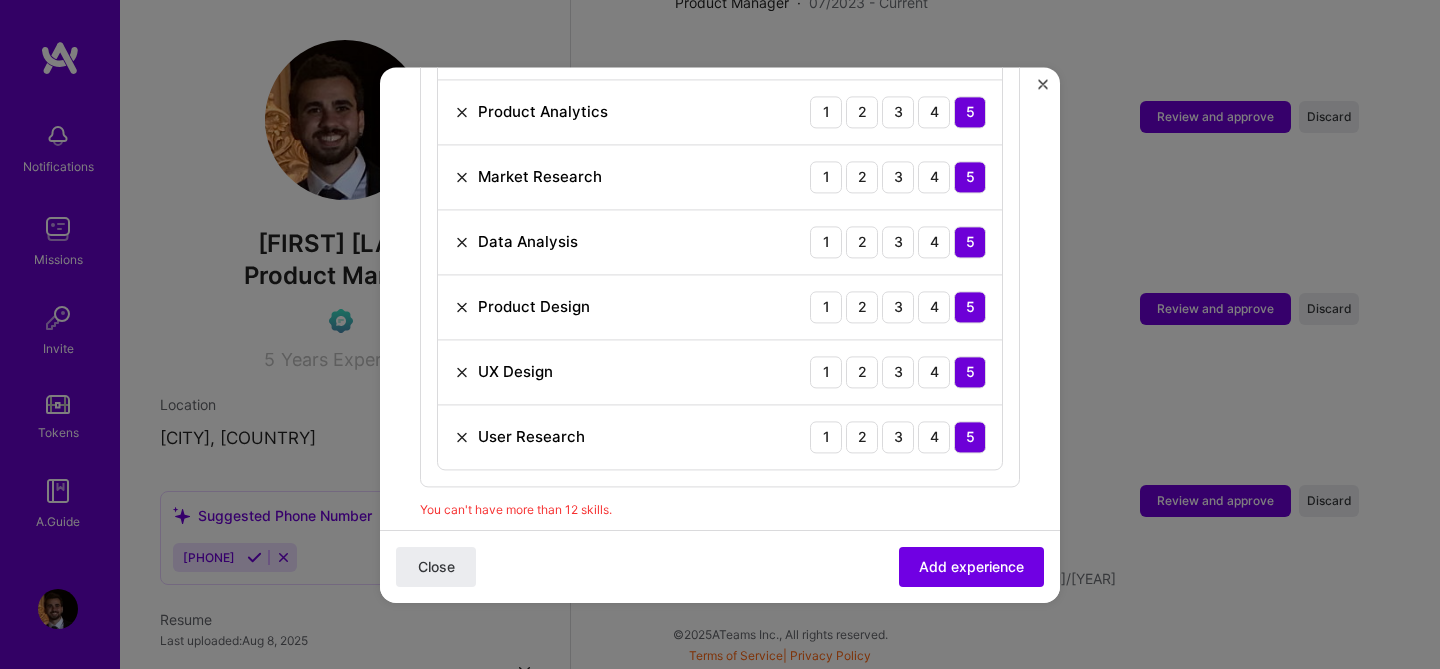 click on "Close Add experience" at bounding box center (720, 565) 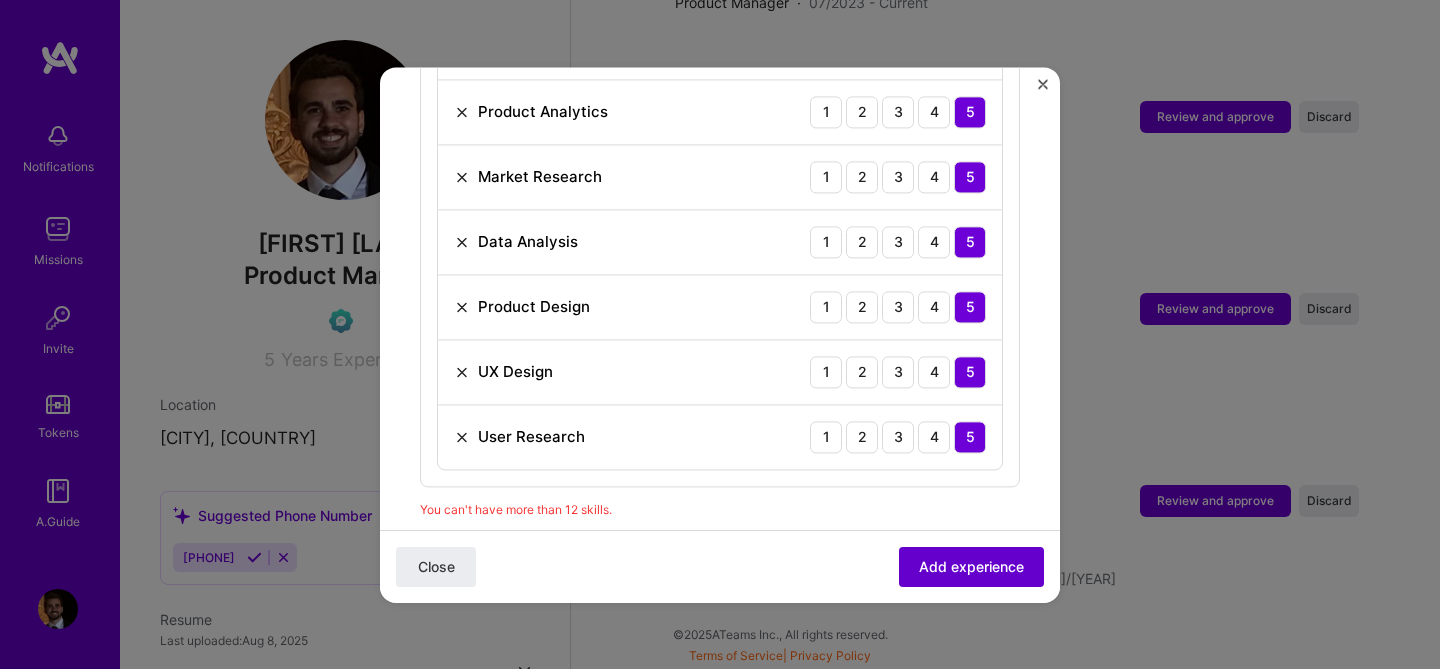 click on "Add experience" at bounding box center [971, 566] 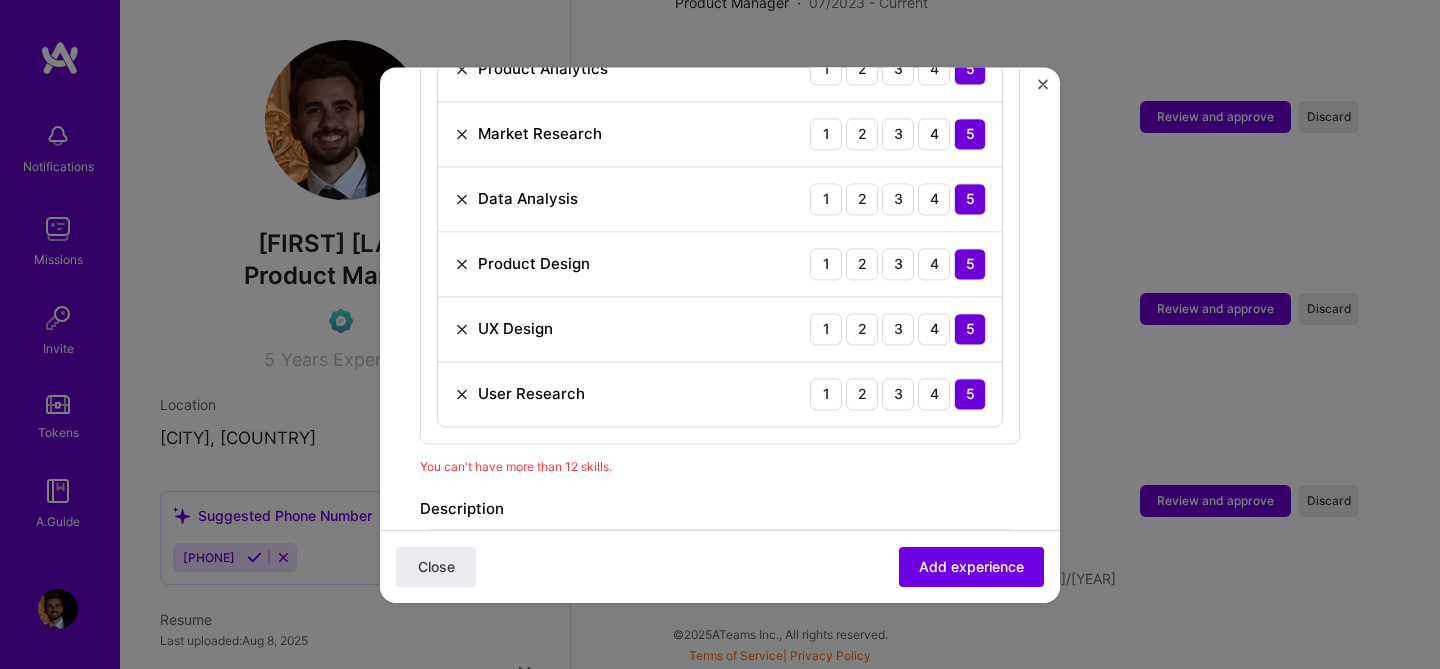 scroll, scrollTop: 1288, scrollLeft: 0, axis: vertical 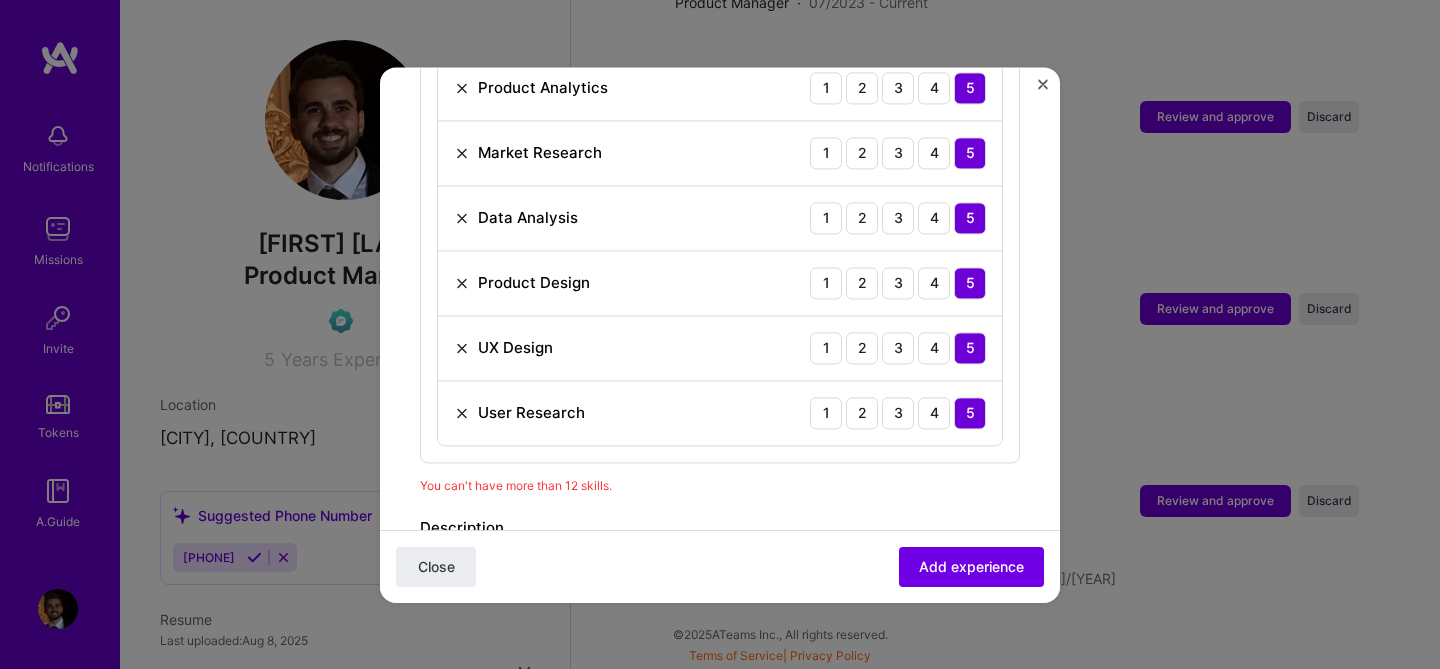 click at bounding box center (462, 348) 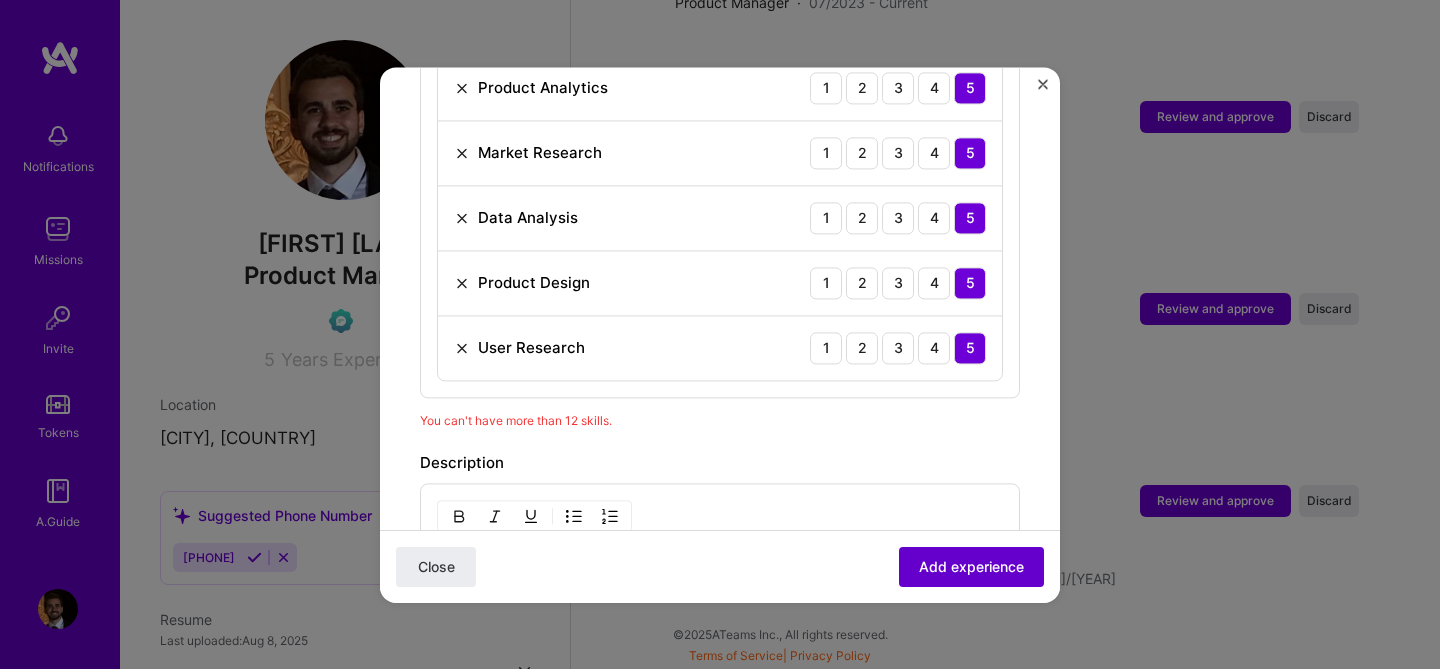click on "Add experience" at bounding box center [971, 566] 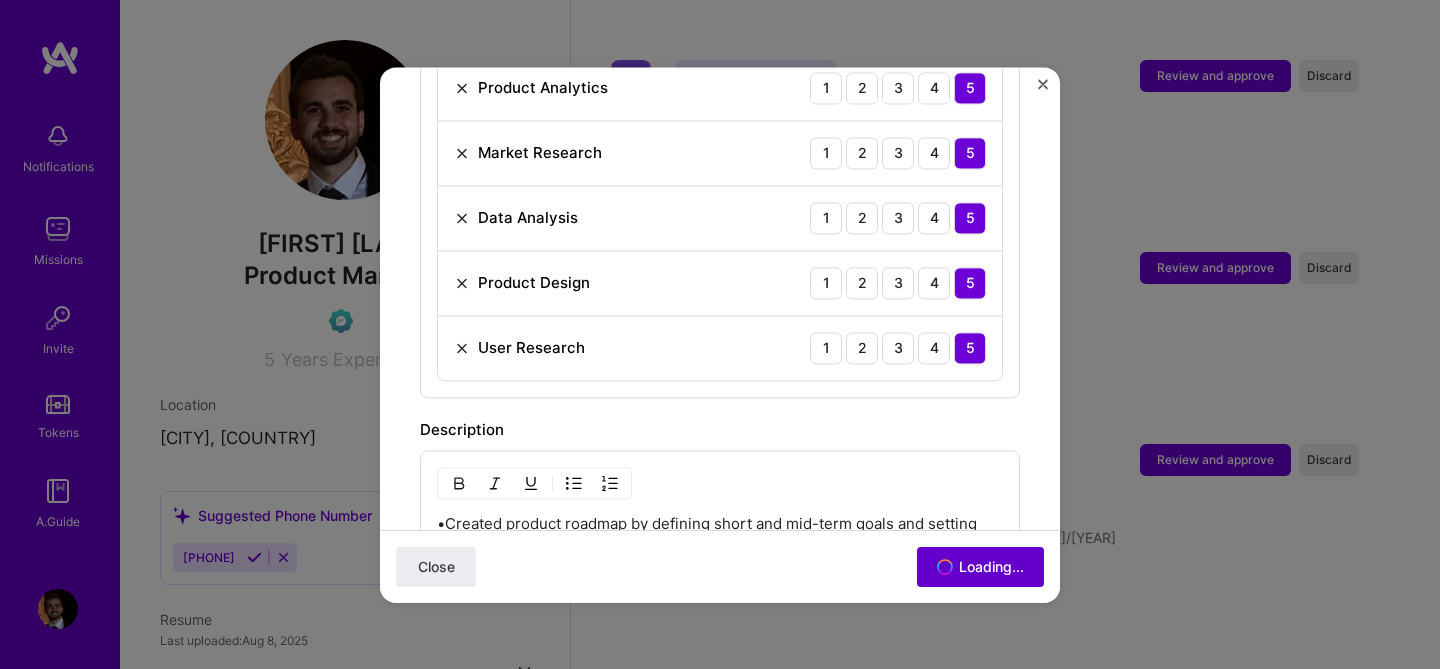 scroll, scrollTop: 2402, scrollLeft: 0, axis: vertical 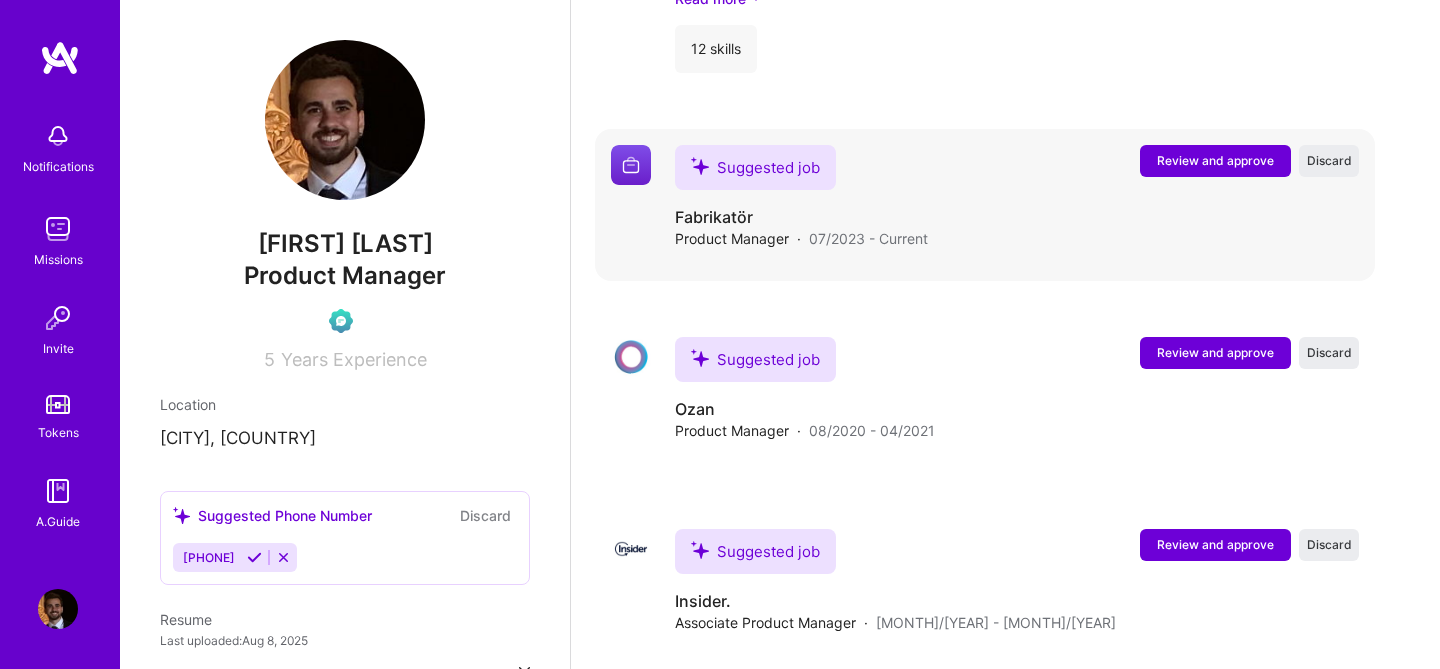 click on "Review and approve" at bounding box center (1215, 160) 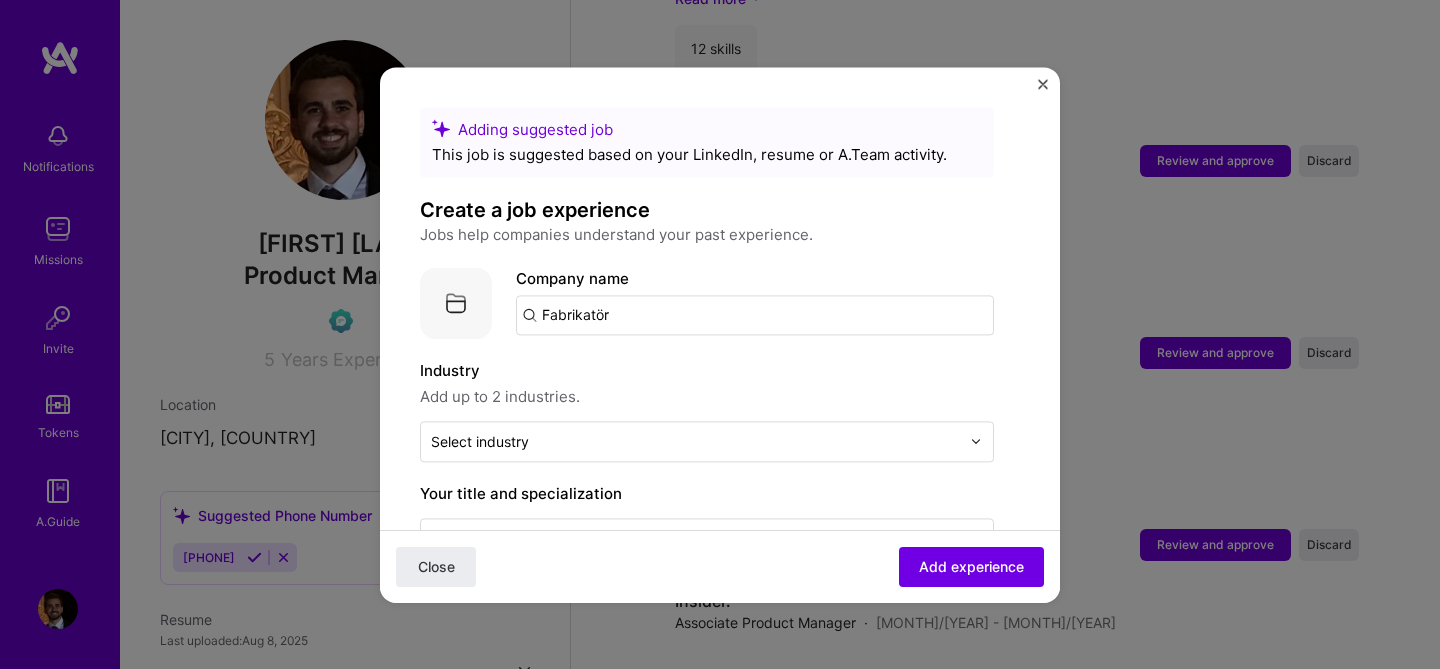 click on "Fabrikatör" at bounding box center [755, 315] 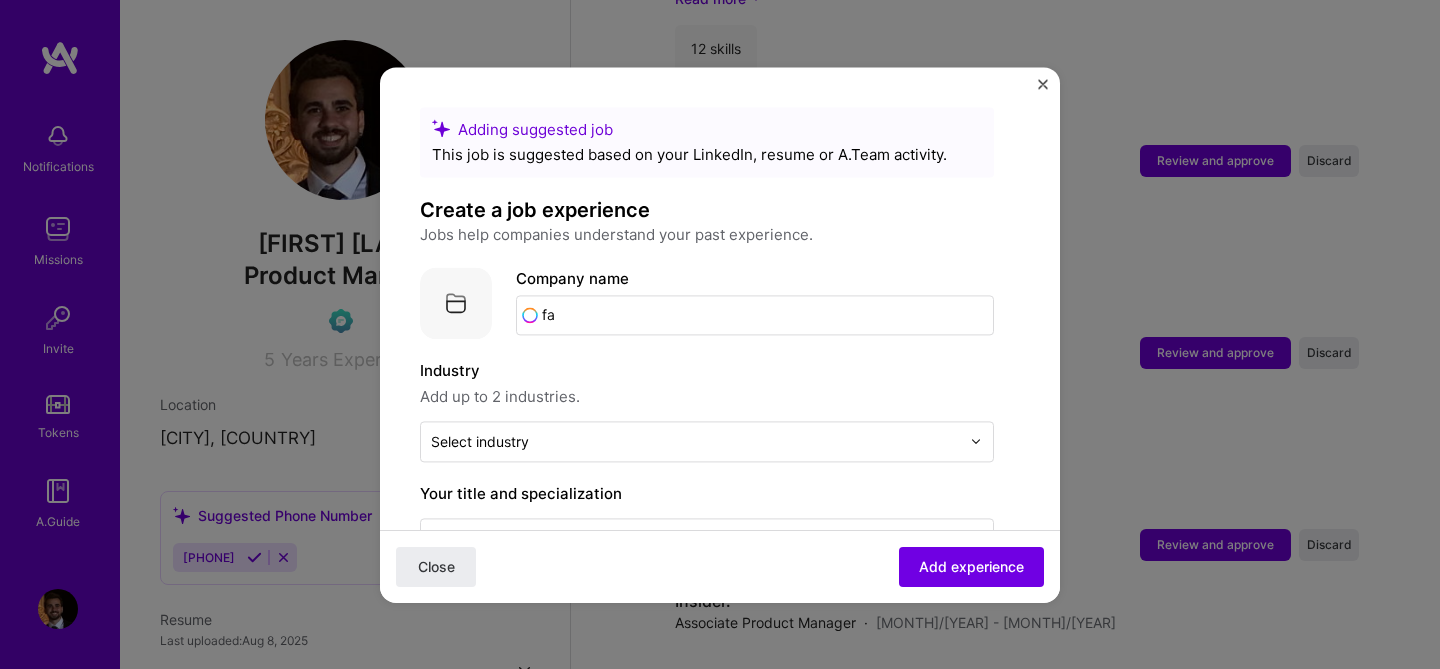 type on "f" 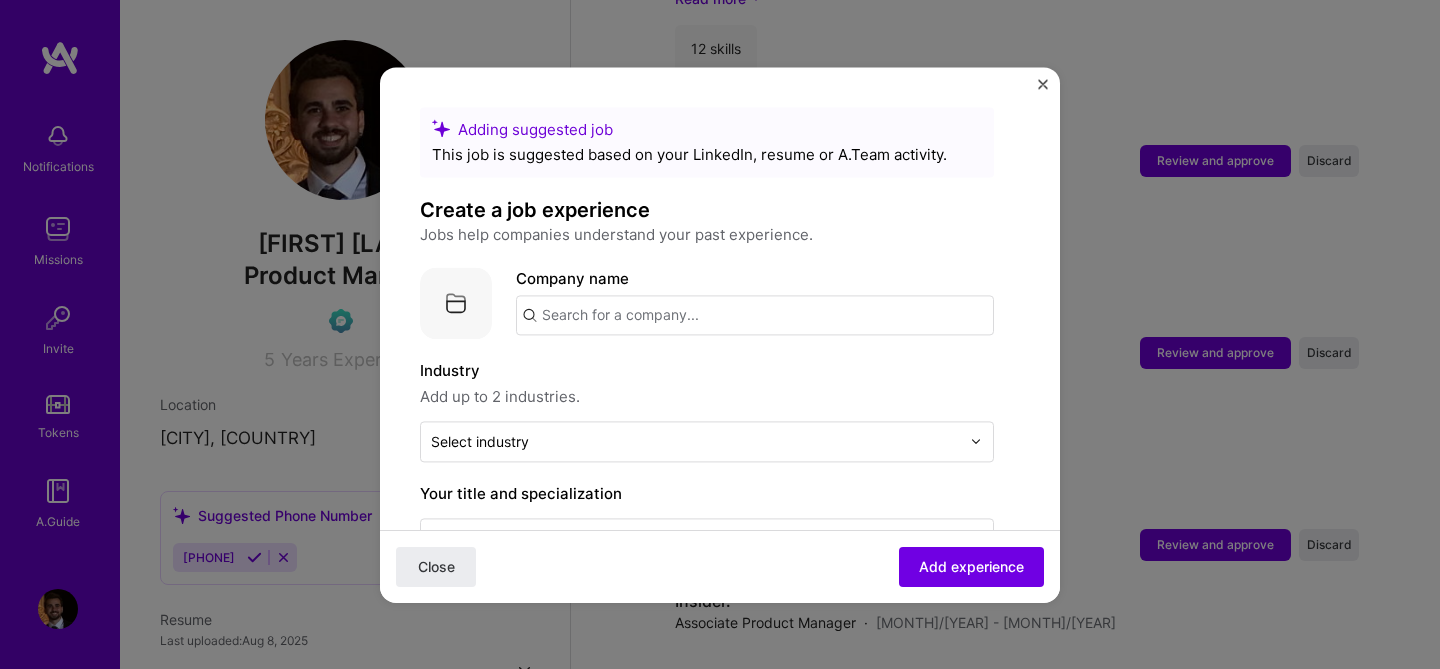 type on "f" 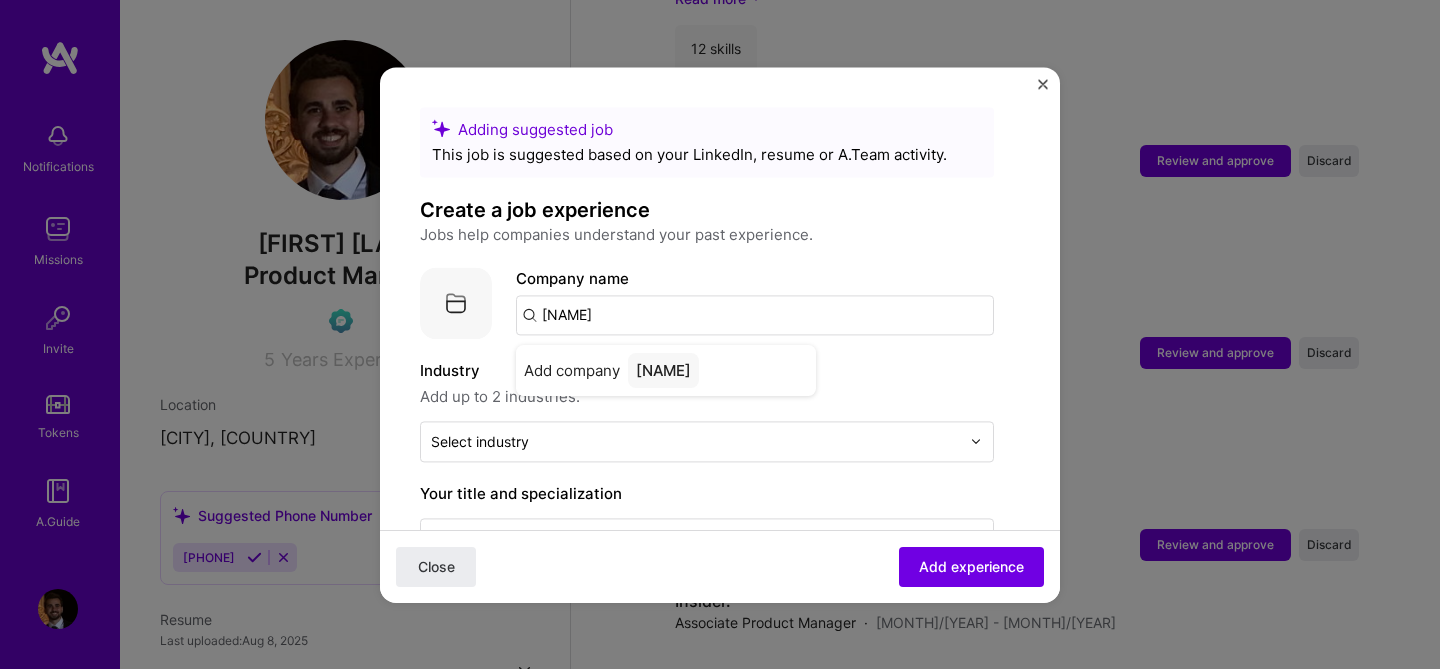 type on "Fabrikatör" 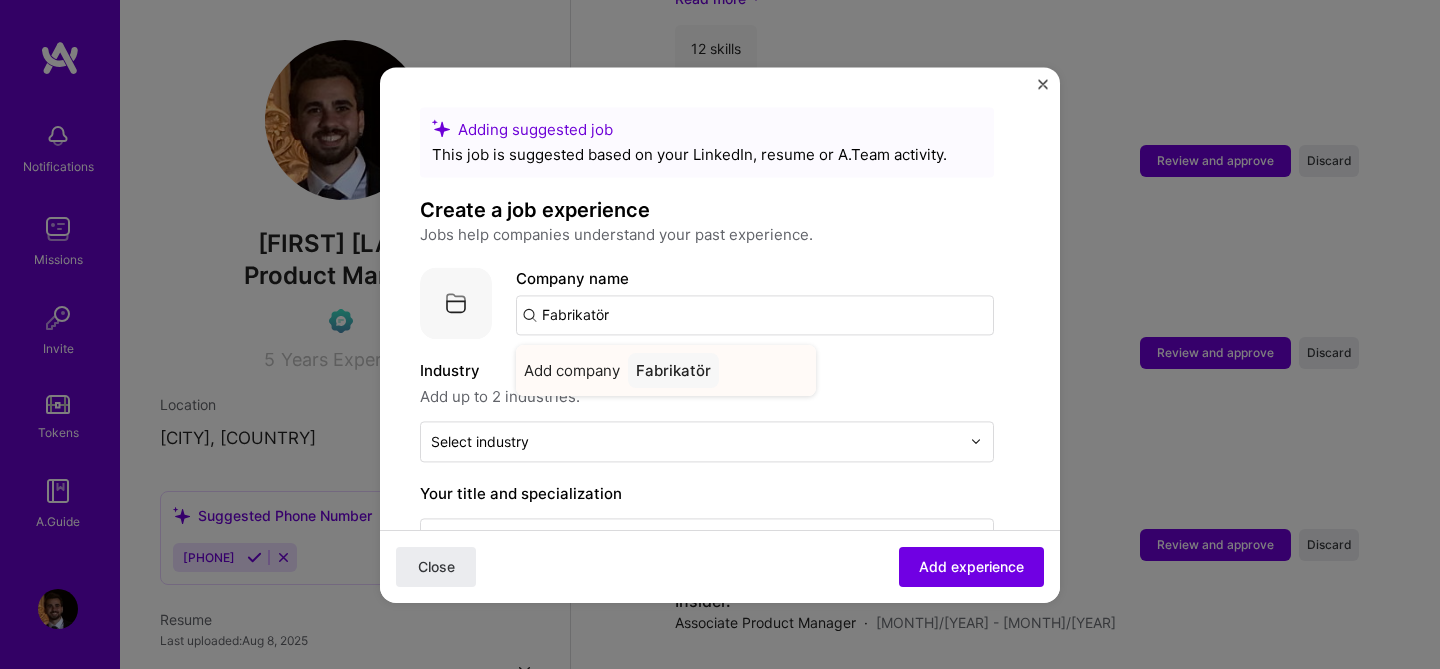 click on "Add company" at bounding box center [572, 370] 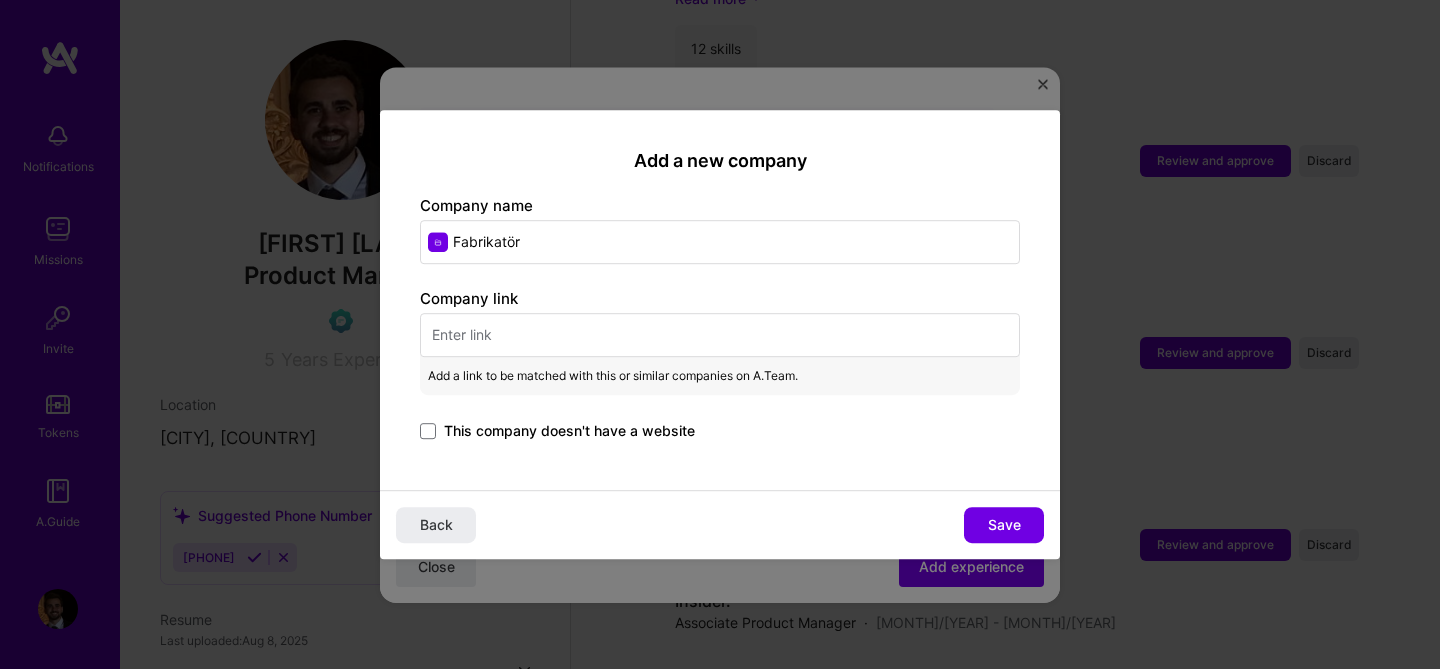 click at bounding box center [720, 335] 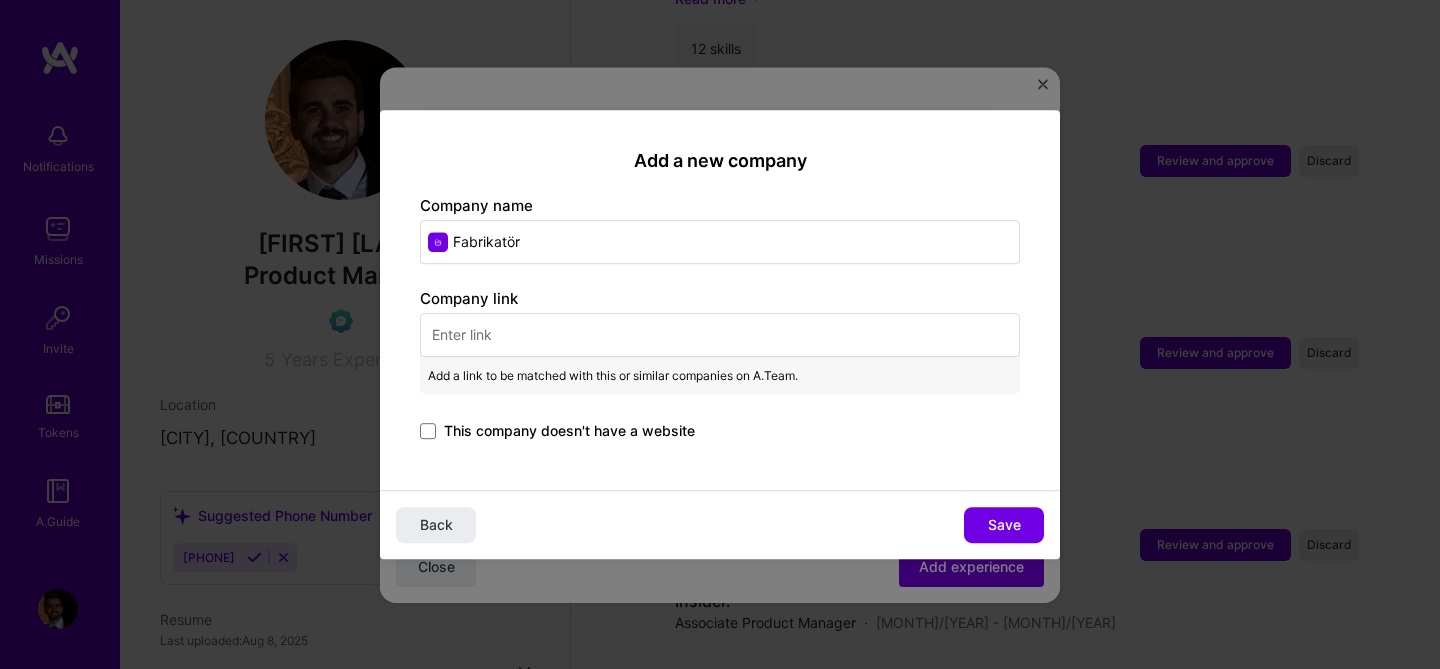 paste on "https://www.fabrikator.io/" 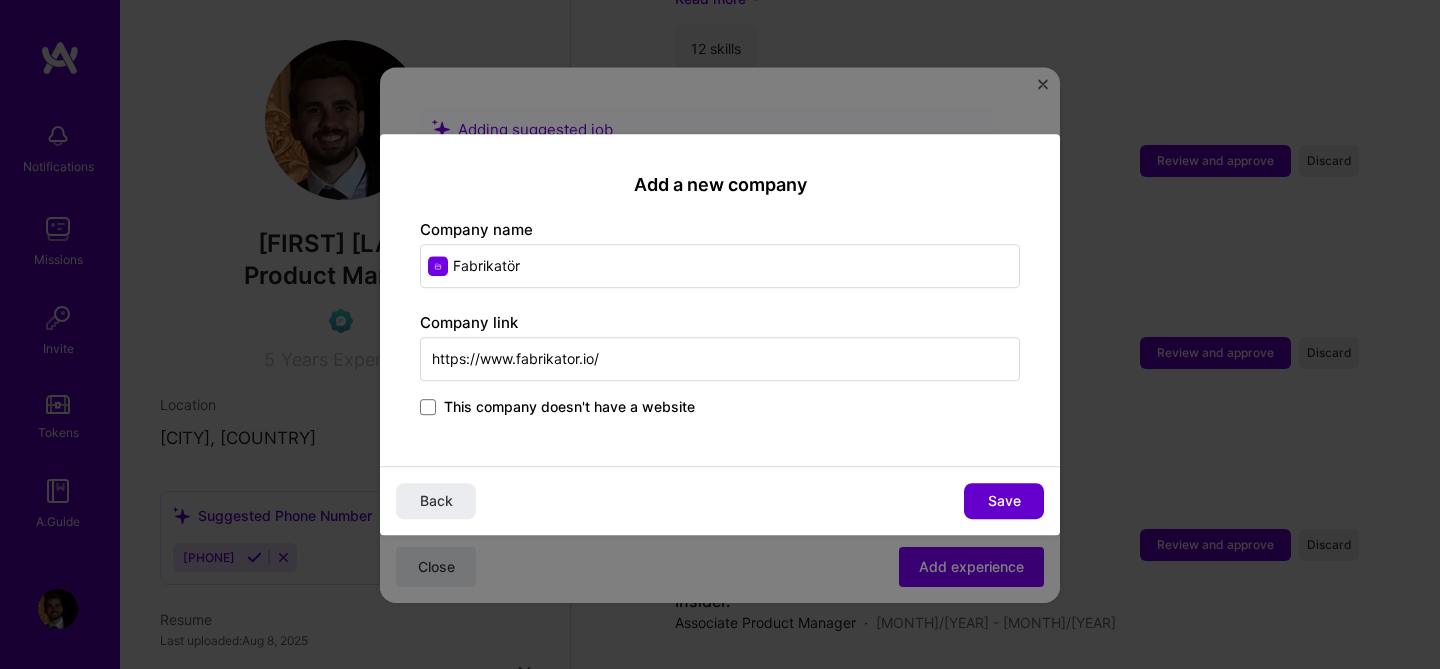 type on "https://www.fabrikator.io/" 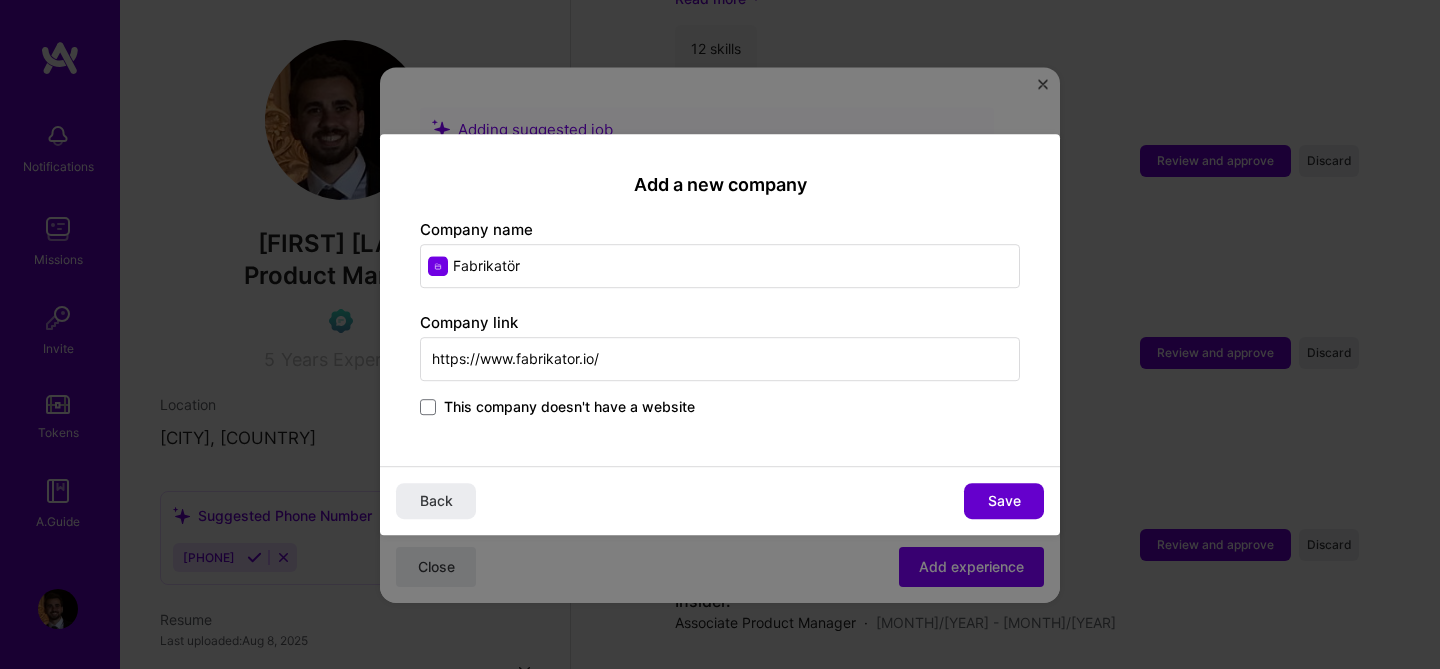 click on "Save" at bounding box center [1004, 501] 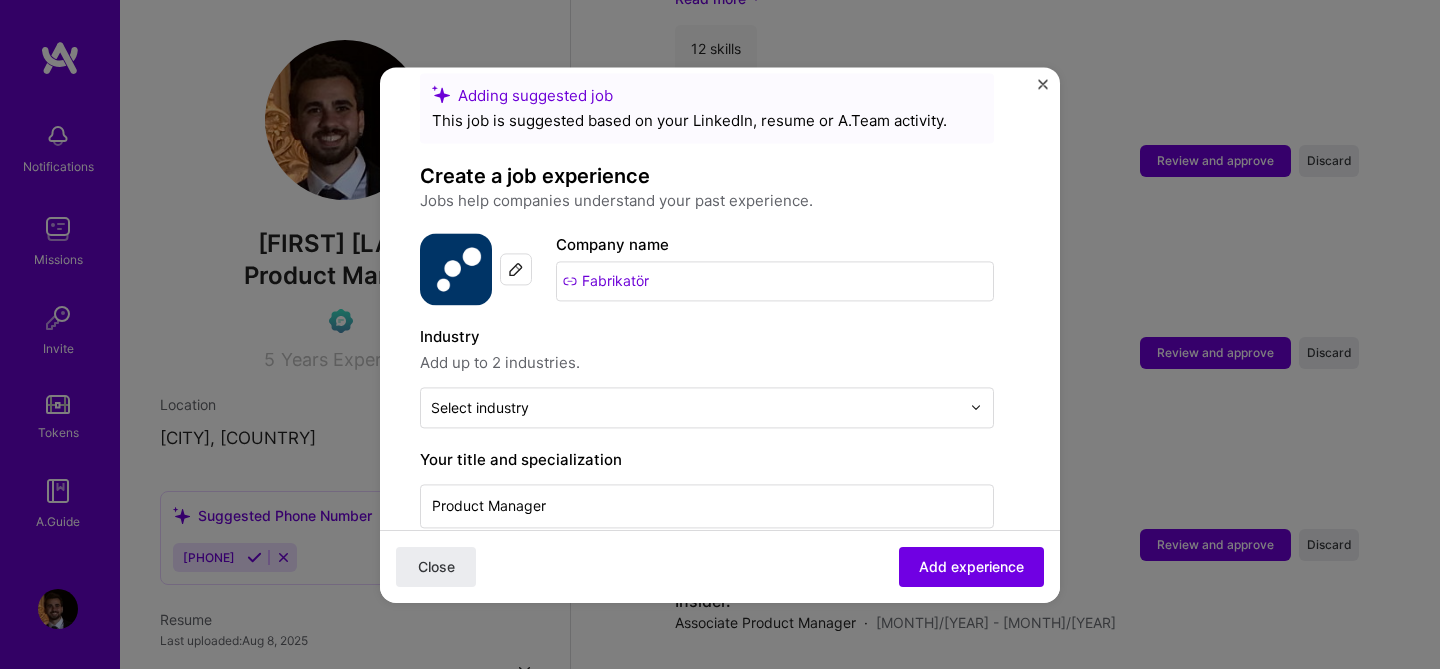 scroll, scrollTop: 58, scrollLeft: 0, axis: vertical 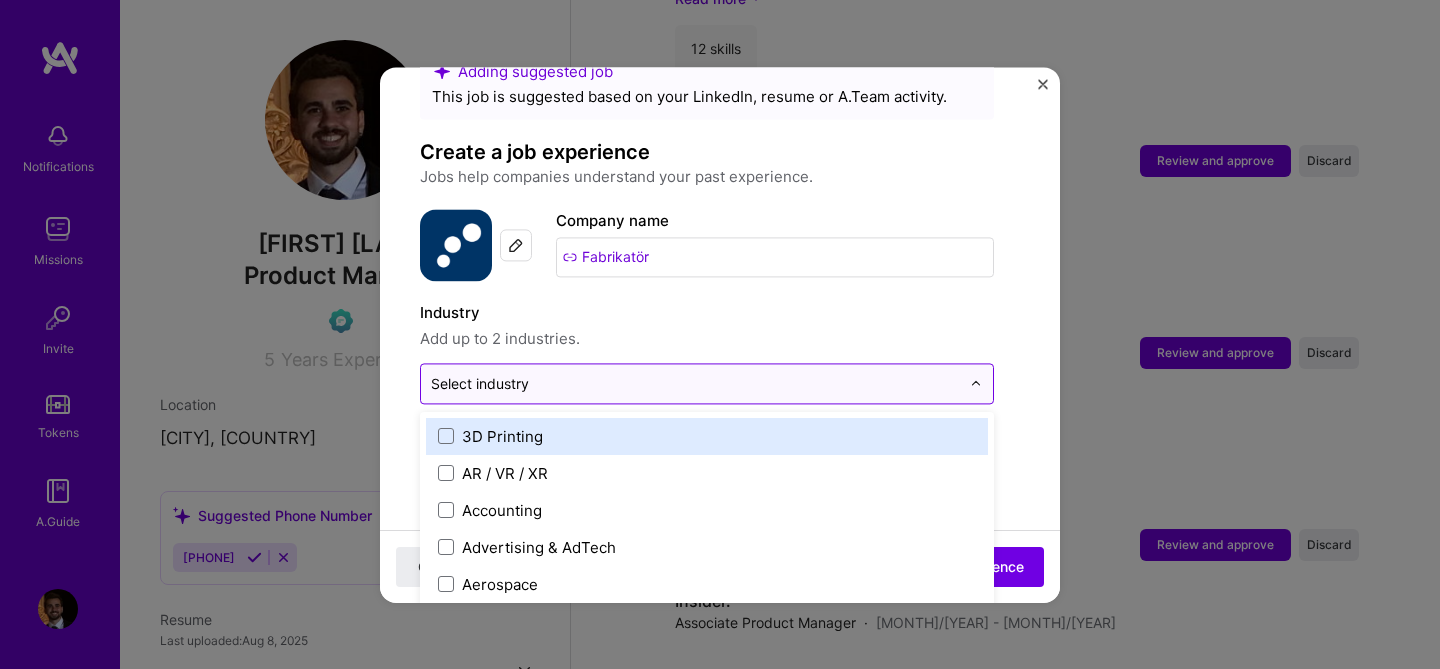 click at bounding box center (695, 383) 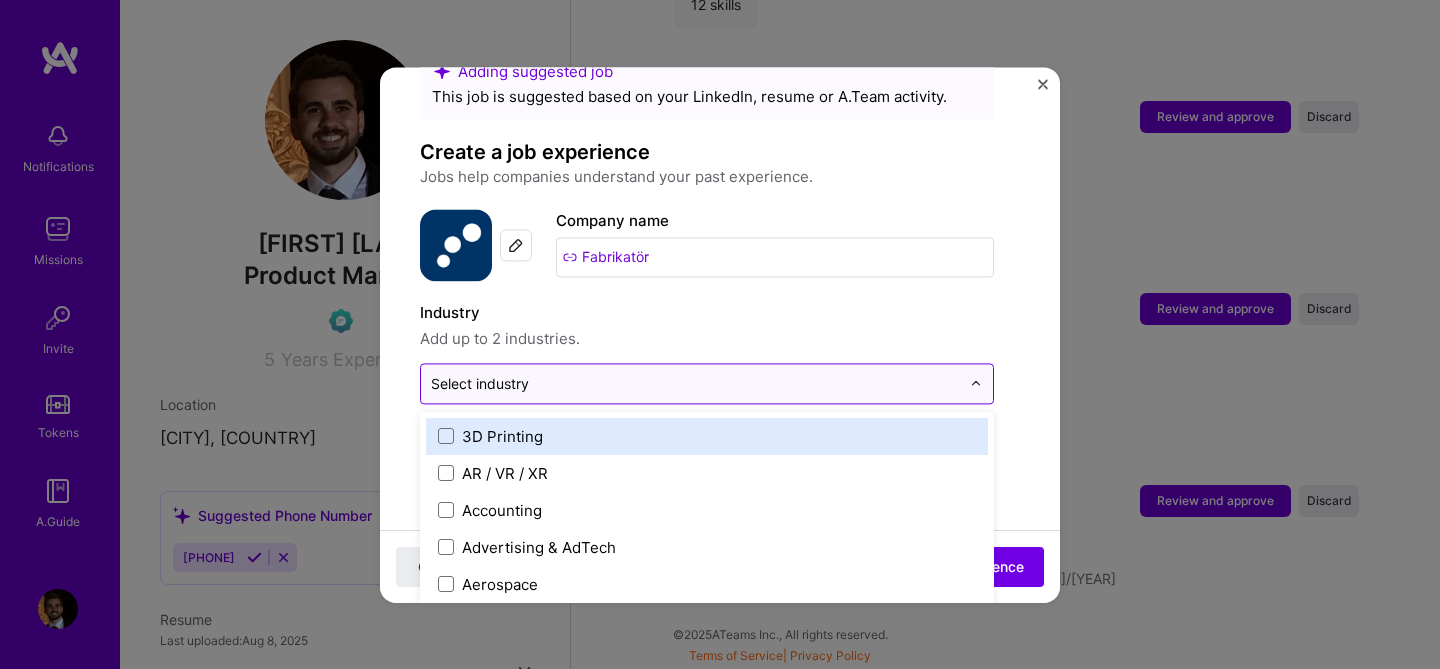 scroll, scrollTop: 2767, scrollLeft: 0, axis: vertical 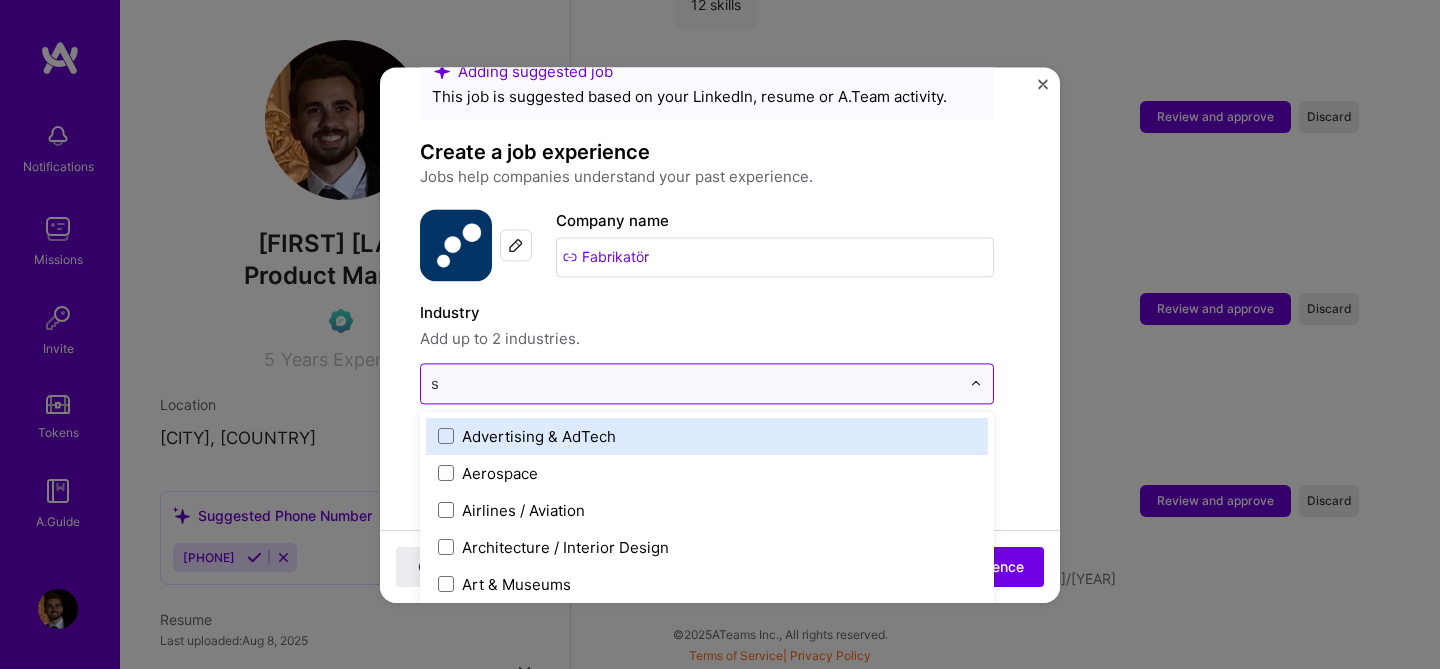 type on "sa" 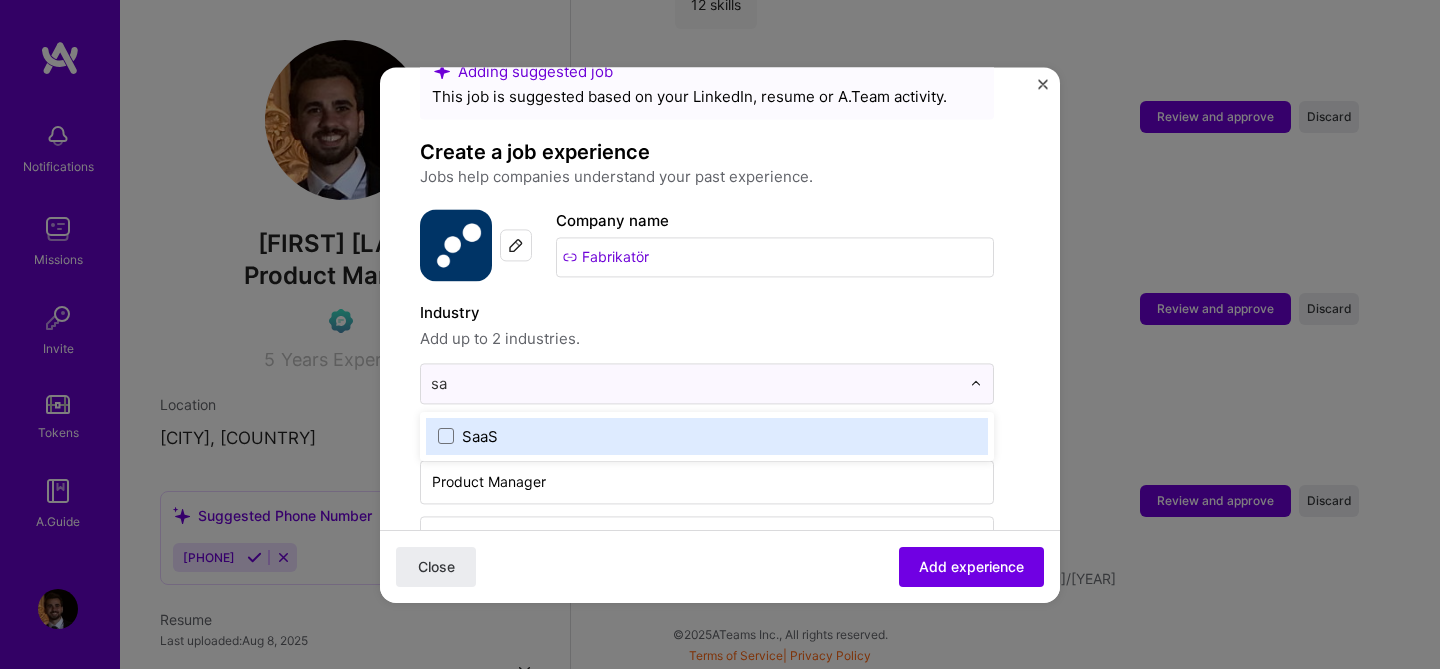 click on "SaaS" at bounding box center (707, 436) 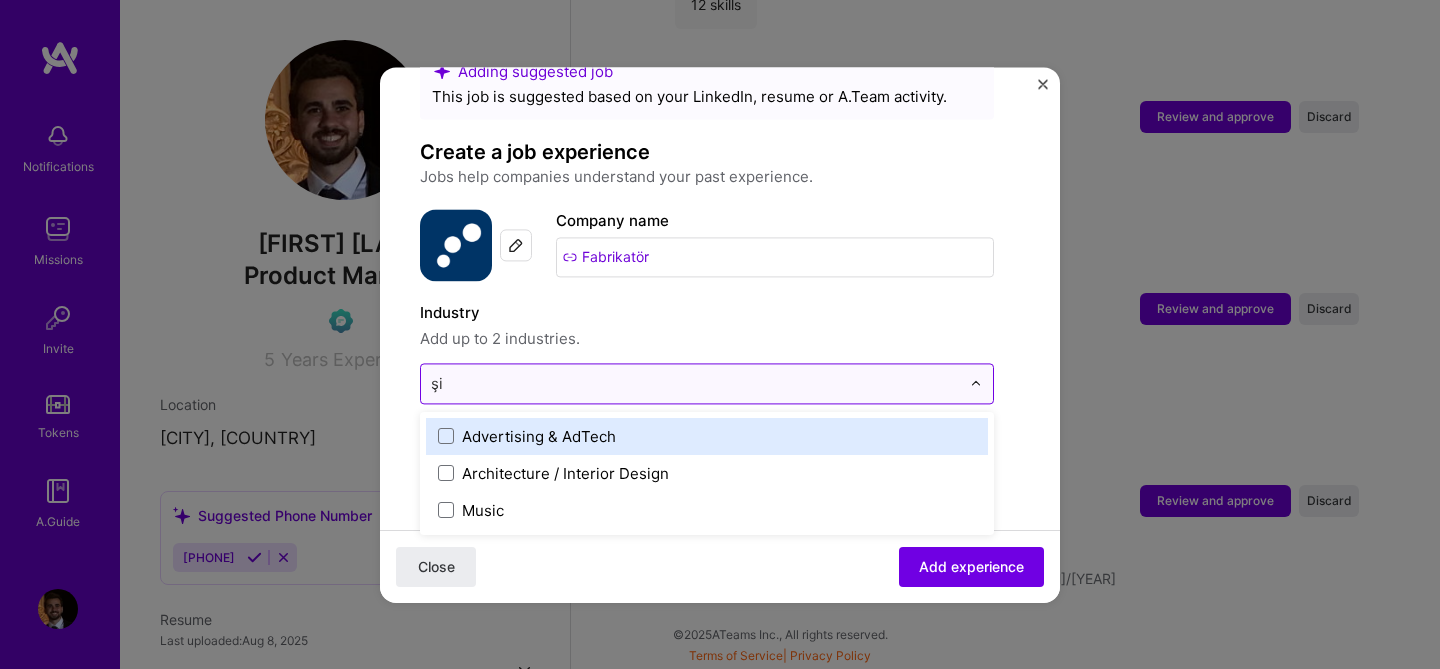 type on "ş" 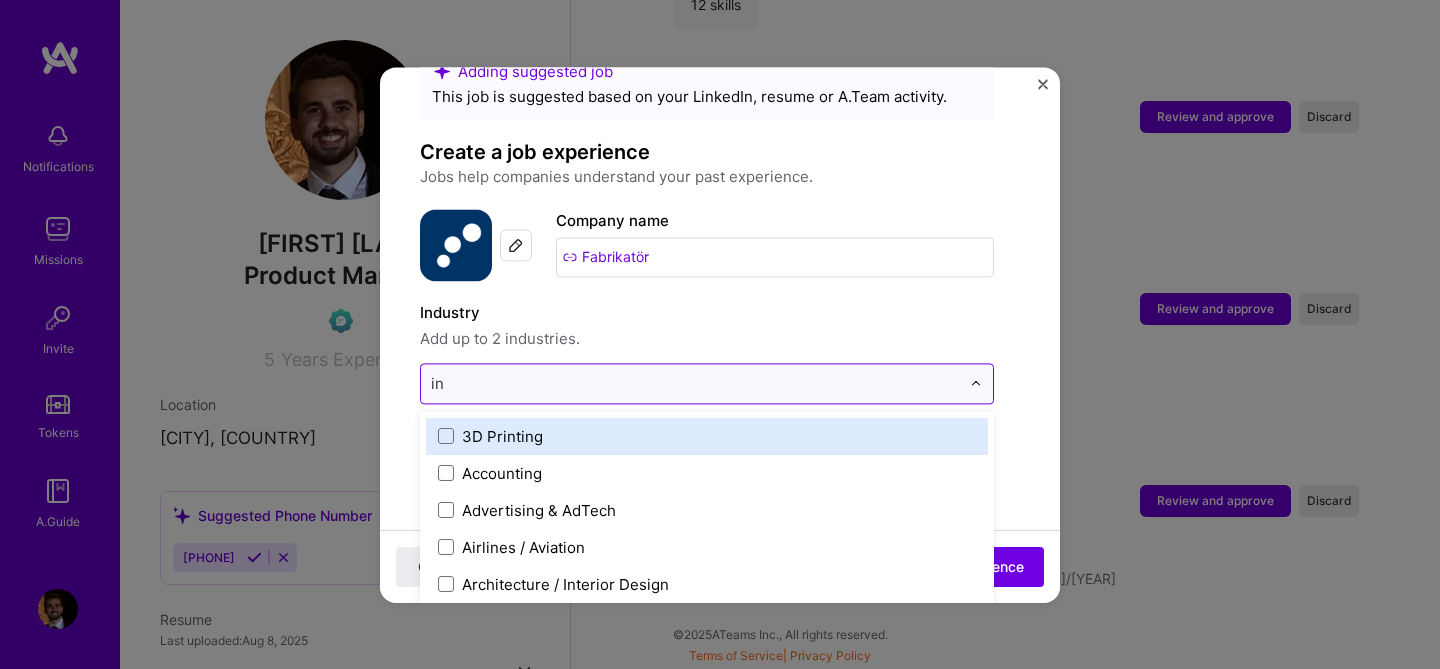 type on "i" 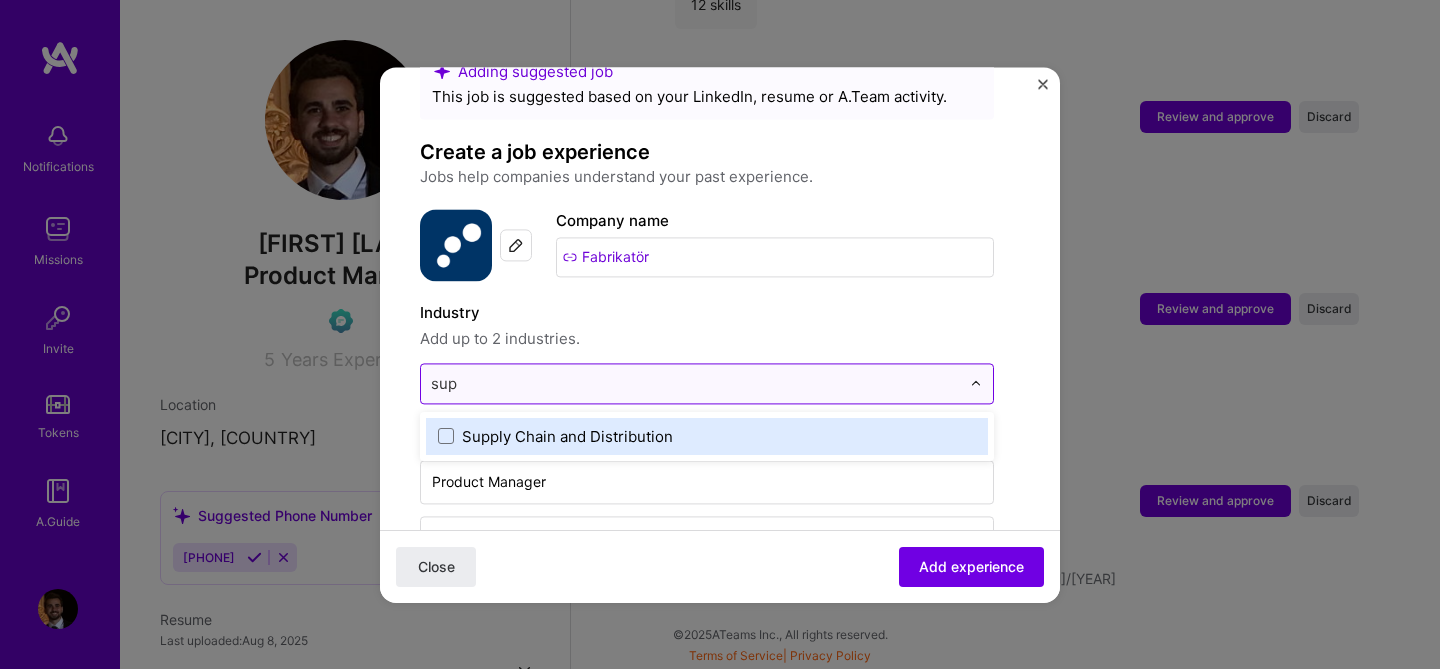 type on "supp" 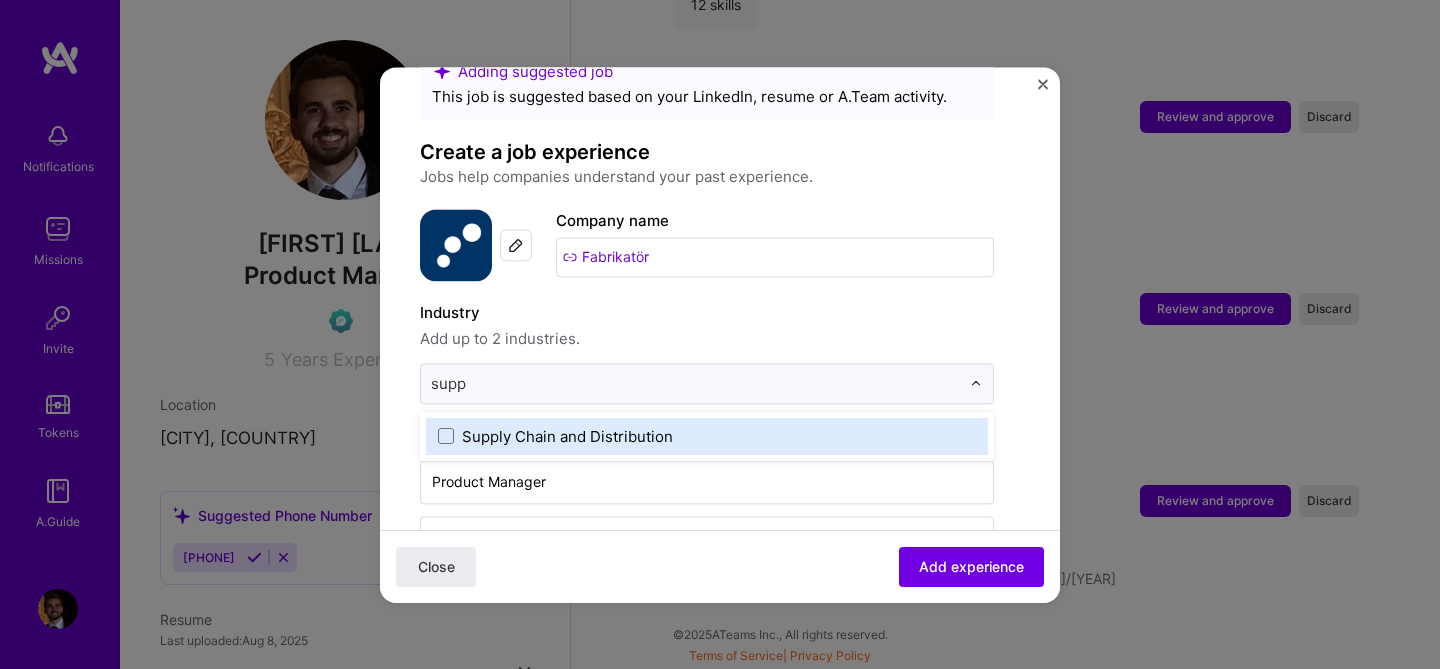 click on "Supply Chain and Distribution" at bounding box center (707, 436) 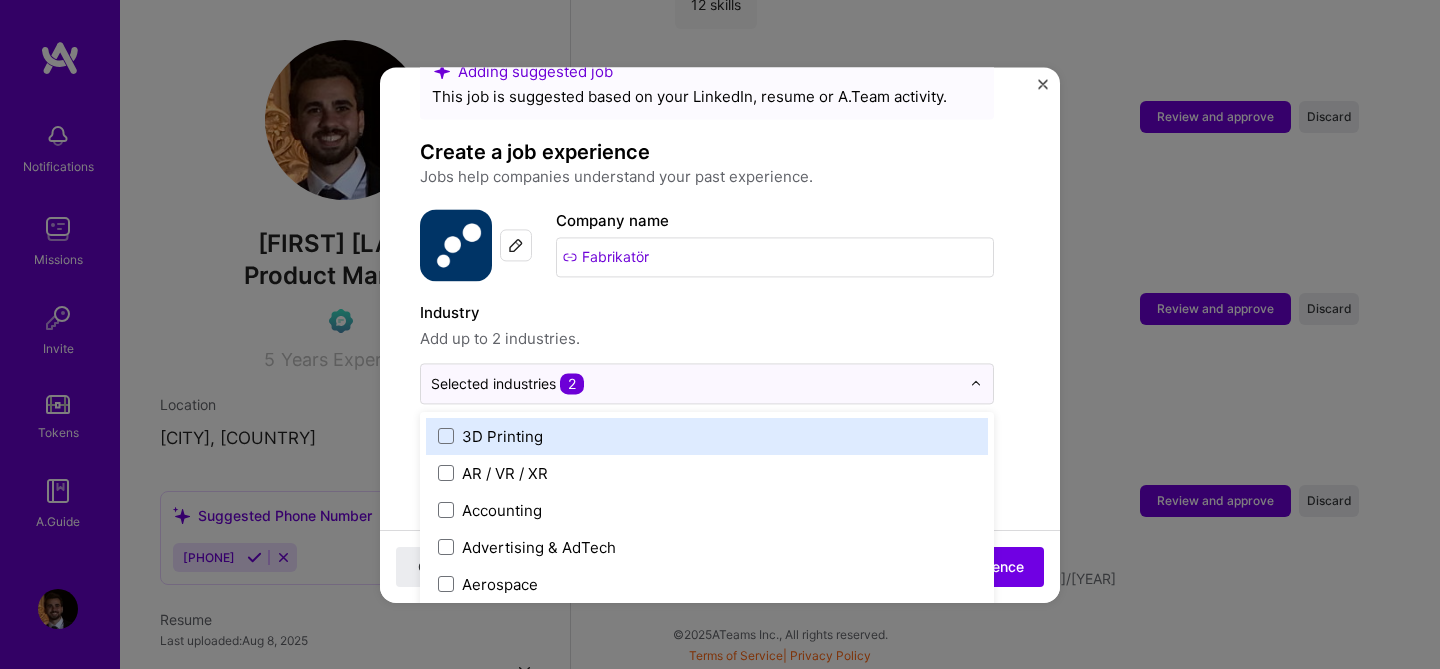 click on "Industry Add up to 2 industries. option Supply Chain and Distribution, selected. option 3D Printing focused, 1 of 120. 120 results available. Use Up and Down to choose options, press Enter to select the currently focused option, press Escape to exit the menu, press Tab to select the option and exit the menu. Selected industries 2 3D Printing AR / VR / XR Accounting Advertising & AdTech Aerospace Agriculture / AgTech Airlines / Aviation Architecture / Interior Design Art & Museums Artifical Intelligence / Machine Learning Arts / Culture Augmented & Virtual Reality (AR/VR) Automotive Automotive & Self Driving Cars Aviation B2B B2B2C B2C BPA / RPA Banking Beauty Big Data BioTech Blockchain CMS CPG CRM Cannabis Charity & Nonprofit Circular Economy CivTech Climate Tech Cloud Services Coaching Community Tech Construction Consulting Consumer Electronics Crowdfunding Crypto Customer Success Cybersecurity DTC Databases Dating Defense Delivery Developer Tools E-Commerce Education / Edtech Electronics Energy Environment" at bounding box center (707, 352) 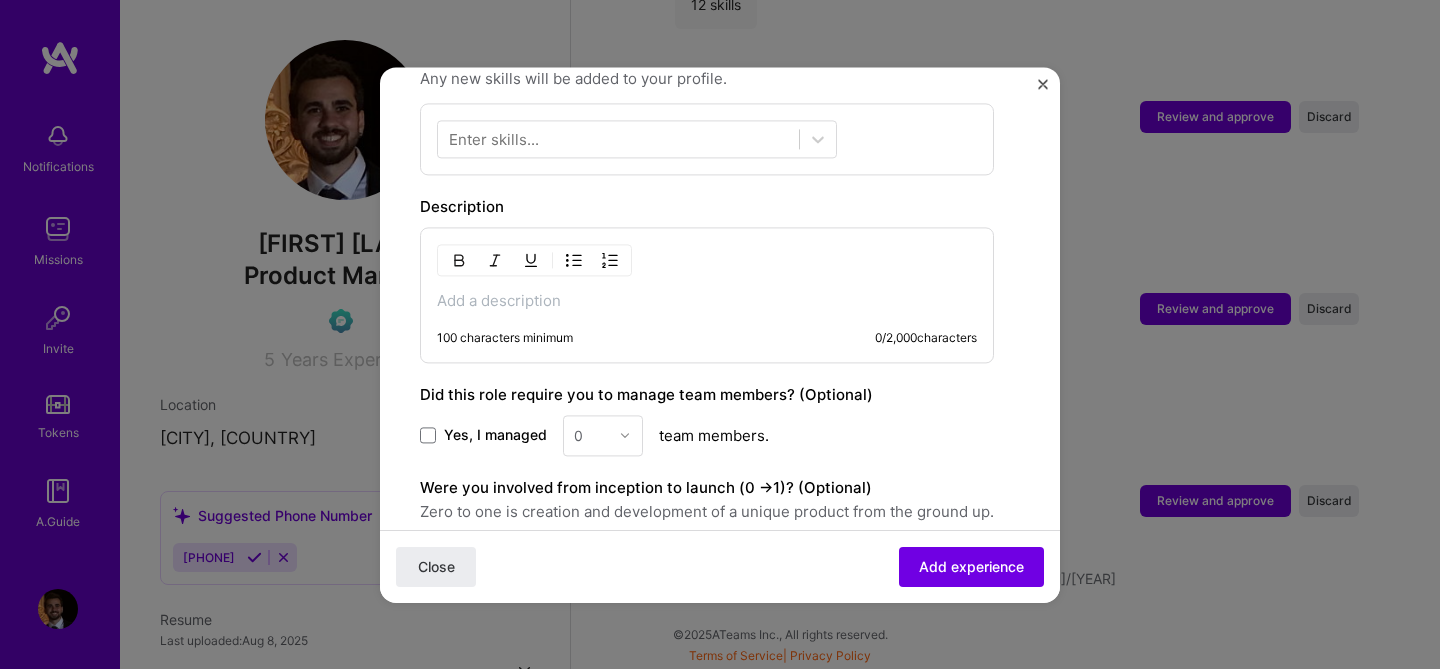 scroll, scrollTop: 913, scrollLeft: 0, axis: vertical 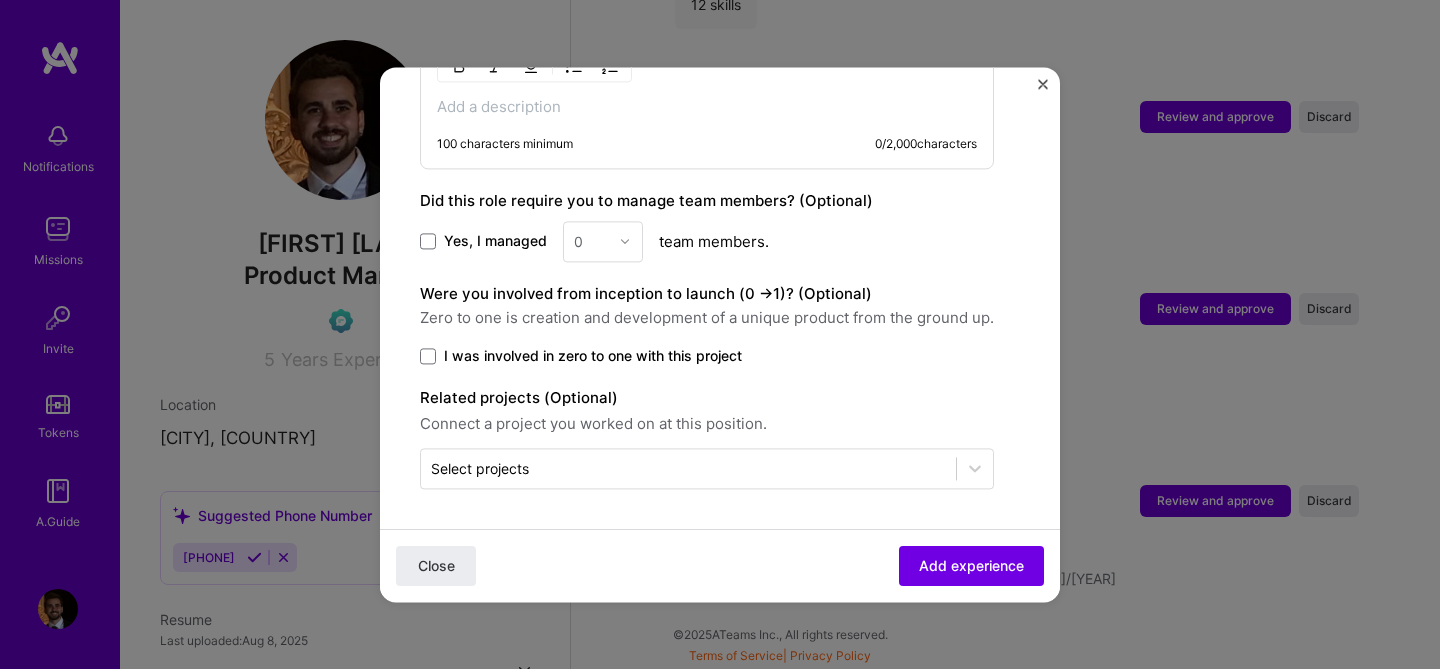 click on "I was involved in zero to one with this project" at bounding box center (593, 356) 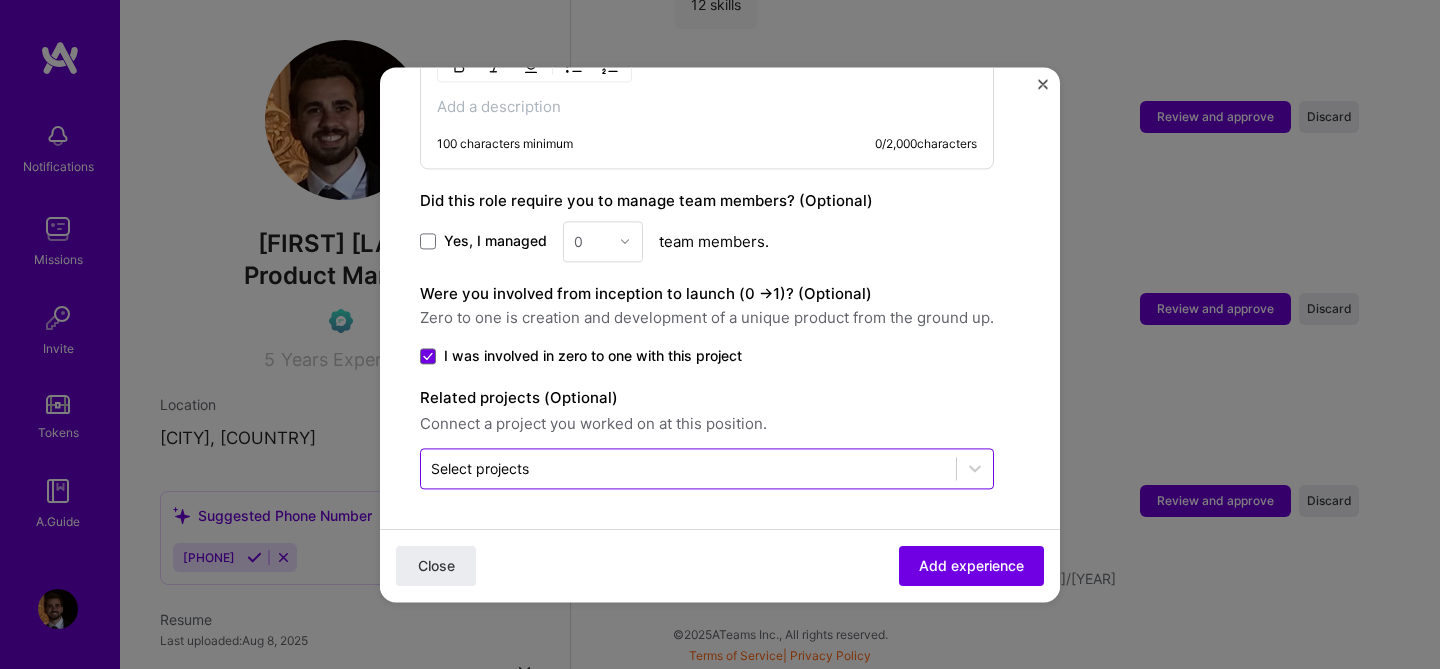click on "Select projects" at bounding box center (688, 468) 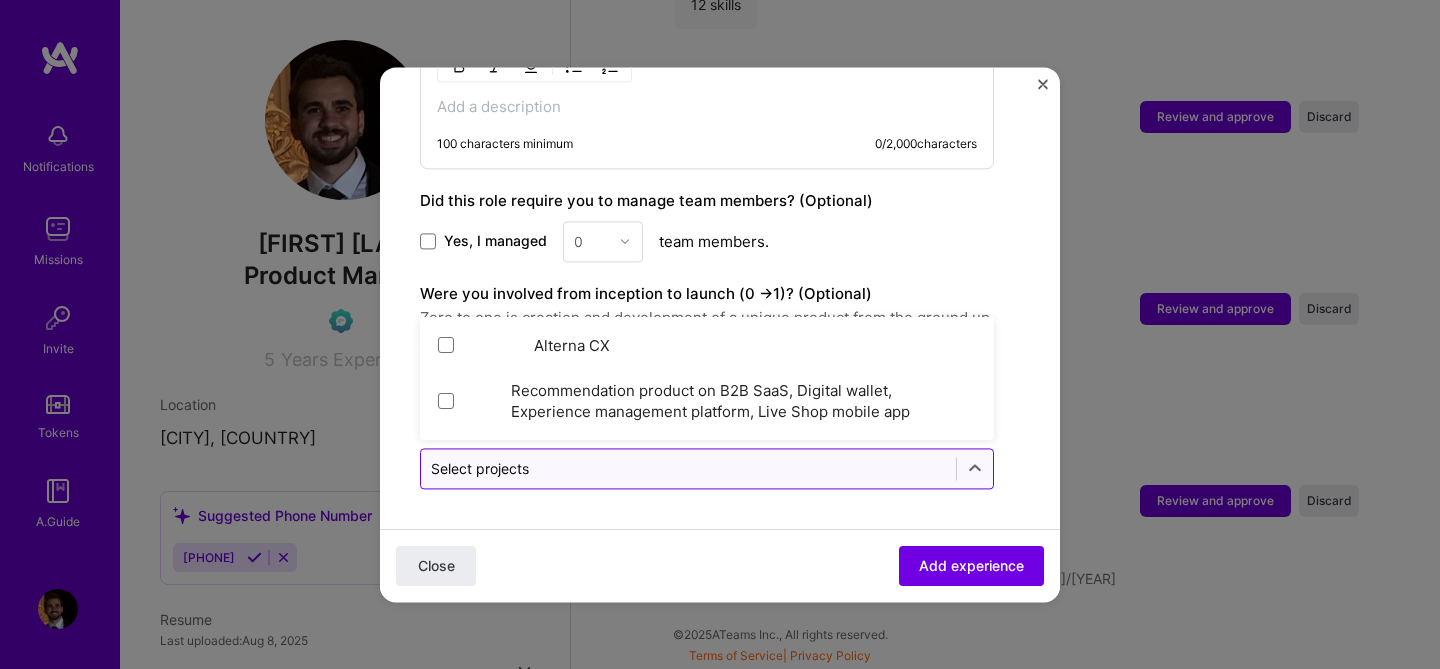 click on "Select projects" at bounding box center [480, 468] 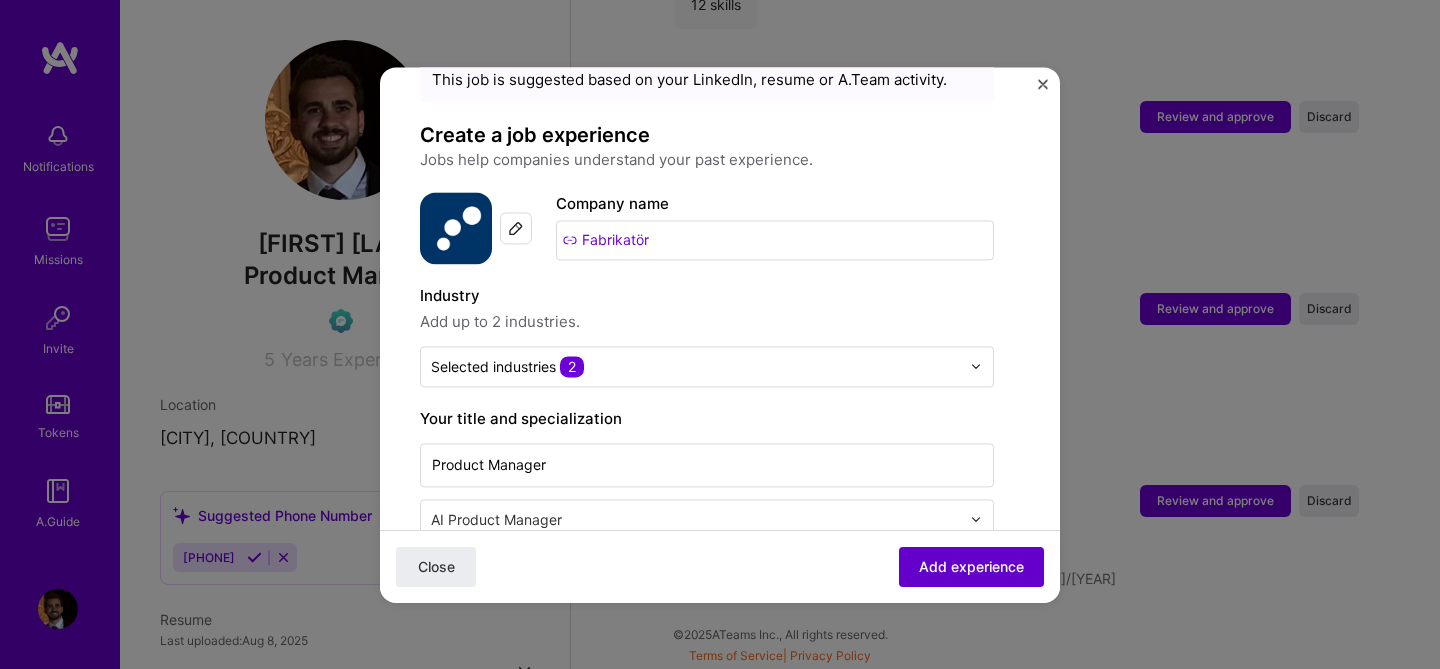 click on "Add experience" at bounding box center (971, 566) 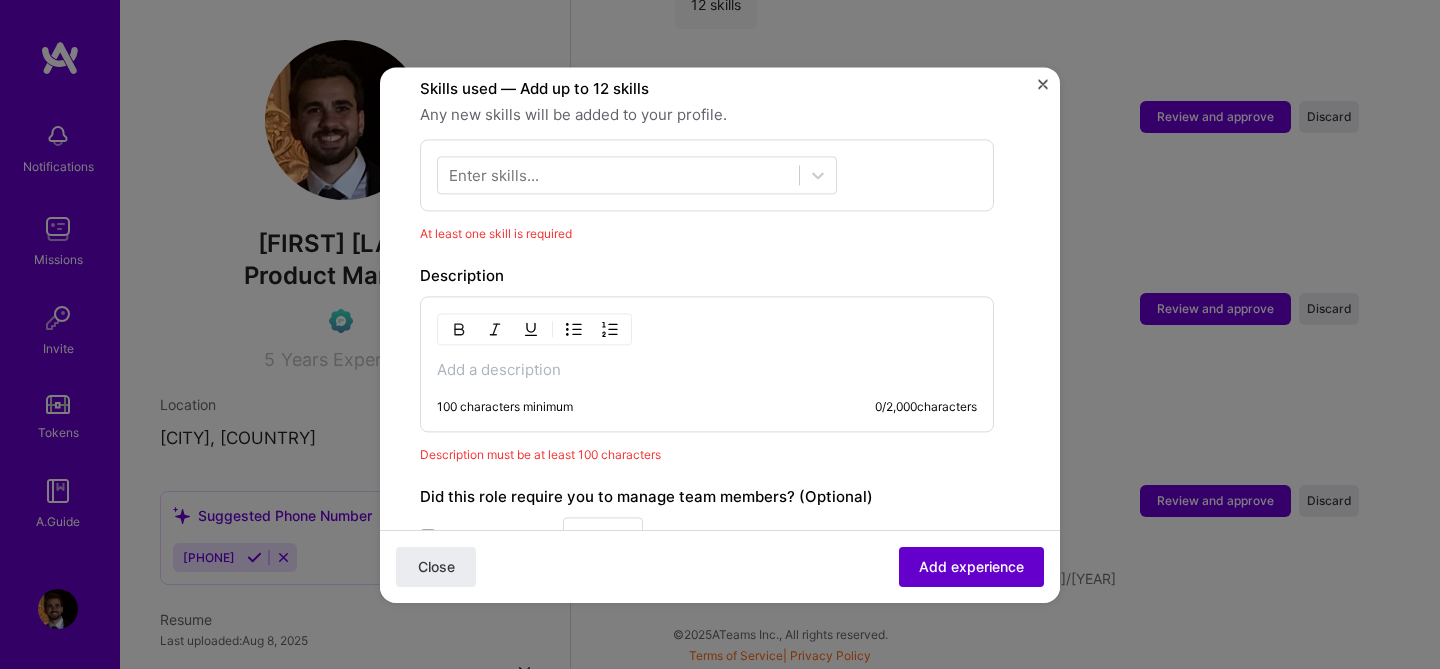 scroll, scrollTop: 693, scrollLeft: 0, axis: vertical 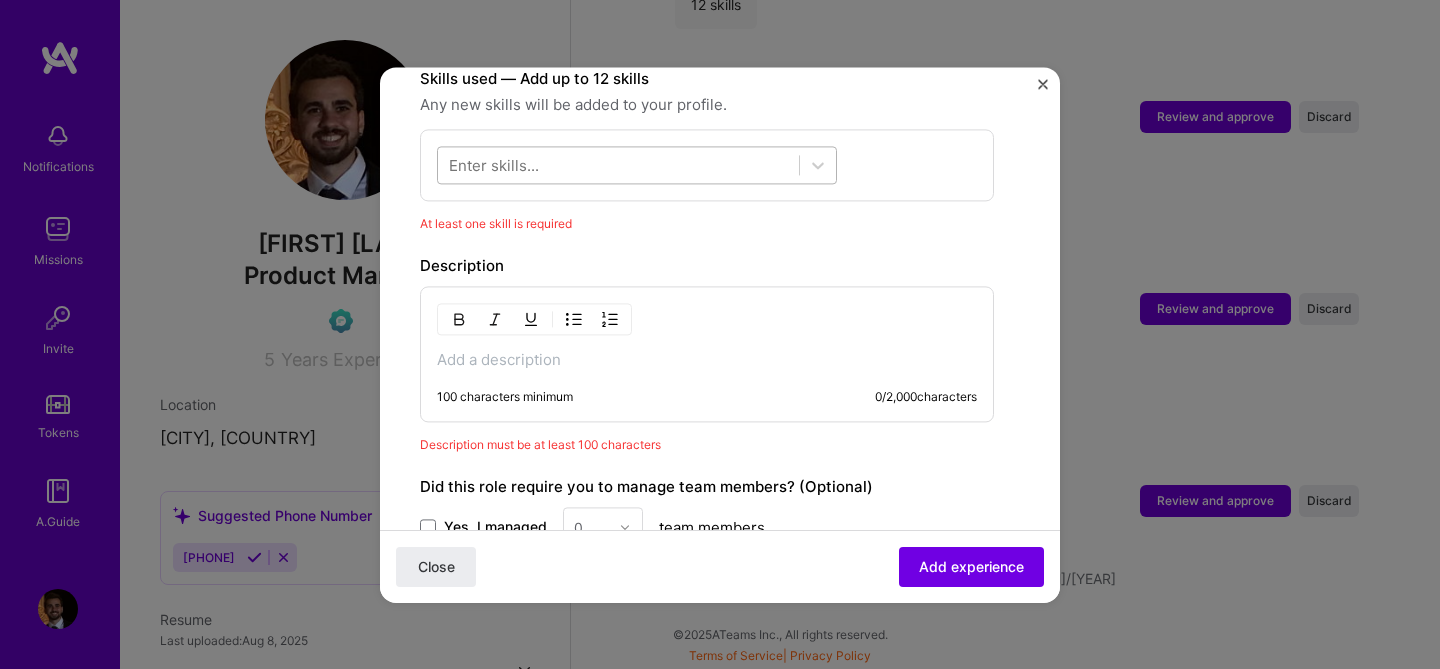 click at bounding box center [618, 164] 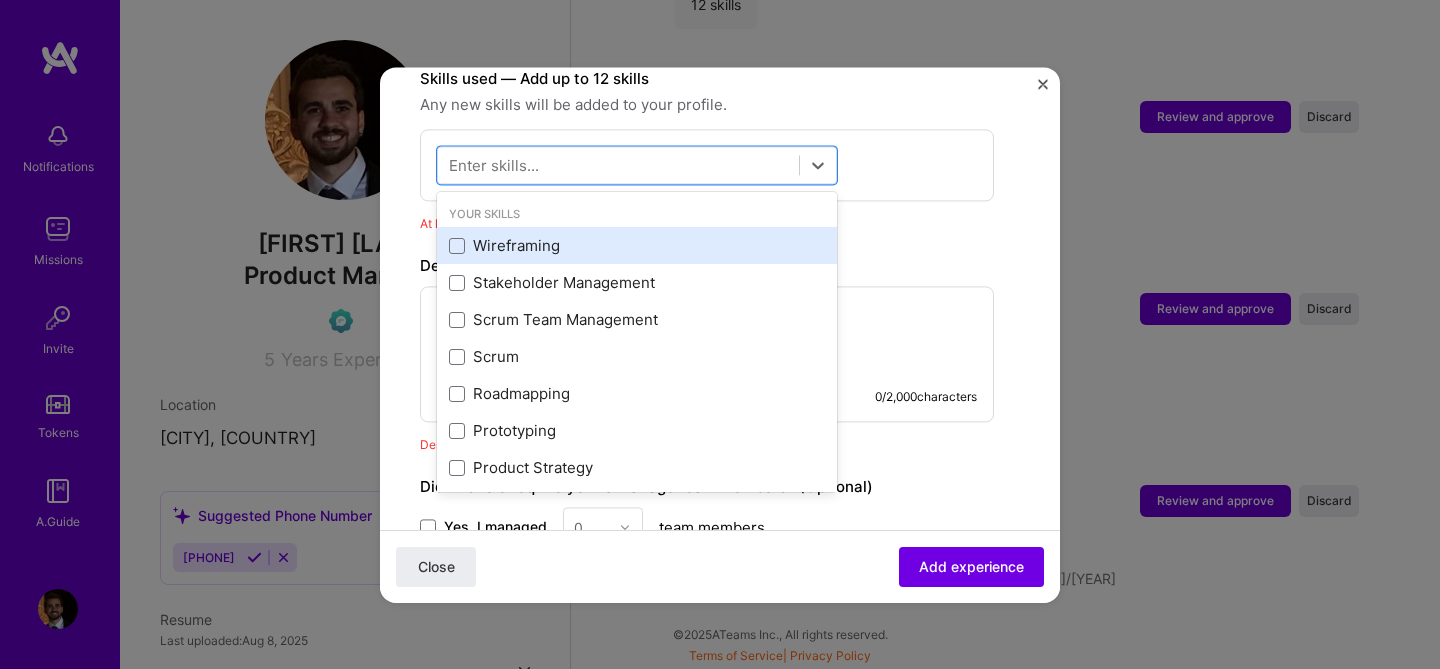 click on "Wireframing" at bounding box center [637, 246] 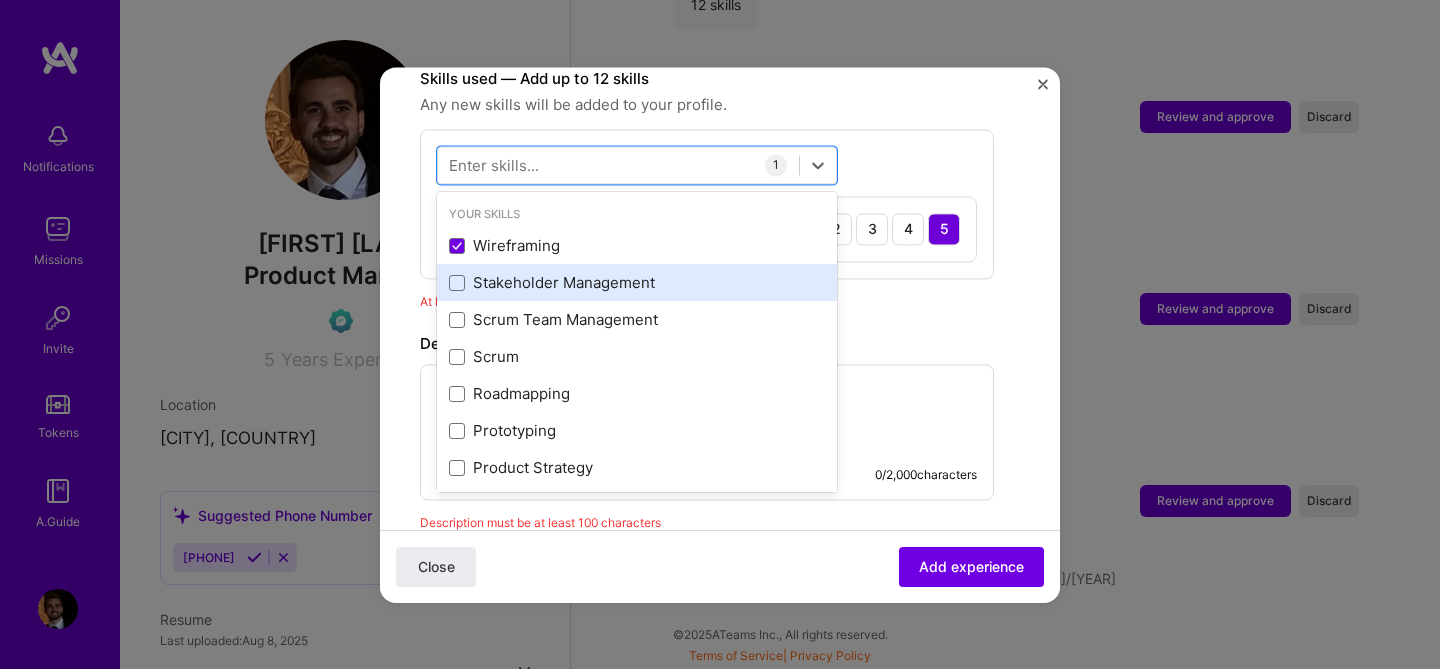 click on "Stakeholder Management" at bounding box center (637, 283) 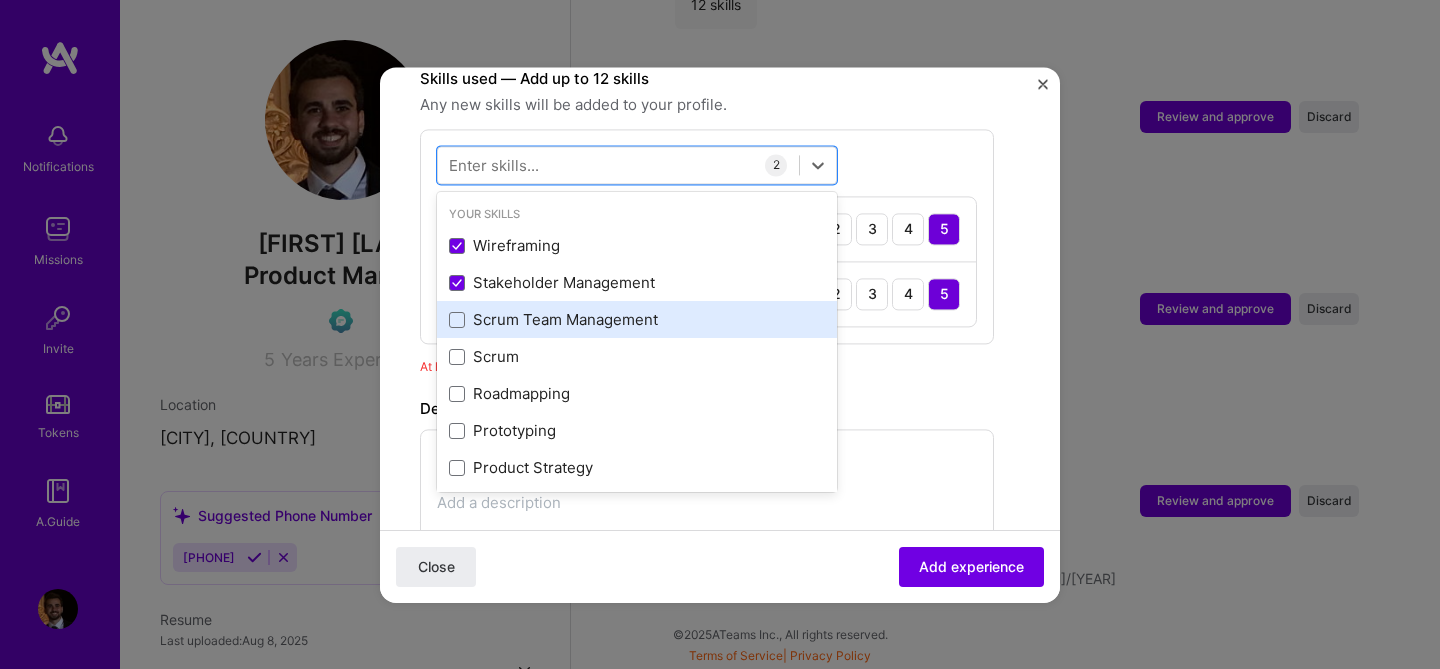 click on "Scrum Team Management" at bounding box center [637, 320] 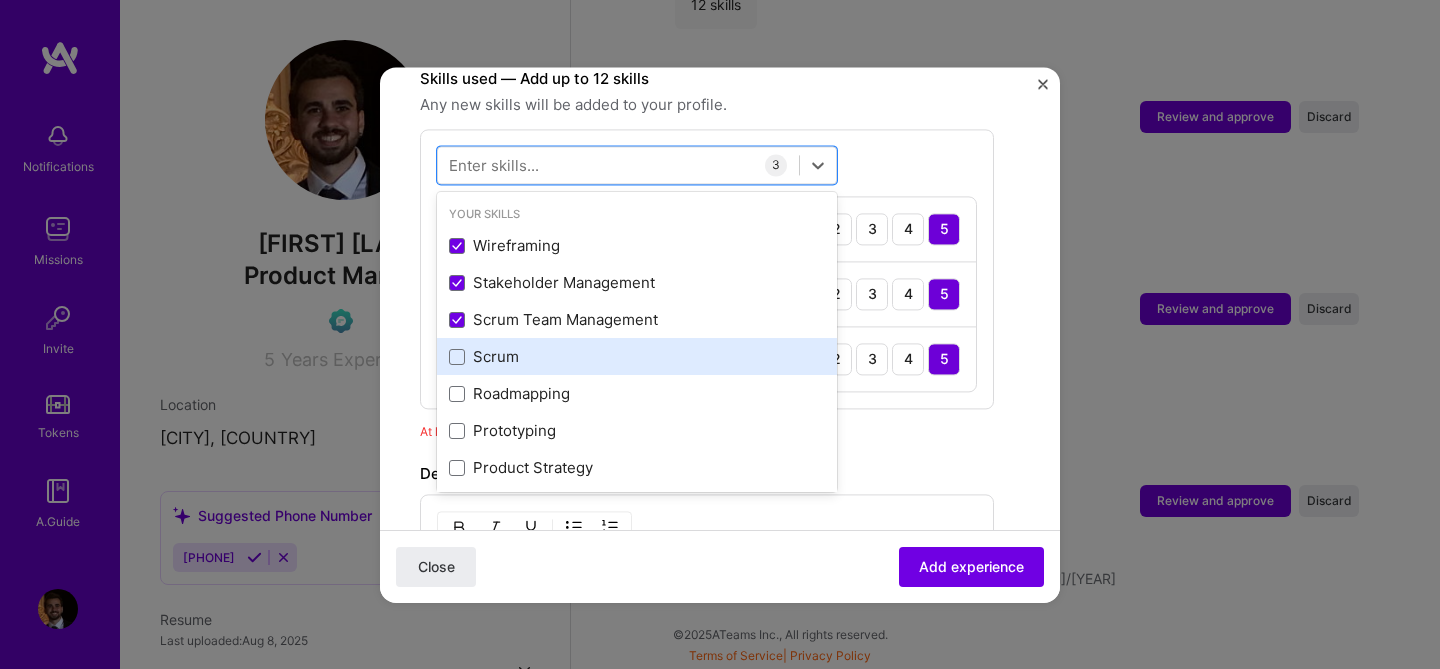 click on "Scrum" at bounding box center (637, 357) 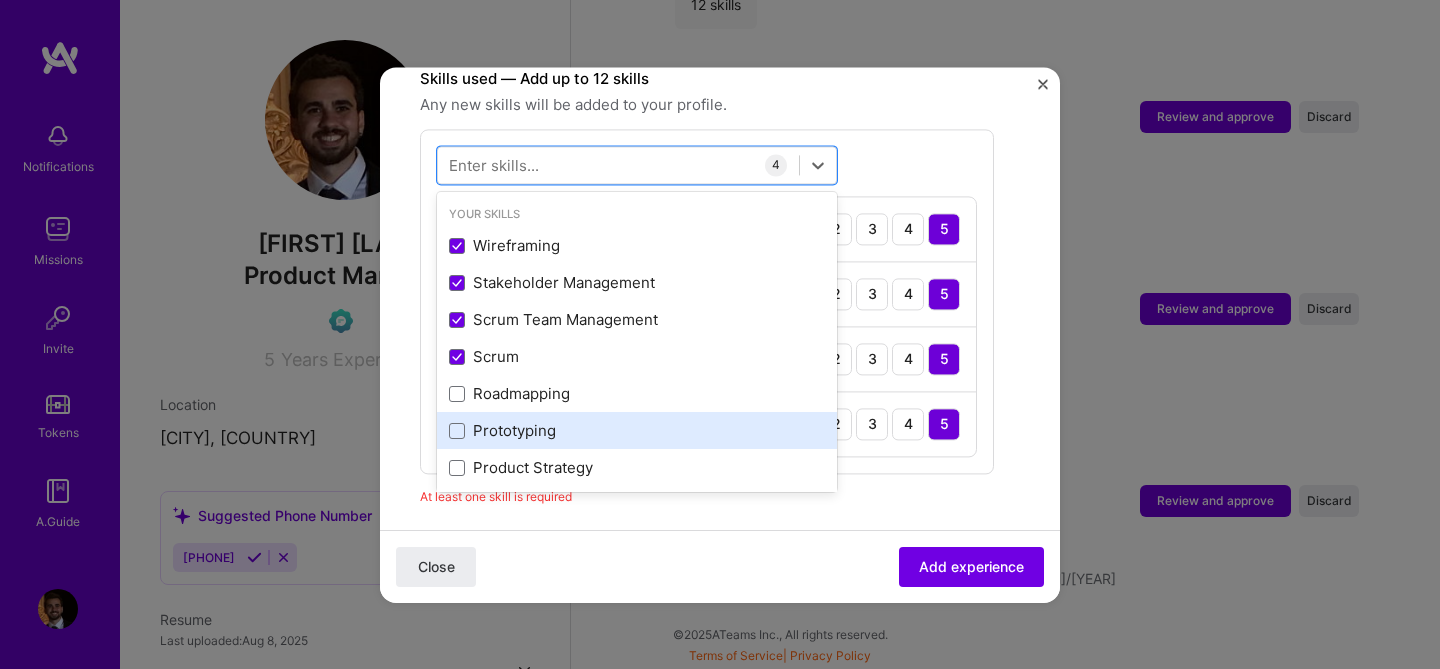click on "Prototyping" at bounding box center (637, 431) 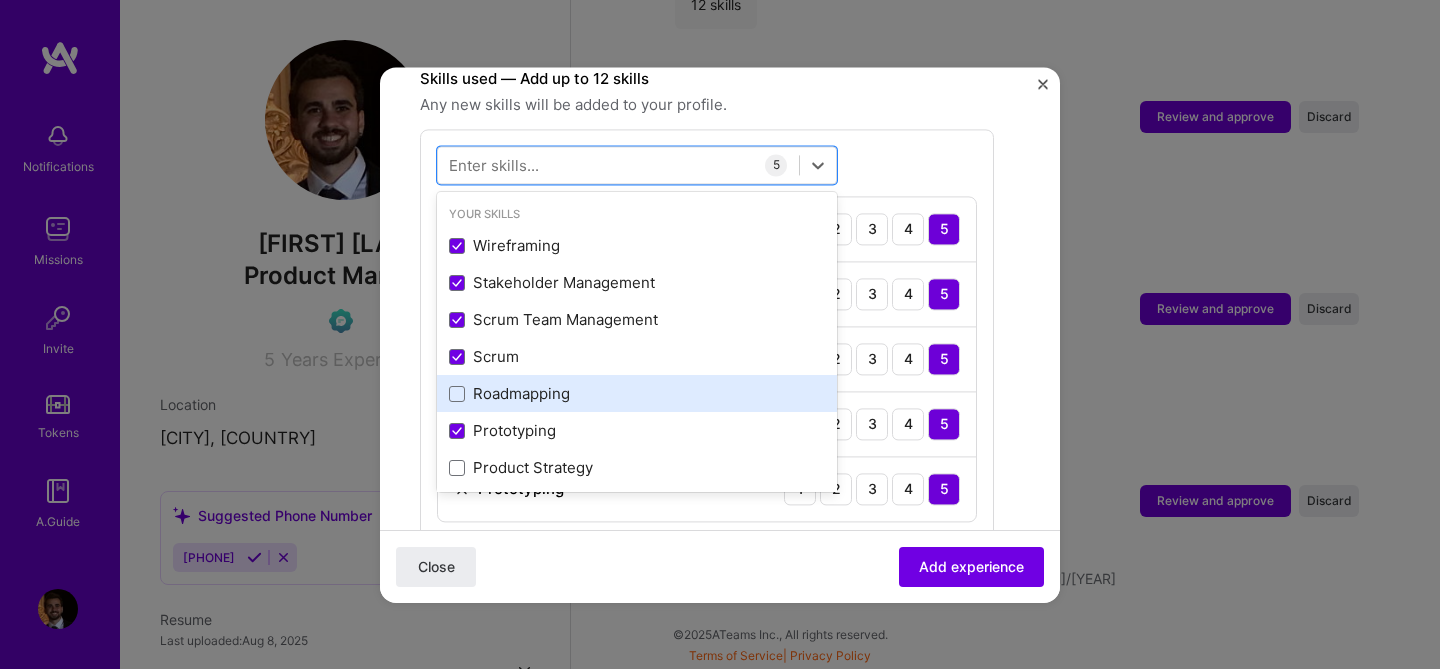 click on "Roadmapping" at bounding box center [637, 394] 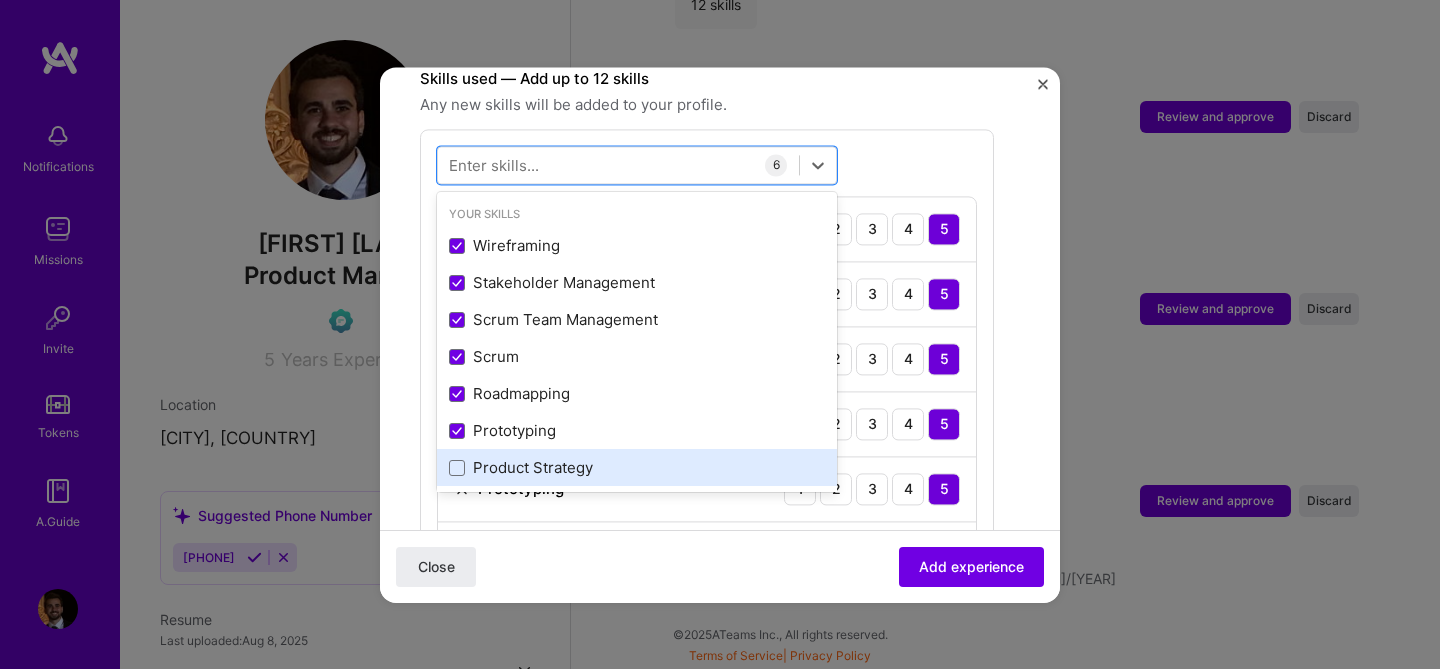 click on "Product Strategy" at bounding box center [637, 468] 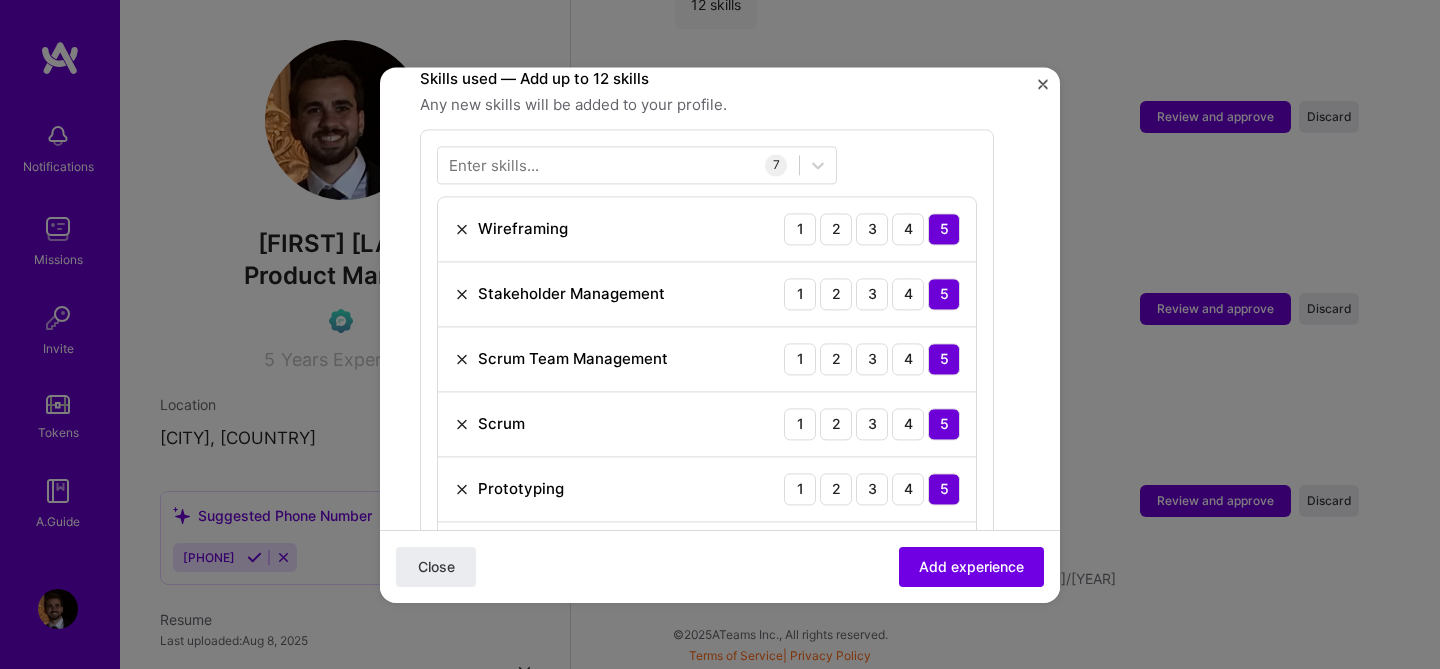 click on "Skills used — Add up to 12 skills Any new skills will be added to your profile. Enter skills... 7 Wireframing 1 2 3 4 5 Stakeholder Management 1 2 3 4 5 Scrum Team Management 1 2 3 4 5 Scrum 1 2 3 4 5 Prototyping 1 2 3 4 5 Roadmapping 1 2 3 4 5 Product Strategy 1 2 3 4 5" at bounding box center [707, 368] 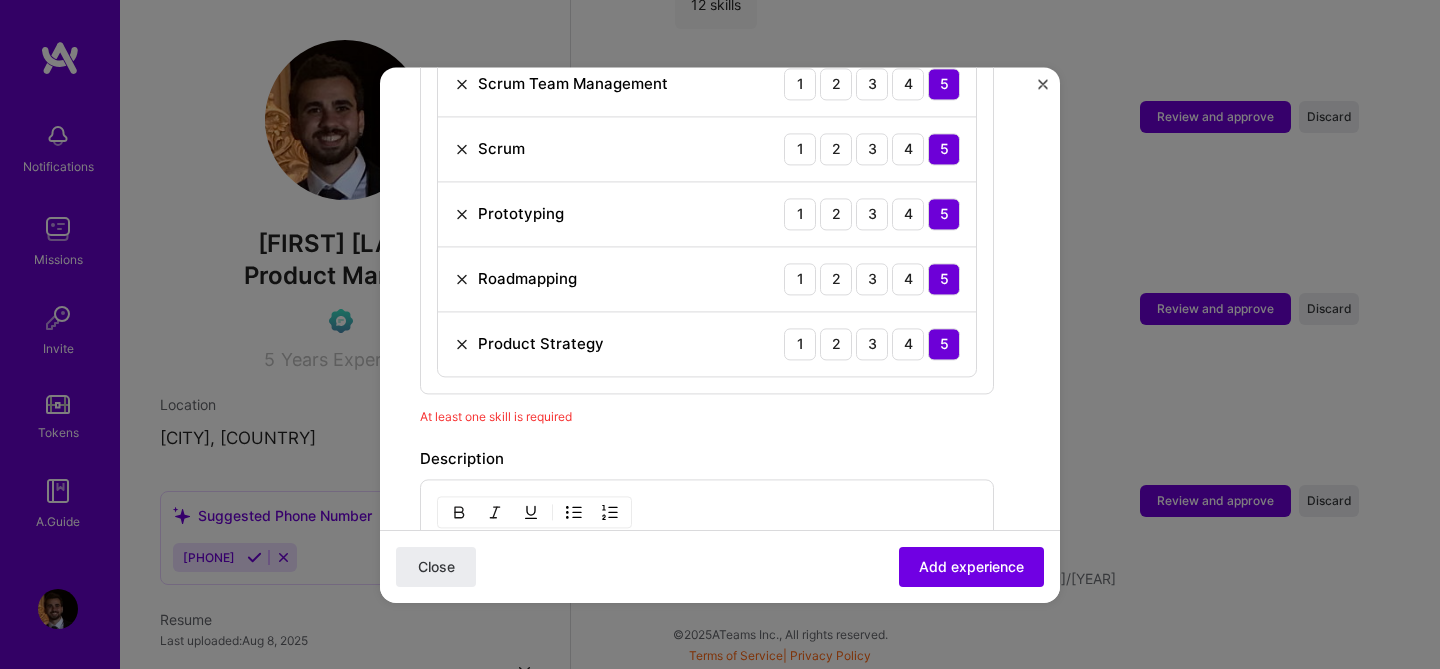 scroll, scrollTop: 1044, scrollLeft: 0, axis: vertical 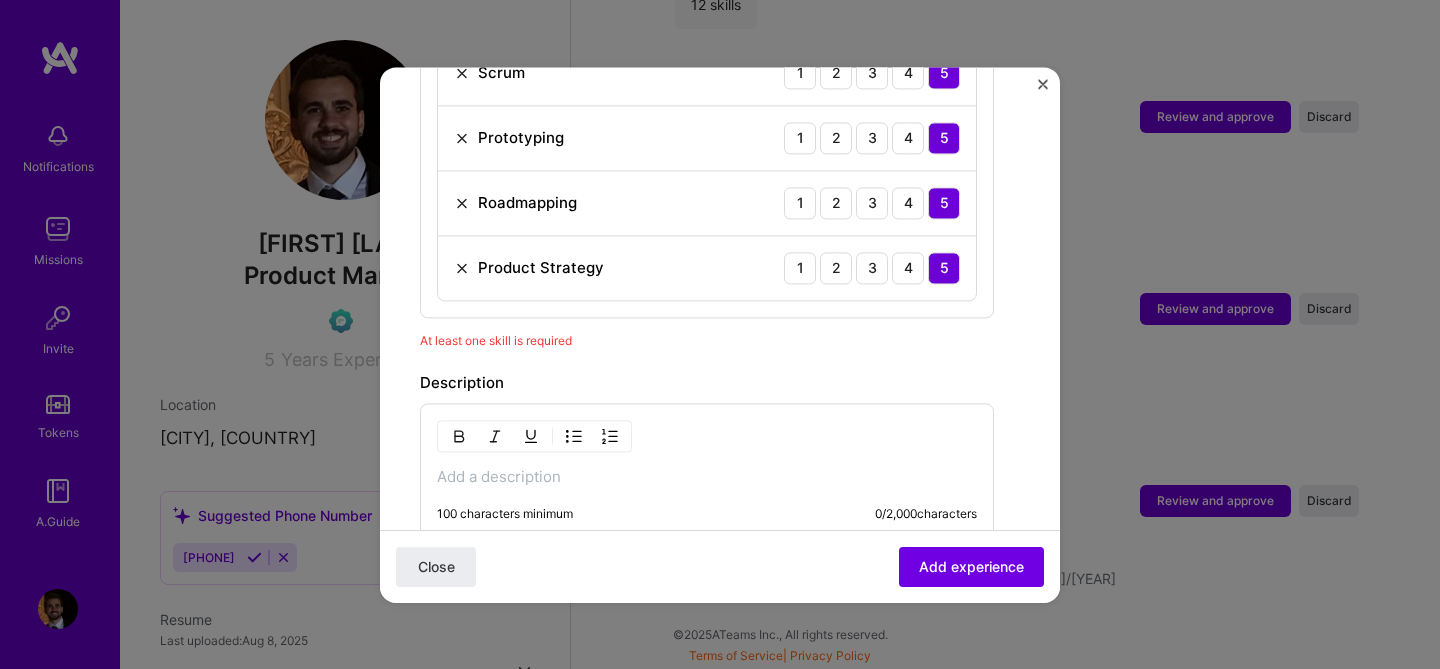 click at bounding box center [707, 477] 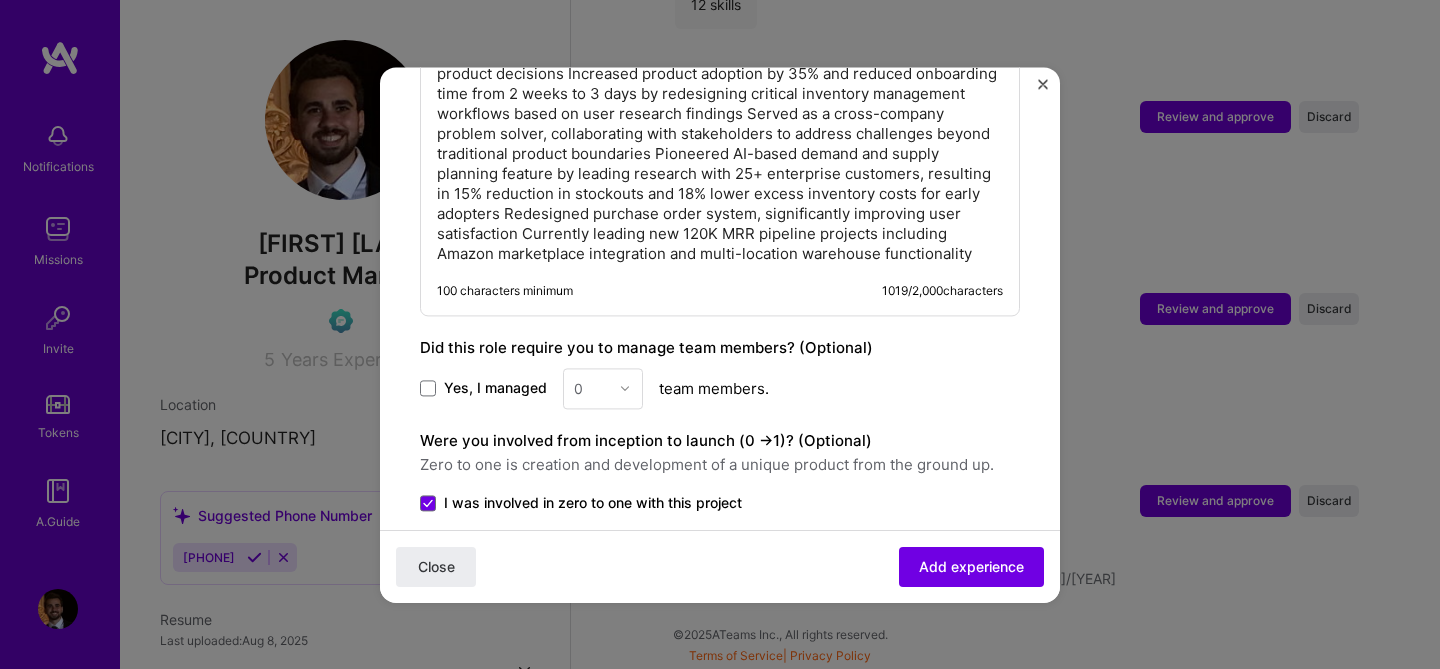 scroll, scrollTop: 1674, scrollLeft: 0, axis: vertical 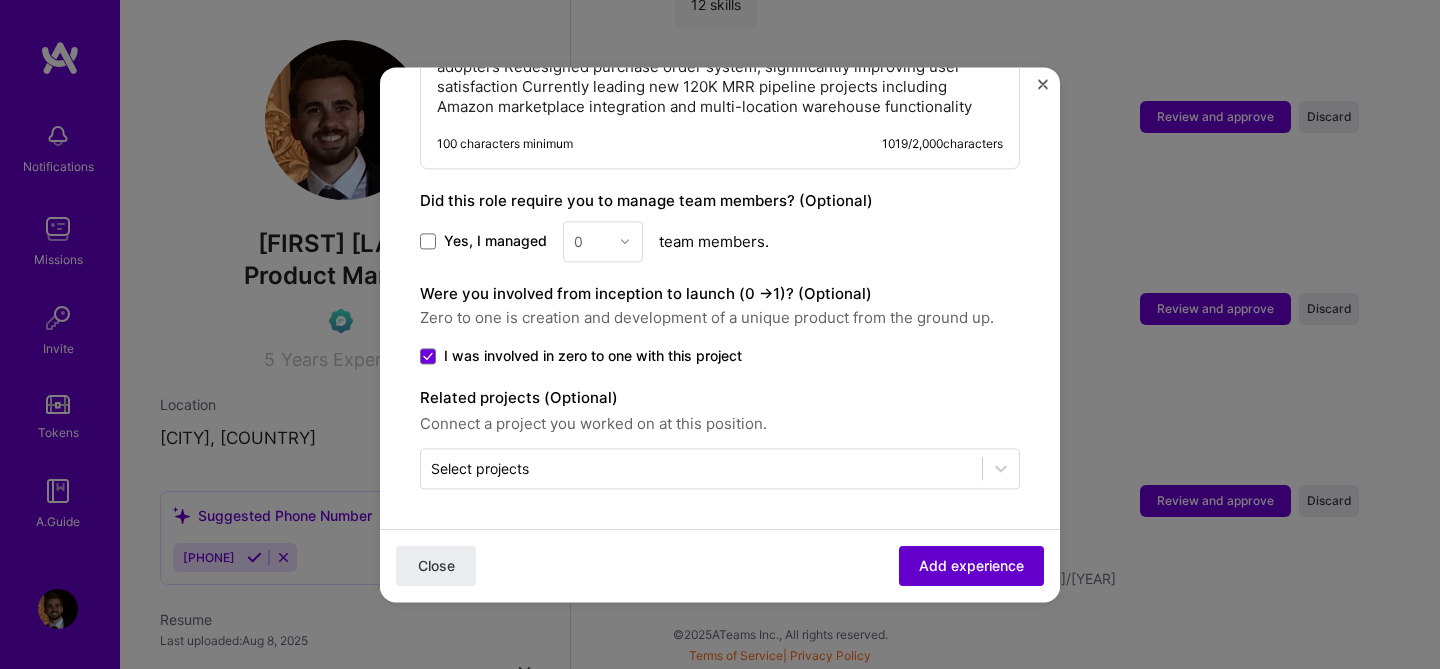 click on "Add experience" at bounding box center [971, 566] 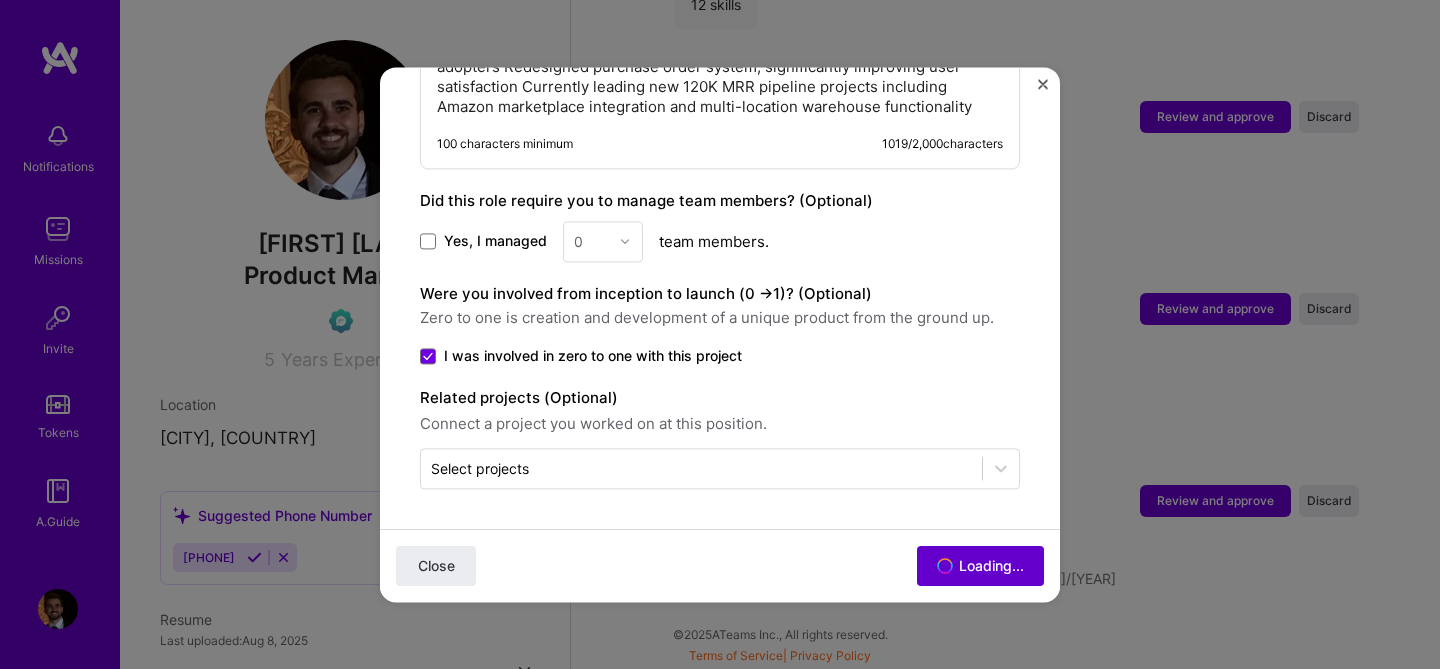 scroll, scrollTop: 1641, scrollLeft: 0, axis: vertical 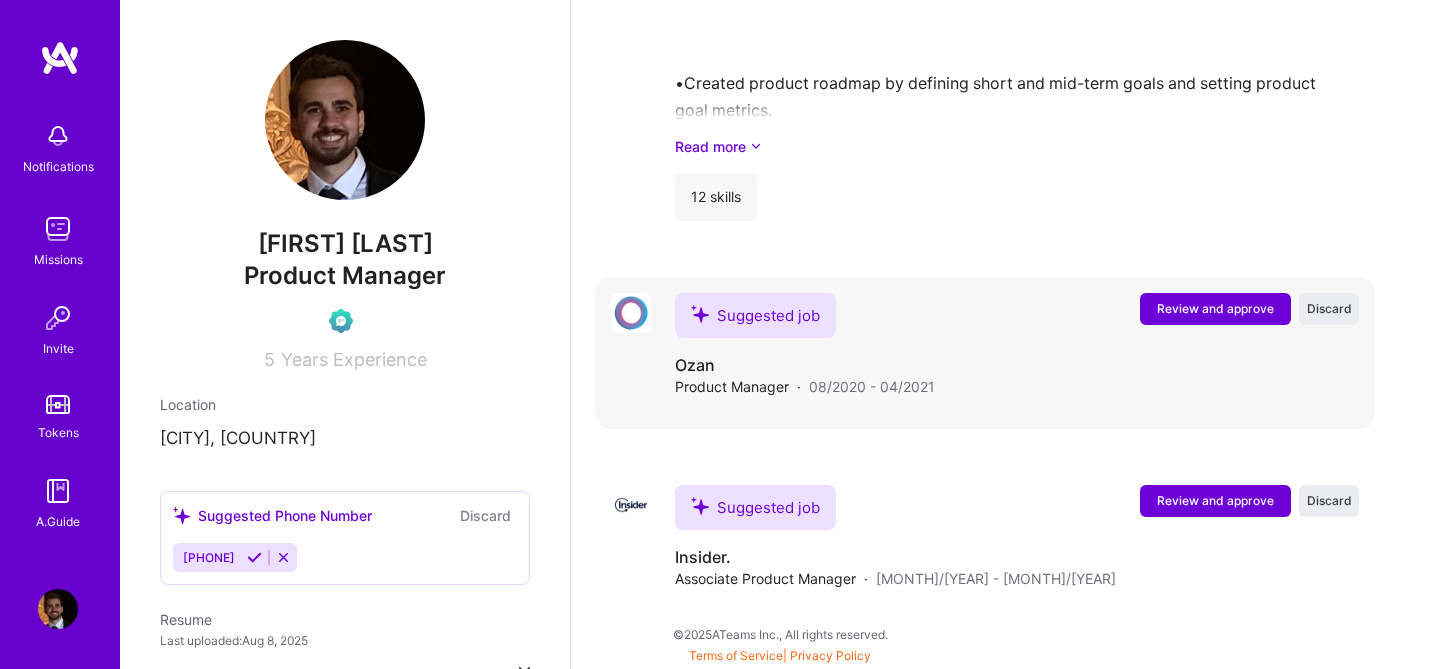 click on "Review and approve" at bounding box center [1215, 309] 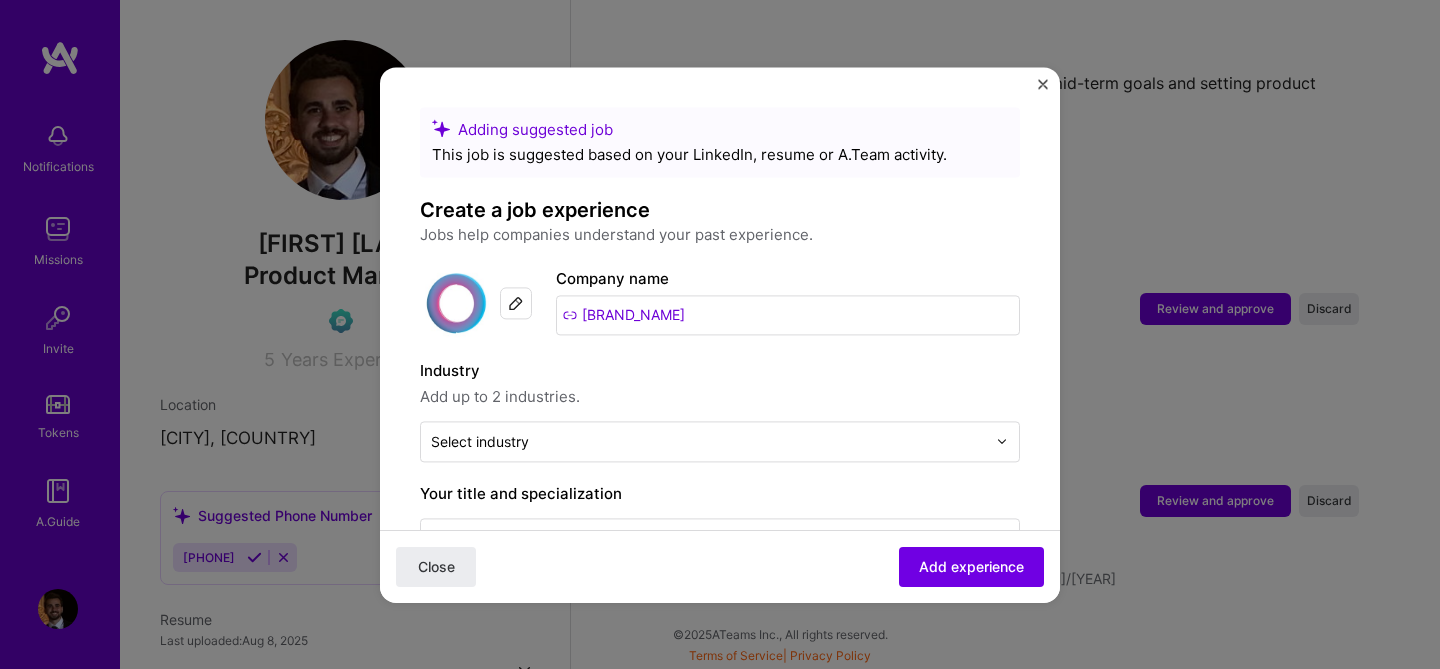 scroll, scrollTop: 171, scrollLeft: 0, axis: vertical 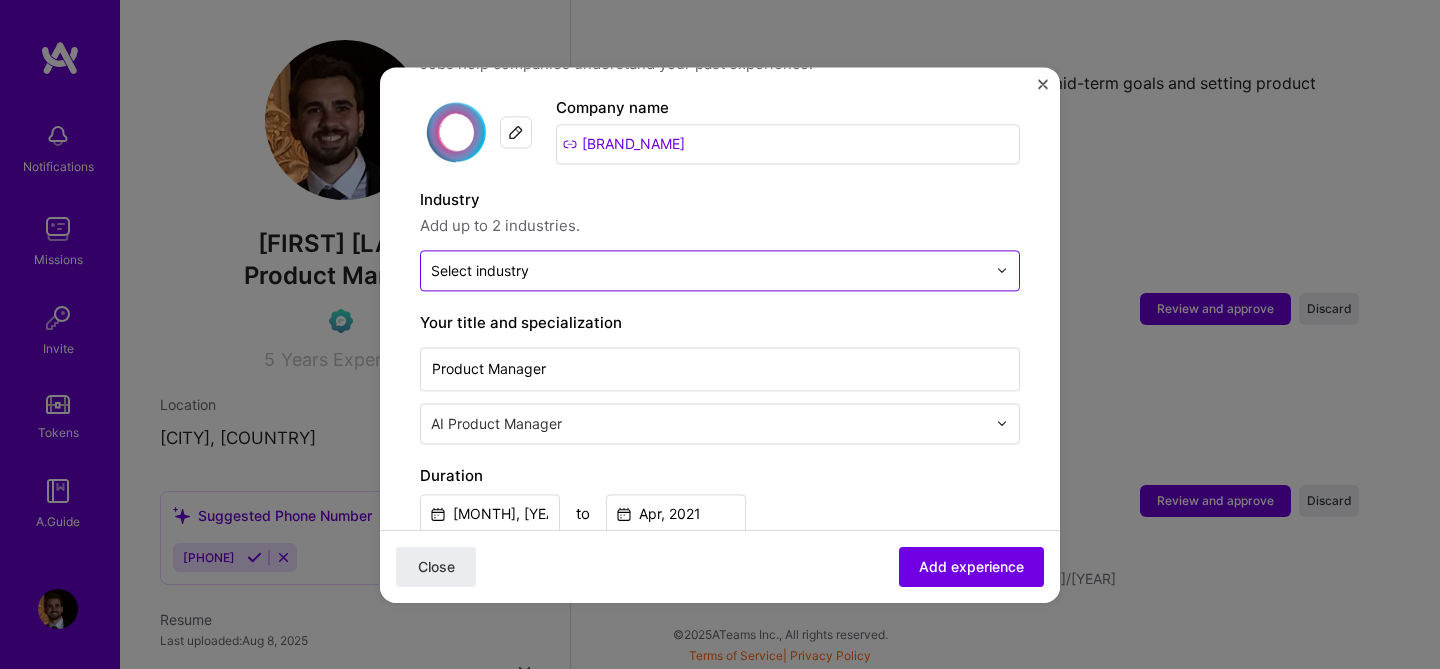click at bounding box center [708, 270] 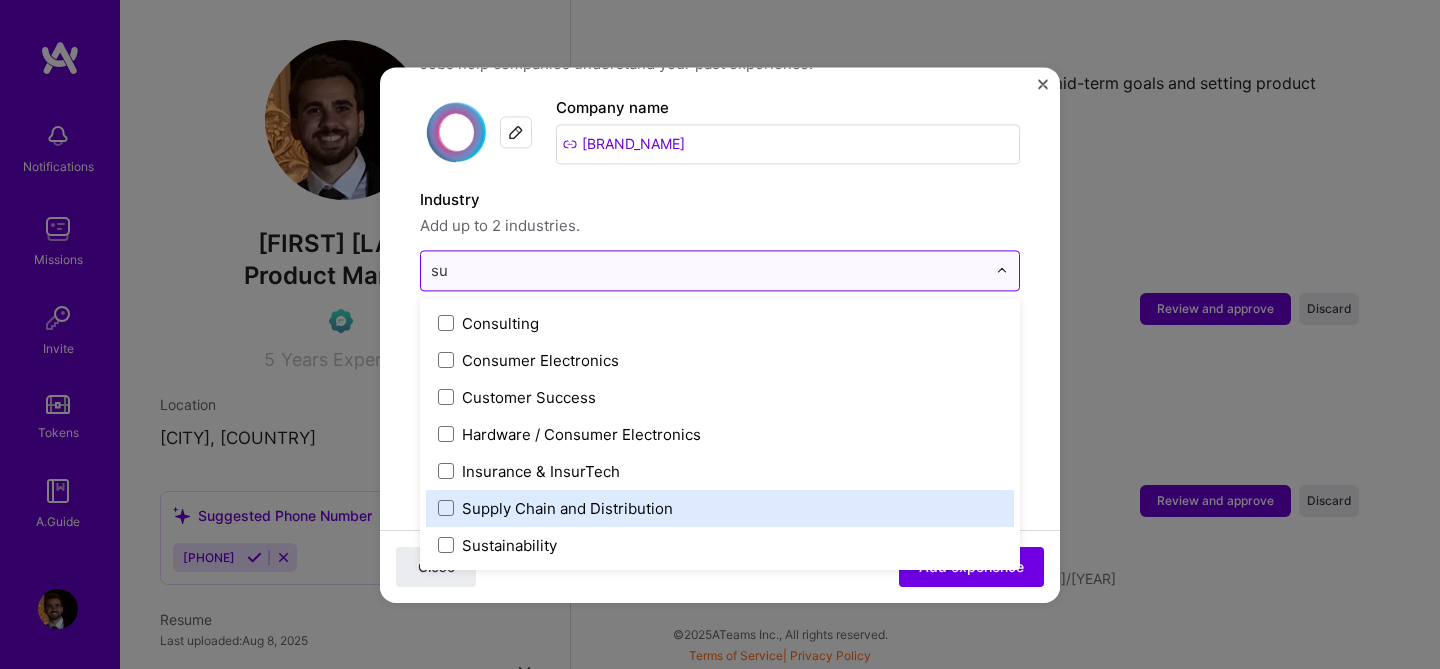 type on "s" 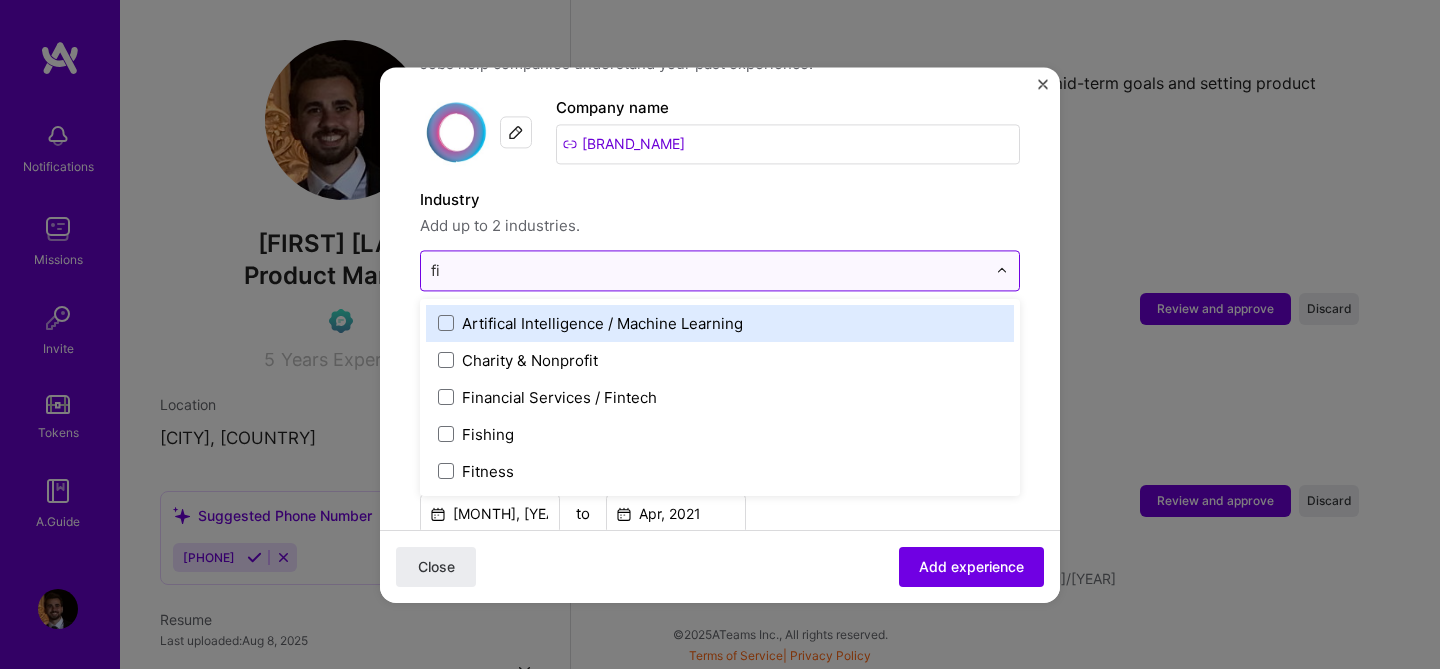 type on "fin" 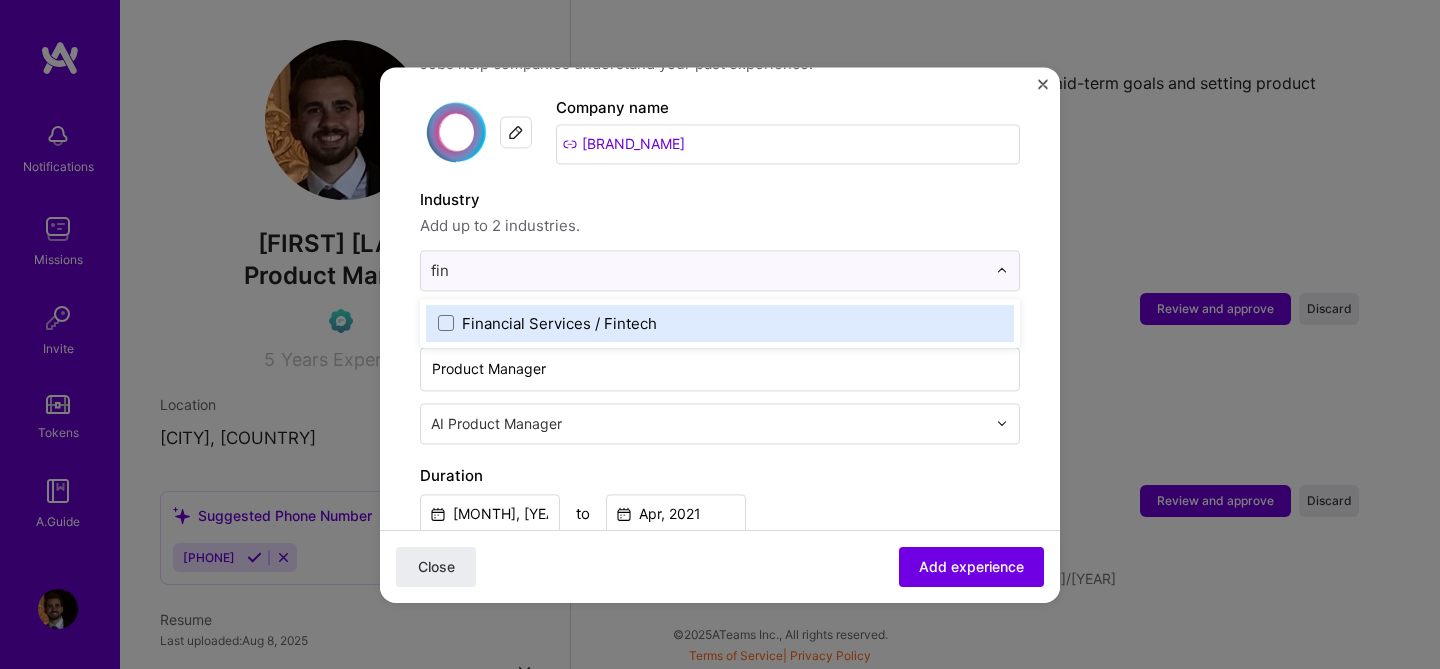 click on "Financial Services / Fintech" at bounding box center (720, 323) 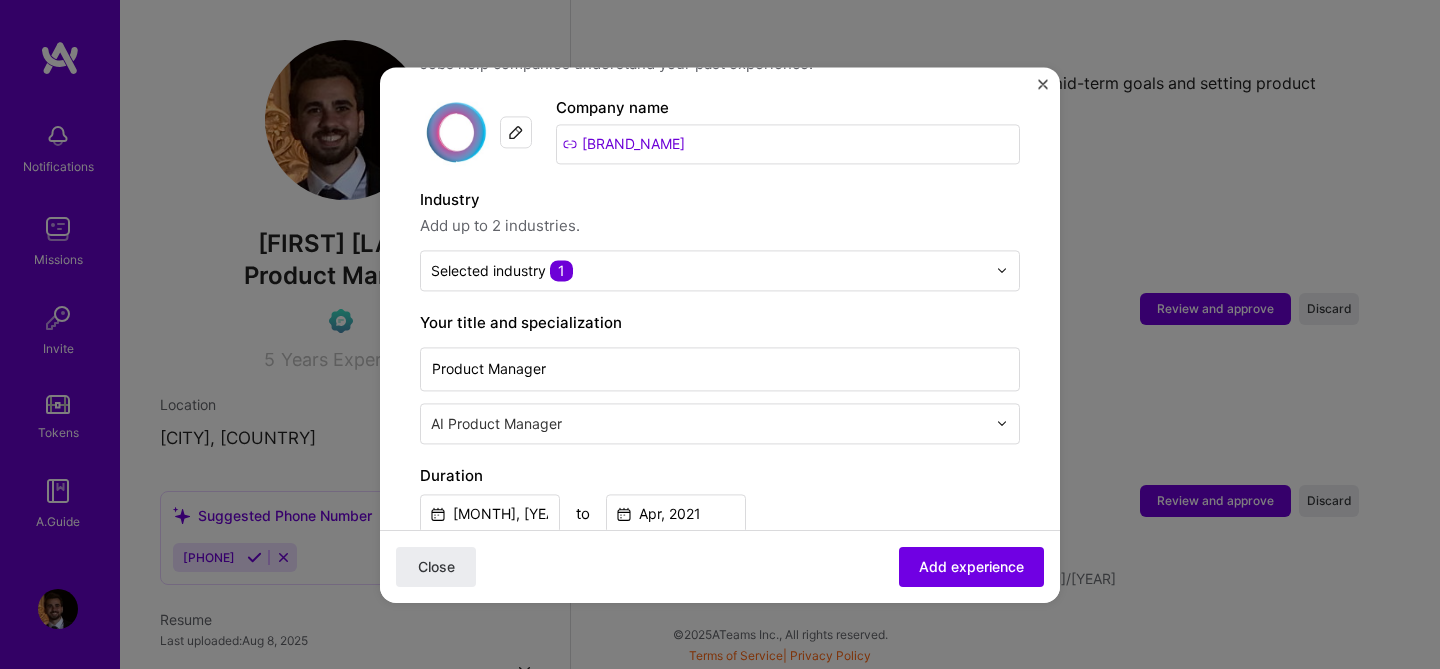 click on "Industry" at bounding box center (720, 200) 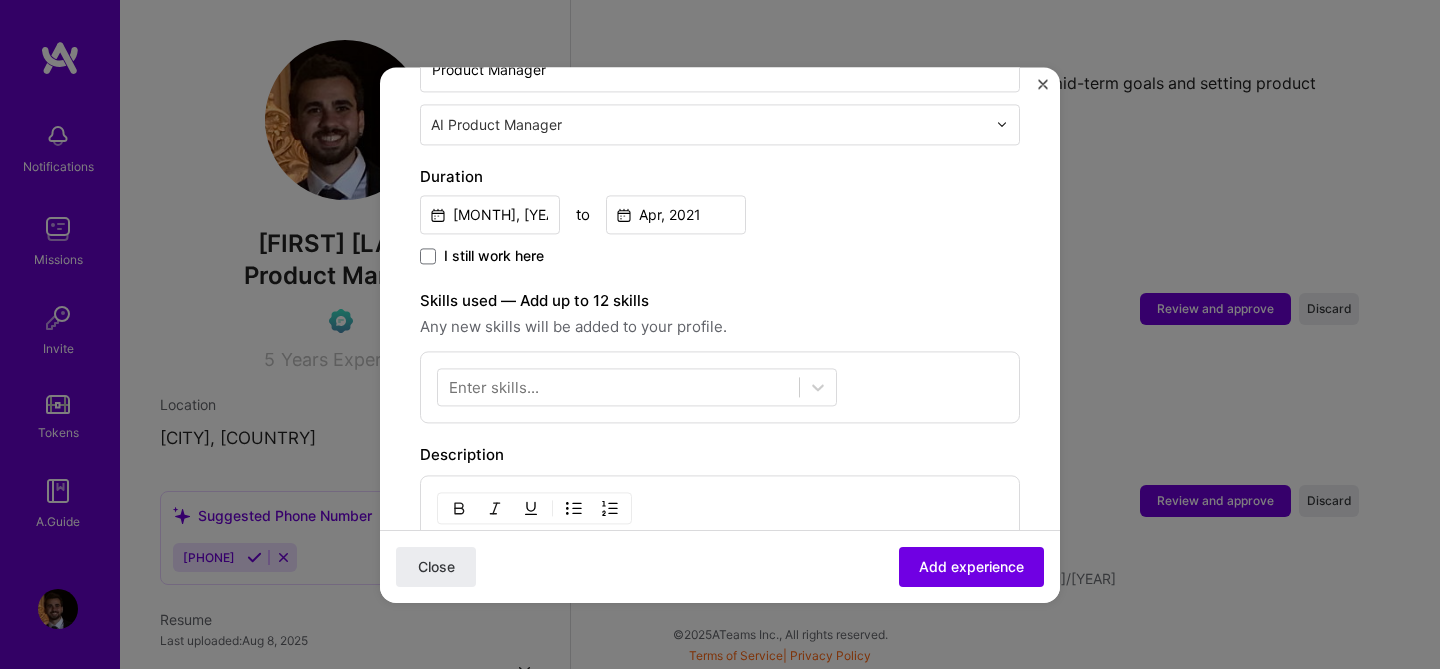 scroll, scrollTop: 688, scrollLeft: 0, axis: vertical 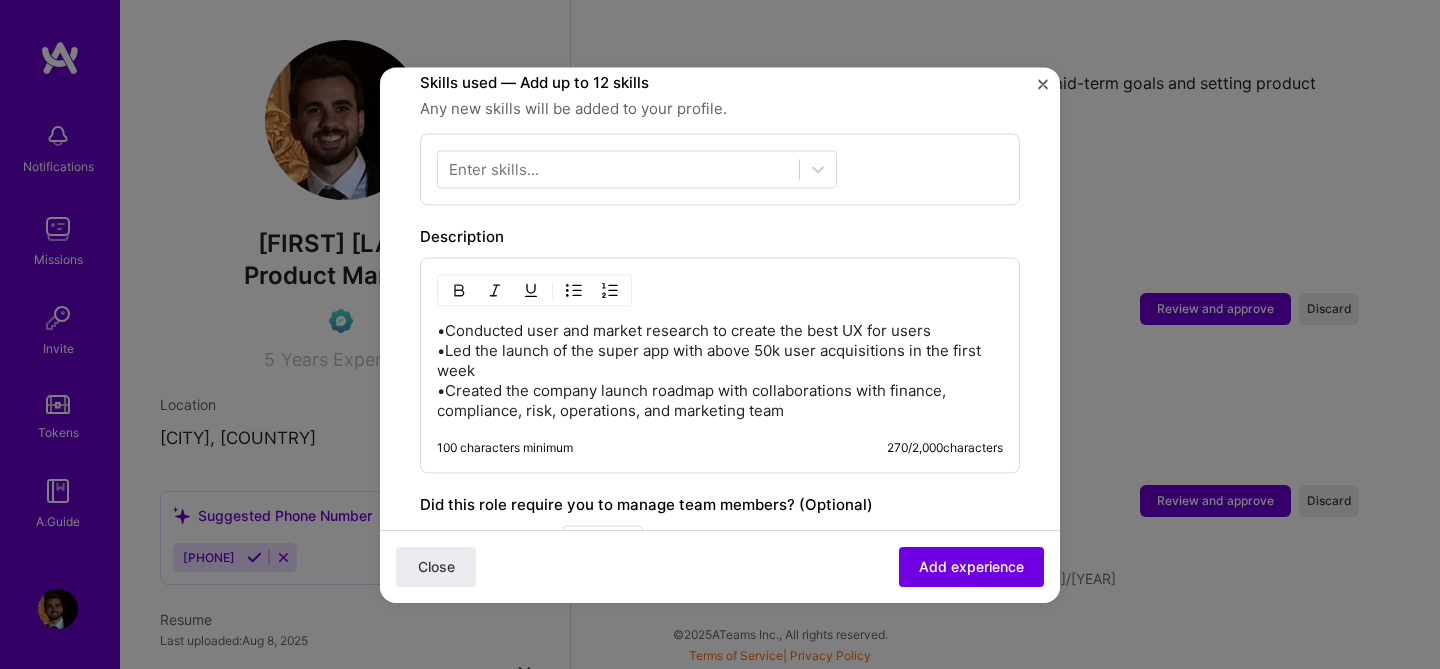 click on "Enter skills..." at bounding box center [720, 169] 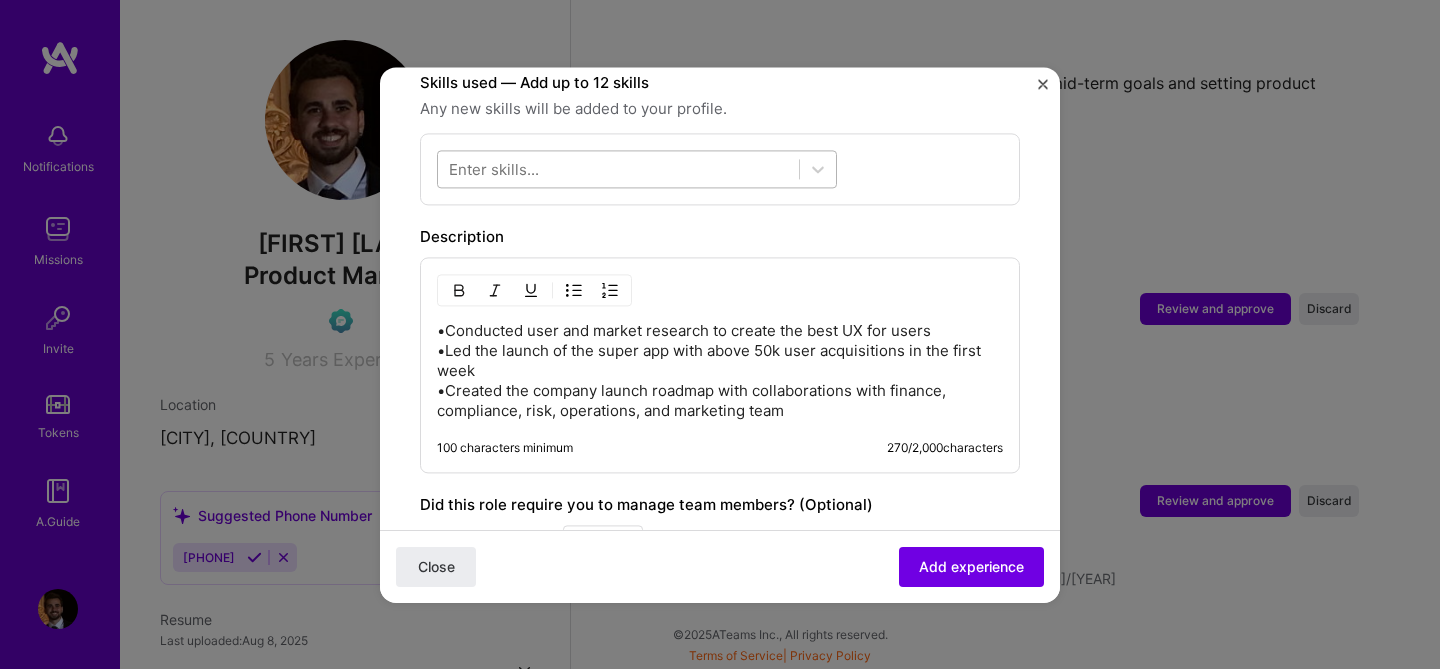 click at bounding box center (618, 168) 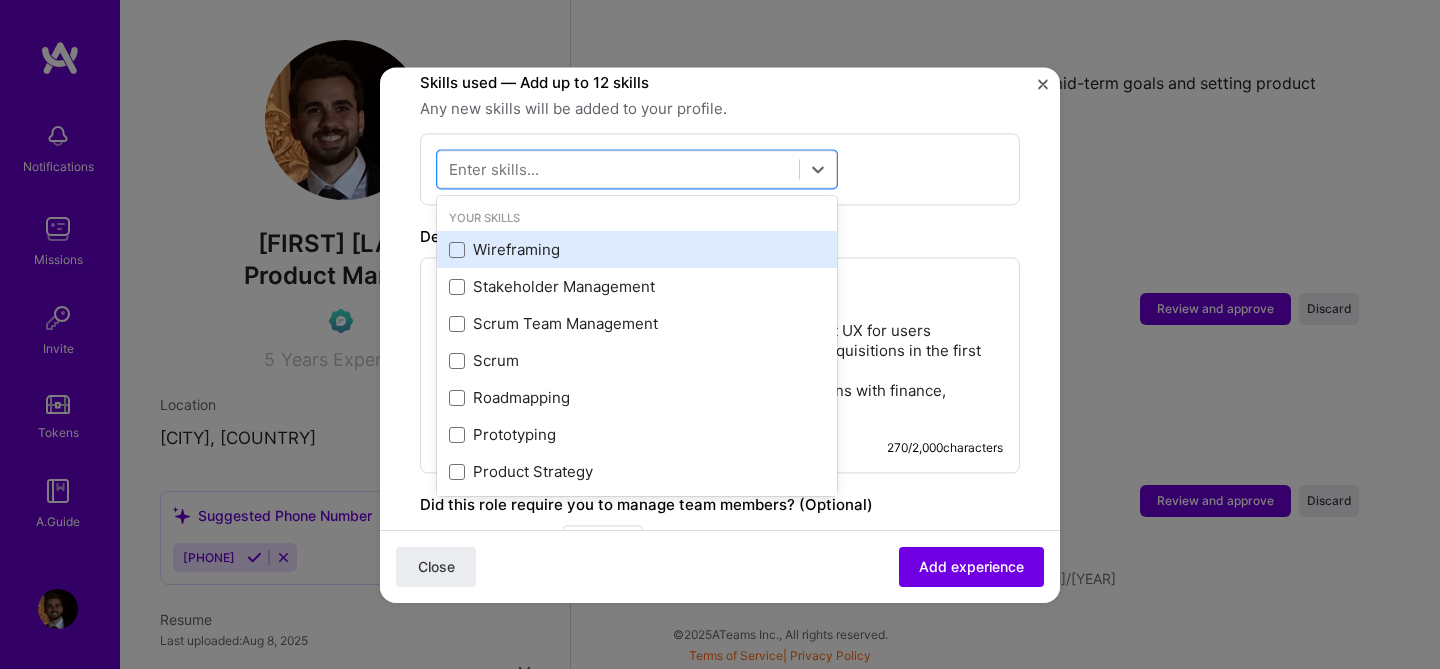 click on "Wireframing" at bounding box center [637, 250] 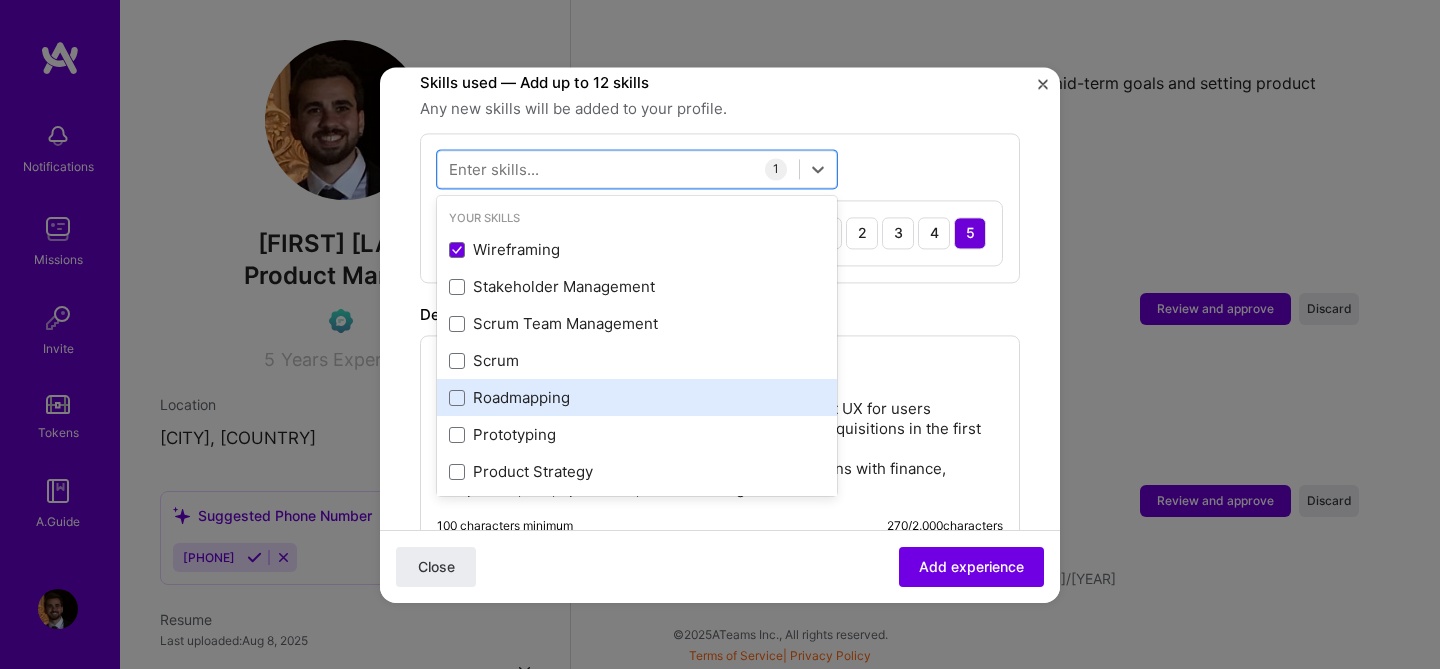 click on "Roadmapping" at bounding box center (637, 398) 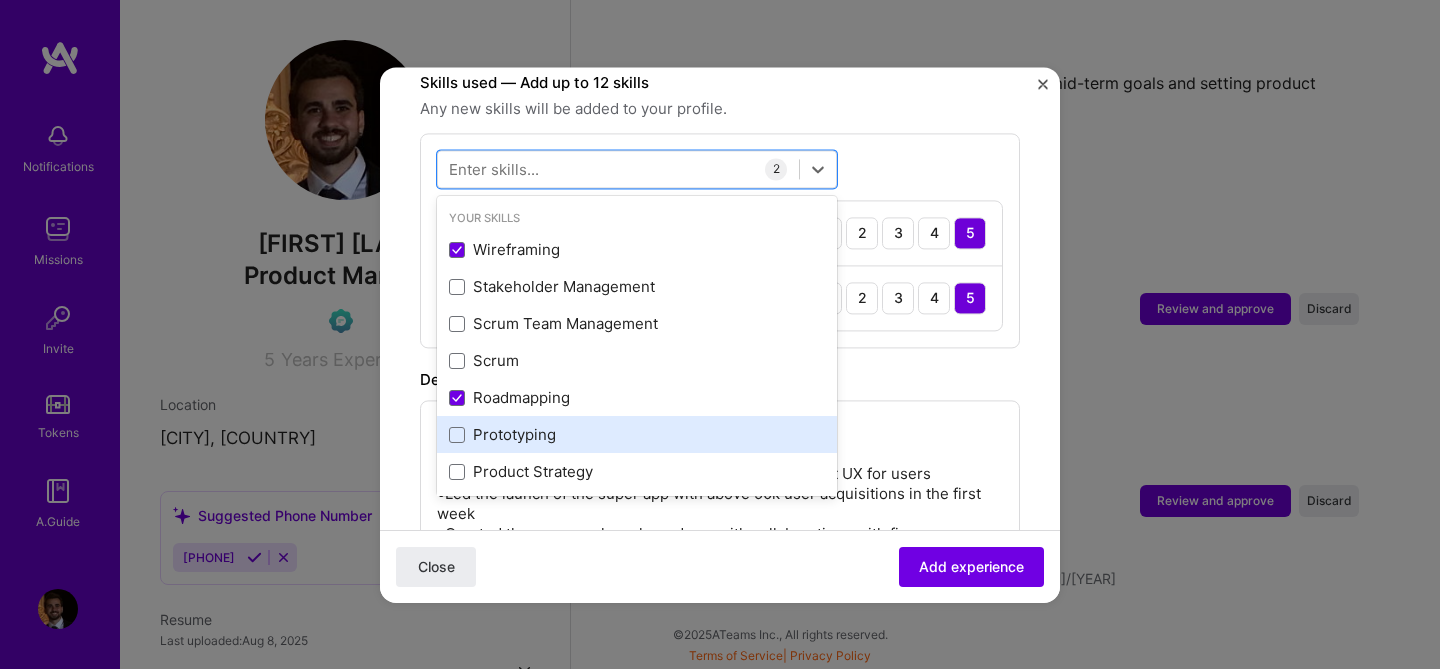 click on "Prototyping" at bounding box center (637, 435) 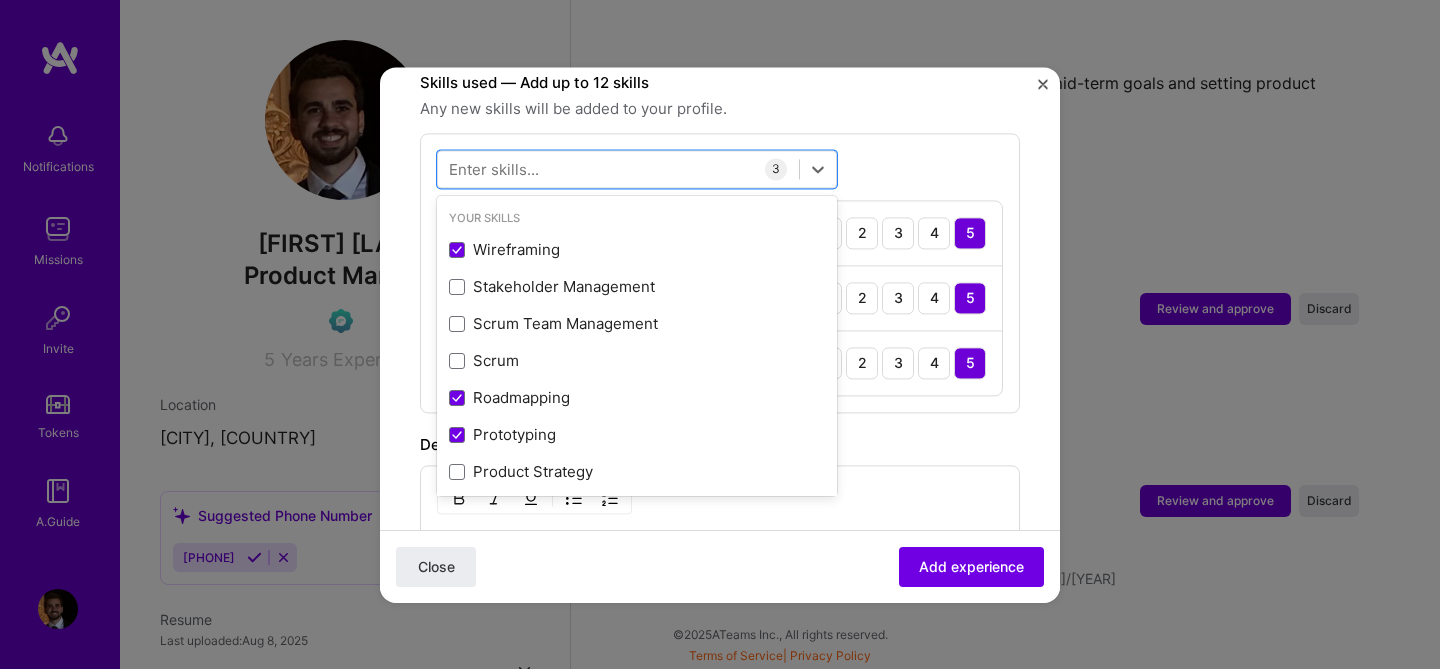 click on "option Prototyping, selected. option Stakeholder Management focused, 0 of 2. 380 results available. Use Up and Down to choose options, press Enter to select the currently focused option, press Escape to exit the menu, press Tab to select the option and exit the menu. Your Skills Wireframing Stakeholder Management Scrum Team Management Scrum Roadmapping Prototyping Product Strategy Product Analytics Market Research Data Analysis Product Design [Fintech] Backlog Prioritization Team Leadership Agile [Product understanding] Analytics UX Design User Research UX/UI QA (Quality Assurance) Product Marketing All Skills .NET 3D Engineering 3D Modeling API Design API Integration APNS ARM ASP.NET AWS AWS Aurora AWS BETA AWS CDK AWS CloudFormation AWS Lambda AWS Neptune AWS RDS Ada Adobe Creative Cloud Adobe Experience Manager Affiliate Marketing Agora Airflow Airtable Algorithm Design Amazon Athena Amplitude Android Angular Angular.js Ansible Apache Kafka Apex (Salesforce) Apollo App Clip (iOS) ArangoDB Artifactory Azure" at bounding box center (720, 273) 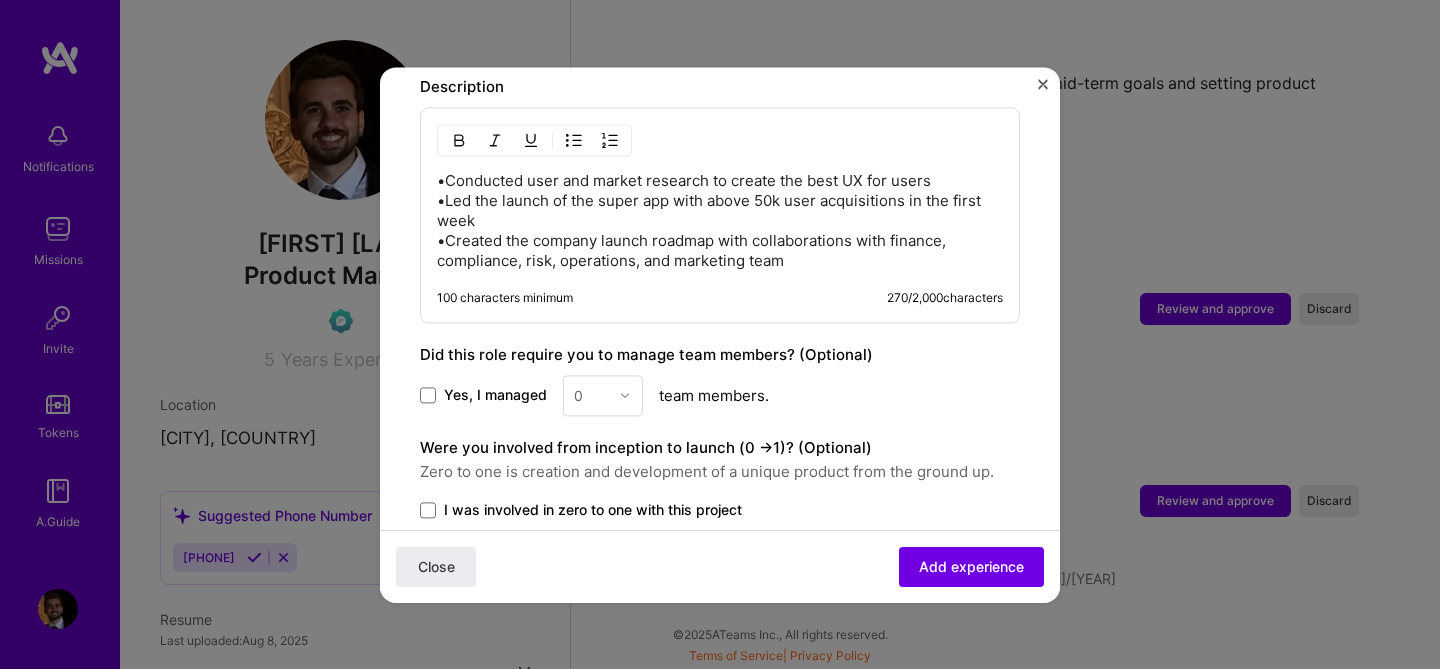 scroll, scrollTop: 1200, scrollLeft: 0, axis: vertical 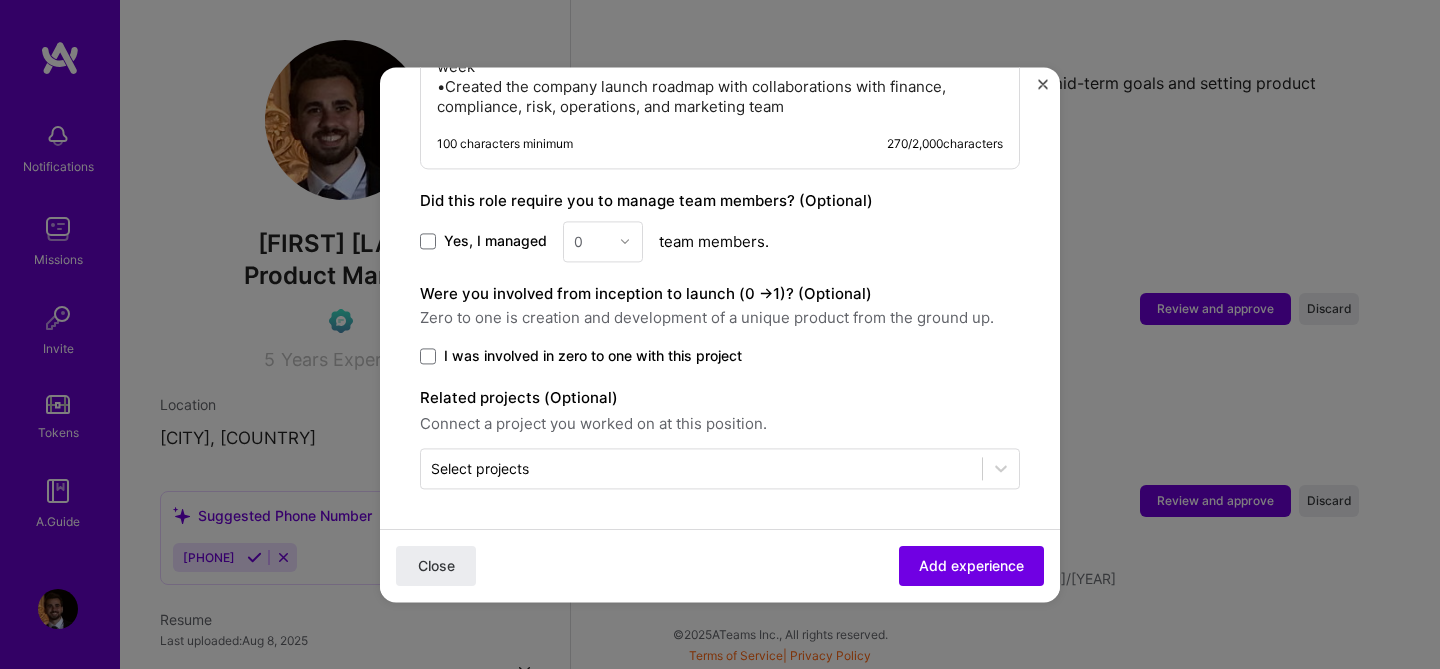 click on "I was involved in zero to one with this project" at bounding box center (593, 356) 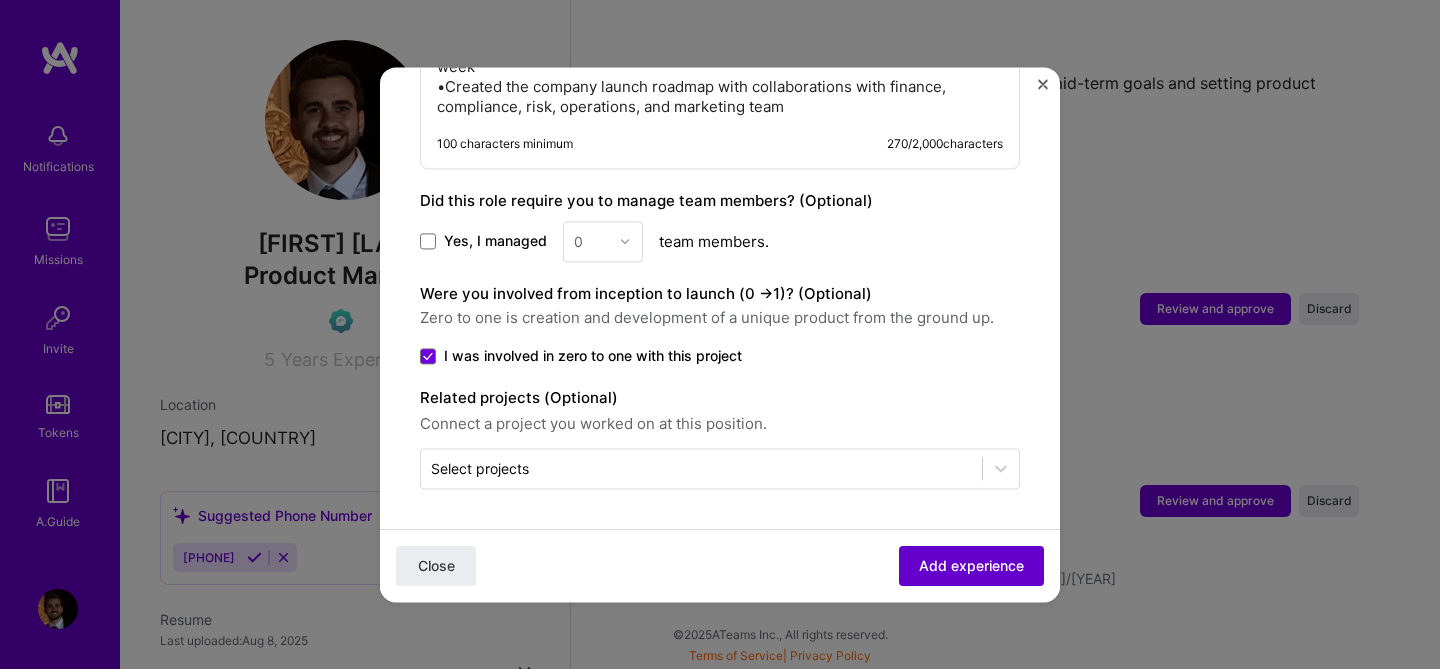 click on "Add experience" at bounding box center [971, 566] 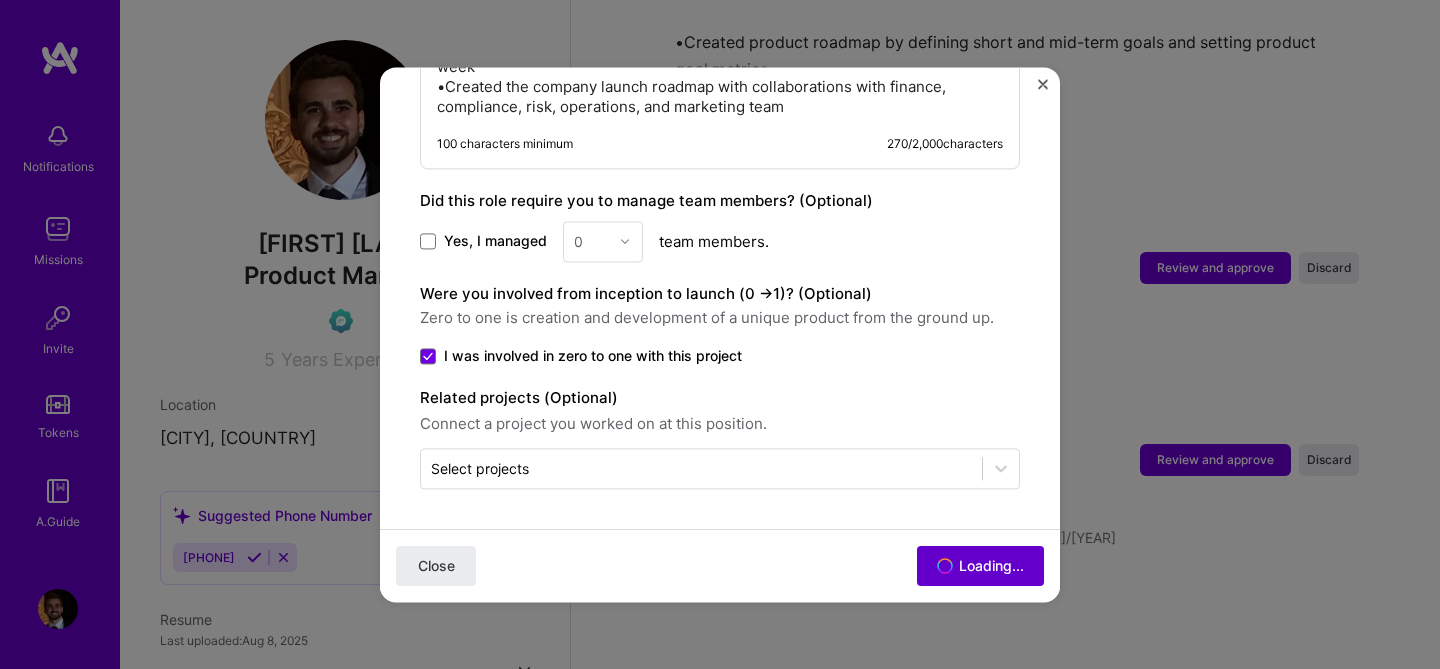 scroll, scrollTop: 2751, scrollLeft: 0, axis: vertical 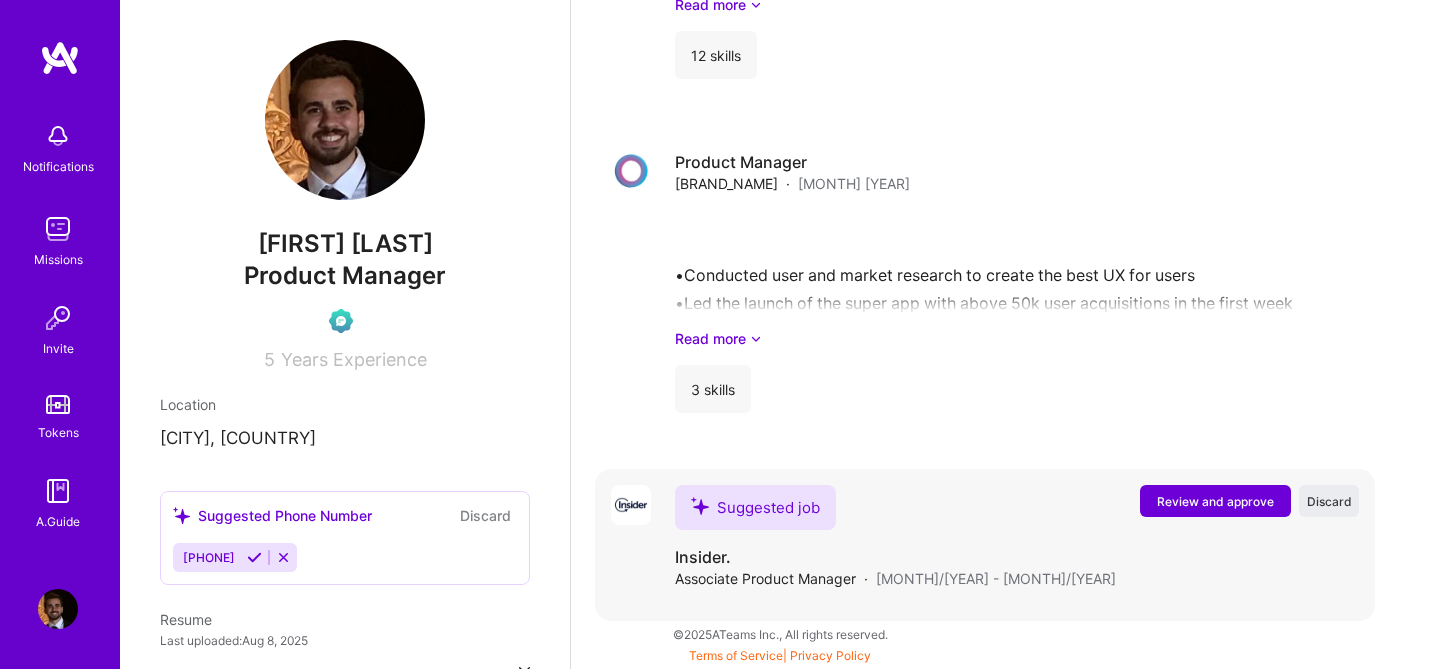 click on "Review and approve" at bounding box center (1215, 501) 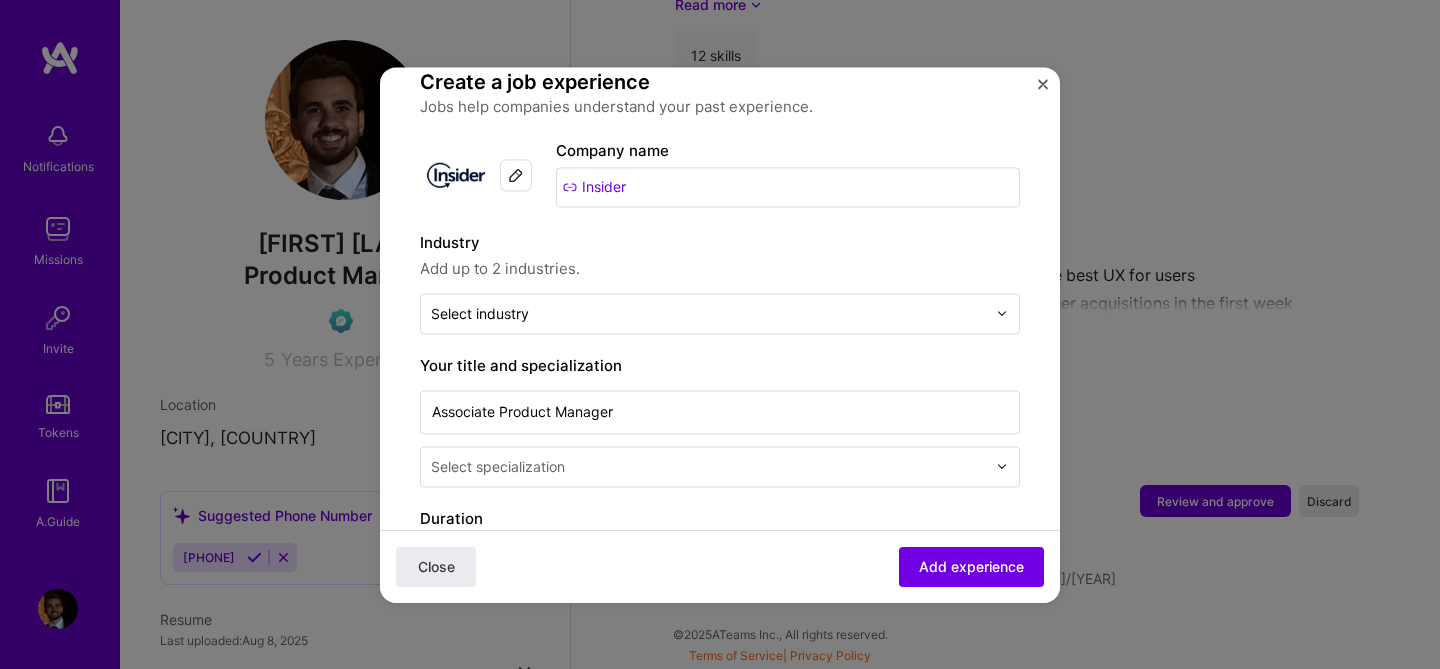 scroll, scrollTop: 187, scrollLeft: 0, axis: vertical 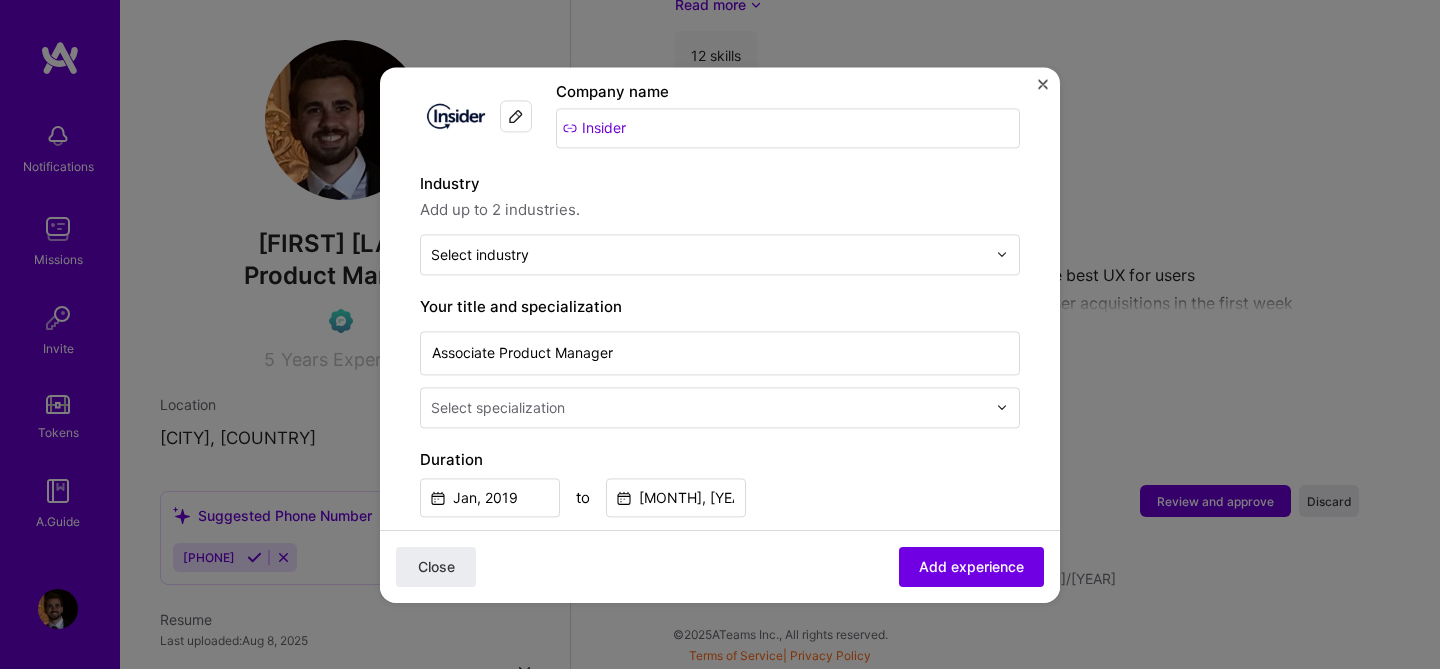 click on "Adding suggested job This job is suggested based on your LinkedIn, resume or A.Team activity. Create a job experience Jobs help companies understand your past experience. Company logo Company name Insider
Industry Add up to 2 industries. Select industry 0 Your title and specialization Associate Product Manager Select specialization Duration Jan, 2019
to Aug, 2020
I still work here Skills used — Add up to 12 skills Any new skills will be added to your profile. Enter skills... Description •Managed SaaS products with more than 300 customers and over $300,000 MRR, conducting sprint planning and grooming with Data Engineers, Machine Learning Engineers, Web Developers, and QA Engineers. •Regularly conducted user analysis with internal and external customers to understand the real problems and analyze campaign reports. 100 characters minimum 678 / 2,000  characters Yes, I managed 0 team members. >" at bounding box center [720, 677] 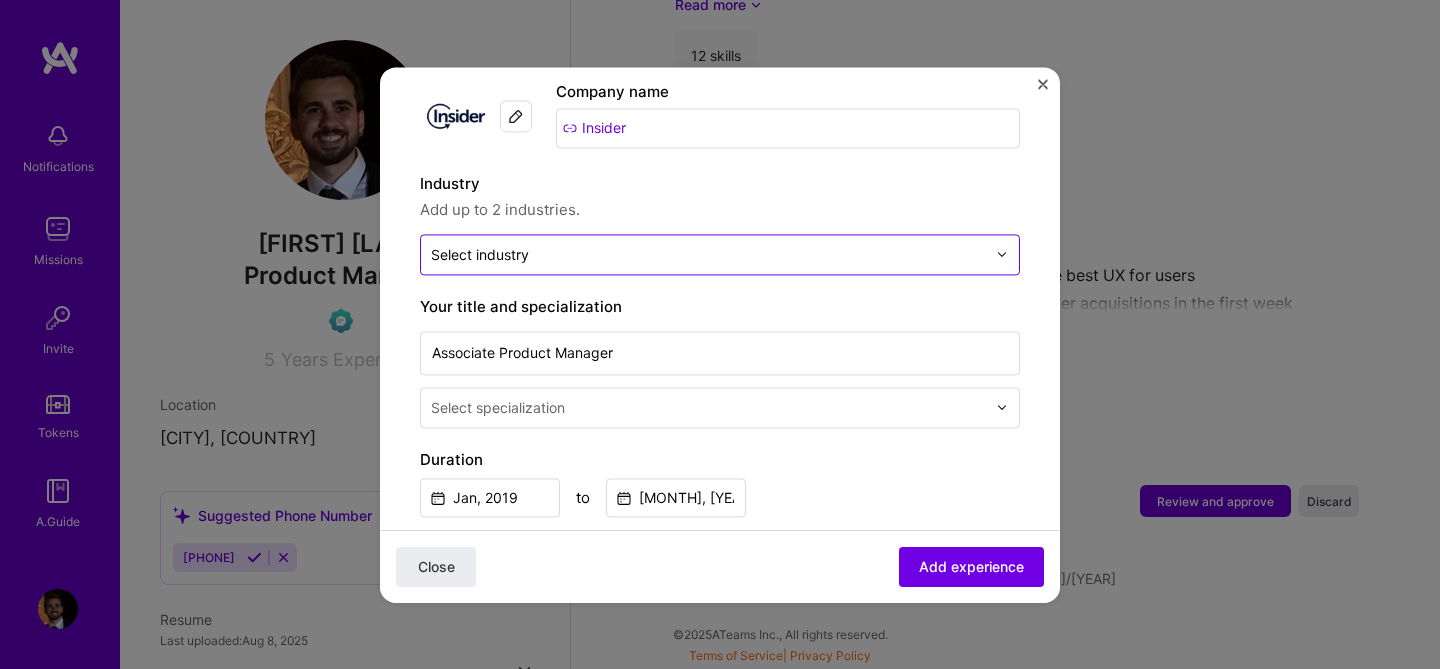 click at bounding box center (708, 254) 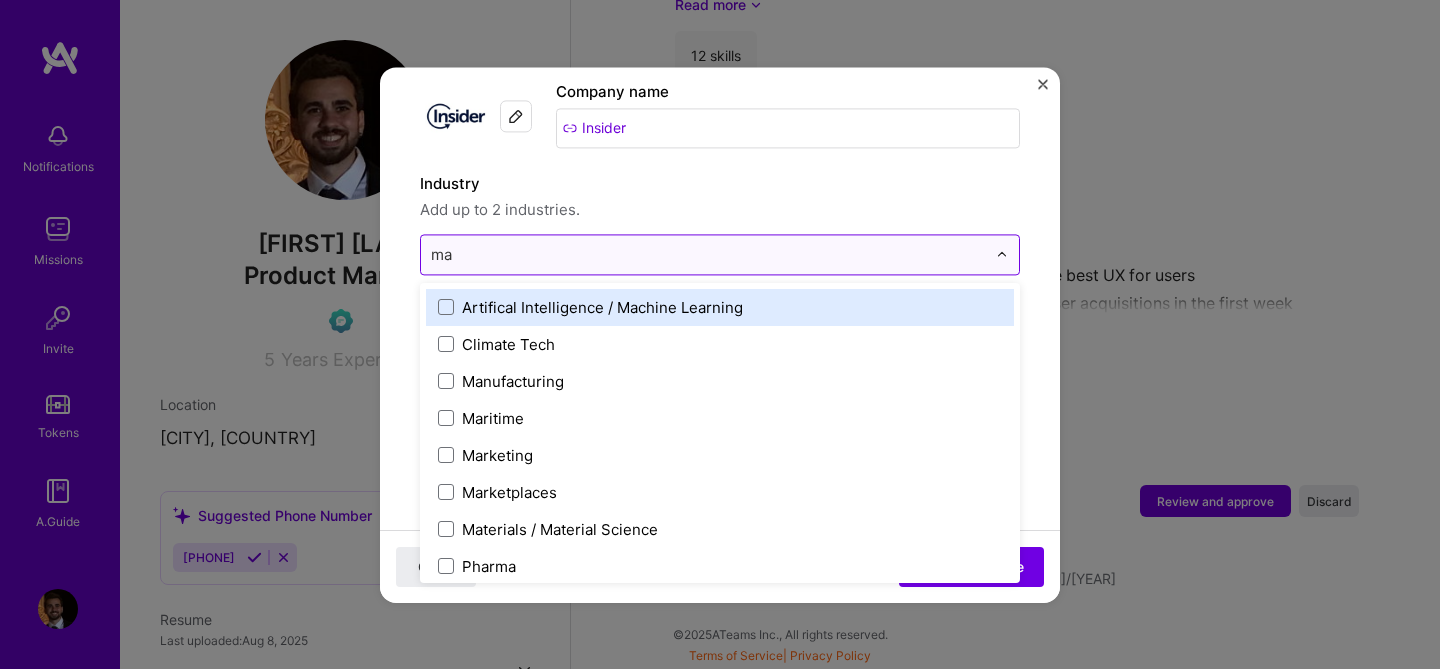 type on "mar" 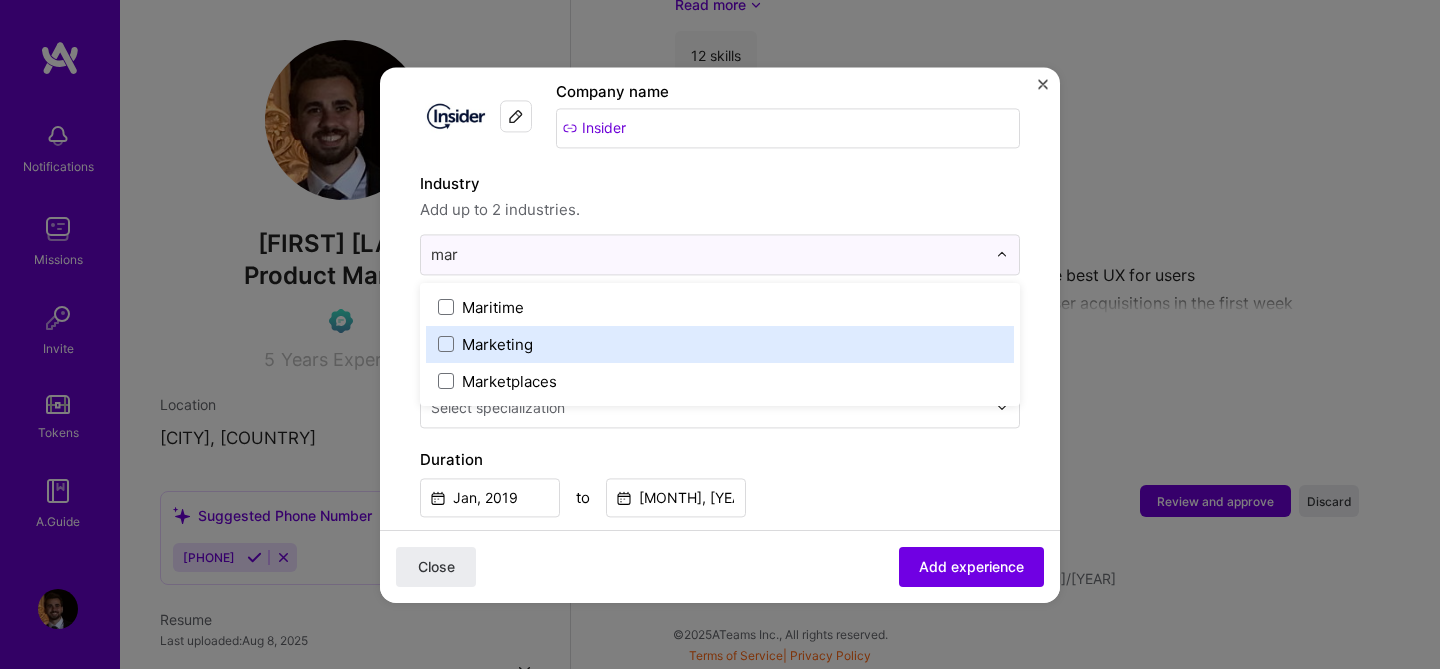 click on "Marketing" at bounding box center (720, 344) 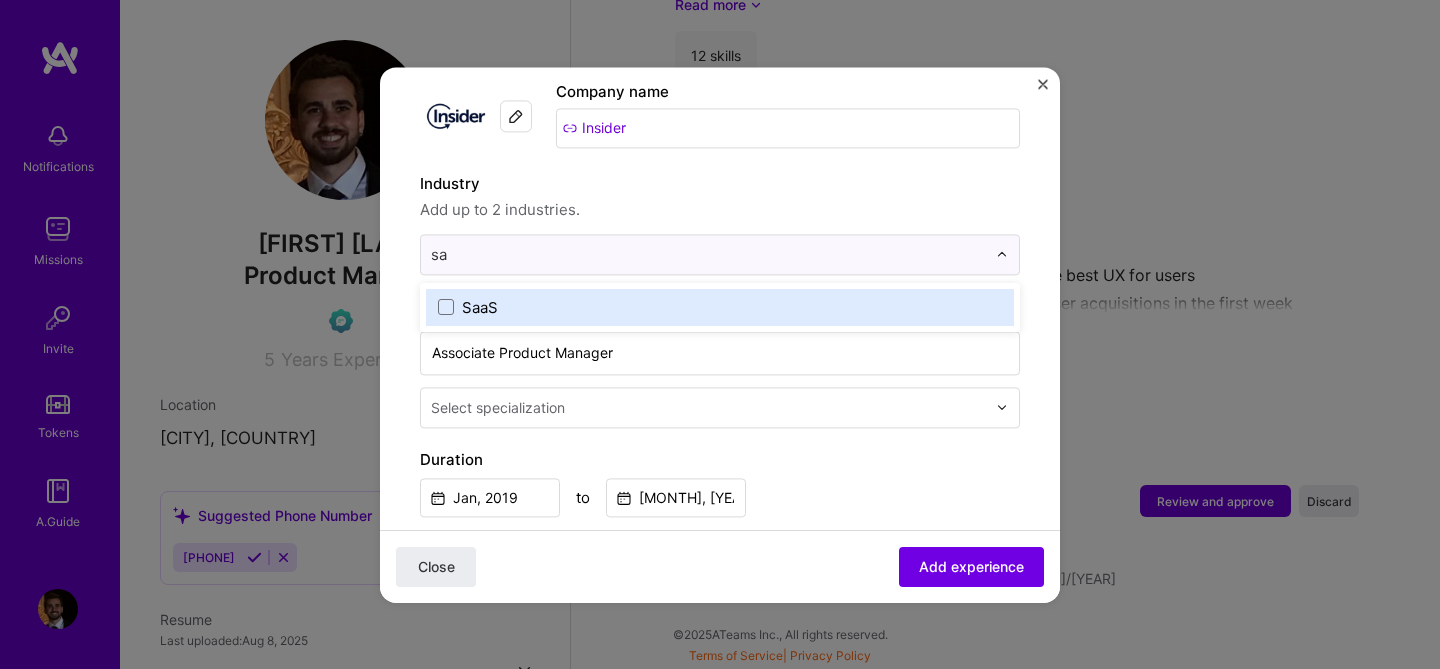 type on "saa" 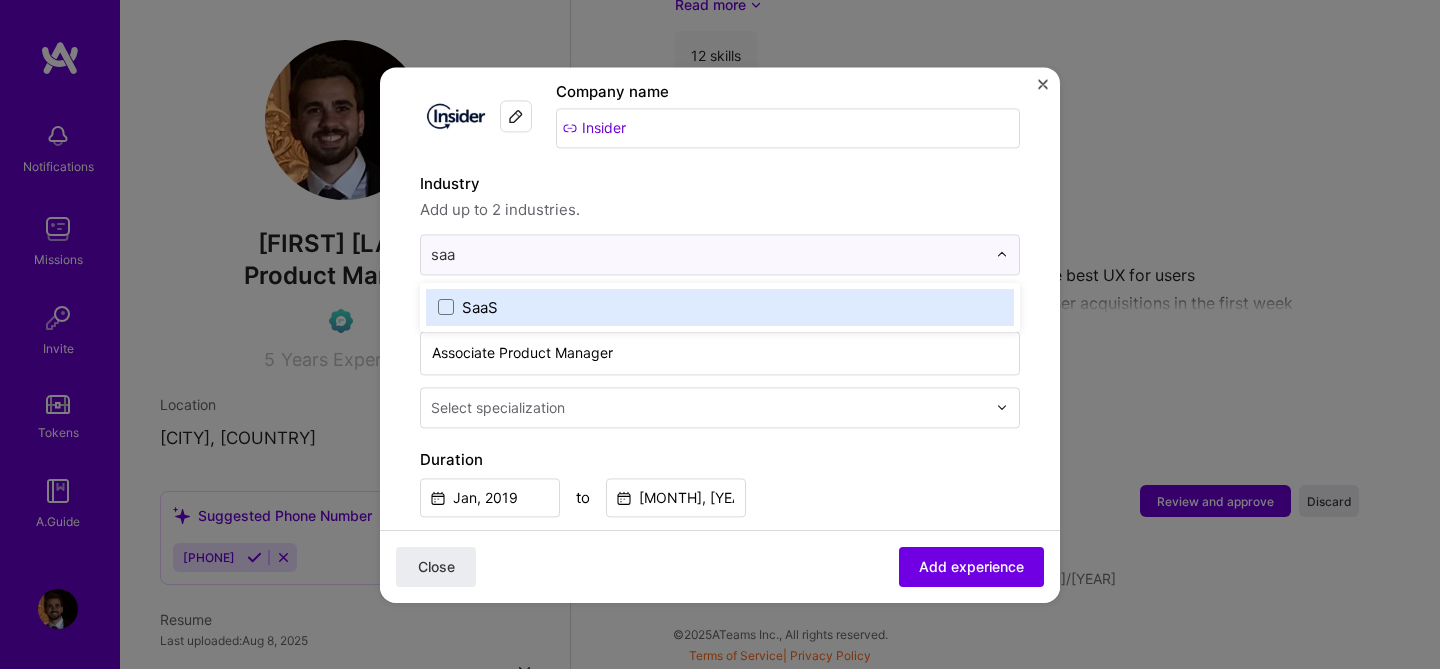 click on "SaaS" at bounding box center (720, 307) 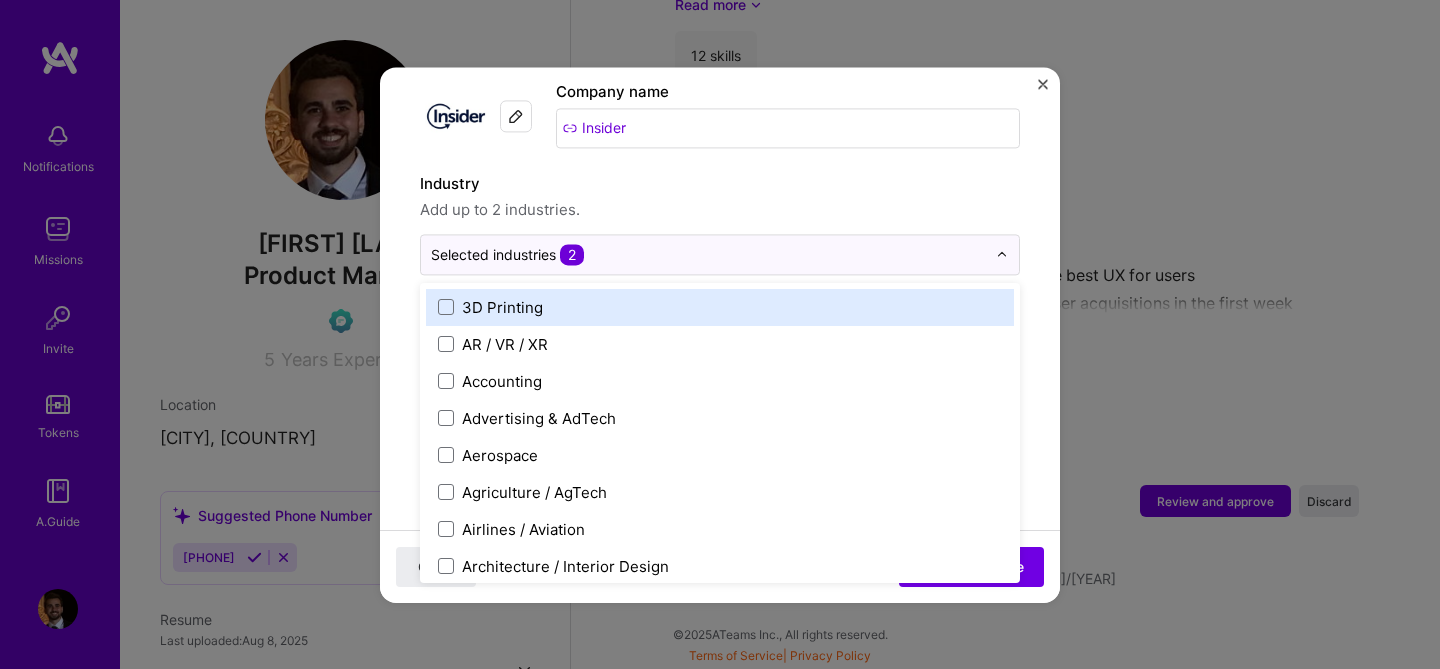 click on "Add up to 2 industries." at bounding box center [720, 210] 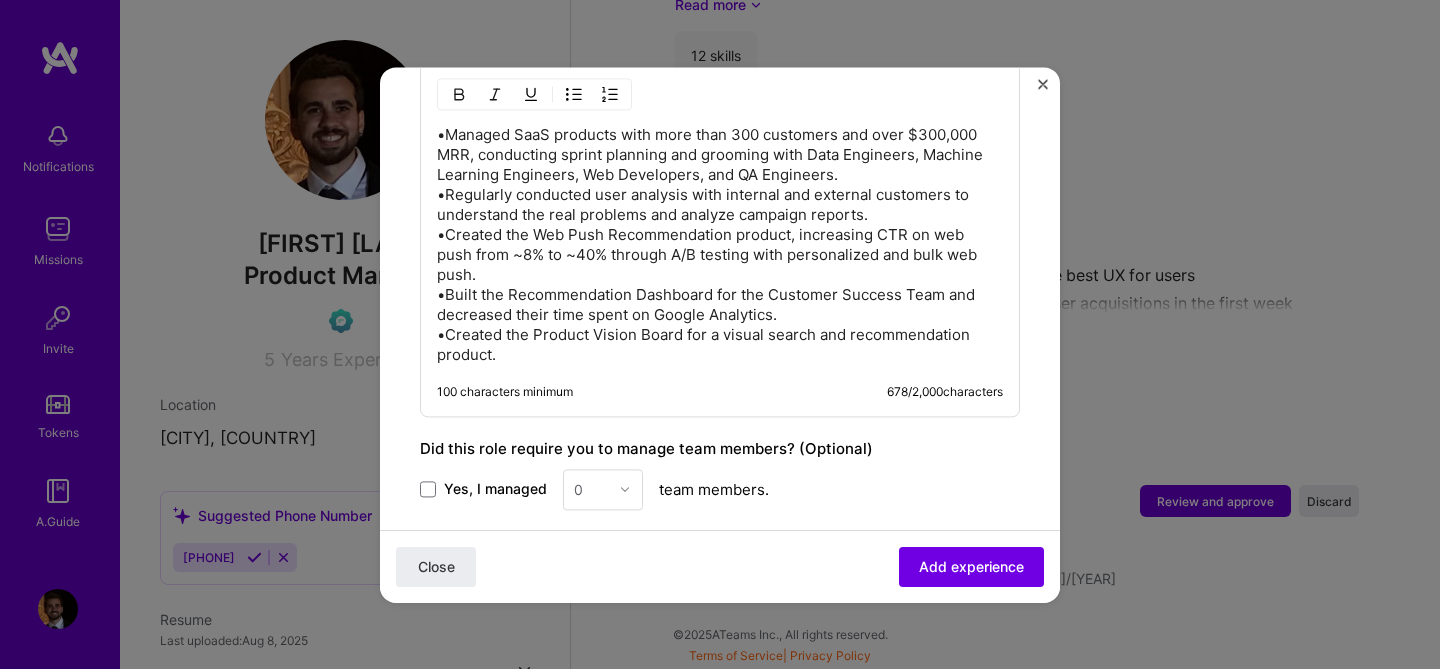 scroll, scrollTop: 1132, scrollLeft: 0, axis: vertical 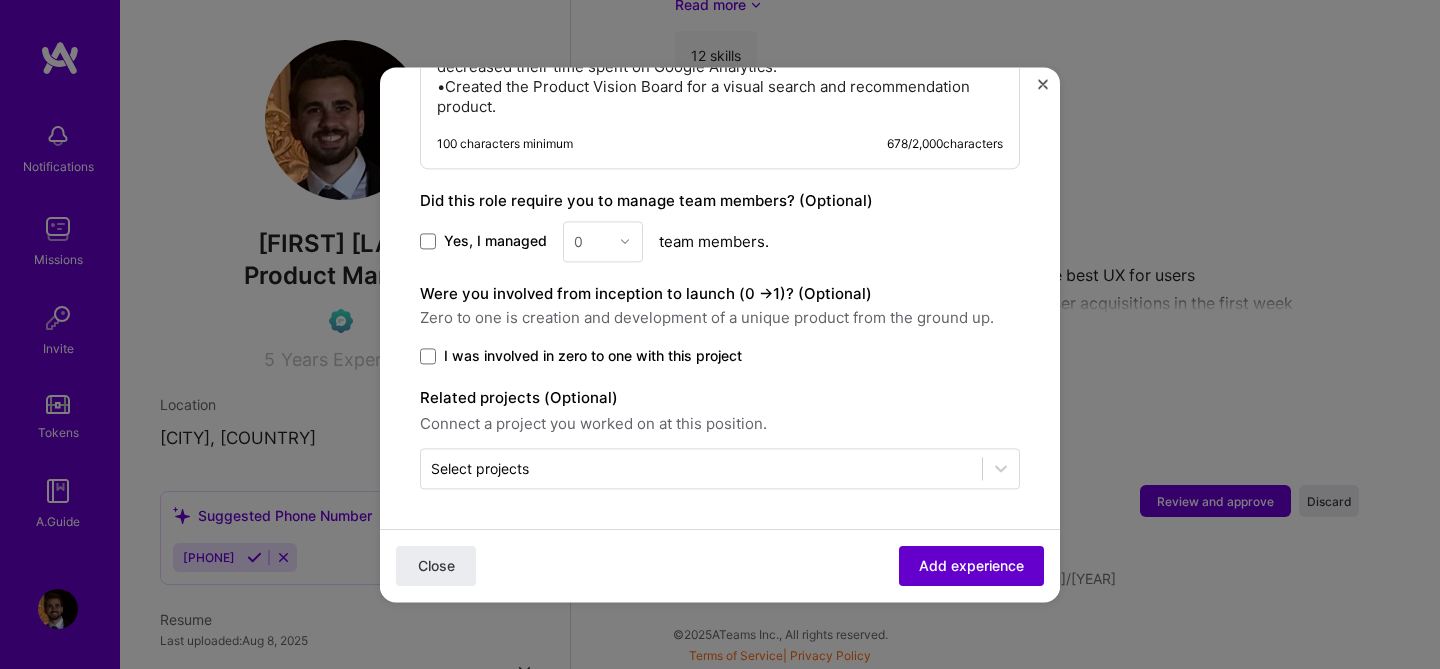 click on "Add experience" at bounding box center (971, 566) 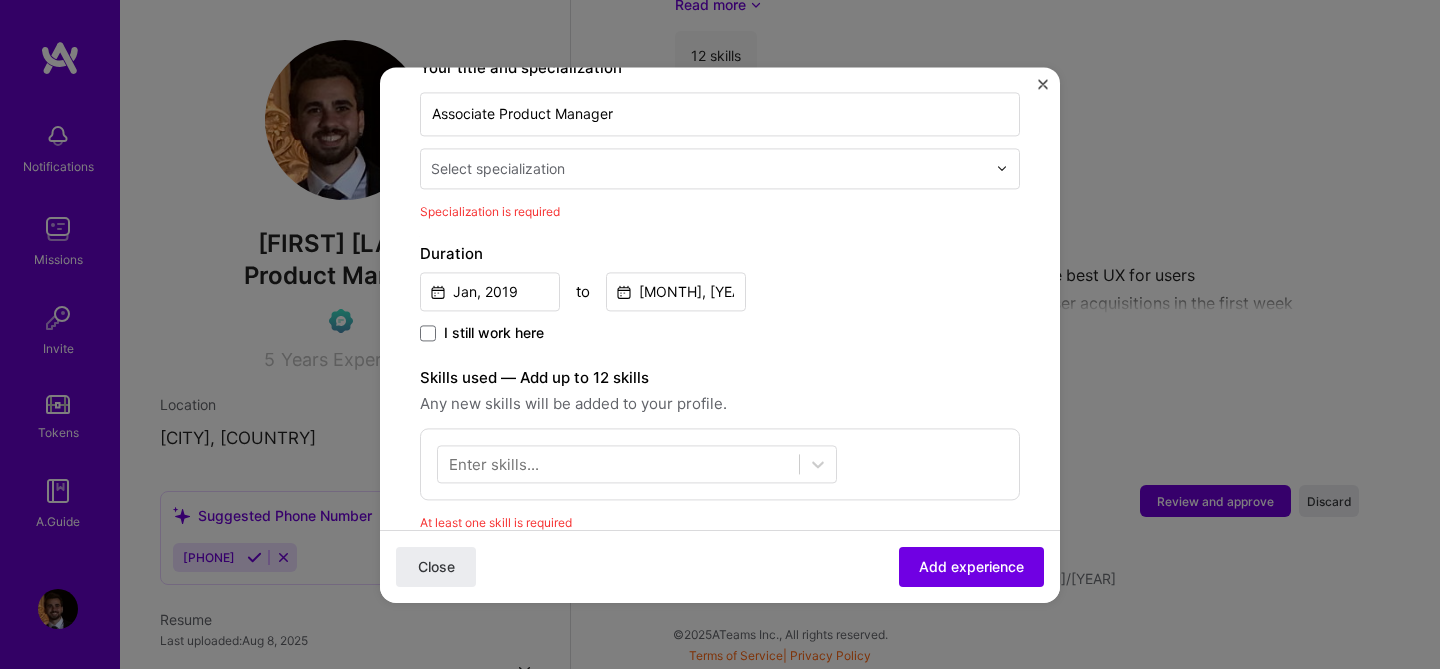 scroll, scrollTop: 415, scrollLeft: 0, axis: vertical 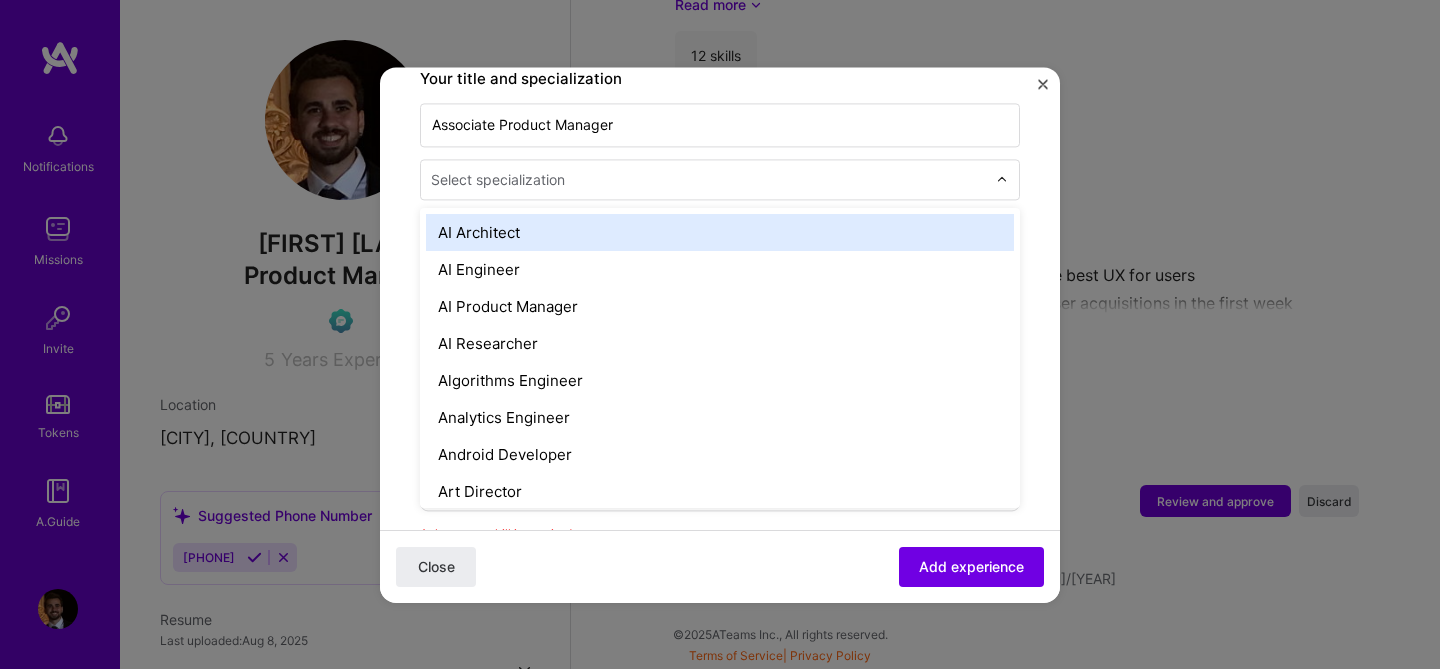 click at bounding box center [710, 179] 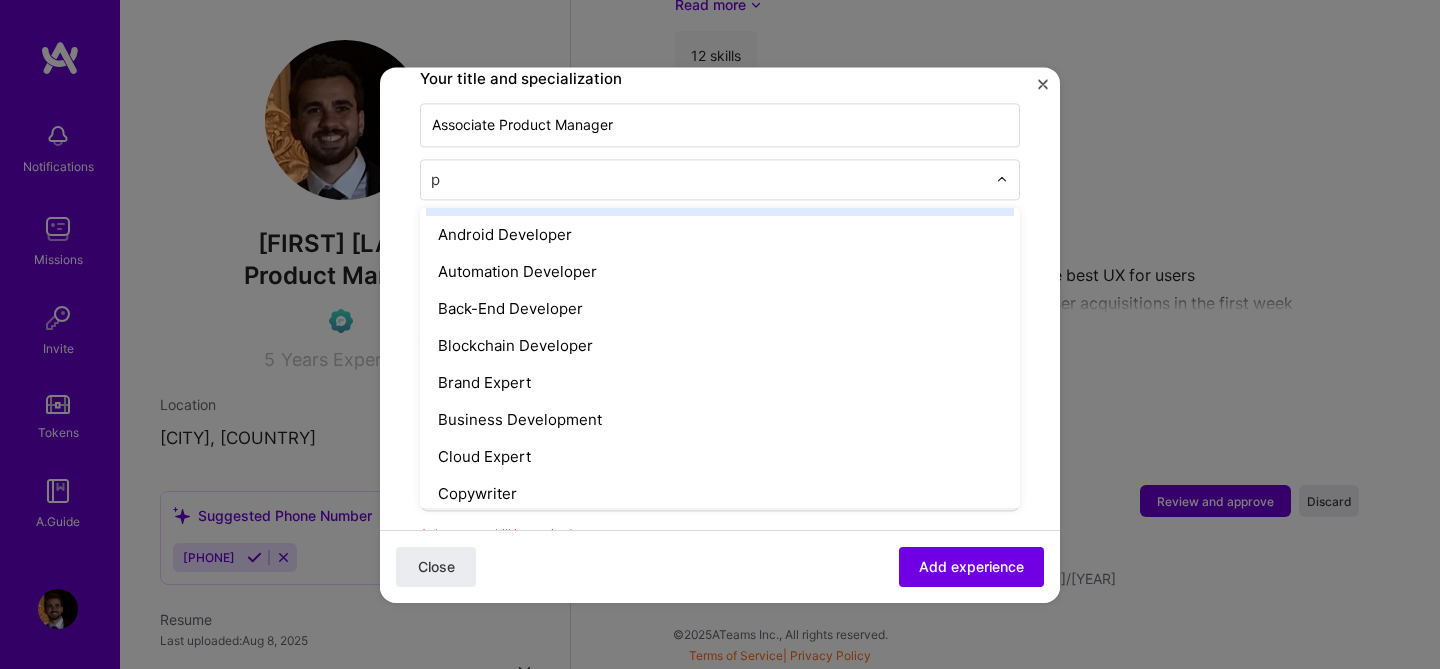 type on "pr" 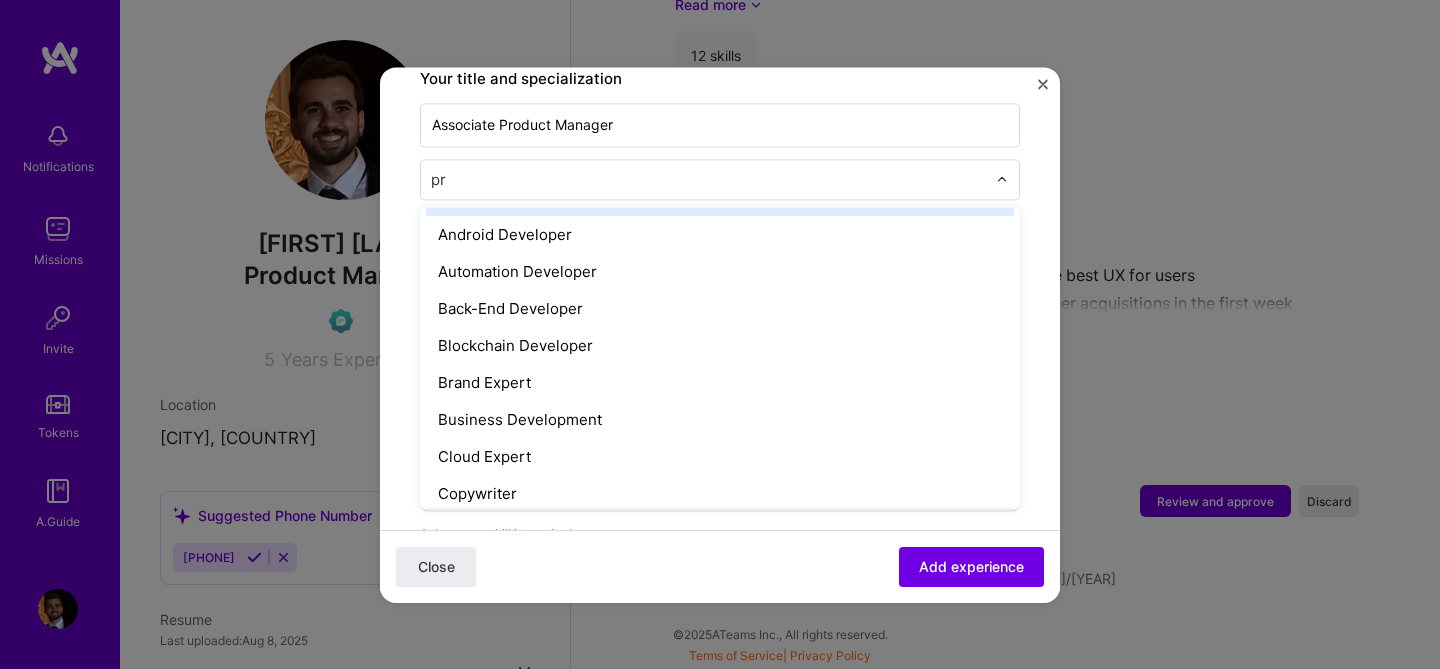 scroll, scrollTop: 8, scrollLeft: 0, axis: vertical 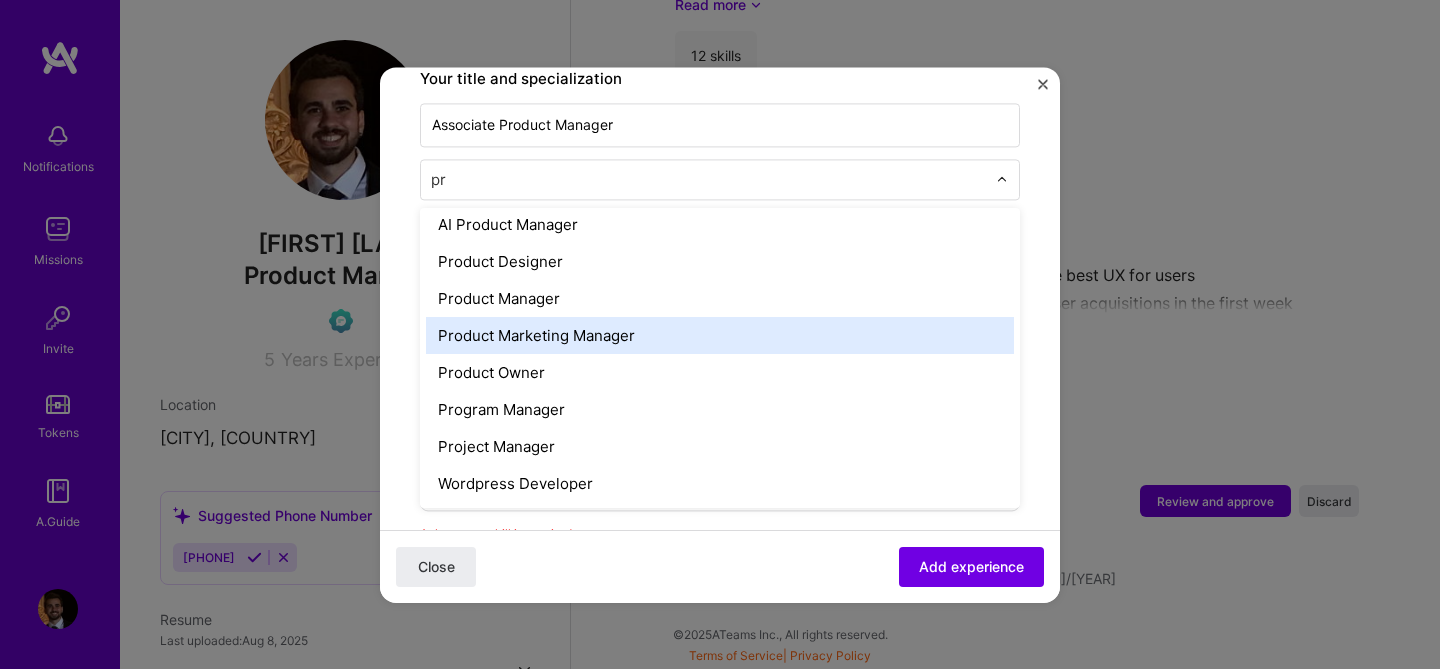 click on "Product Marketing Manager" at bounding box center [720, 335] 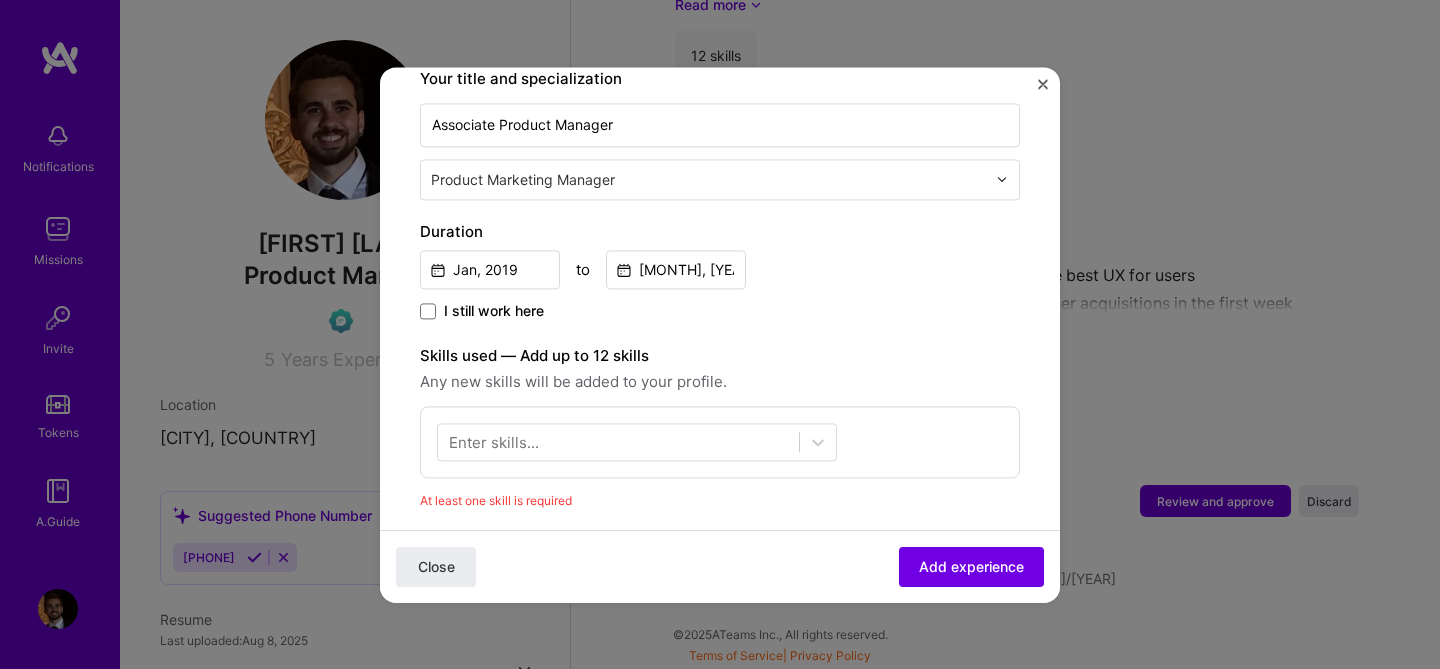 click on "Adding suggested job This job is suggested based on your LinkedIn, resume or A.Team activity. Create a job experience Jobs help companies understand your past experience. Company logo Company name Insider
Industry Add up to 2 industries. Selected industries 2 Your title and specialization Associate Product Manager option Product Marketing Manager, selected.   Select is focused ,type to refine list, press Down to open the menu,  Product Marketing Manager Duration Jan, [YEAR]
to Aug, [YEAR]
I still work here Skills used — Add up to 12 skills Any new skills will be added to your profile. Enter skills... At least one skill is required Description •Managed SaaS products with more than 300 customers and over $300,000 MRR, conducting sprint planning and grooming with Data Engineers, Machine Learning Engineers, Web Developers, and QA Engineers. 100 characters minimum 678 / 2,000  characters Yes, I managed" at bounding box center [720, 465] 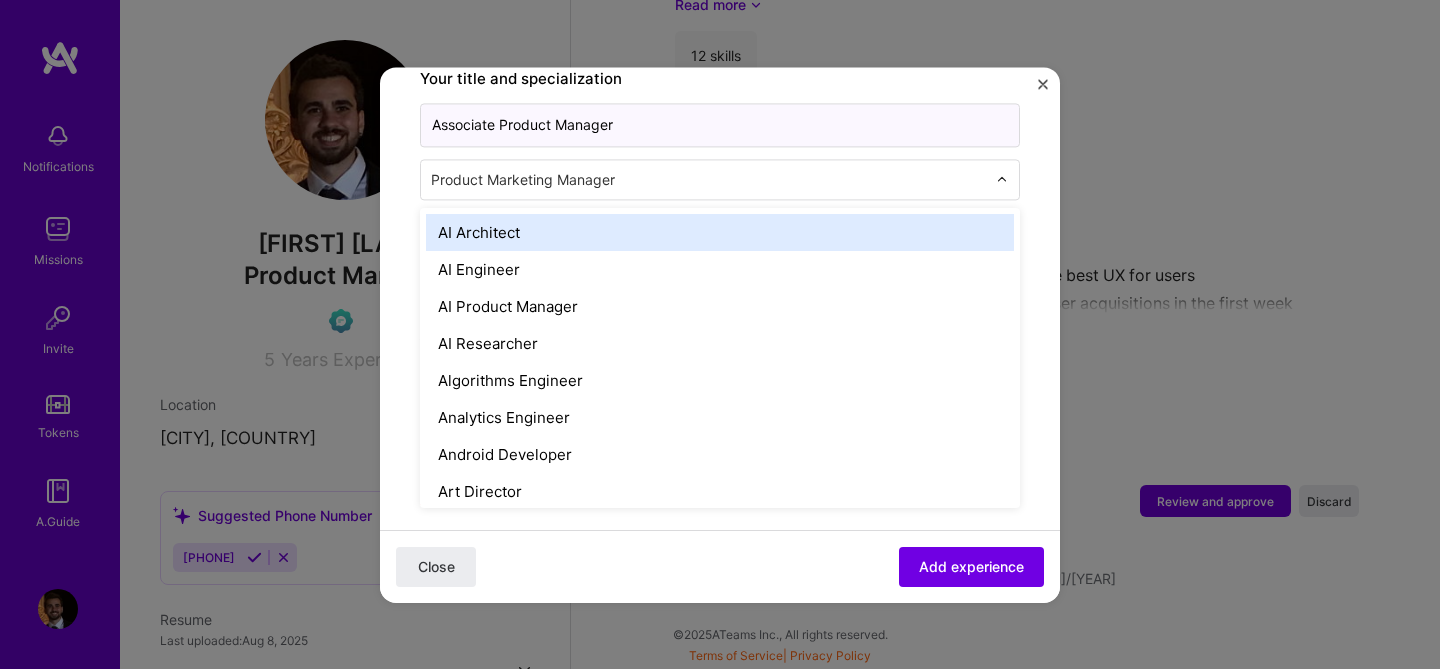 click on "Associate Product Manager" at bounding box center [720, 125] 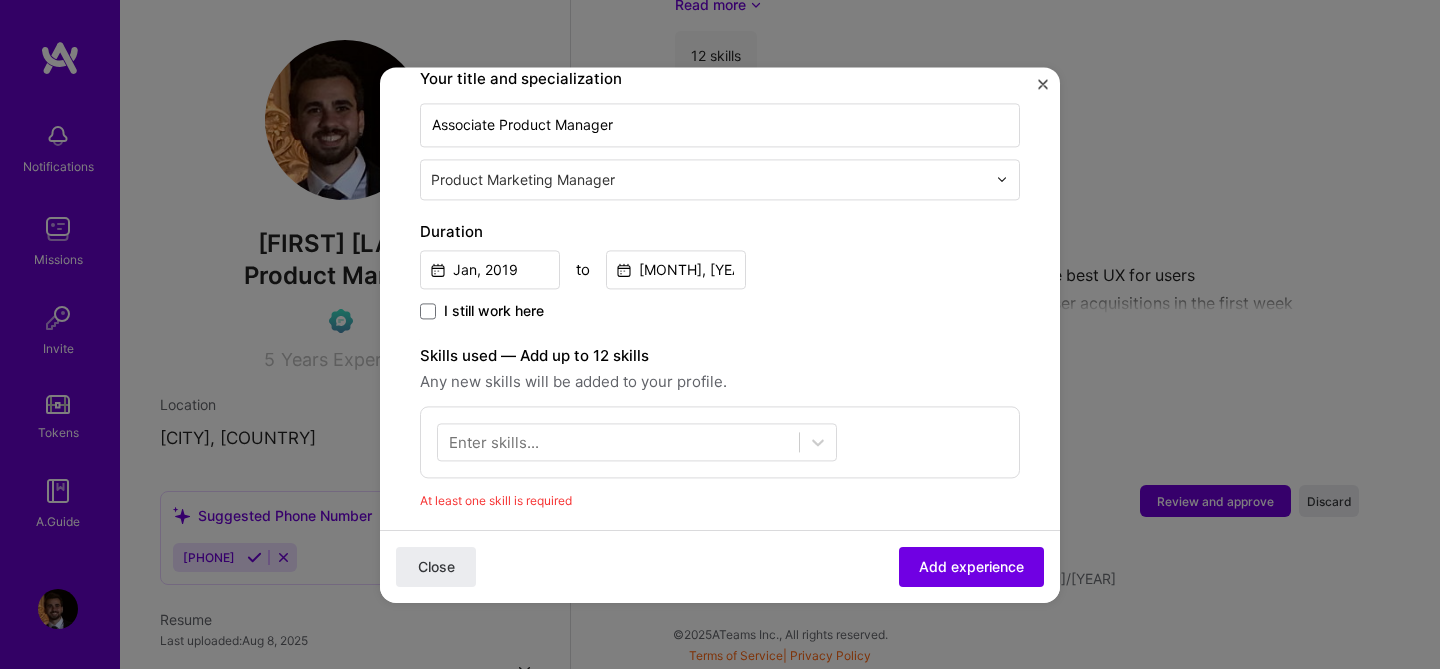 click on "Product Marketing Manager" at bounding box center (708, 179) 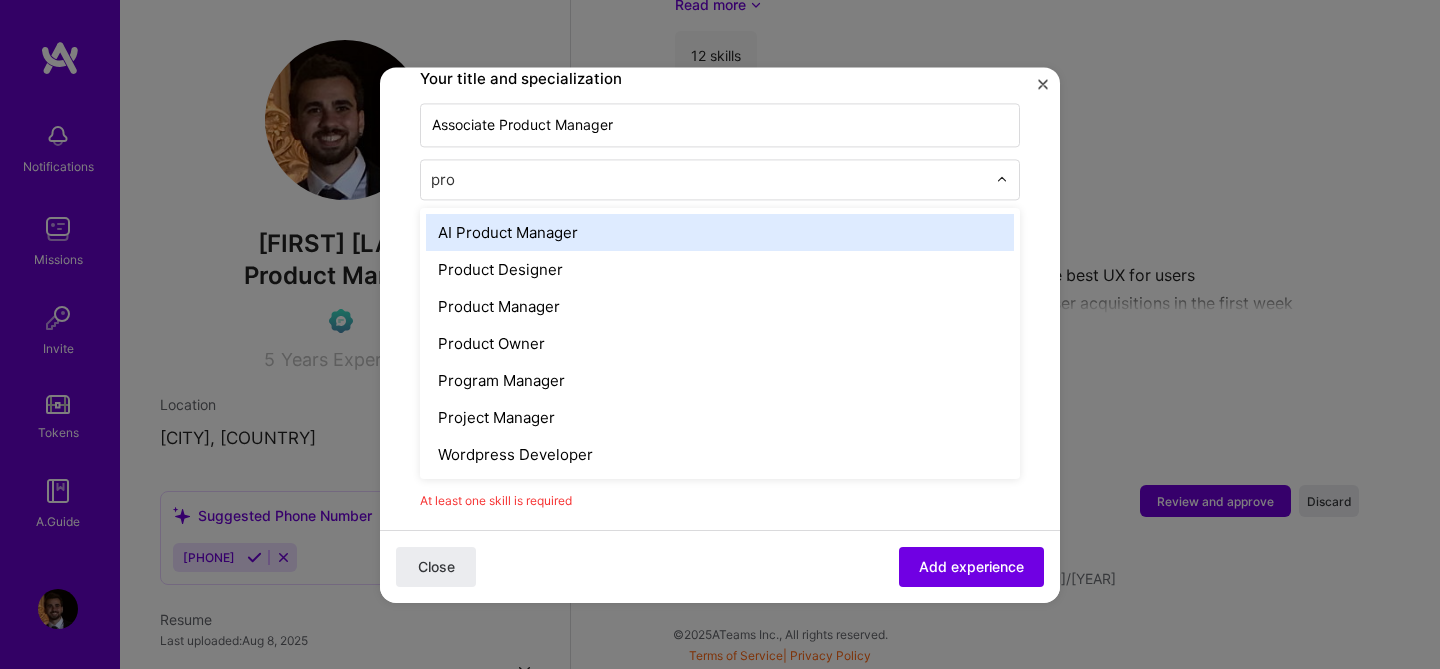 type on "prod" 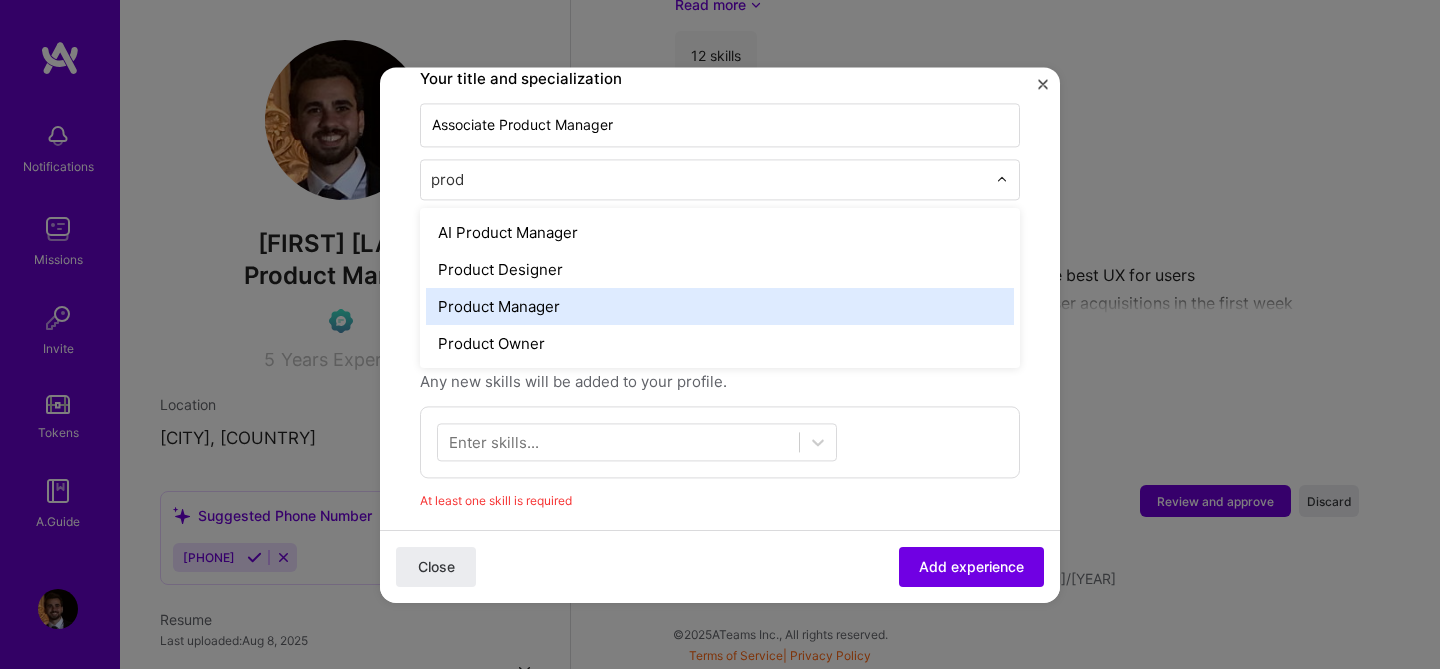 click on "Product Manager" at bounding box center (720, 306) 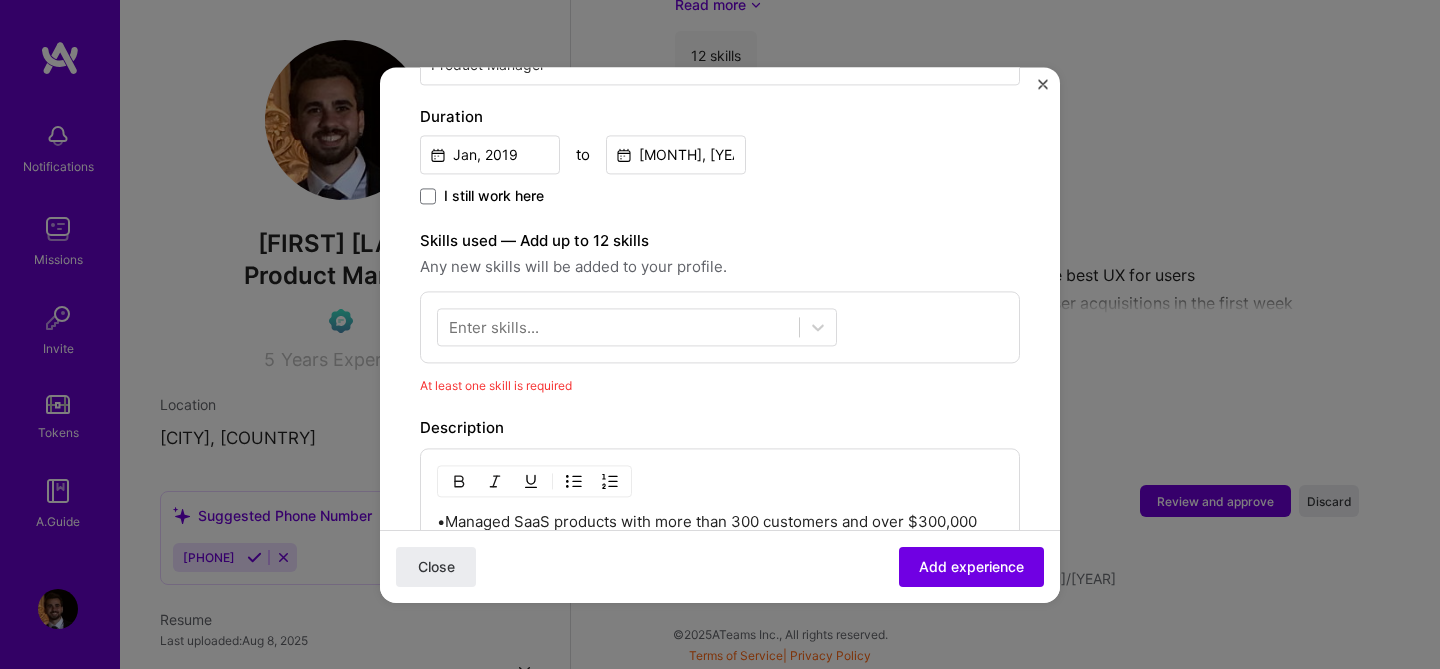 scroll, scrollTop: 531, scrollLeft: 0, axis: vertical 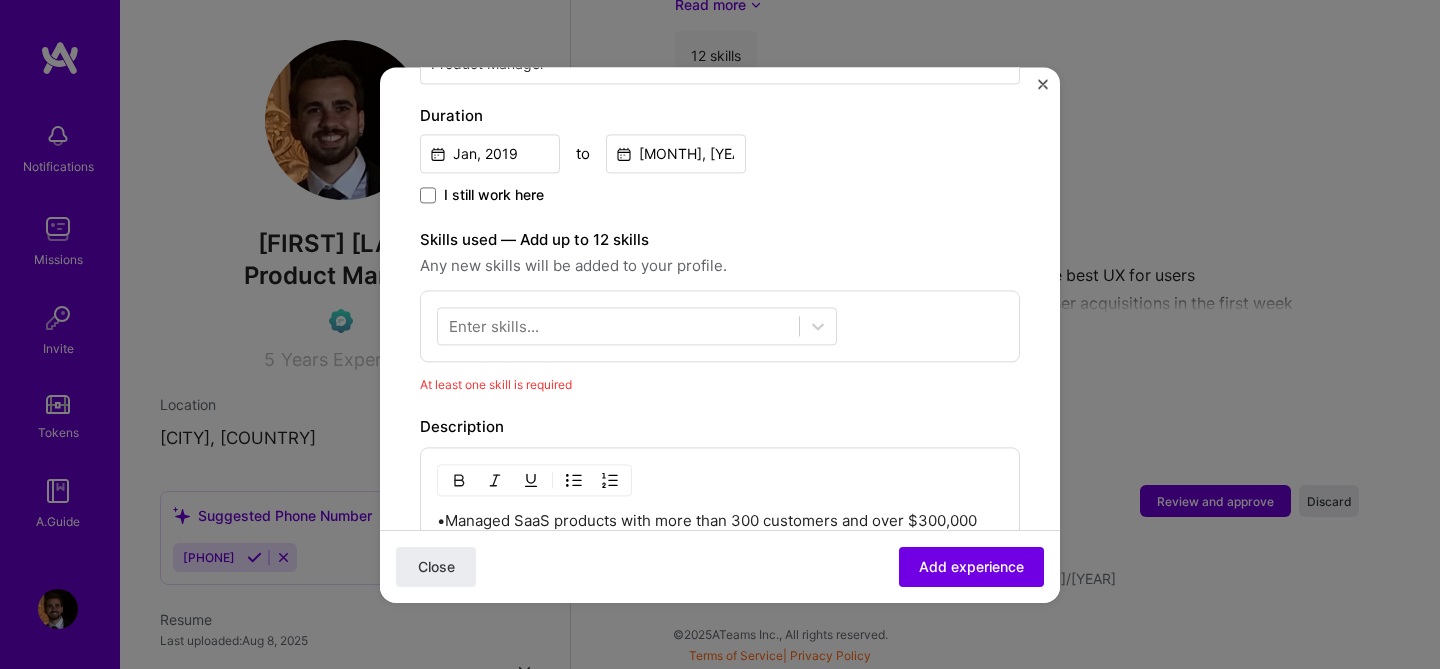 click on "Enter skills..." at bounding box center [720, 326] 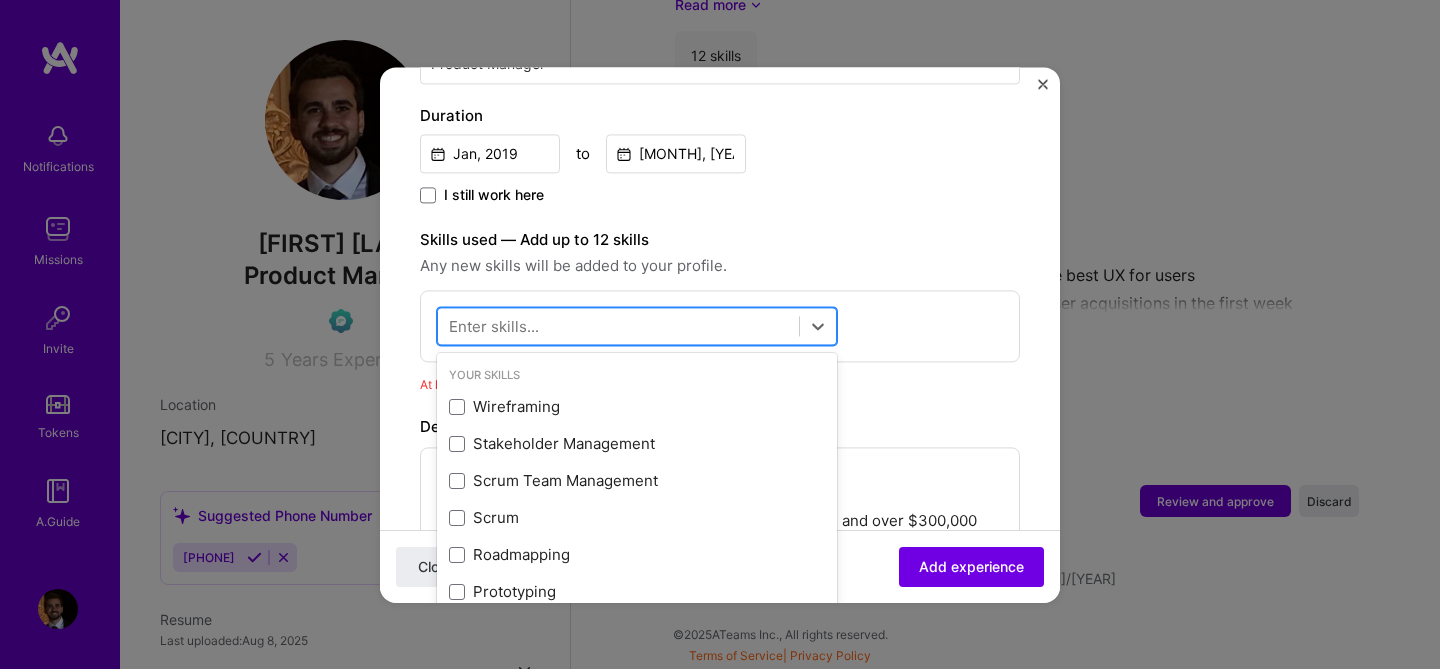click at bounding box center (618, 325) 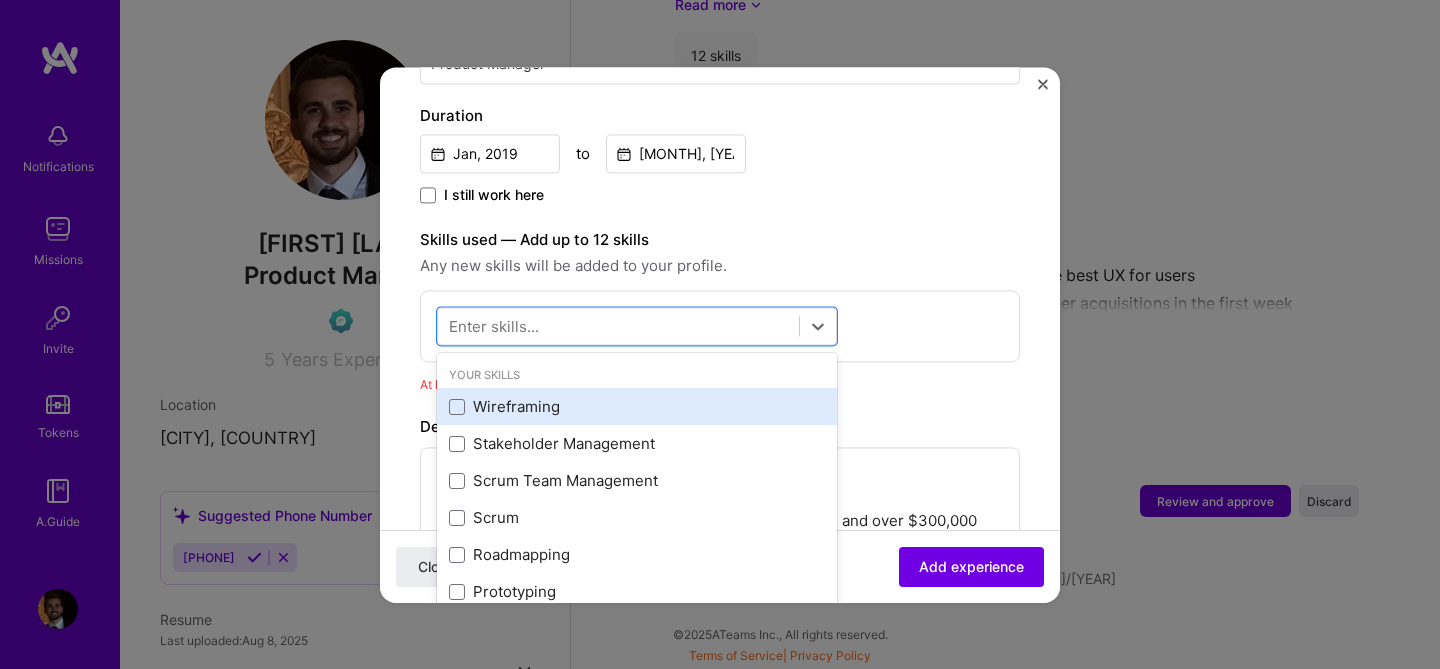 click on "Wireframing" at bounding box center [637, 407] 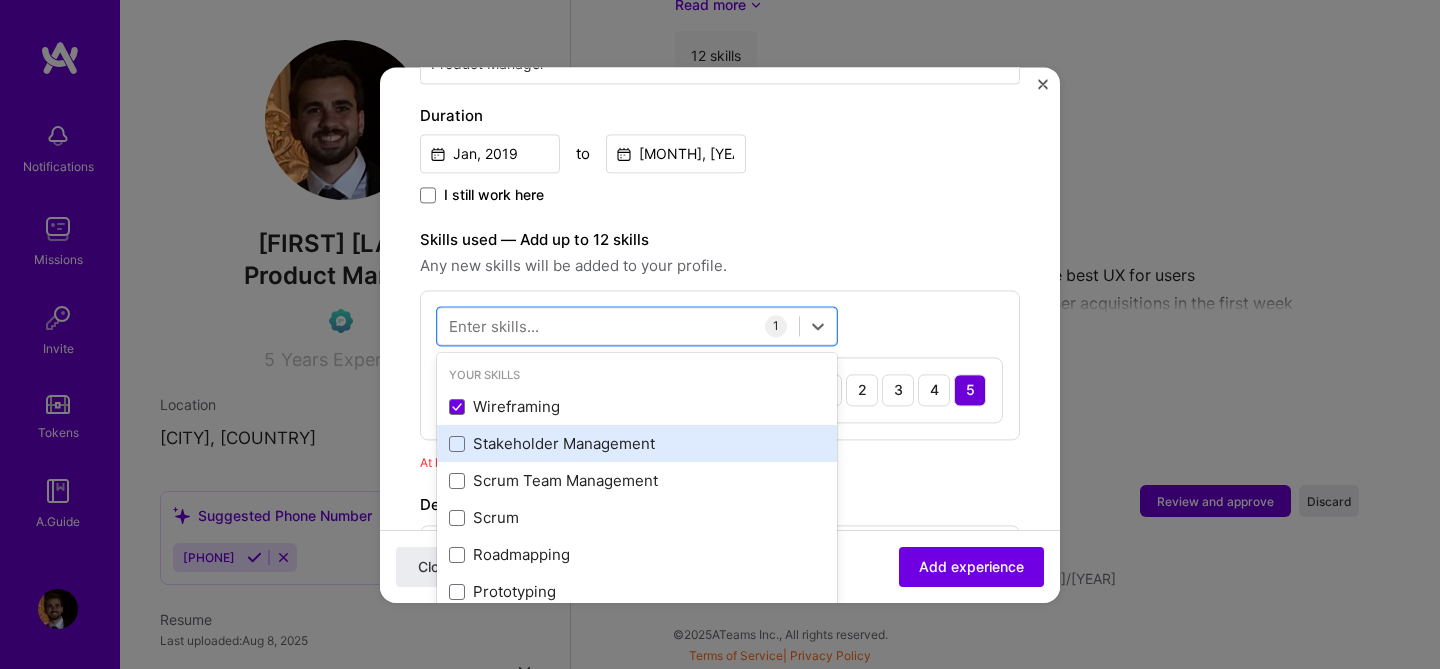 click on "Stakeholder Management" at bounding box center [637, 444] 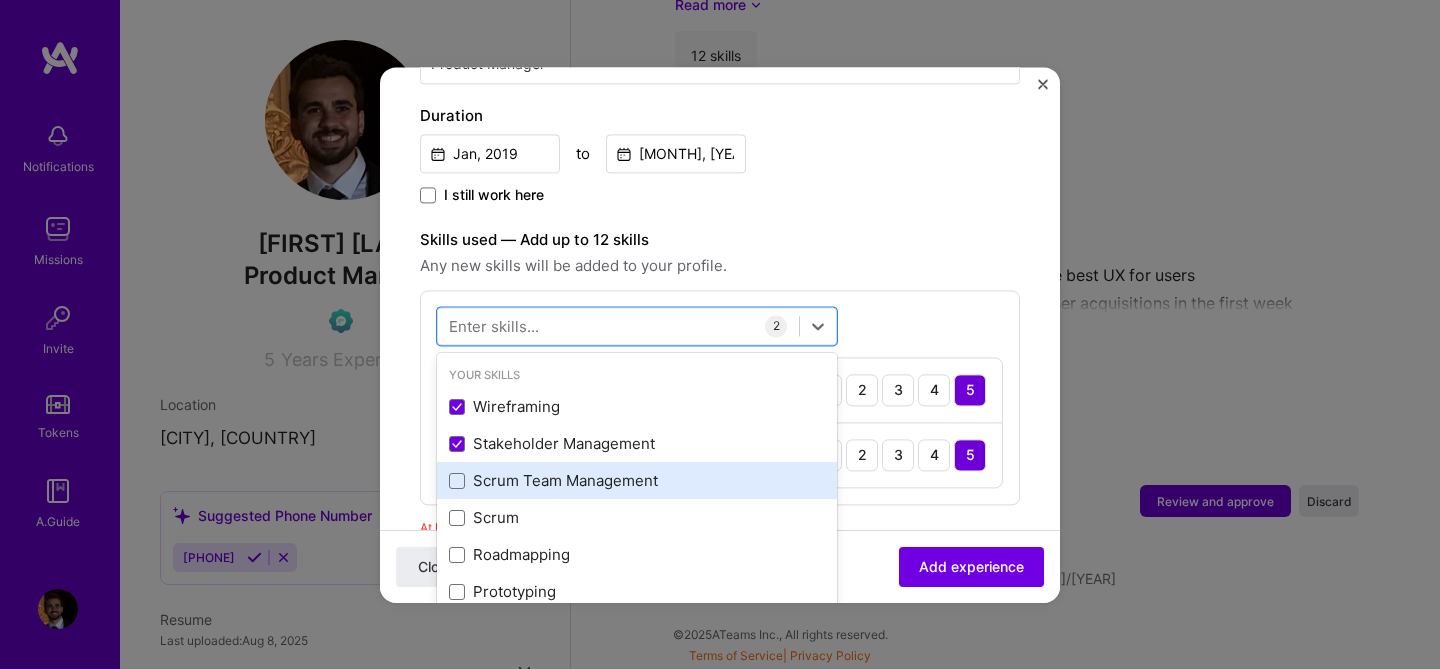 click on "Scrum Team Management" at bounding box center [637, 481] 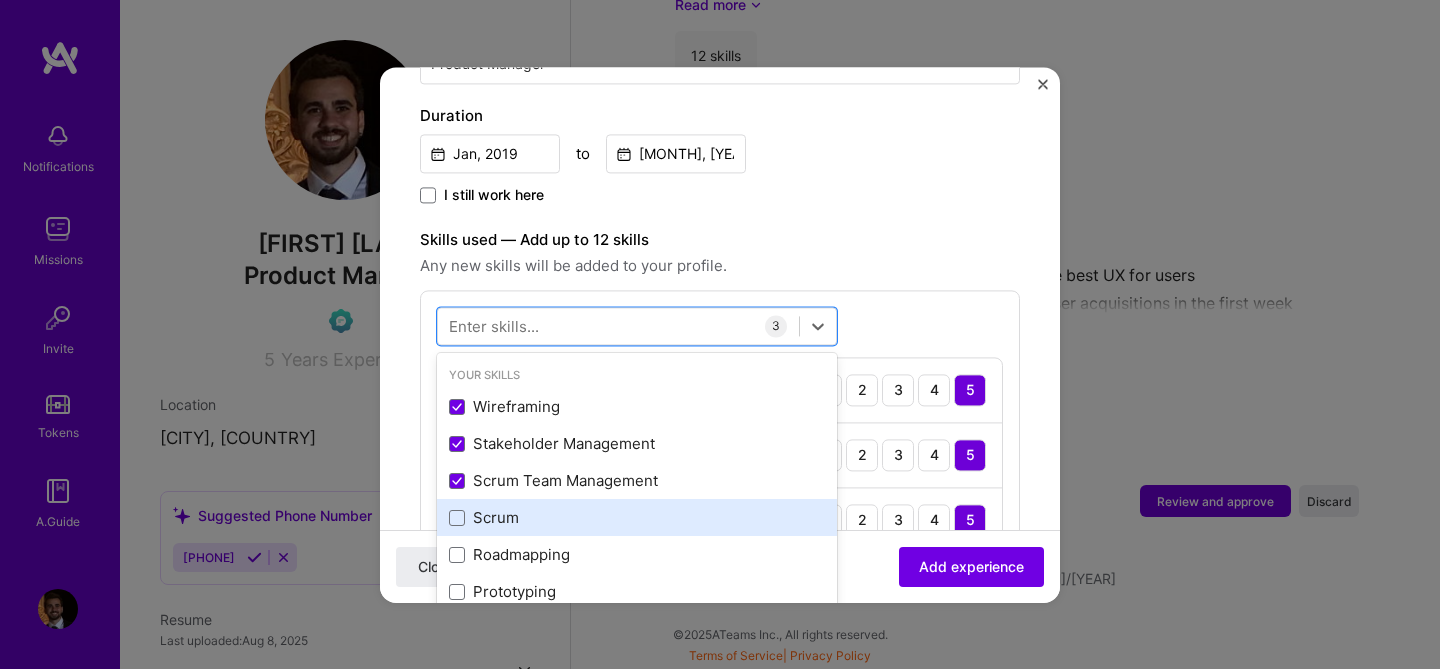 click on "Scrum" at bounding box center (637, 518) 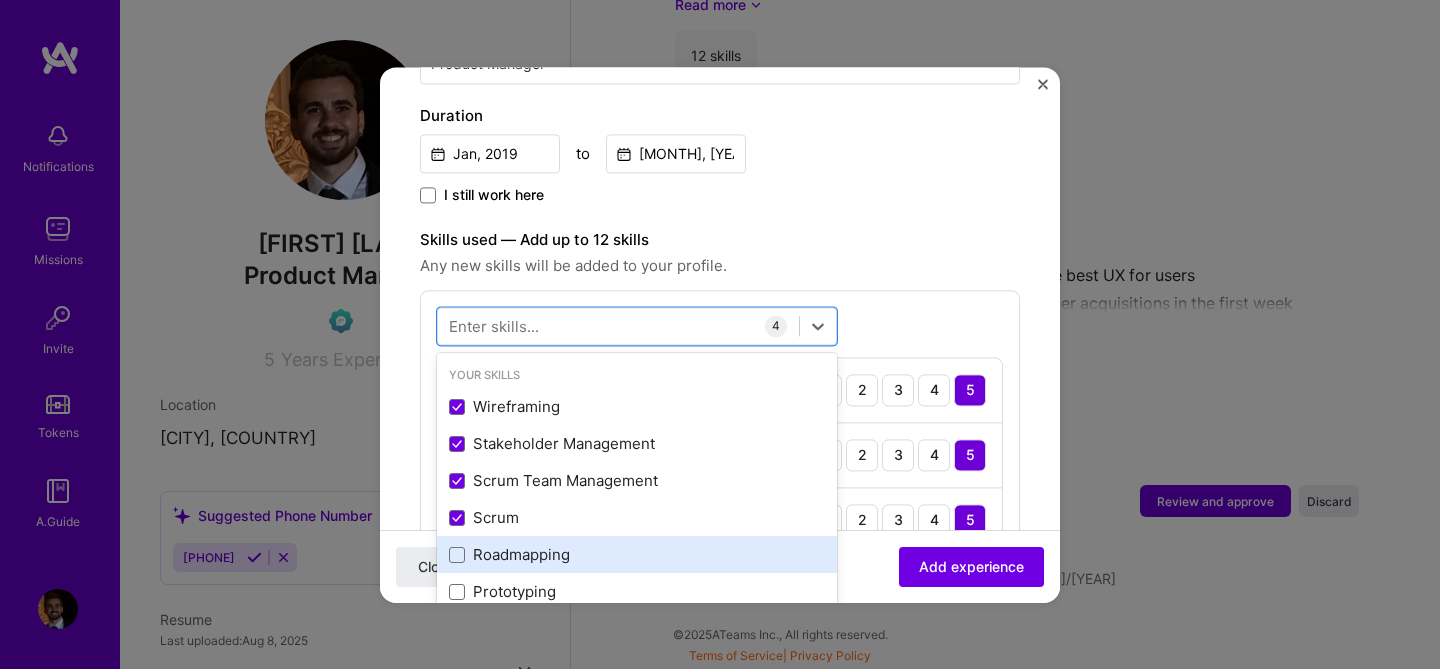 click on "Roadmapping" at bounding box center [637, 555] 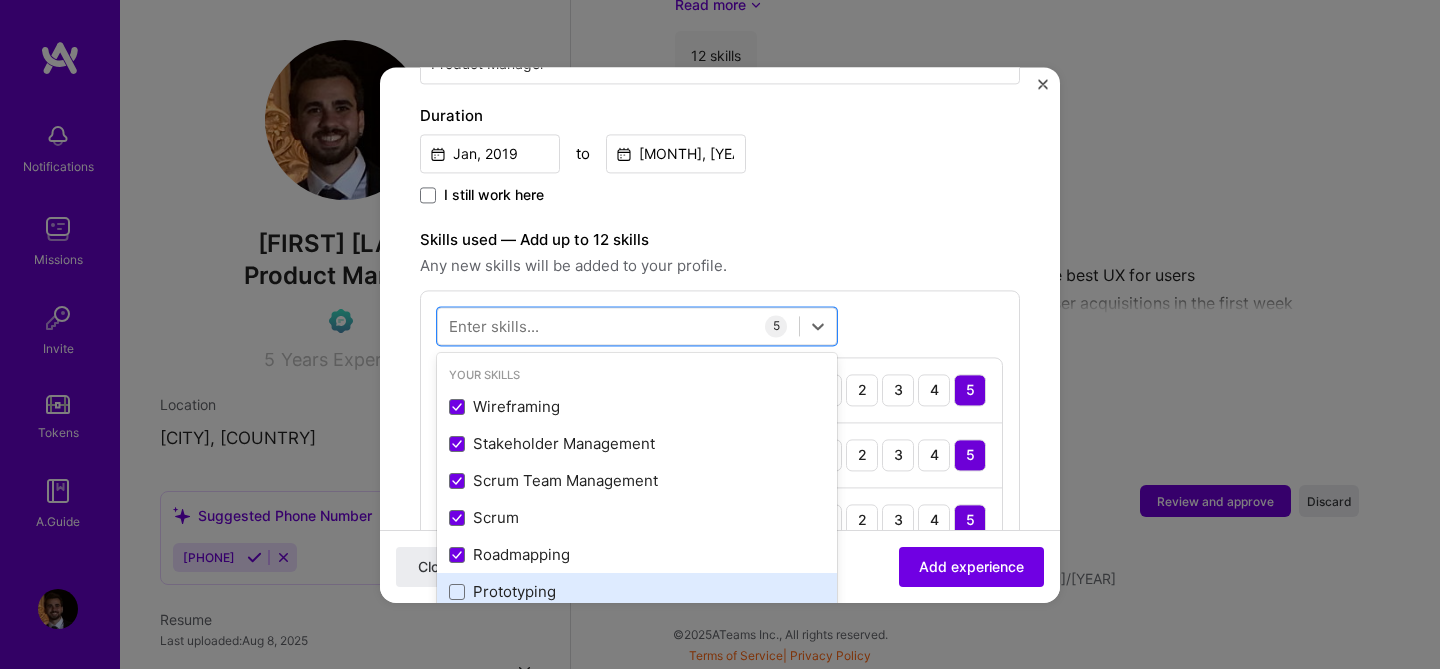 click on "Prototyping" at bounding box center (637, 592) 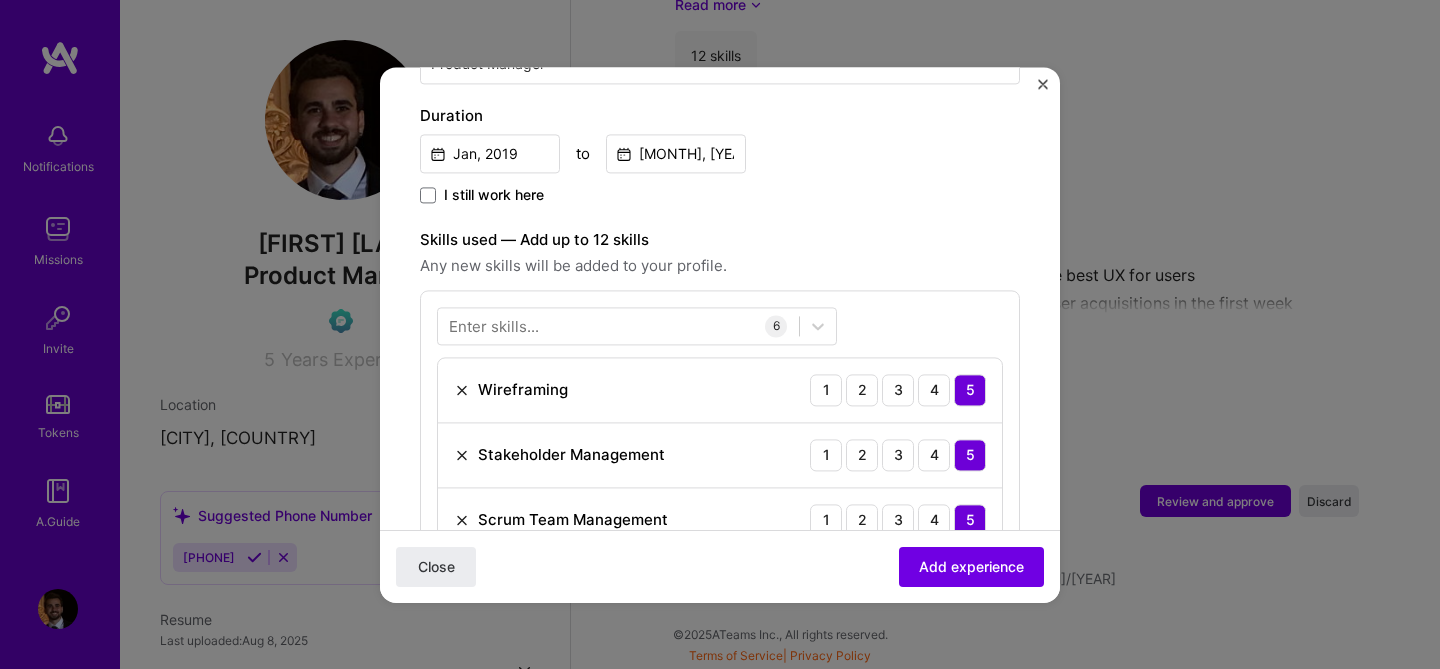 click on "[MONTH], [YEAR]
to" at bounding box center [720, 151] 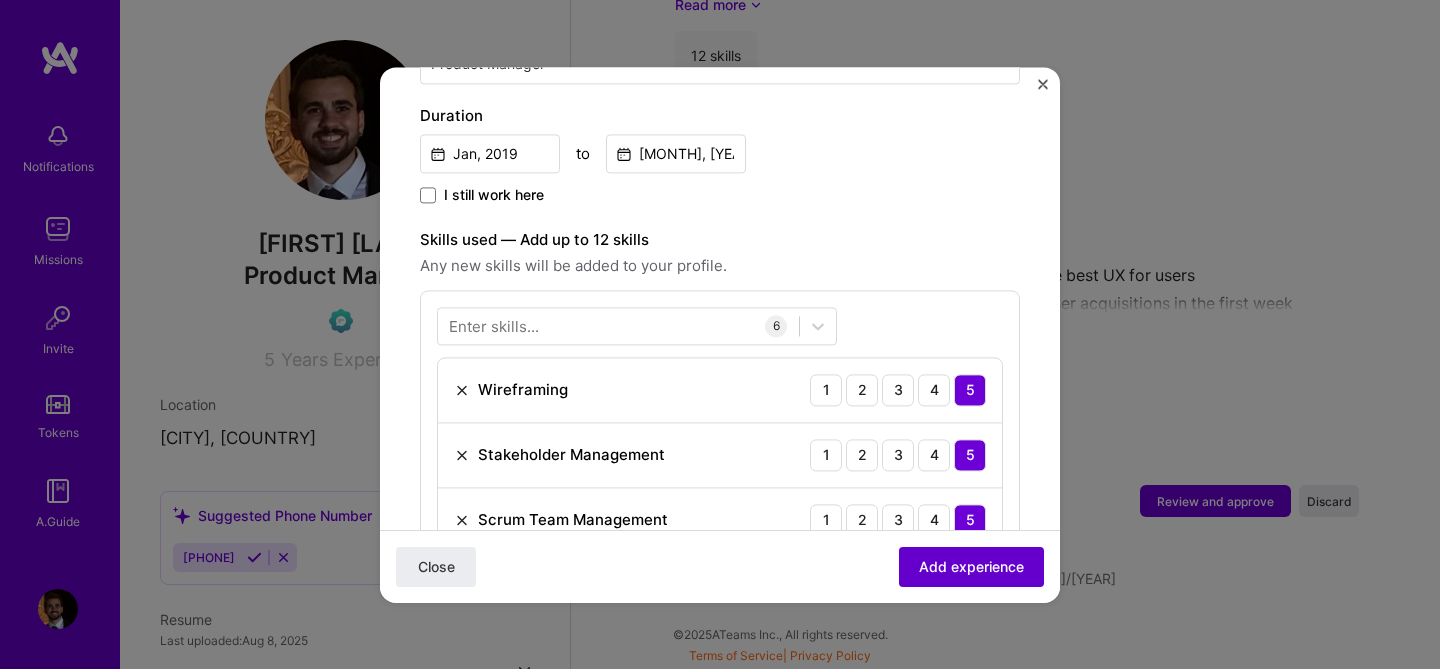click on "Add experience" at bounding box center (971, 566) 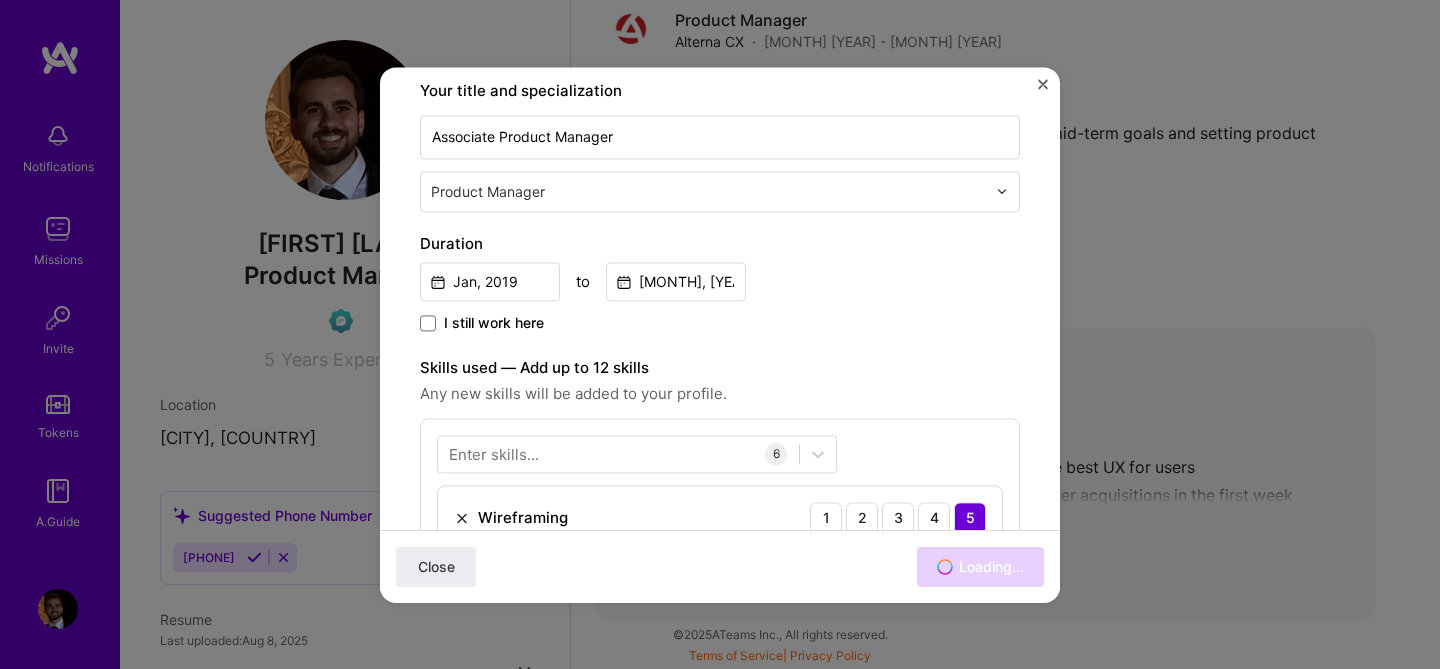 scroll, scrollTop: 3055, scrollLeft: 0, axis: vertical 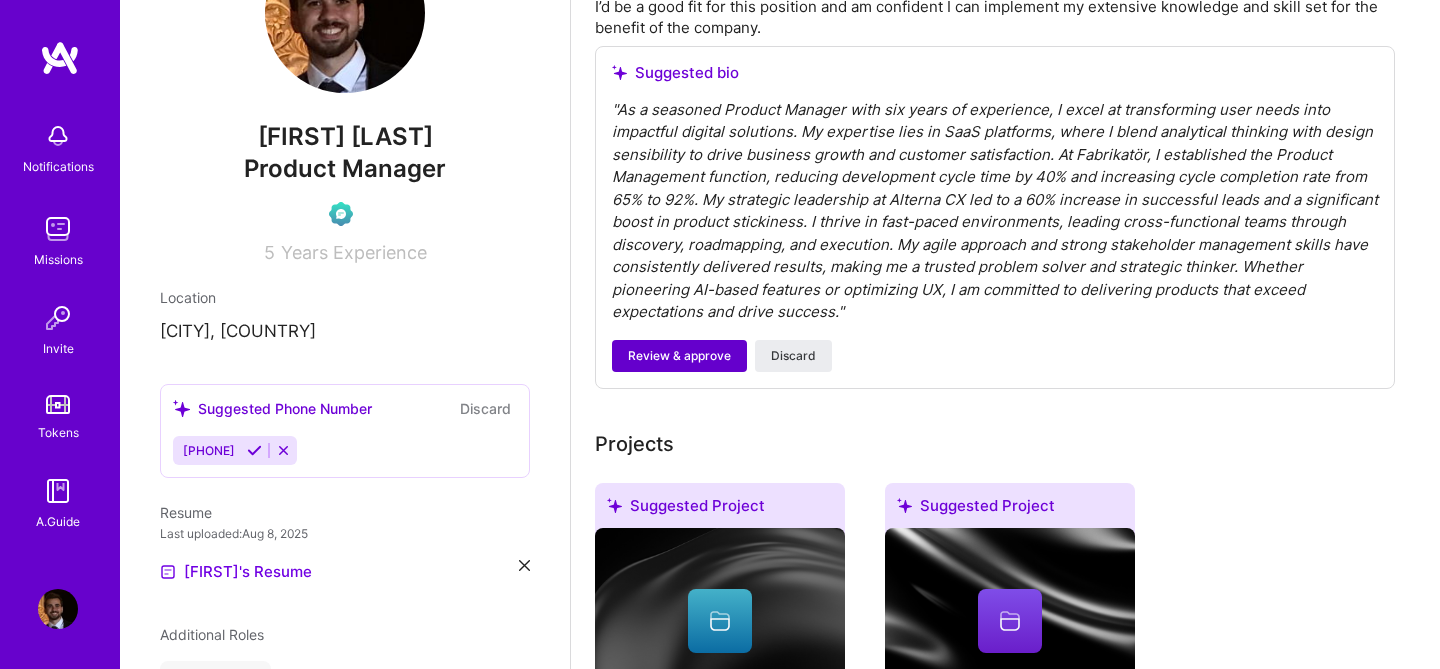 click on "Review & approve" at bounding box center [679, 356] 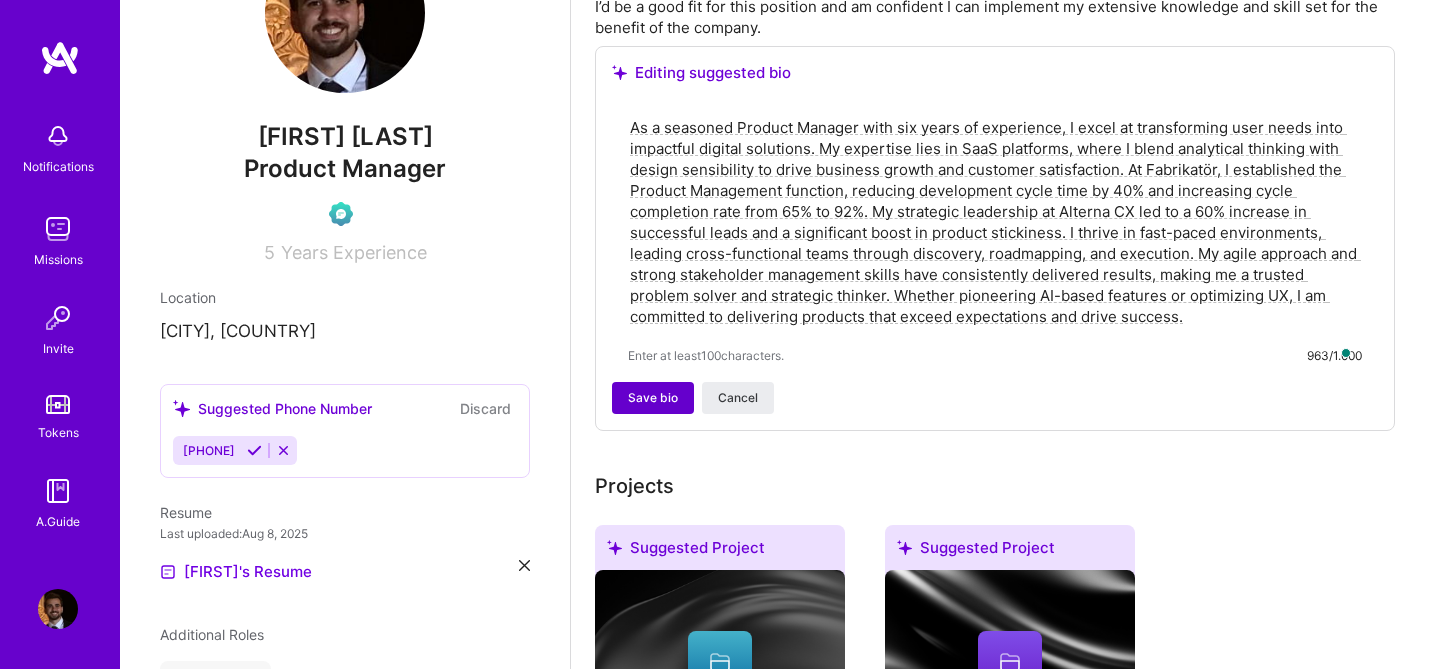 click on "Save bio" at bounding box center (653, 398) 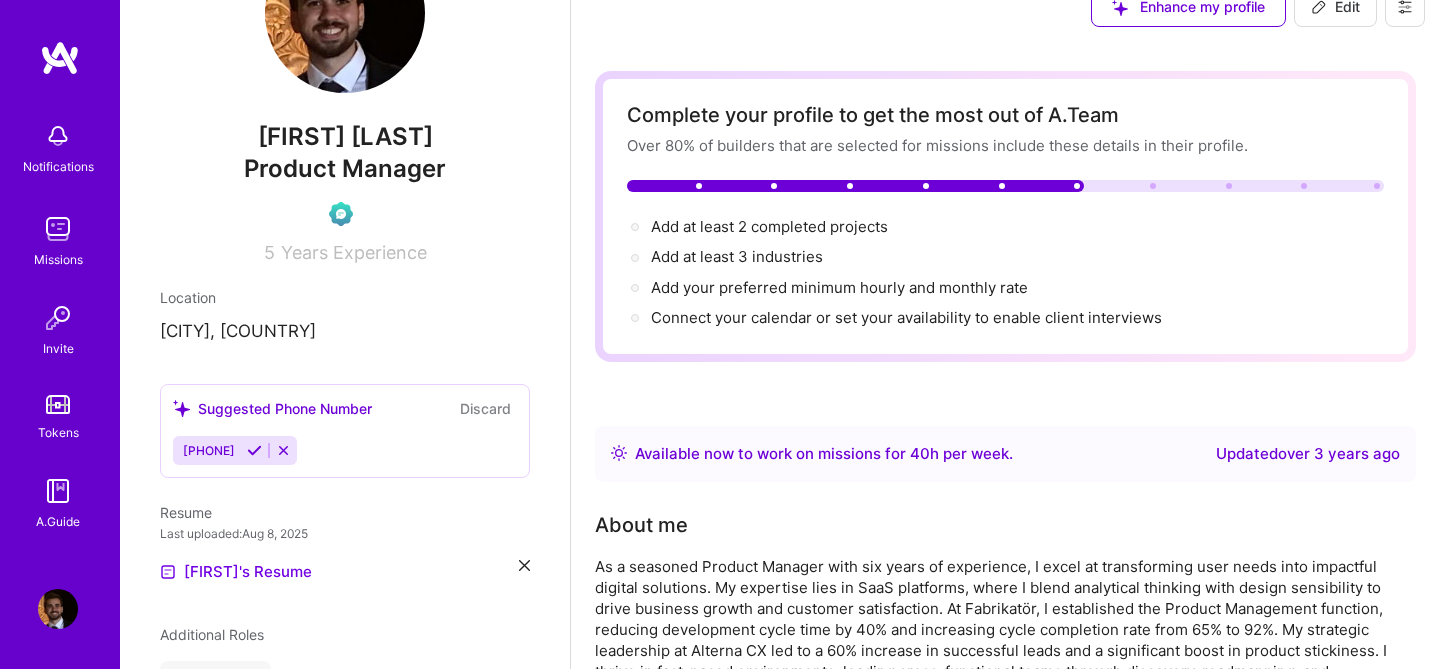scroll, scrollTop: 0, scrollLeft: 0, axis: both 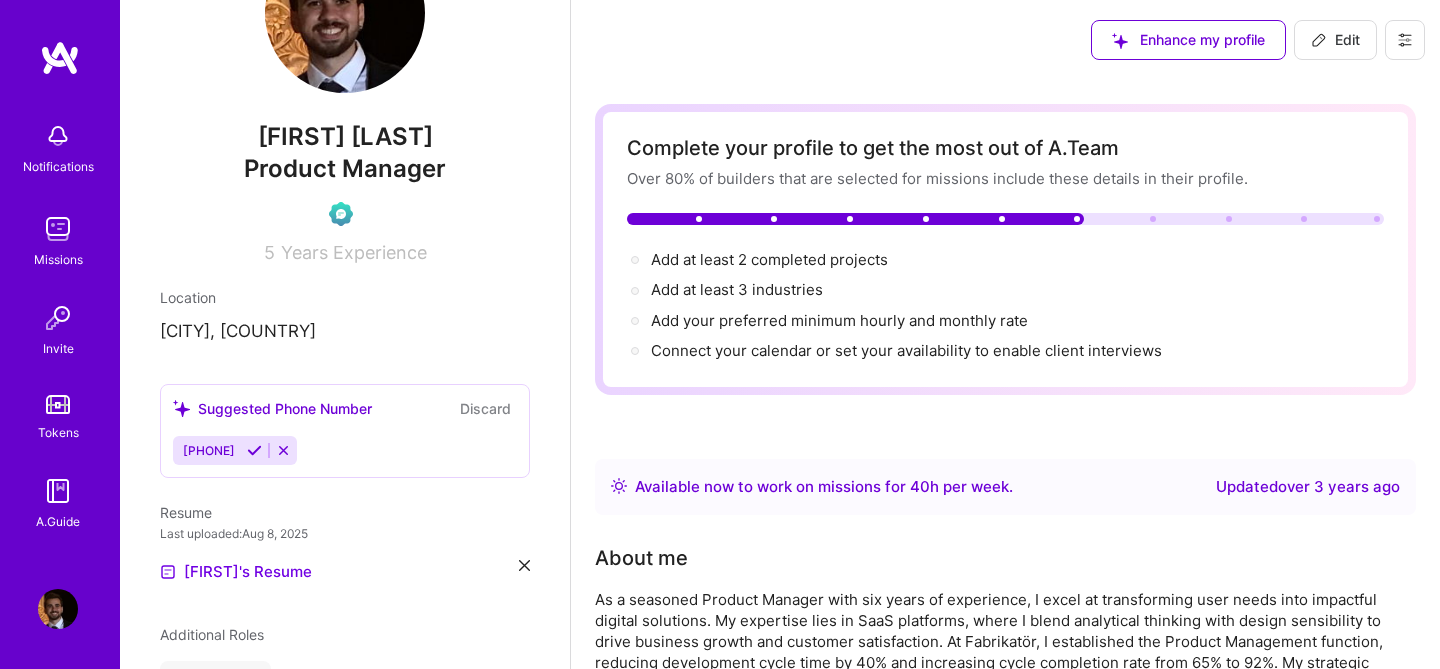 click on "Edit" at bounding box center (1335, 40) 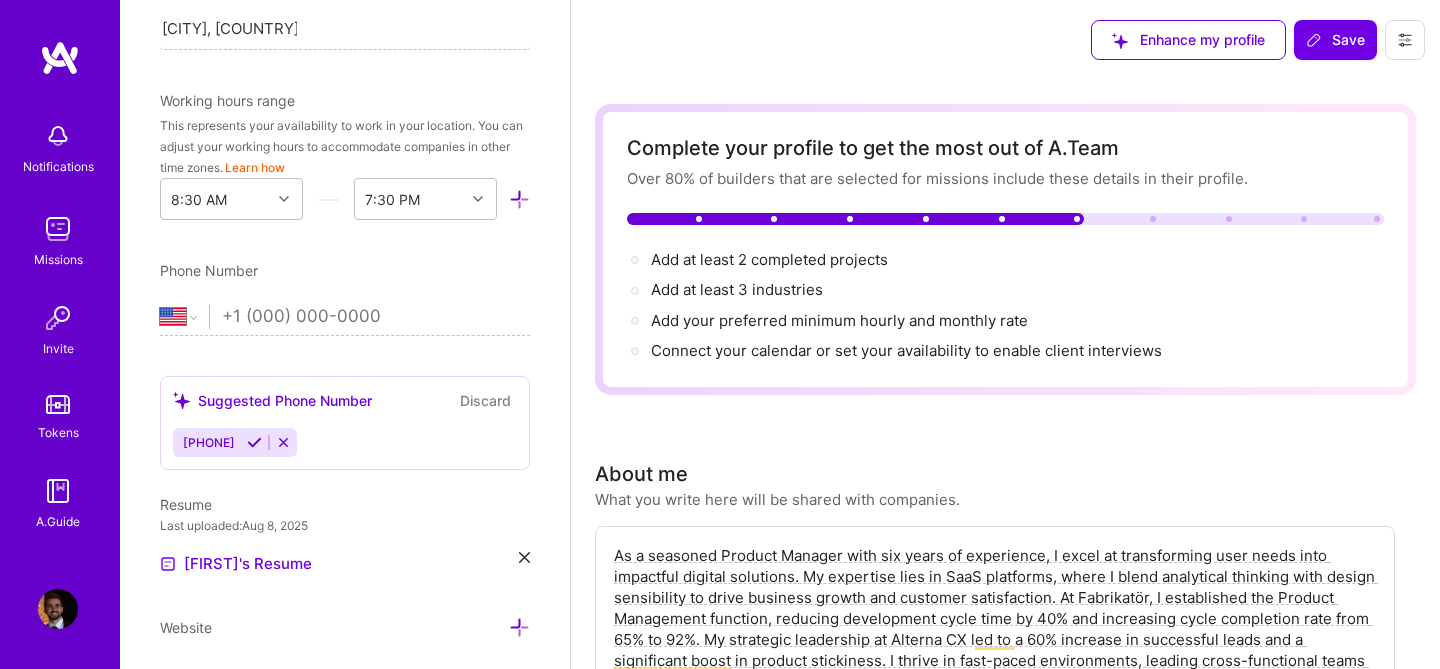 scroll, scrollTop: 253, scrollLeft: 0, axis: vertical 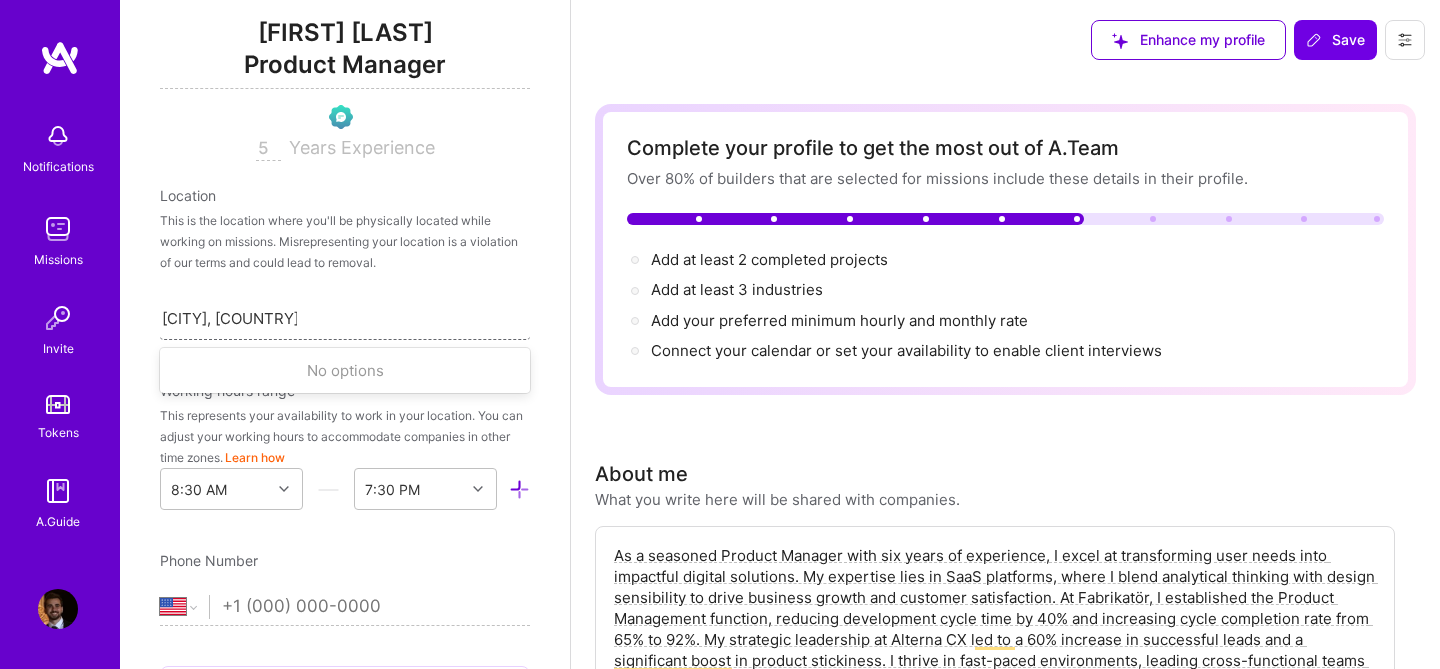 click on "[CITY], [COUNTRY] [CITY], [COUNTRY]" at bounding box center (345, 318) 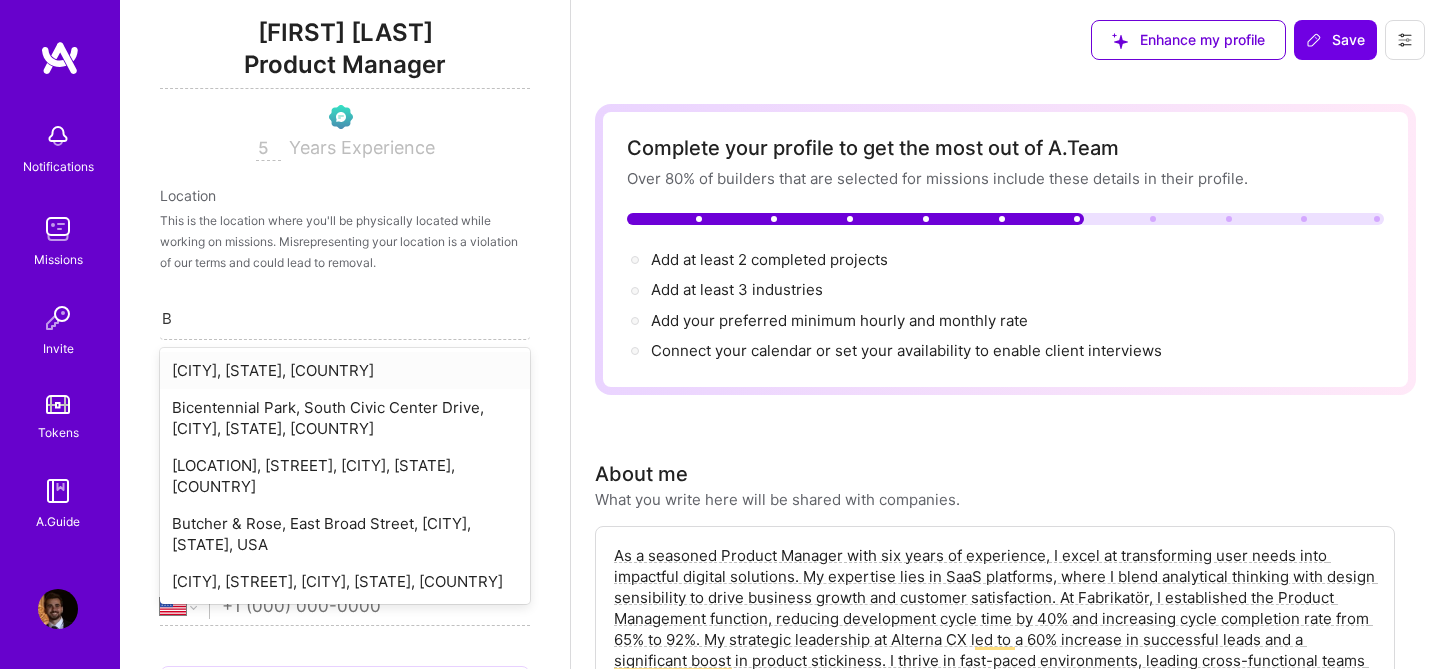type on "B" 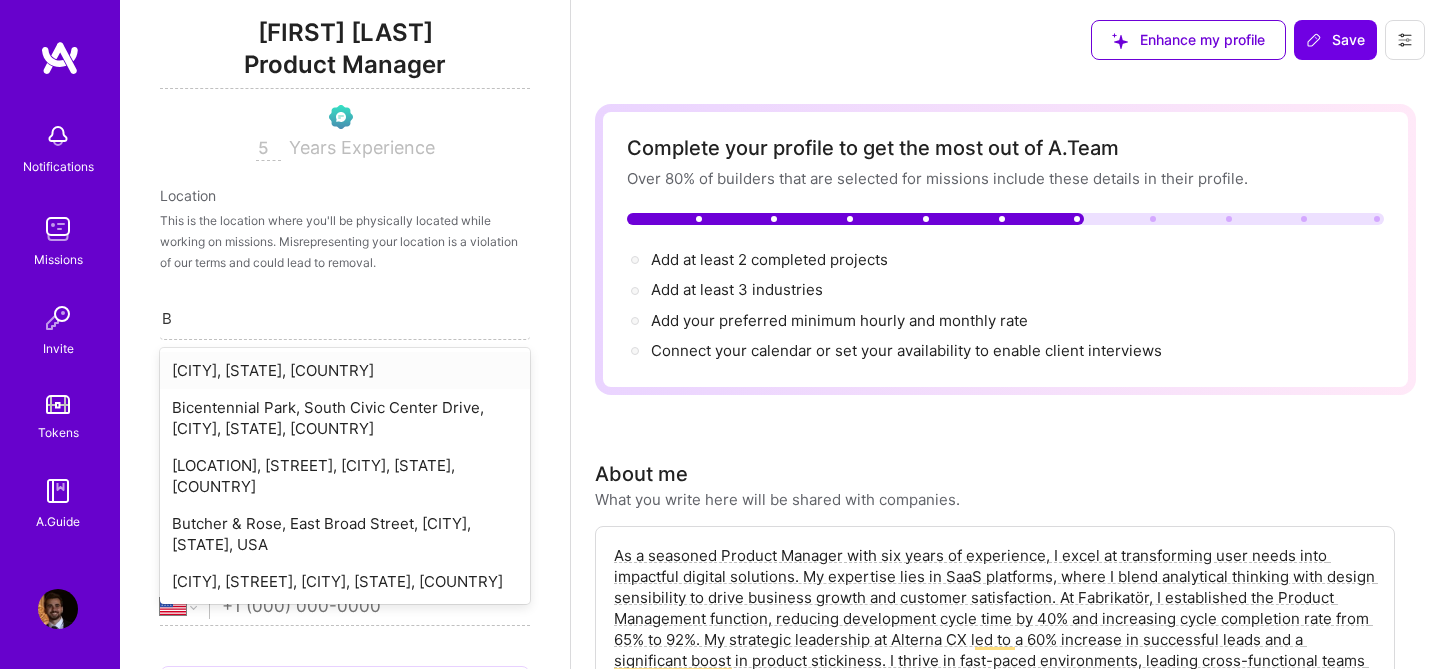 type 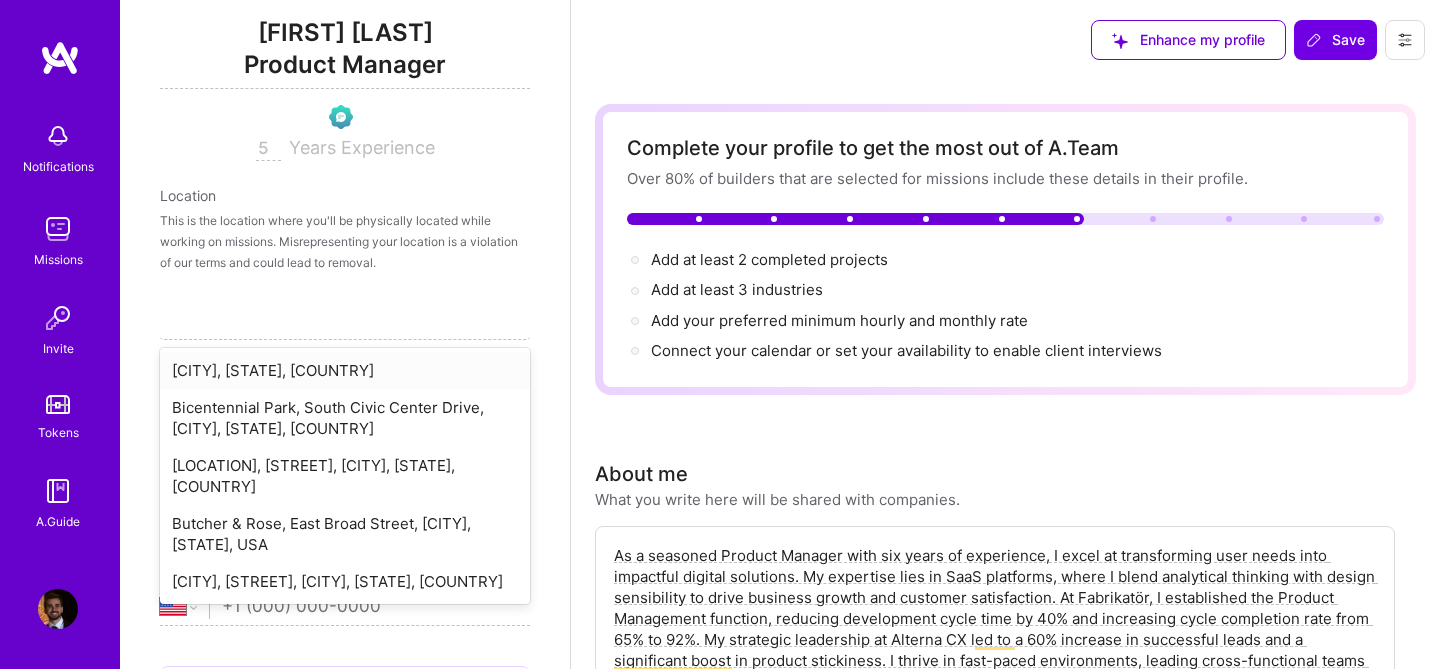click on "5" at bounding box center [268, 149] 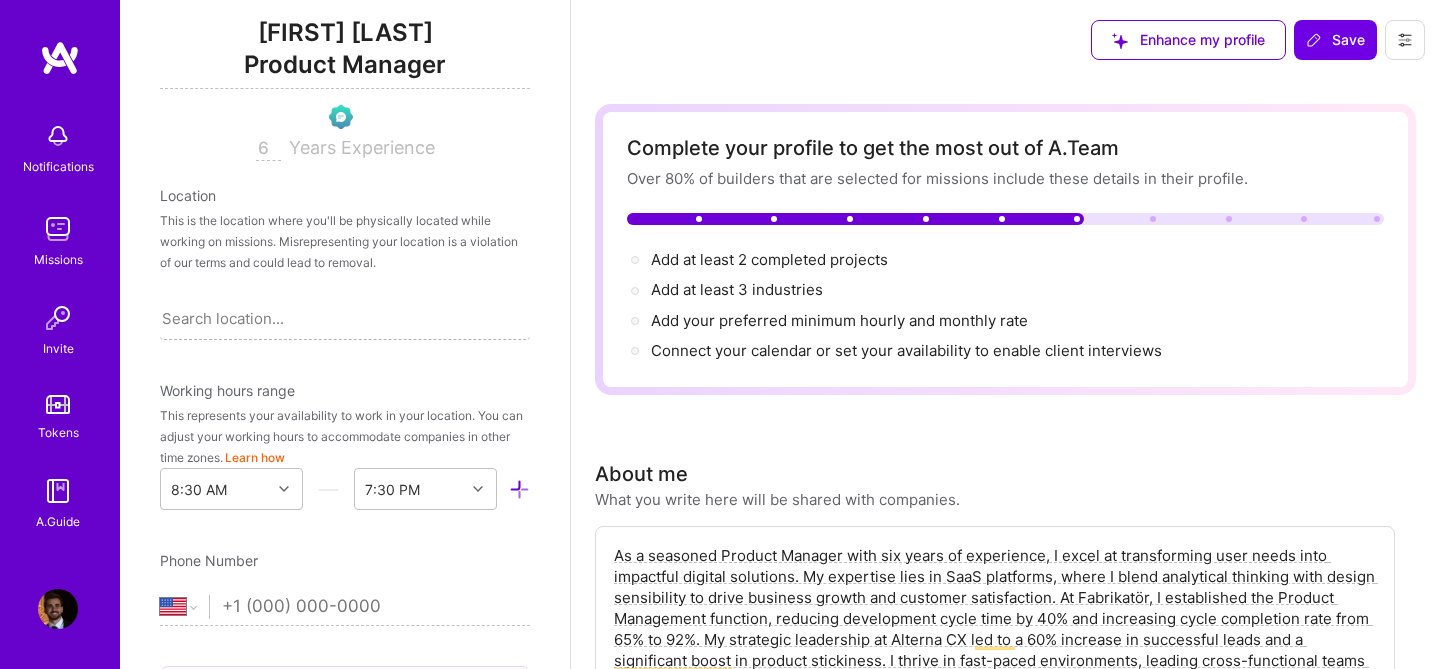 type on "6" 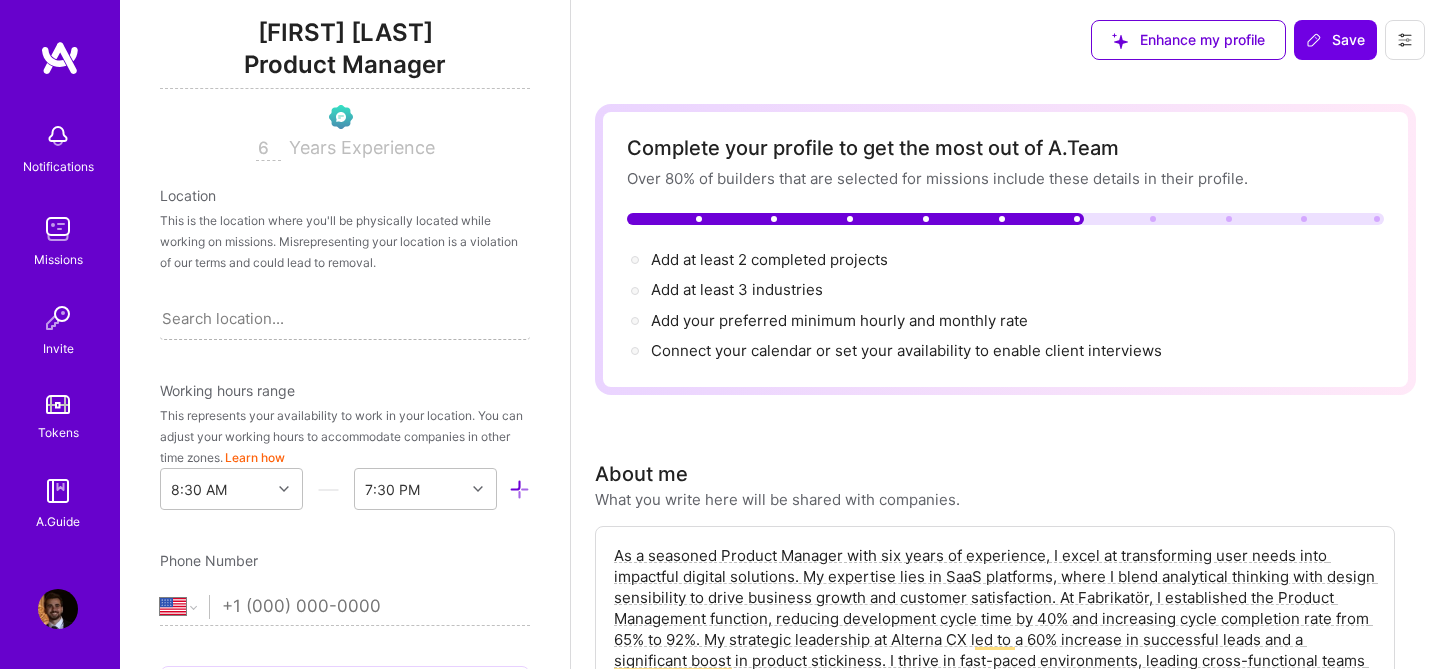 click on "Search location..." at bounding box center [223, 318] 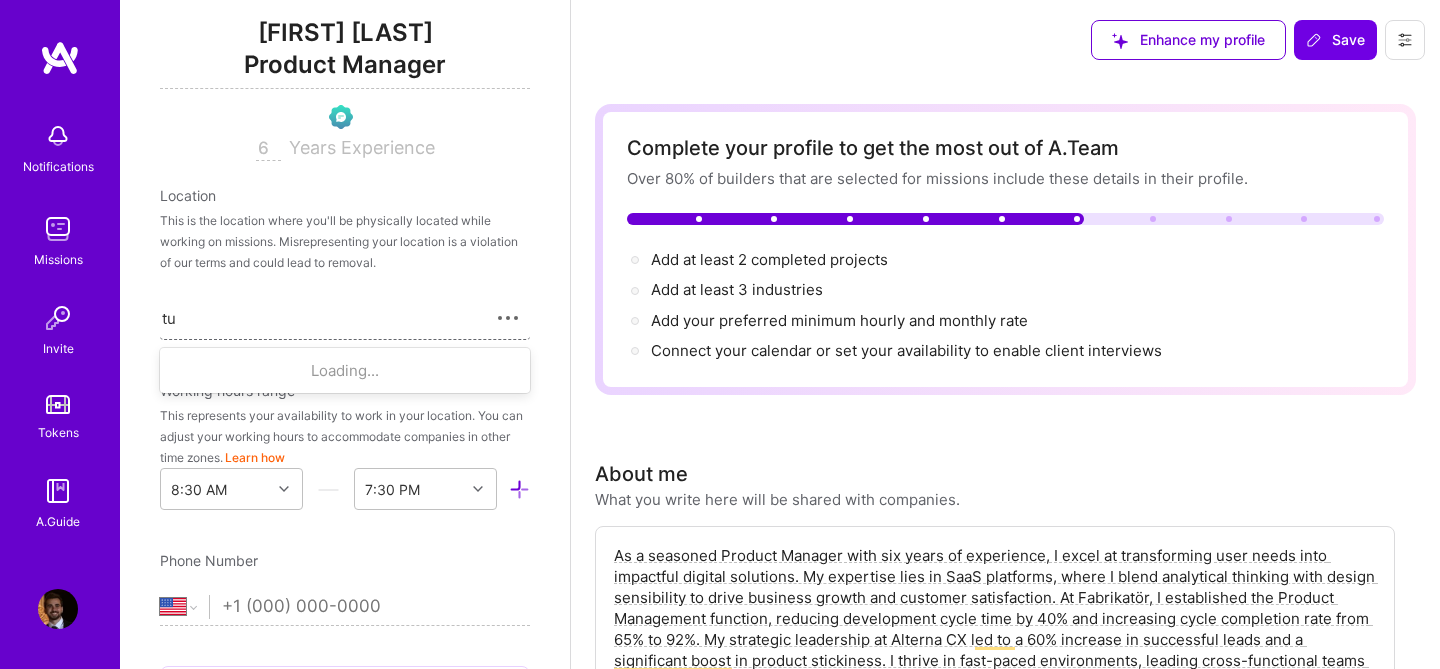 type on "t" 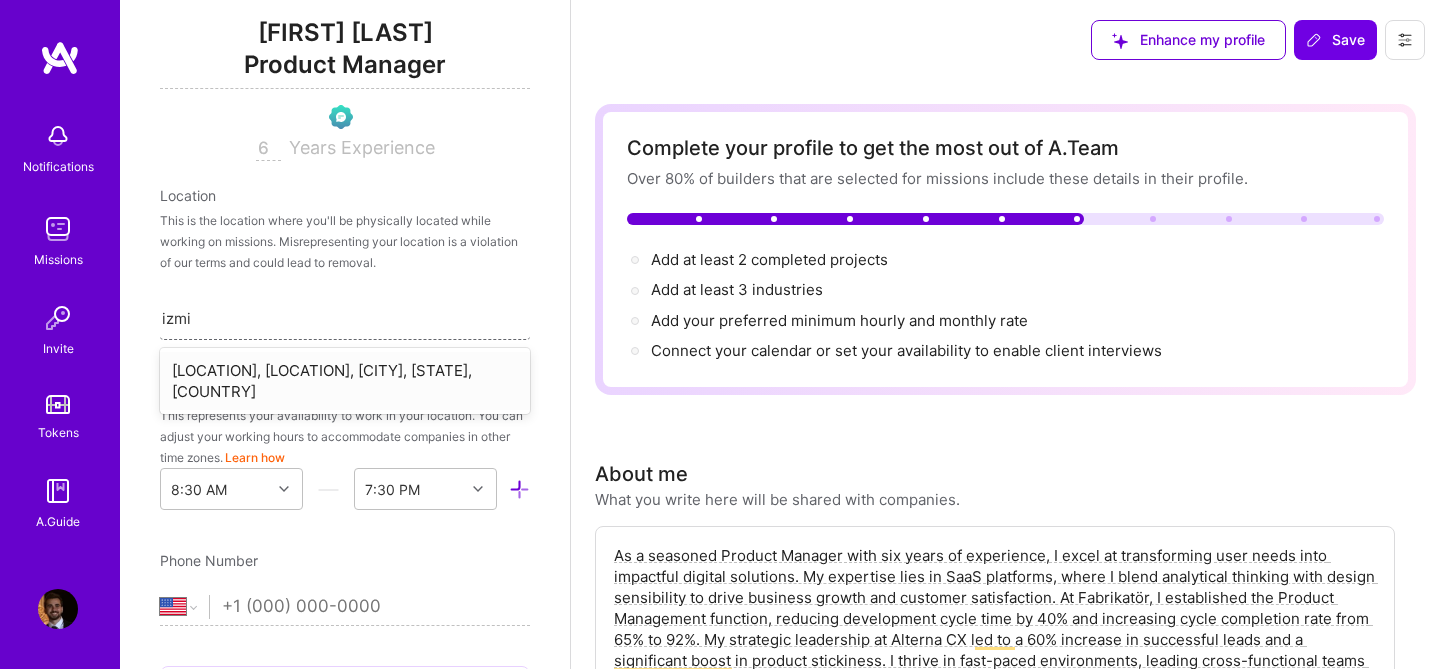 type on "izmir" 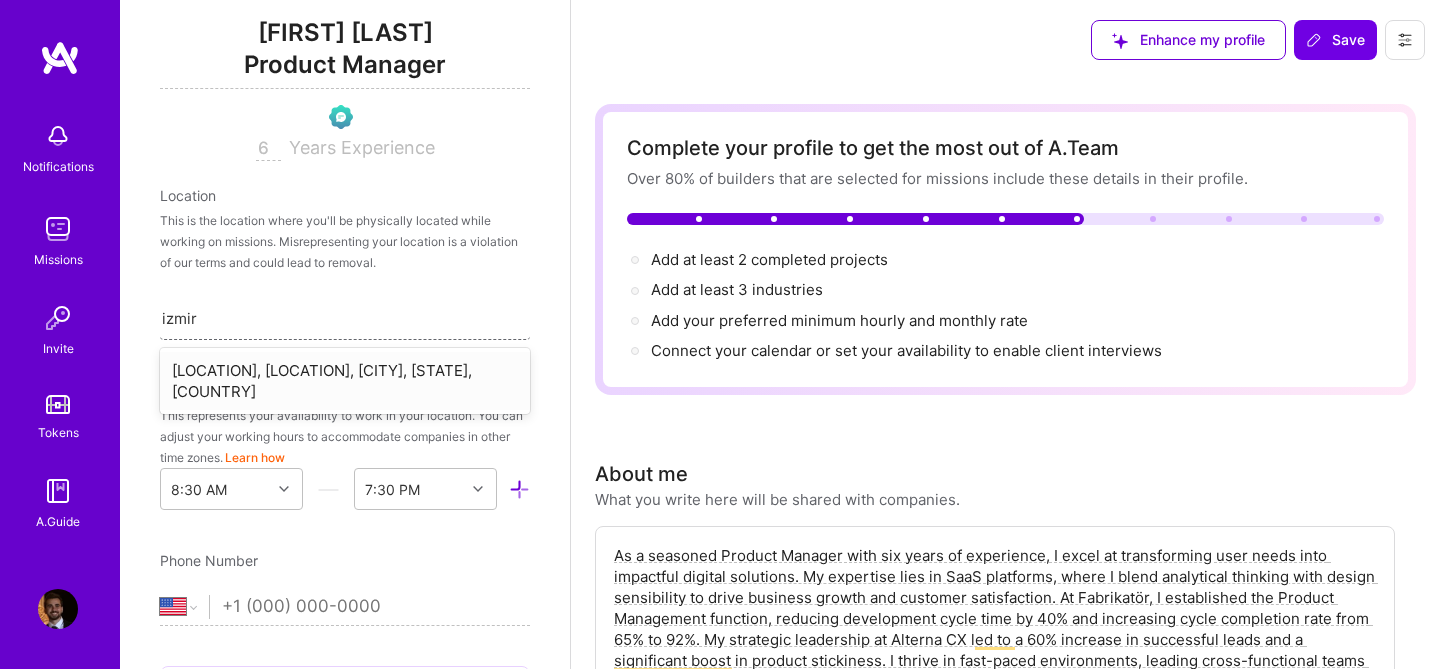 click on "[LOCATION], [LOCATION], [CITY], [STATE], [COUNTRY]" at bounding box center [345, 381] 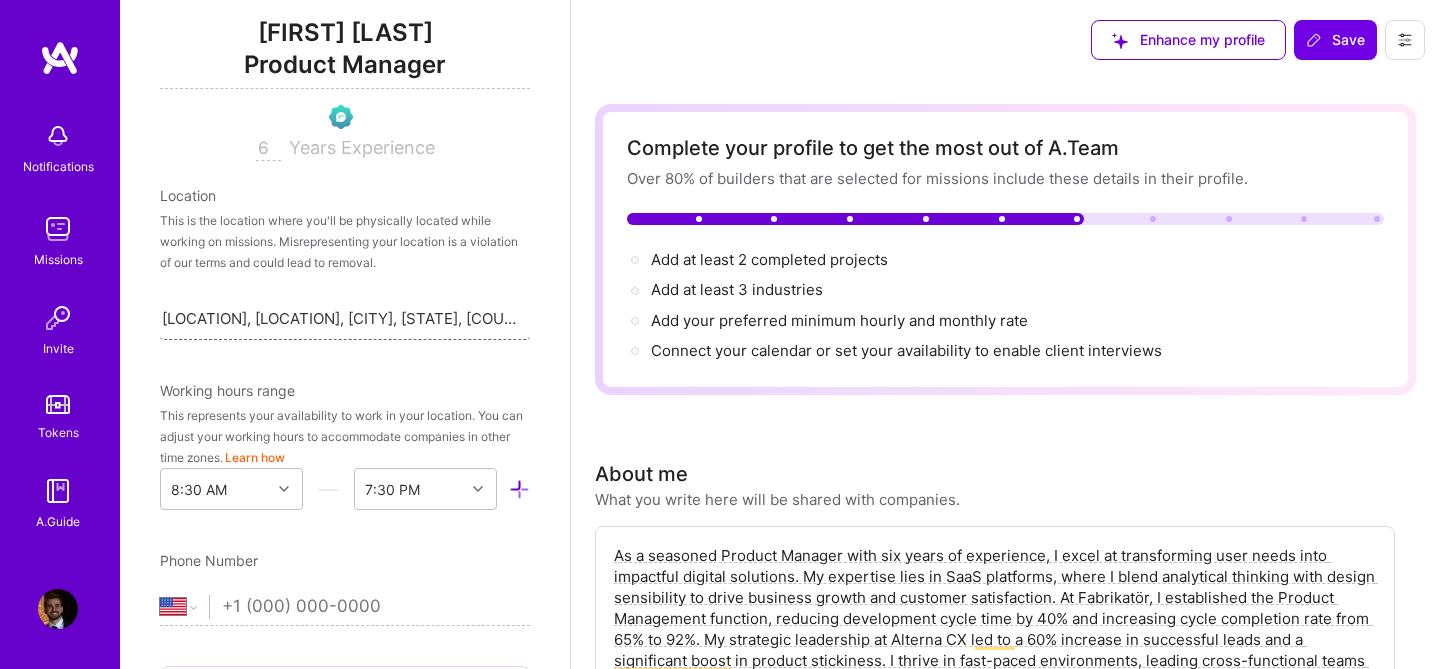 click on "[LOCATION], [LOCATION], [CITY], [STATE], [COUNTRY]" at bounding box center (343, 318) 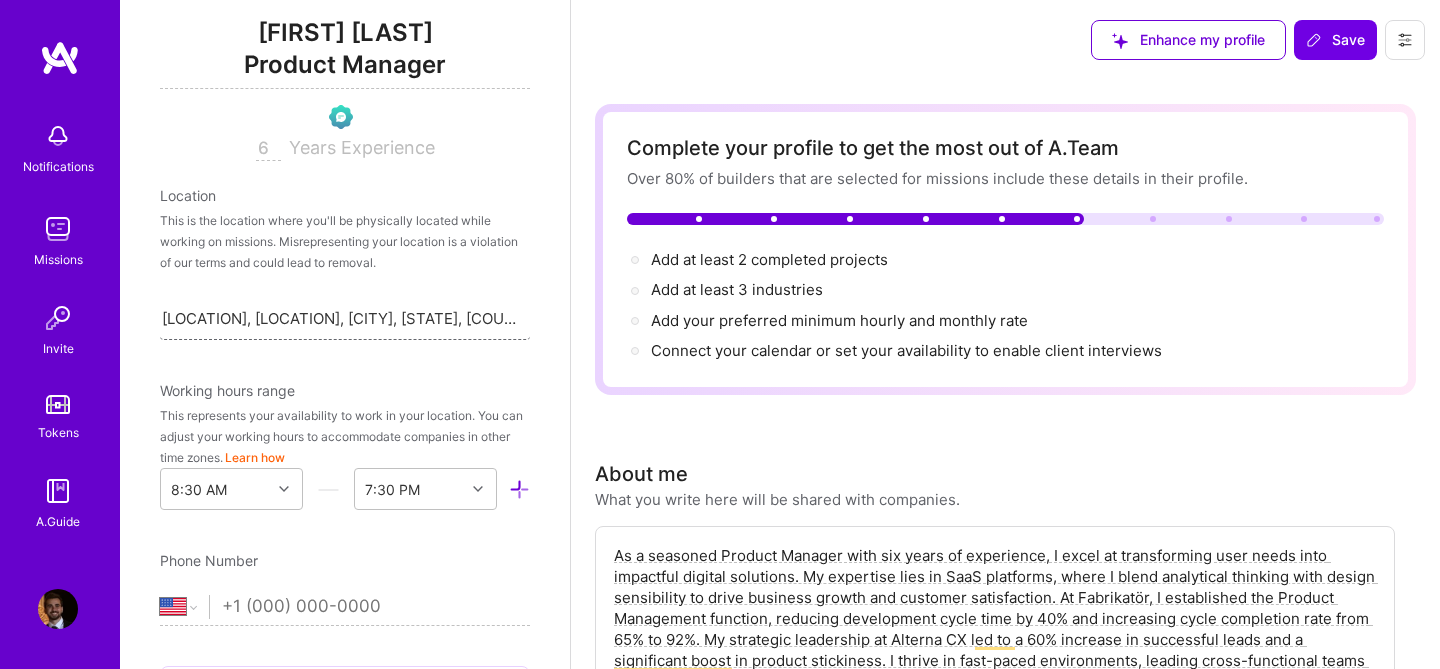 click on "[LOCATION], [LOCATION], [CITY], [STATE], [COUNTRY]" at bounding box center (343, 318) 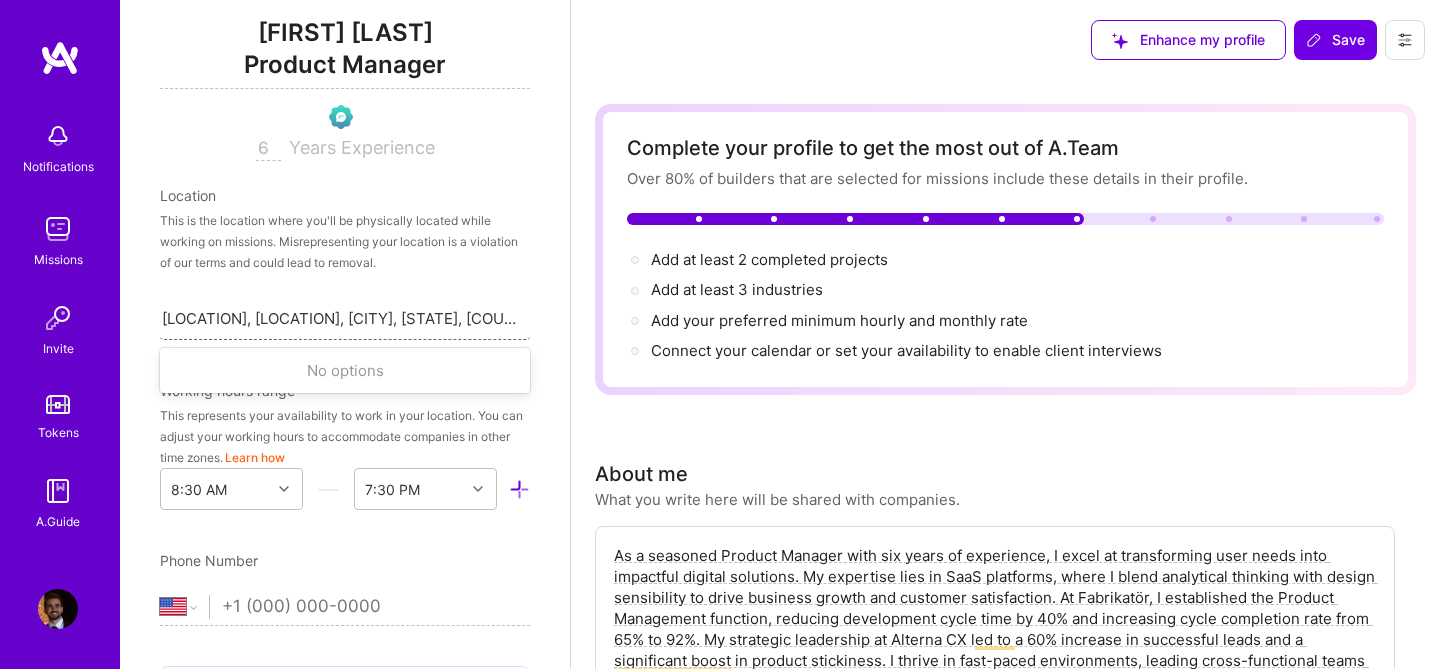 click on "[LOCATION], [LOCATION], [CITY], [STATE], [COUNTRY]" at bounding box center [343, 318] 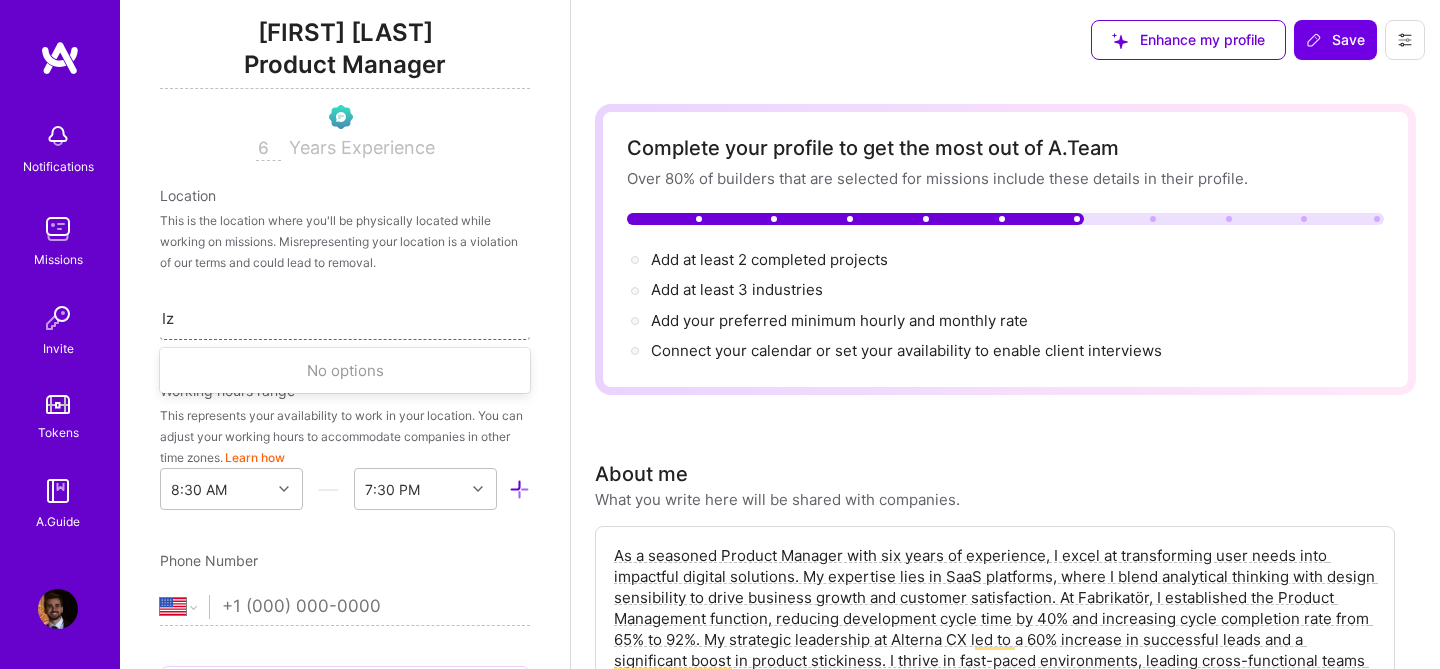 type on "I" 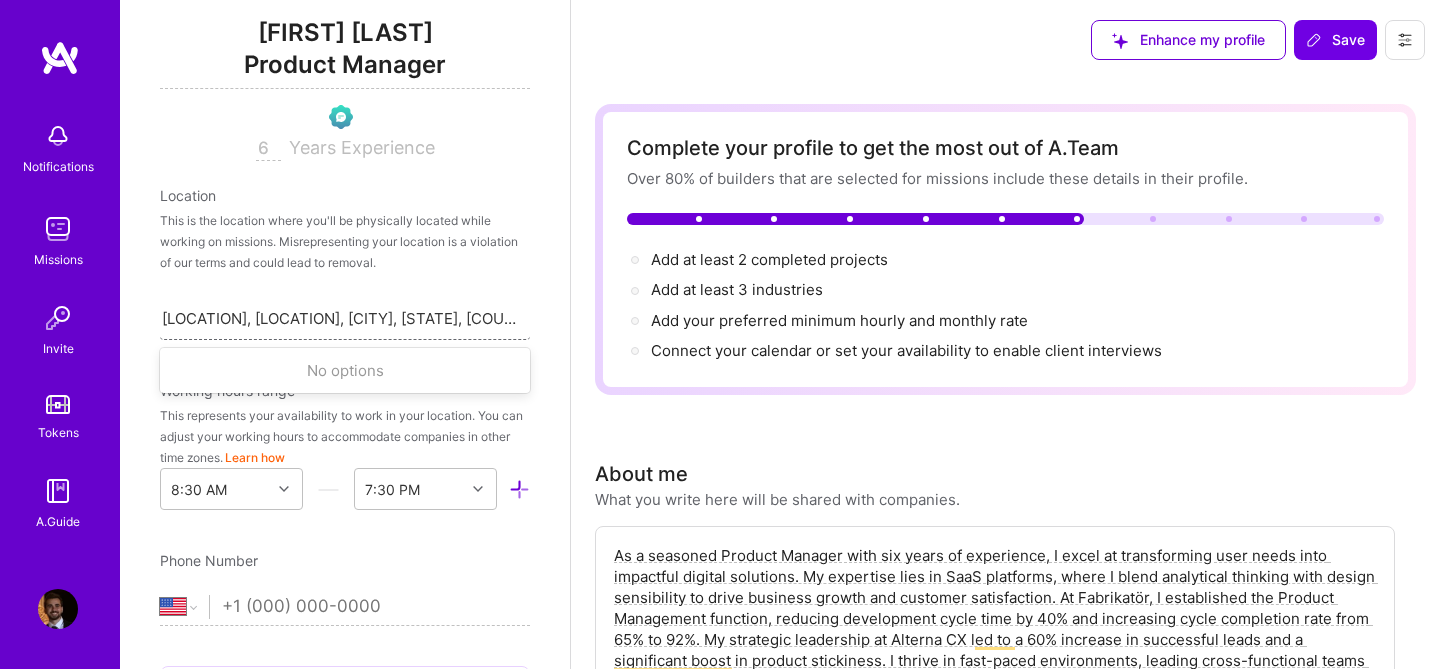 type on "i" 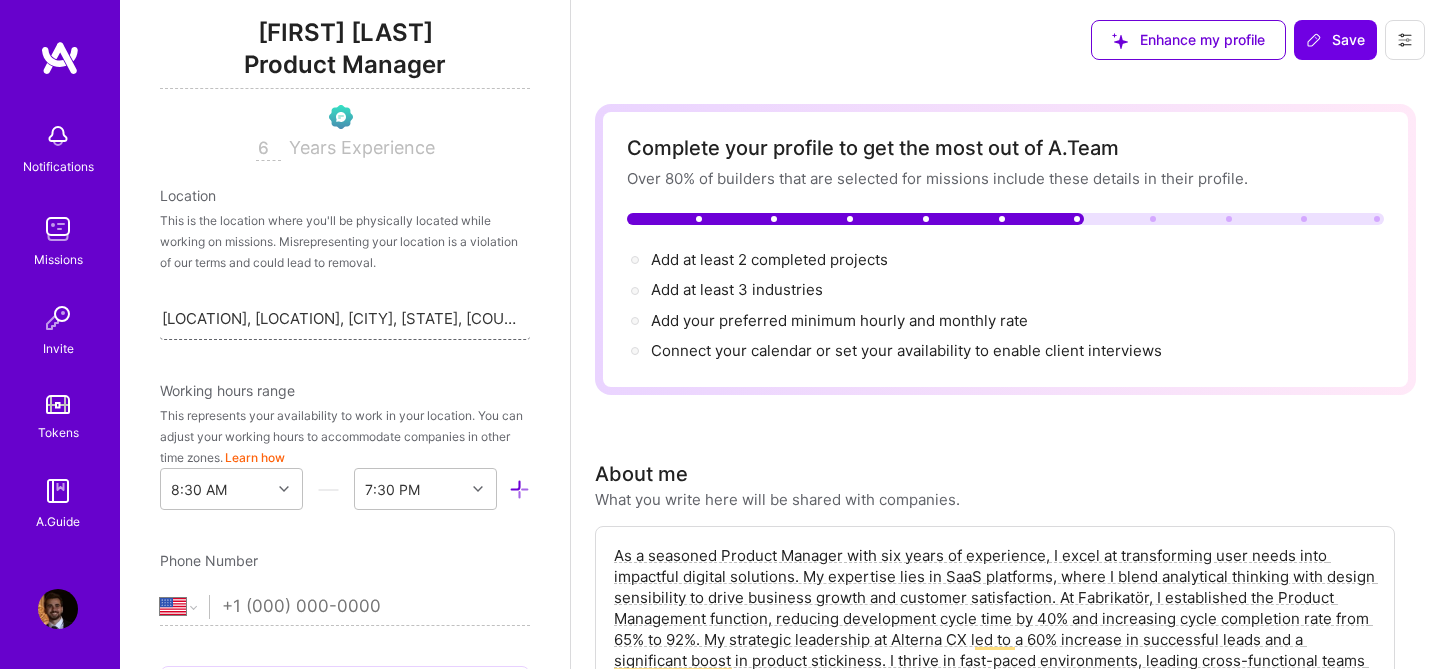 click on "[LOCATION], [LOCATION], [CITY], [STATE], [COUNTRY]" at bounding box center [343, 318] 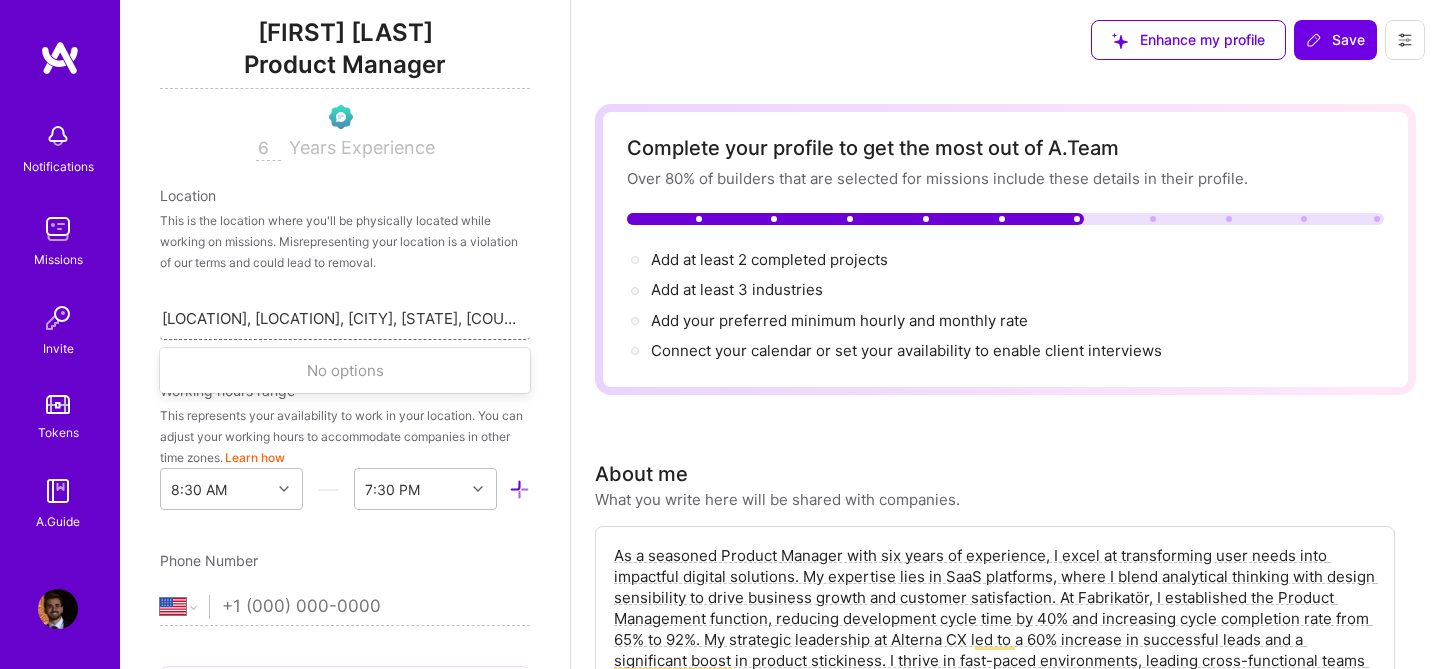 click on "[LOCATION], [LOCATION], [CITY], [STATE], [COUNTRY]" at bounding box center [343, 318] 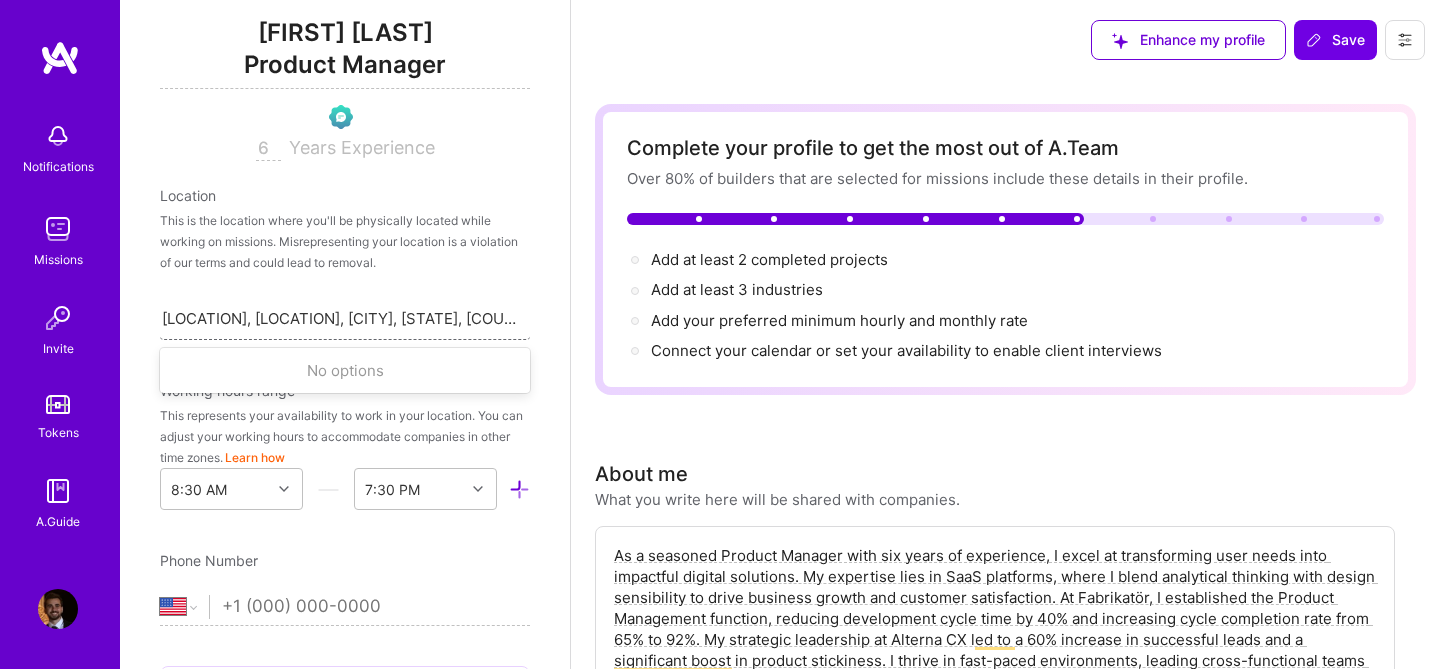 click on "[LOCATION], [LOCATION], [CITY], [STATE], [COUNTRY]" at bounding box center (343, 318) 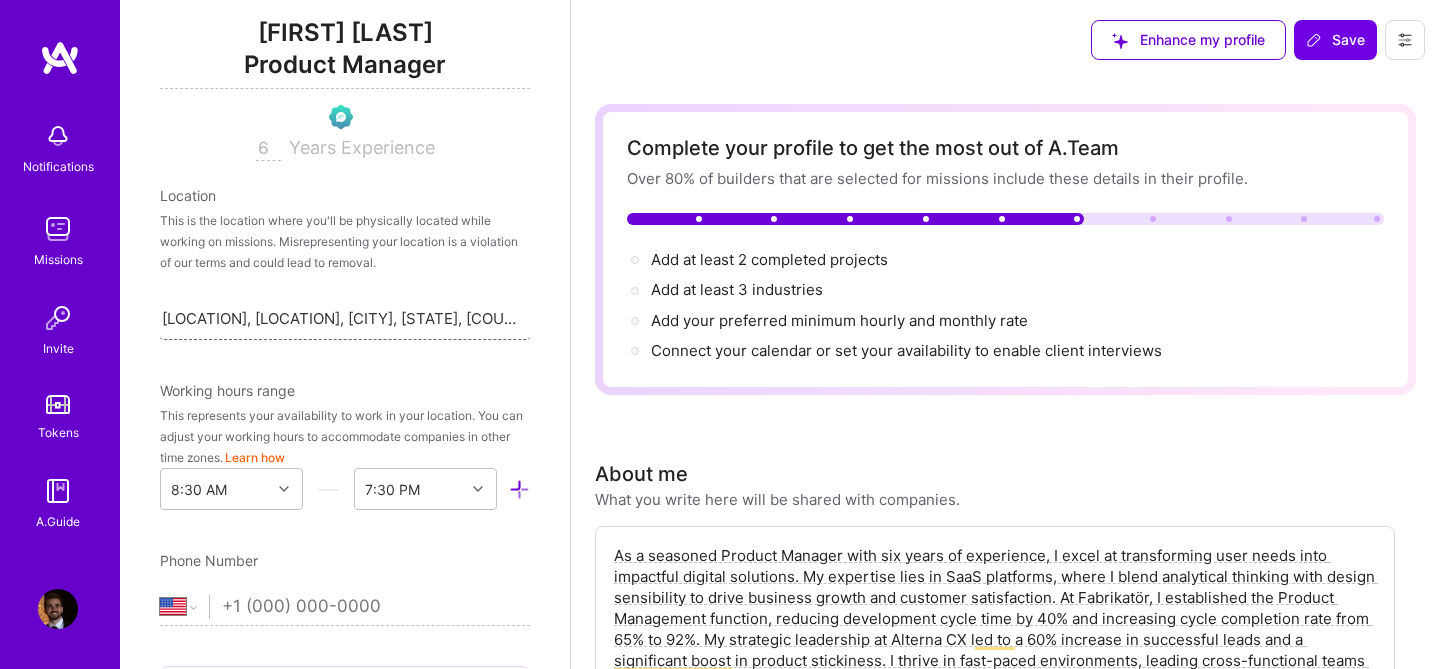 click on "[LOCATION], [LOCATION], [CITY], [STATE], [COUNTRY]" at bounding box center (343, 318) 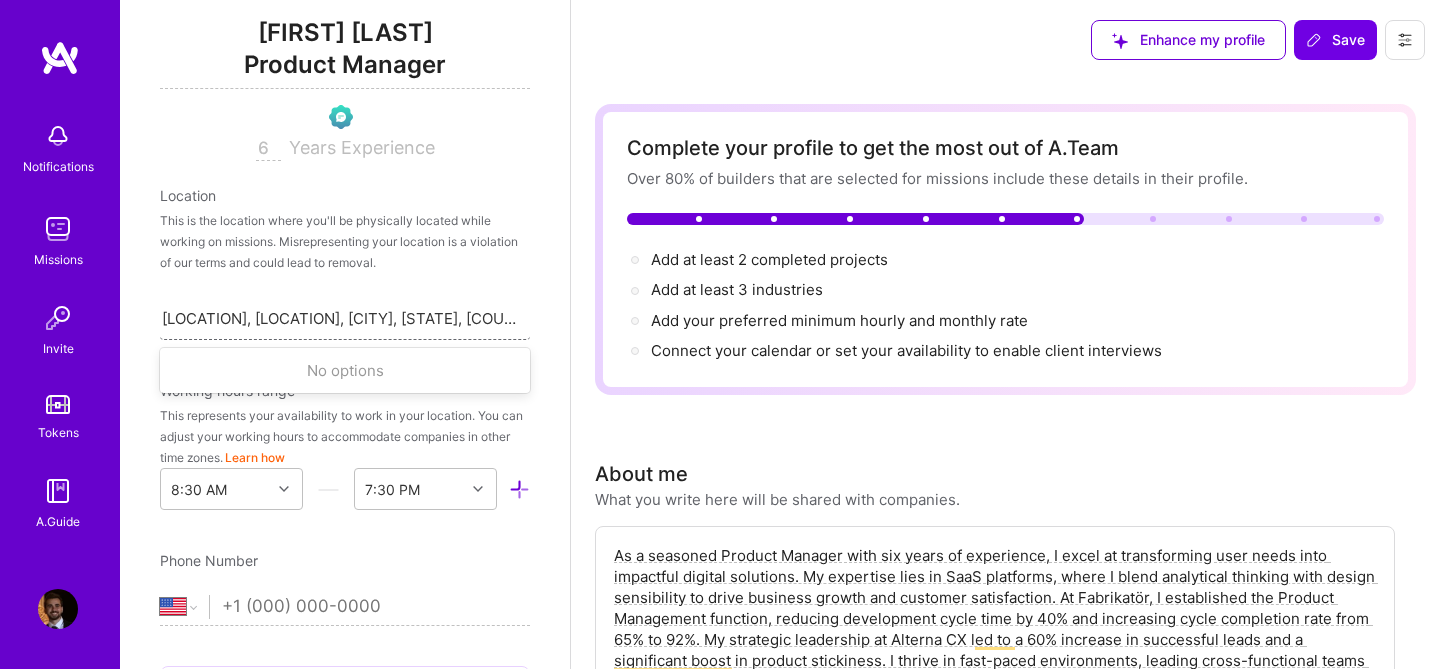 click on "[LOCATION], [LOCATION], [CITY], [STATE], [COUNTRY]" at bounding box center (343, 318) 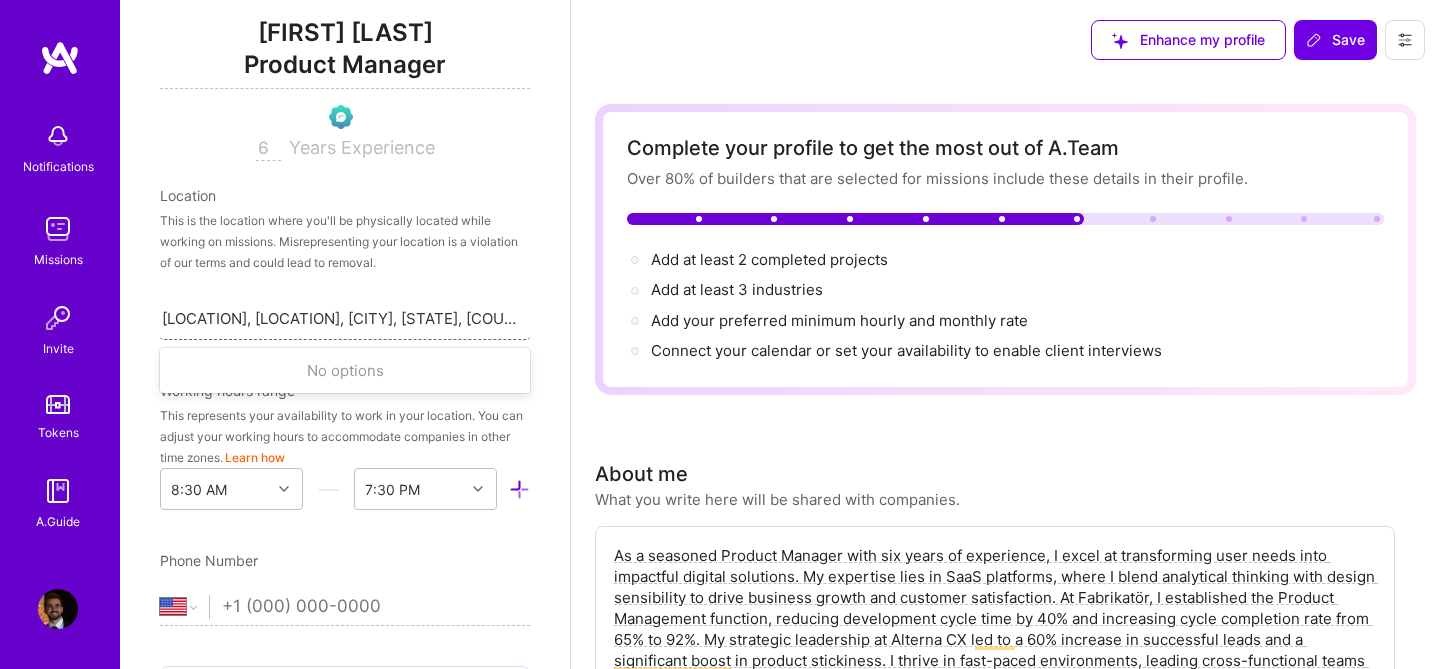 click on "[LOCATION], [LOCATION], [CITY], [STATE], [COUNTRY]" at bounding box center (343, 318) 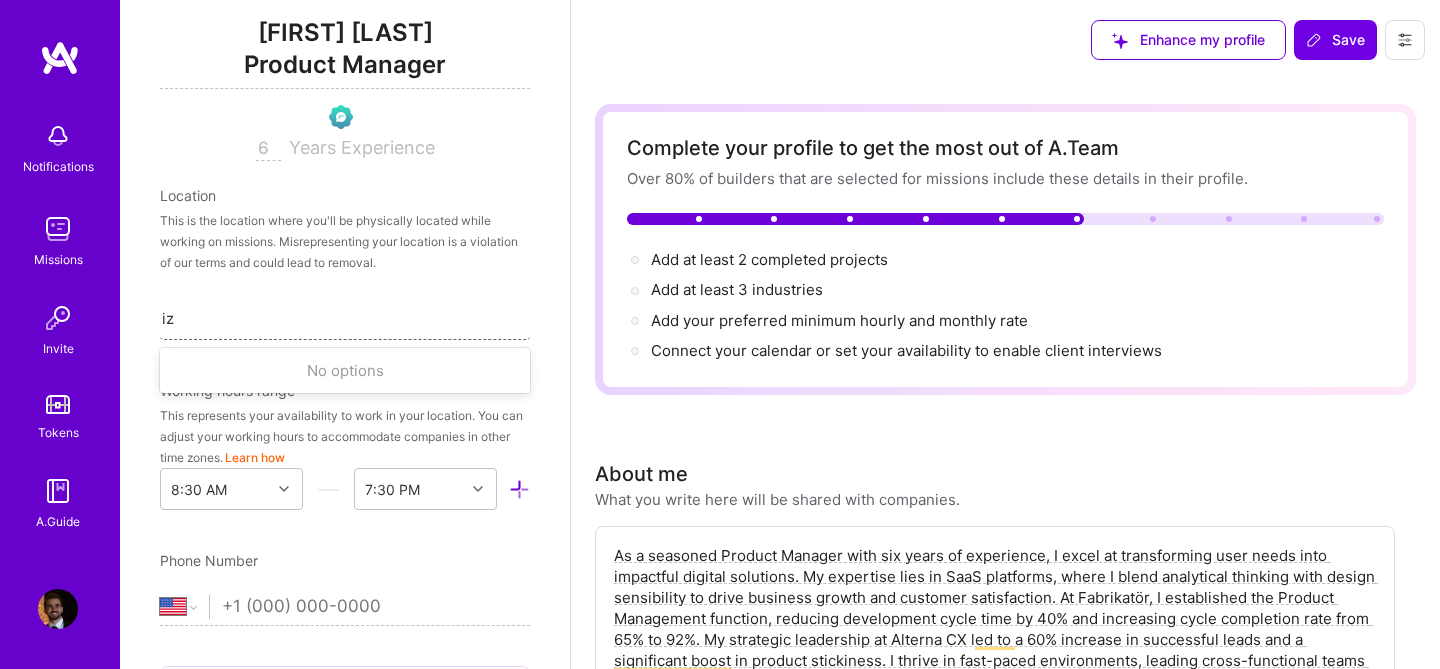type on "i" 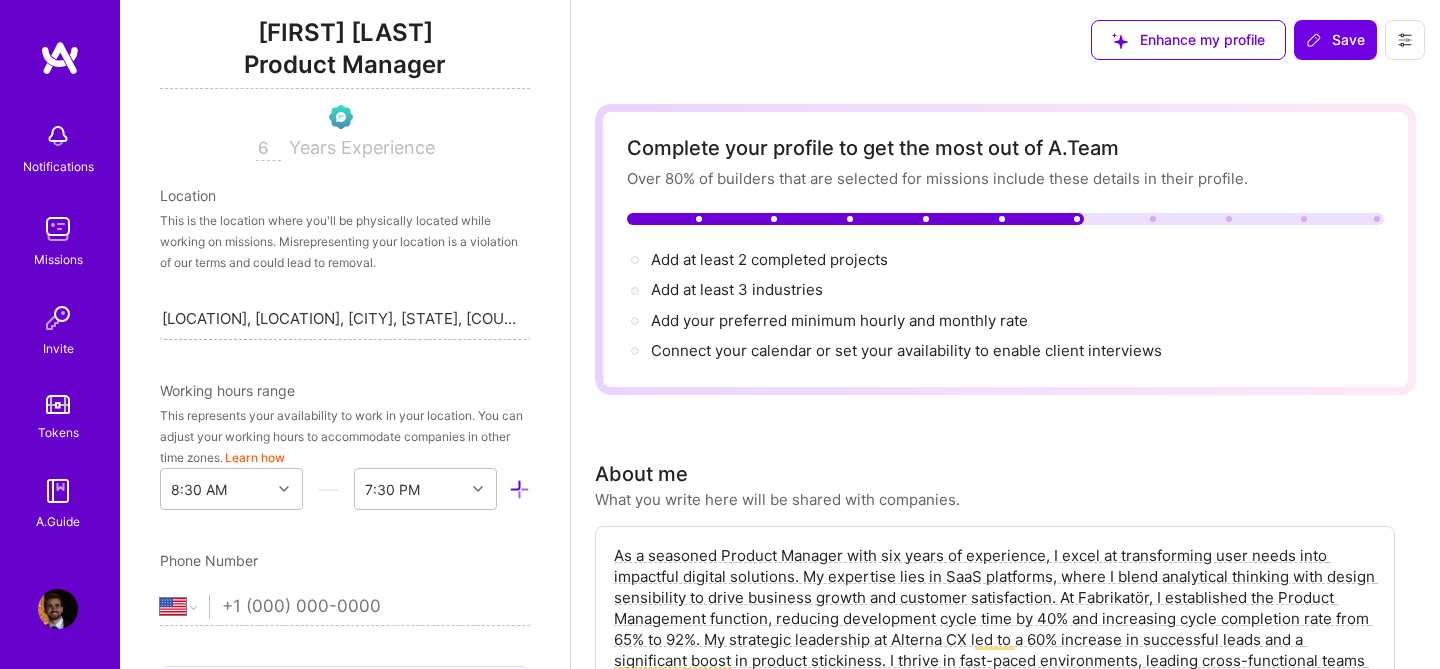 click on "This is the location where you'll be physically located while working on missions. Misrepresenting your location is a violation of our terms and could lead to removal." at bounding box center (345, 241) 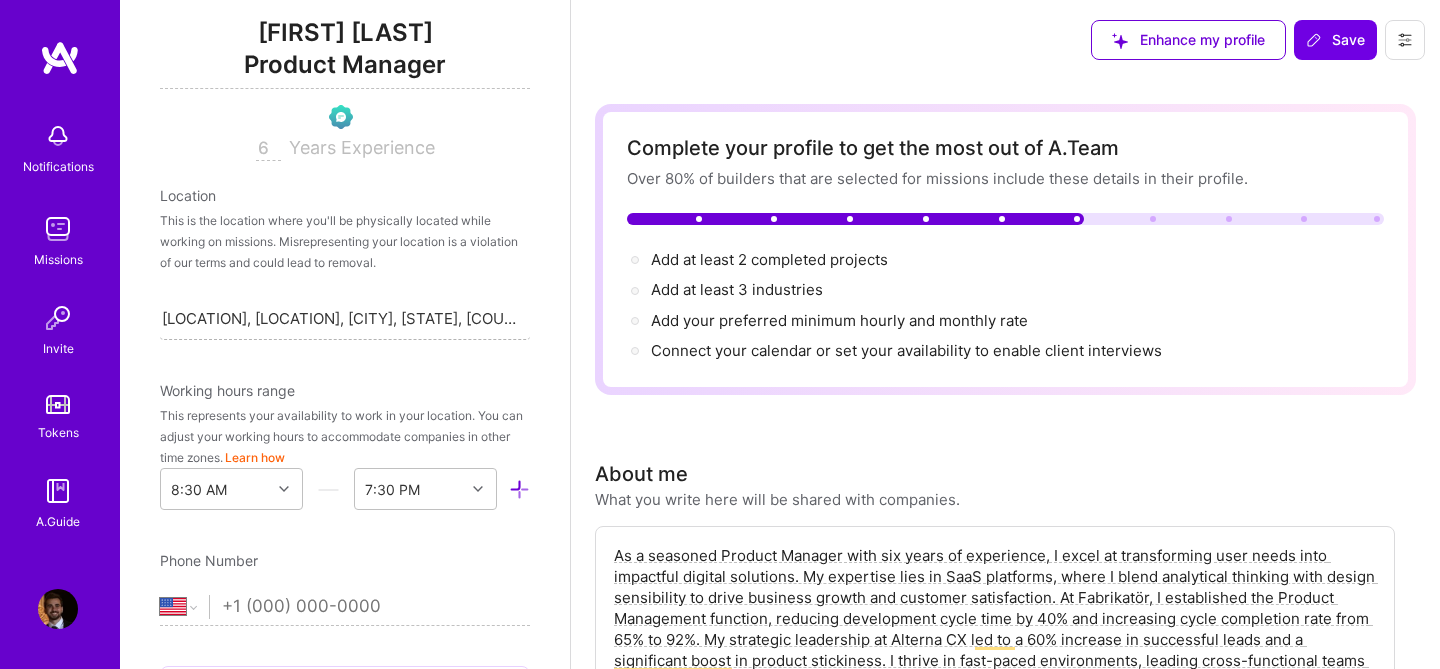 click on "[LOCATION], [LOCATION], [CITY], [STATE], [COUNTRY]" at bounding box center (343, 318) 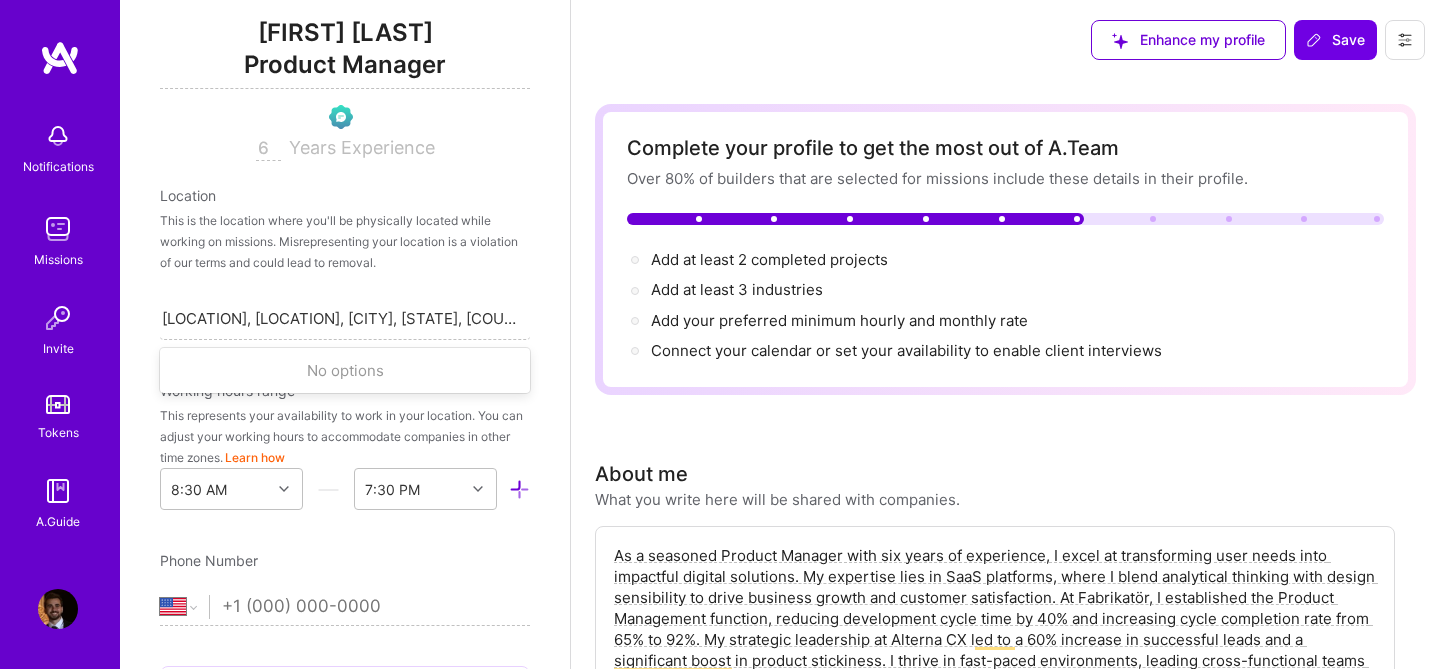 click on "No options" at bounding box center [345, 370] 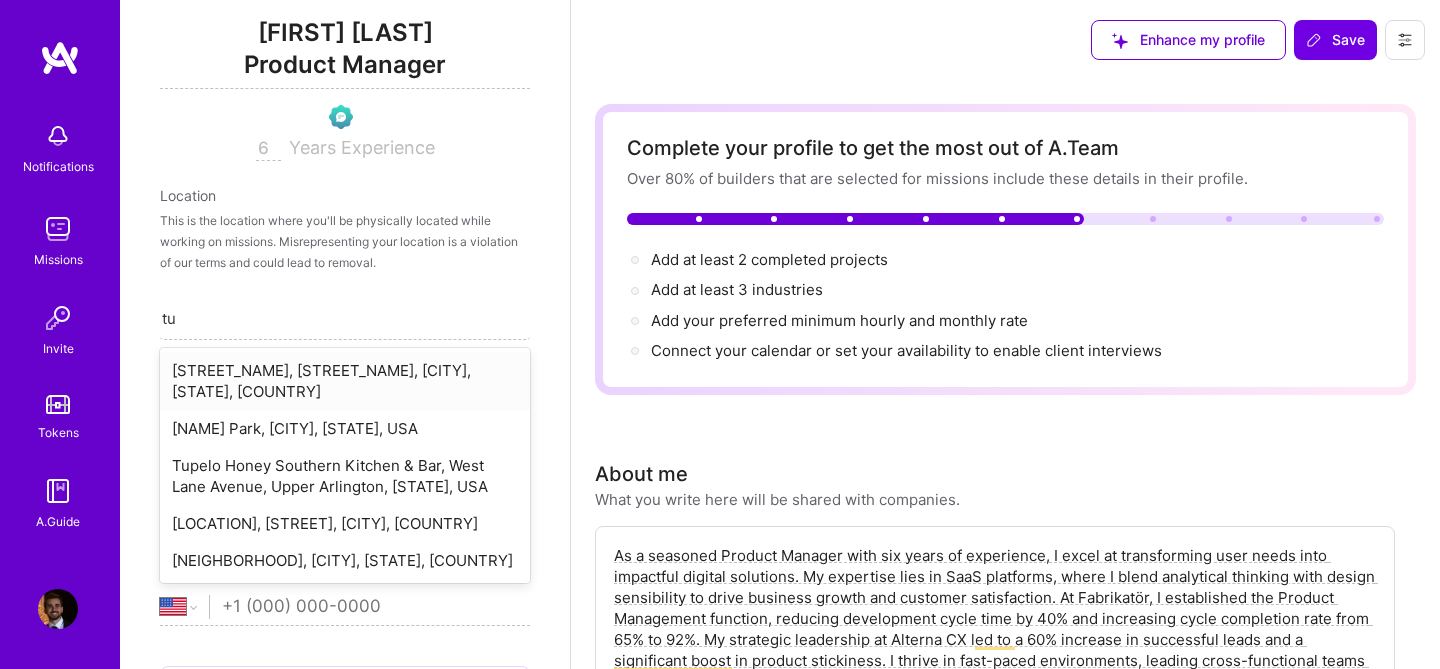 type on "[NAME]" 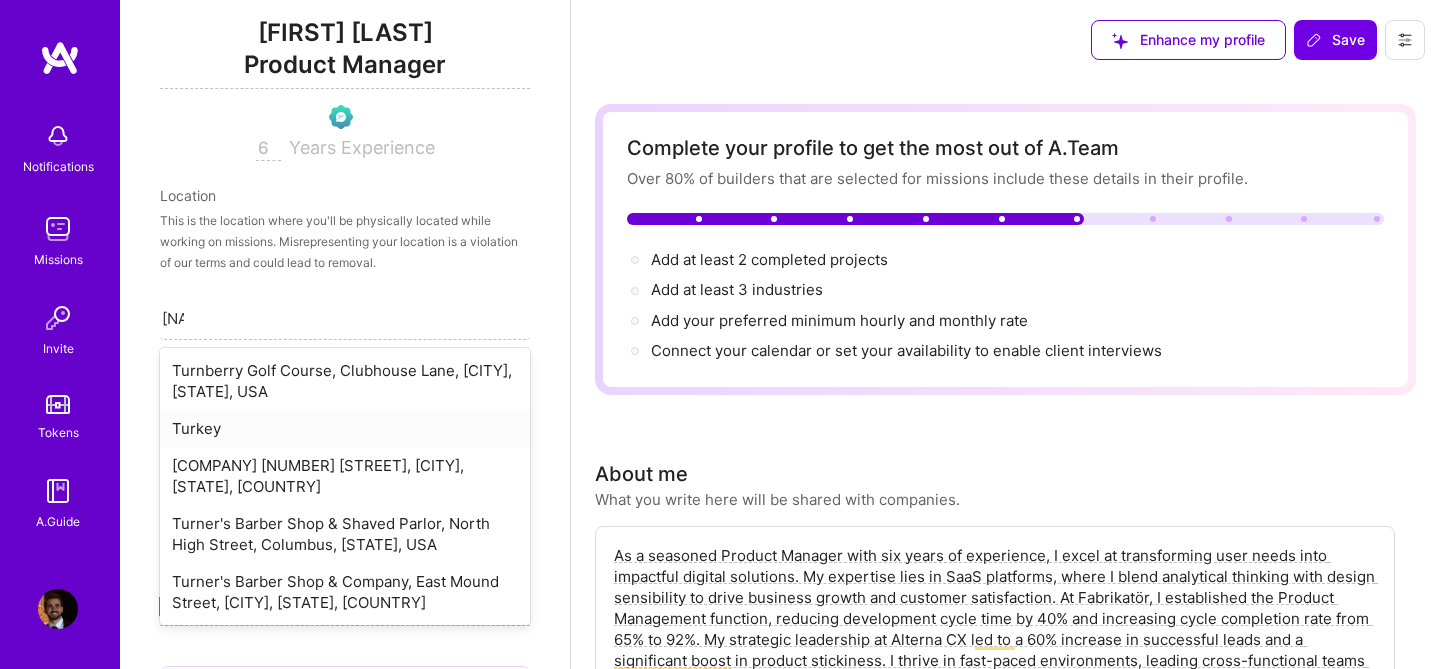 click on "Turkey" at bounding box center [345, 428] 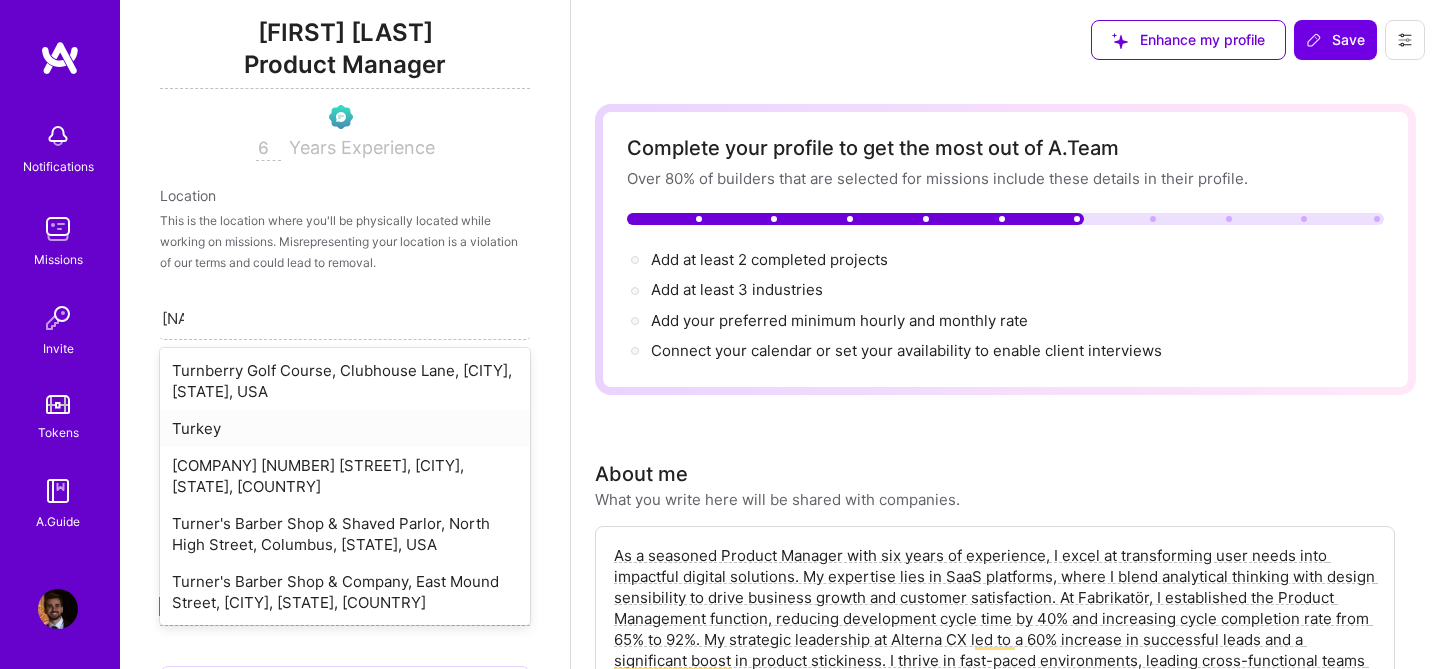 type 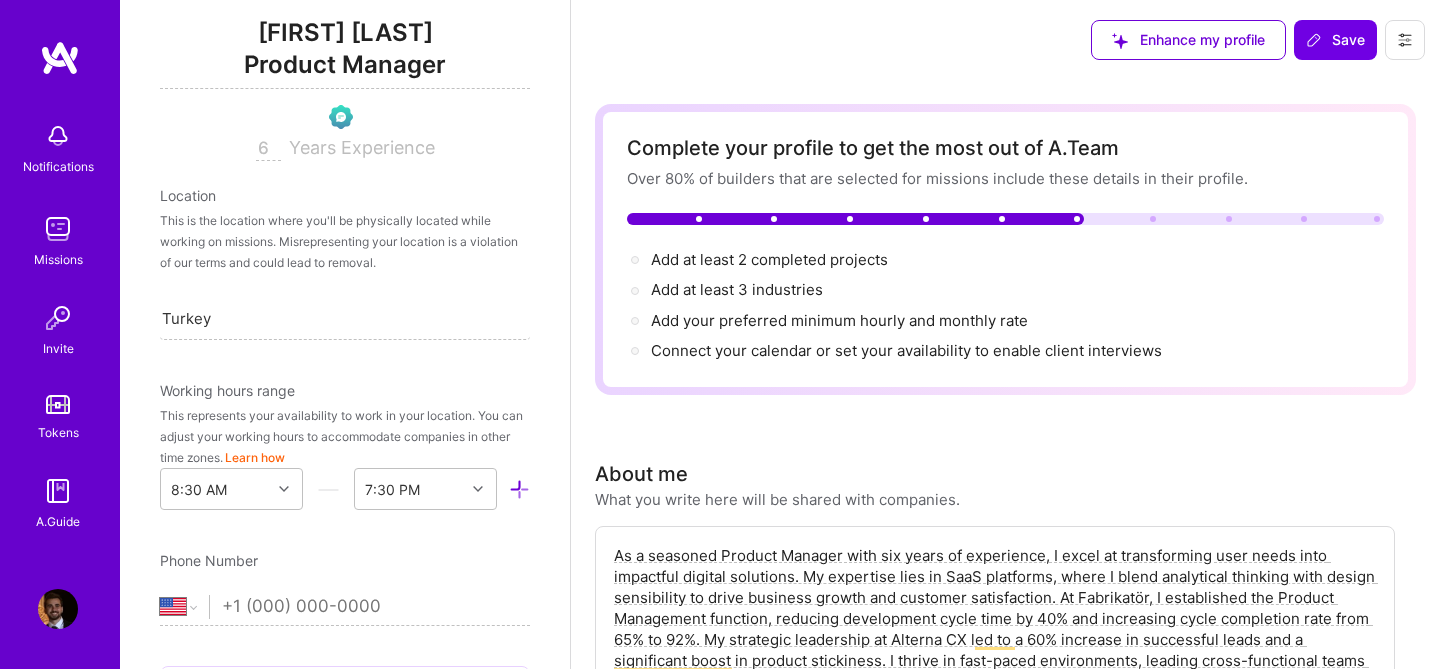 click on "This is the location where you'll be physically located while working on missions. Misrepresenting your location is a violation of our terms and could lead to removal." at bounding box center [345, 241] 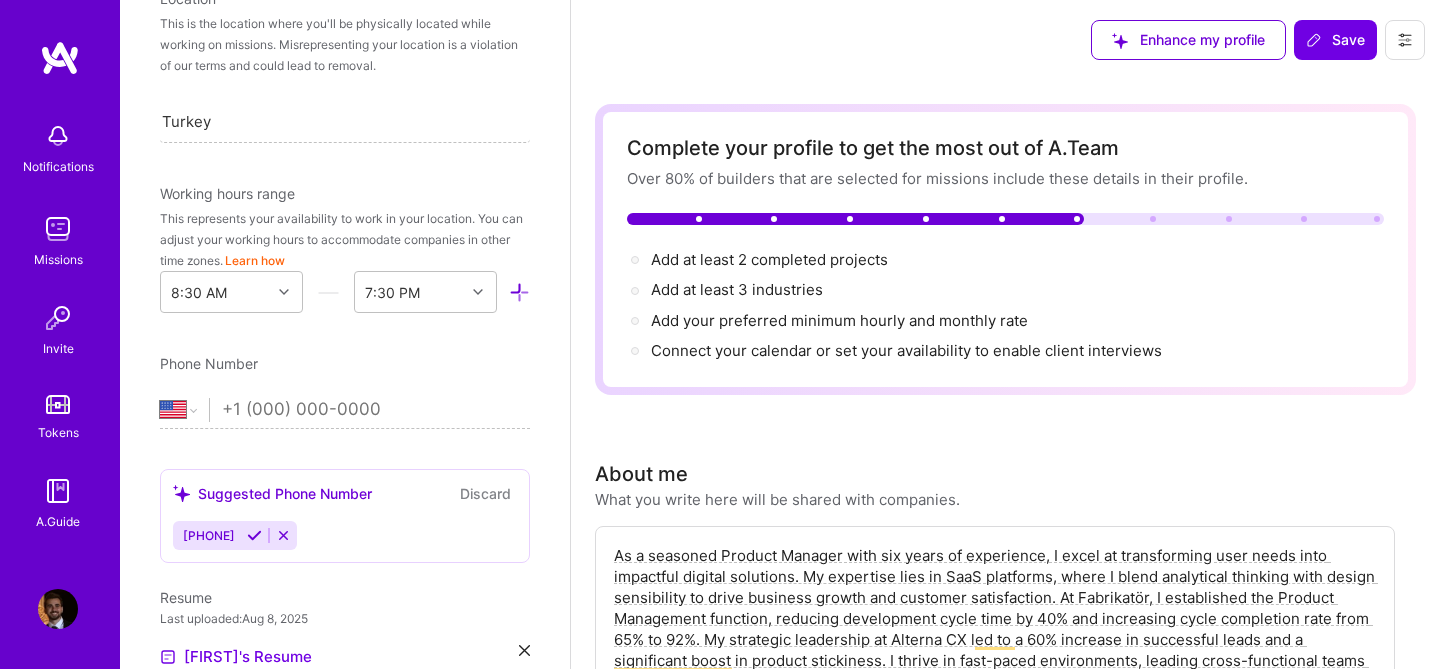 scroll, scrollTop: 406, scrollLeft: 0, axis: vertical 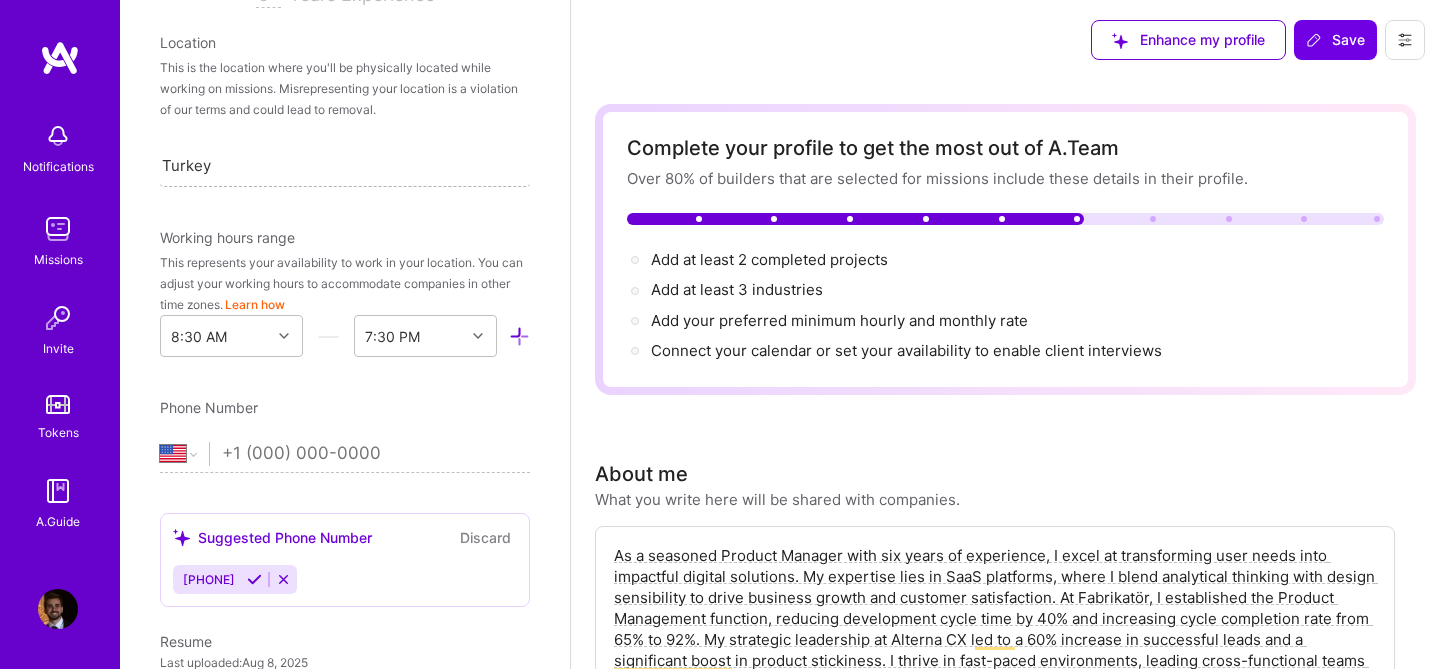 click on "Turkey" at bounding box center (345, 165) 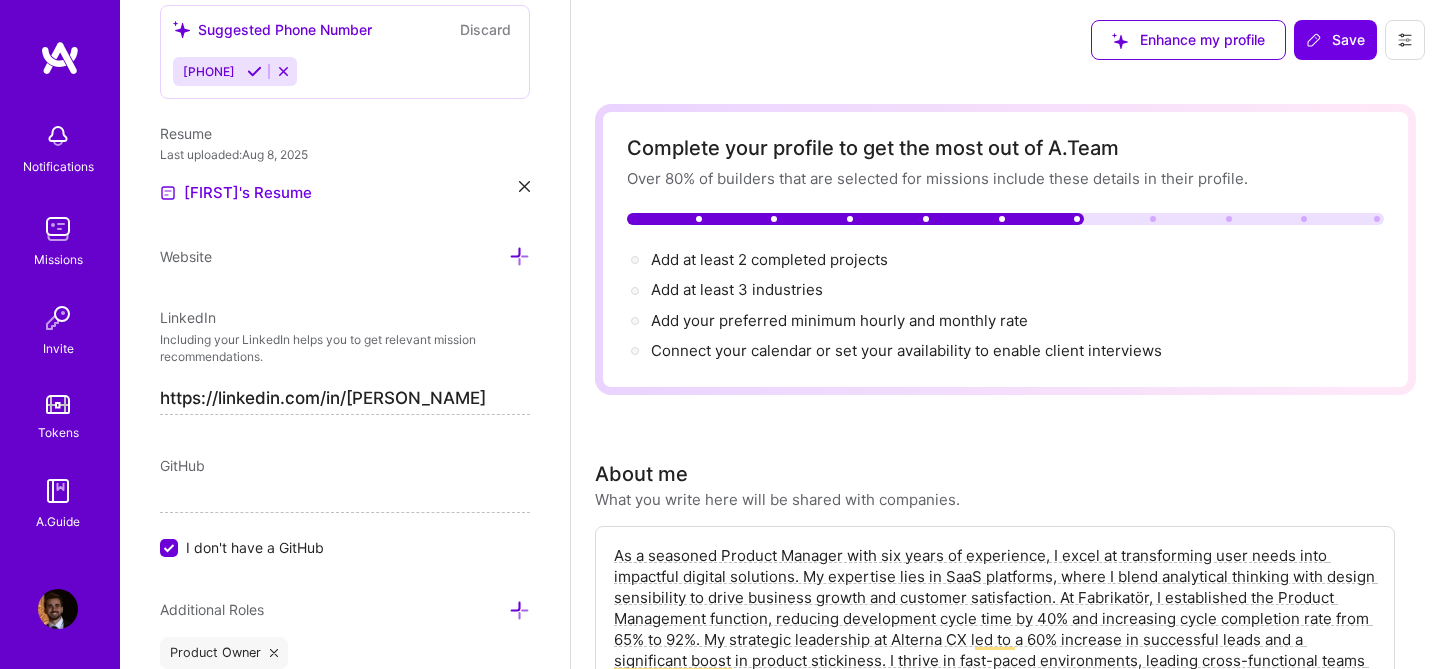 scroll, scrollTop: 846, scrollLeft: 0, axis: vertical 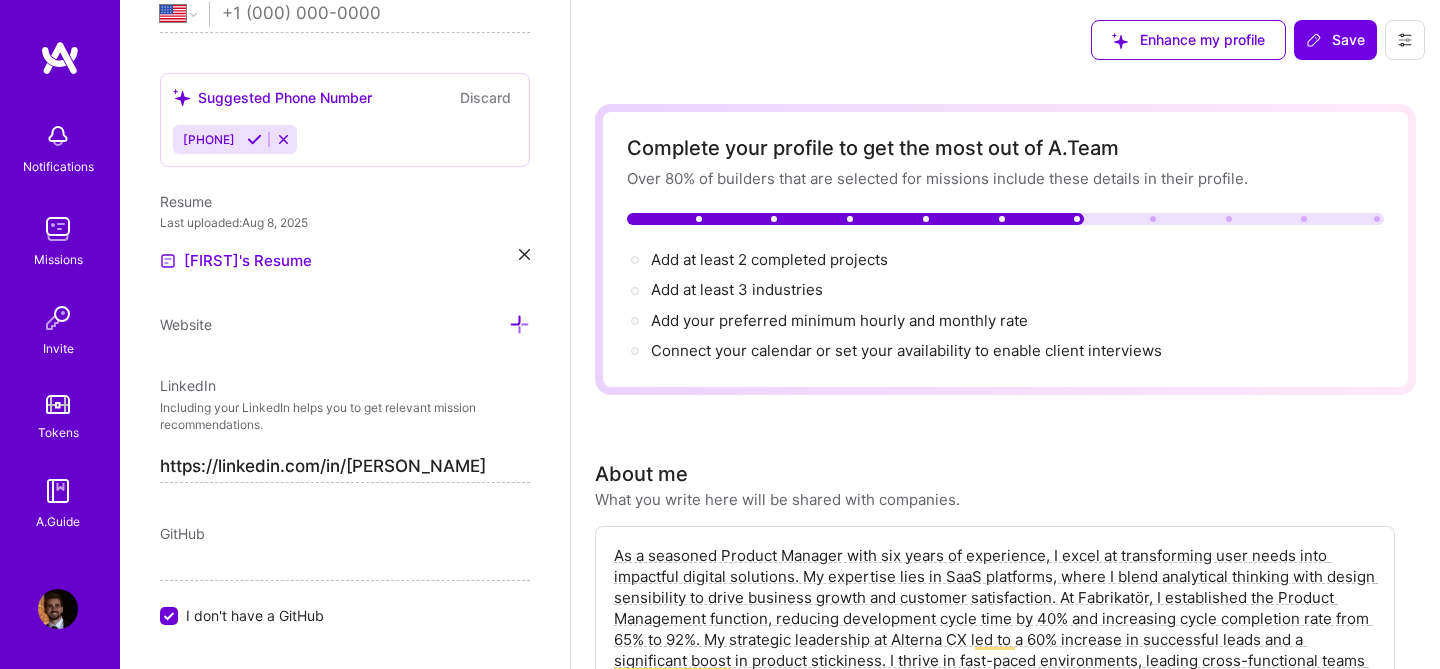click on "Save" at bounding box center [1335, 40] 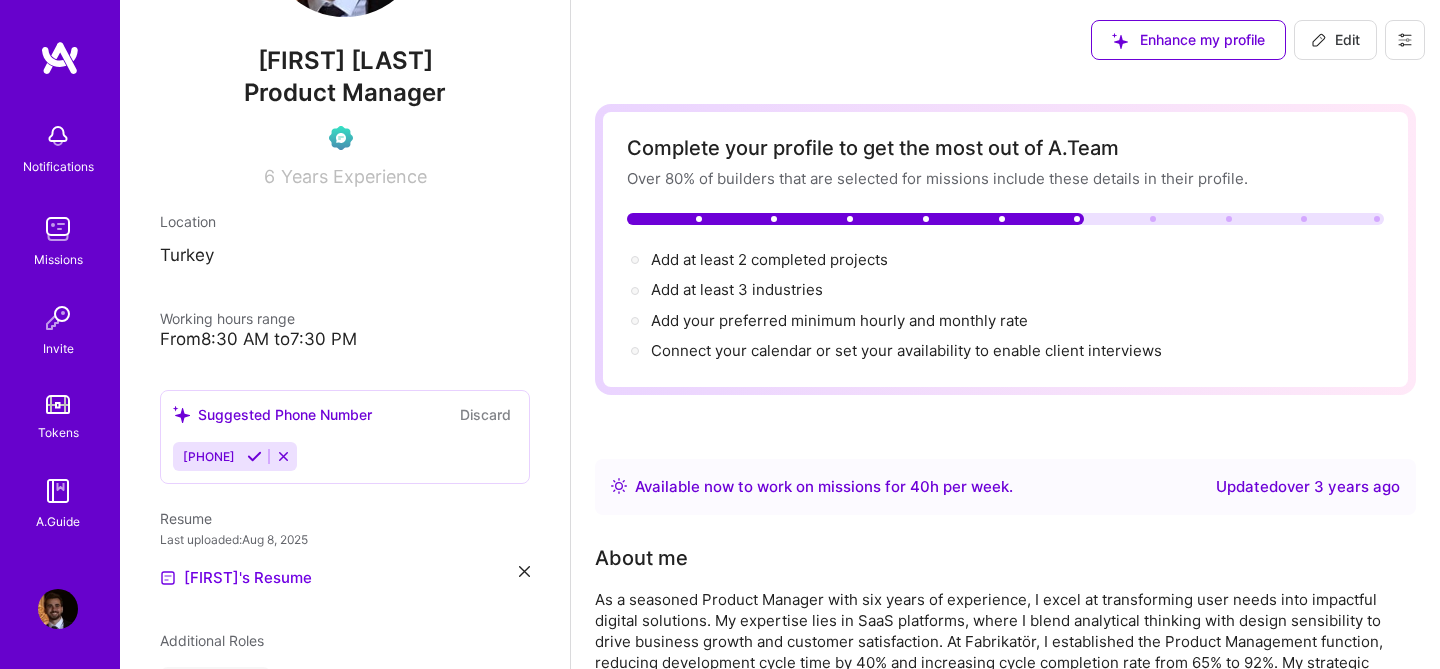 scroll, scrollTop: 0, scrollLeft: 0, axis: both 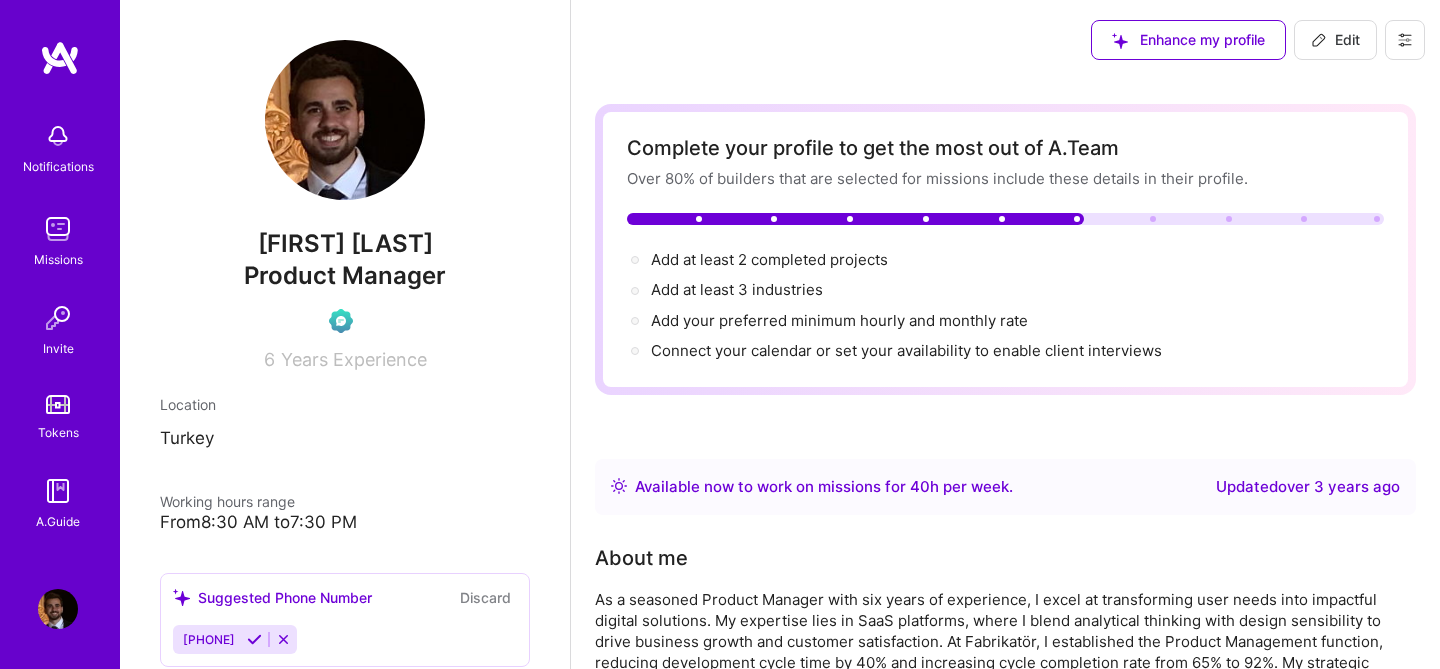 click at bounding box center (58, 136) 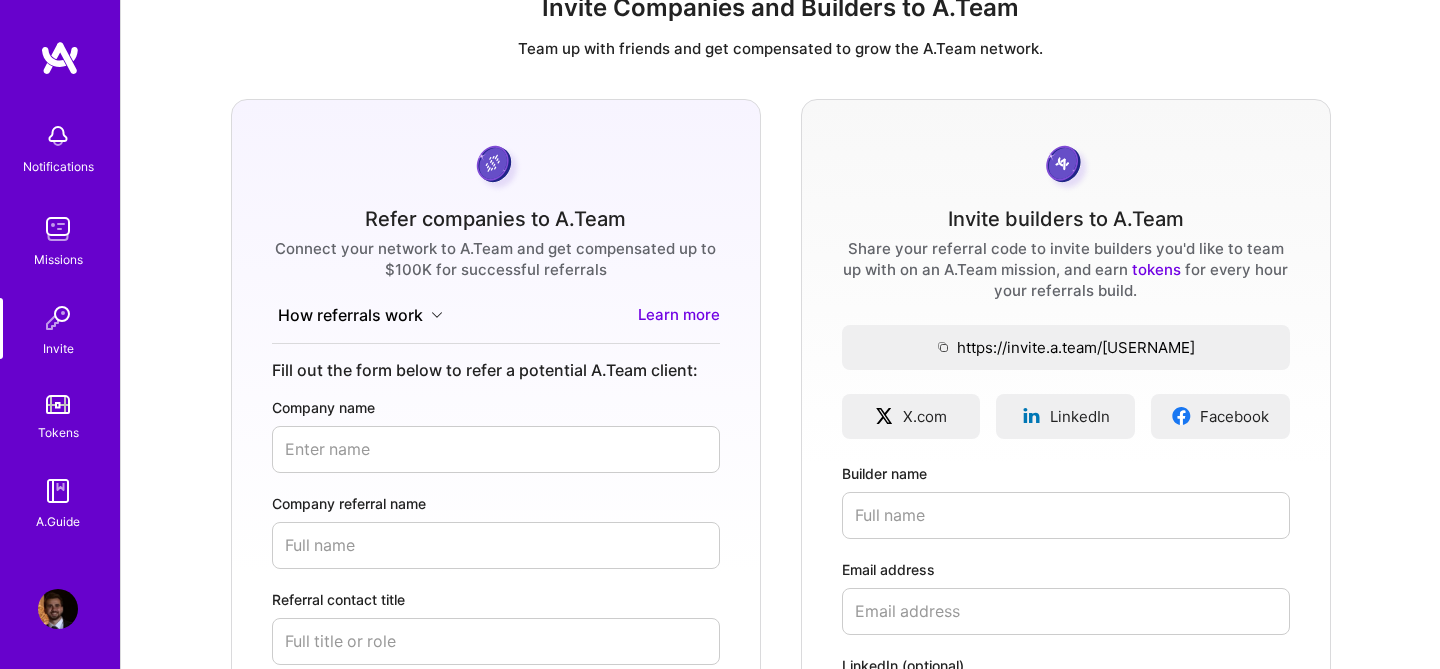 scroll, scrollTop: 48, scrollLeft: 0, axis: vertical 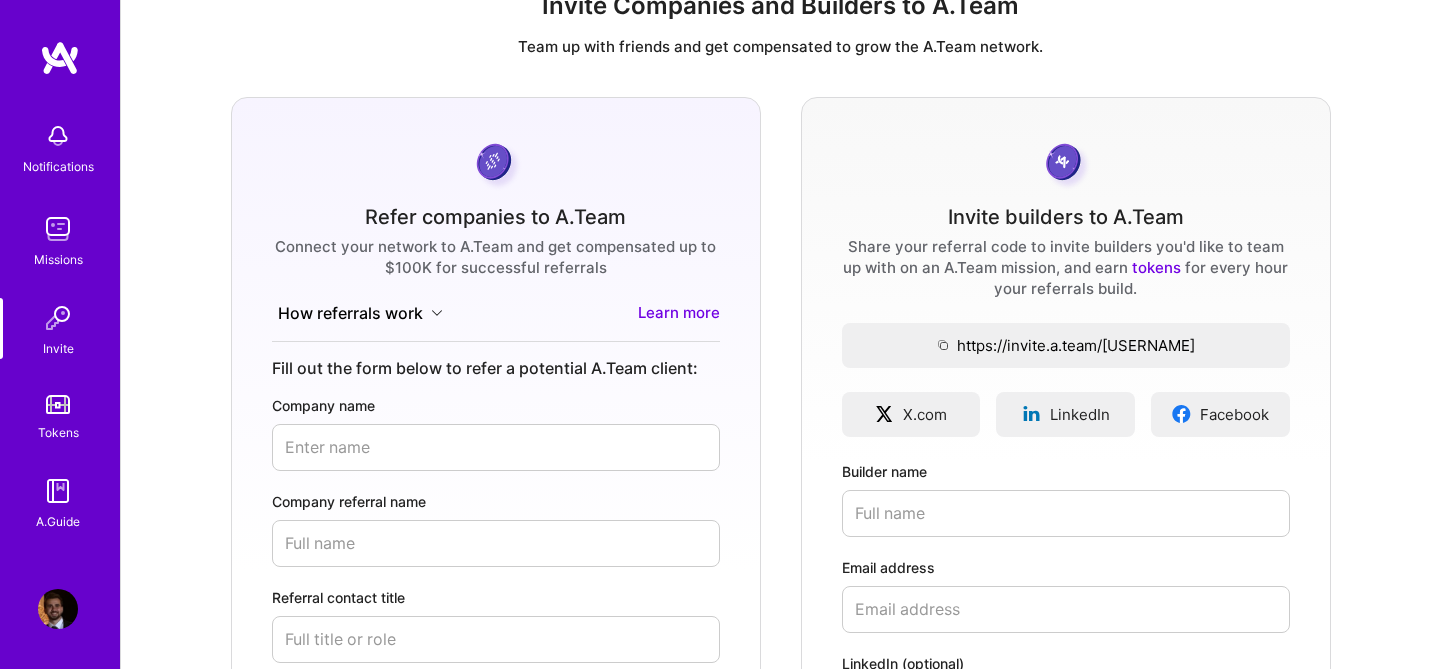 click at bounding box center (58, 229) 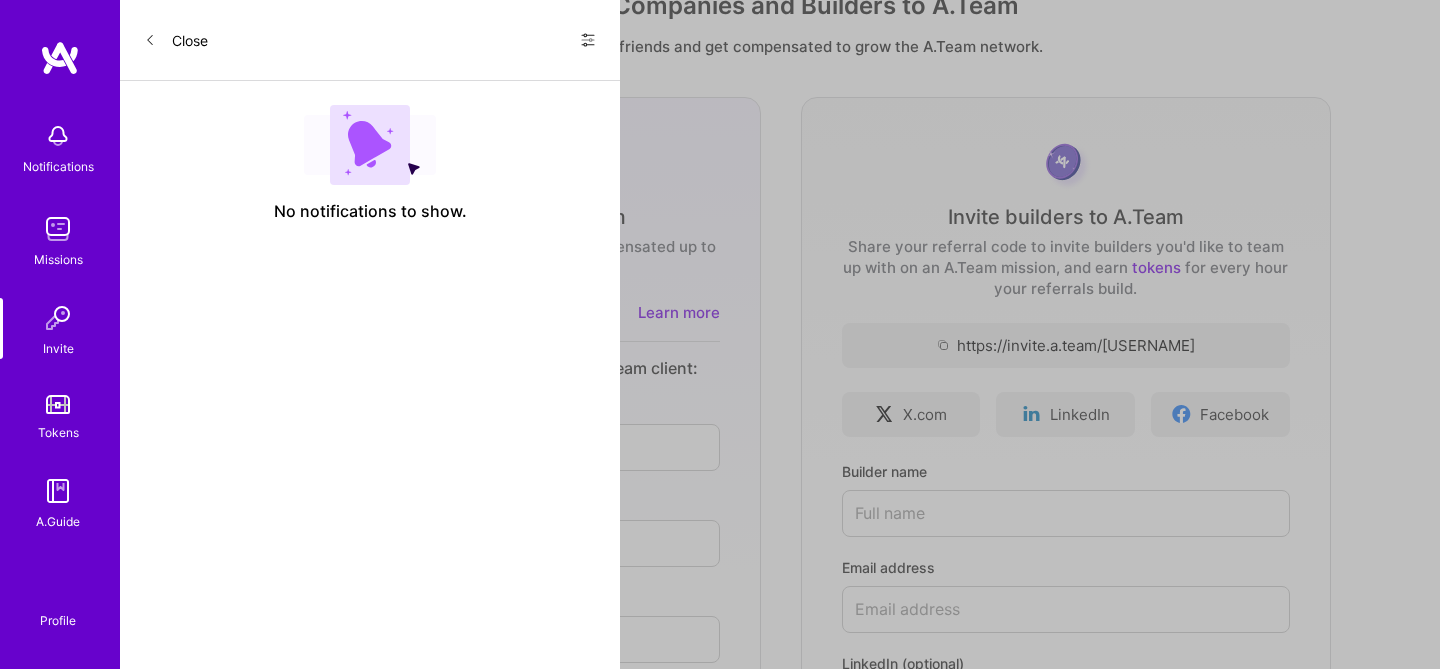 scroll, scrollTop: 0, scrollLeft: 0, axis: both 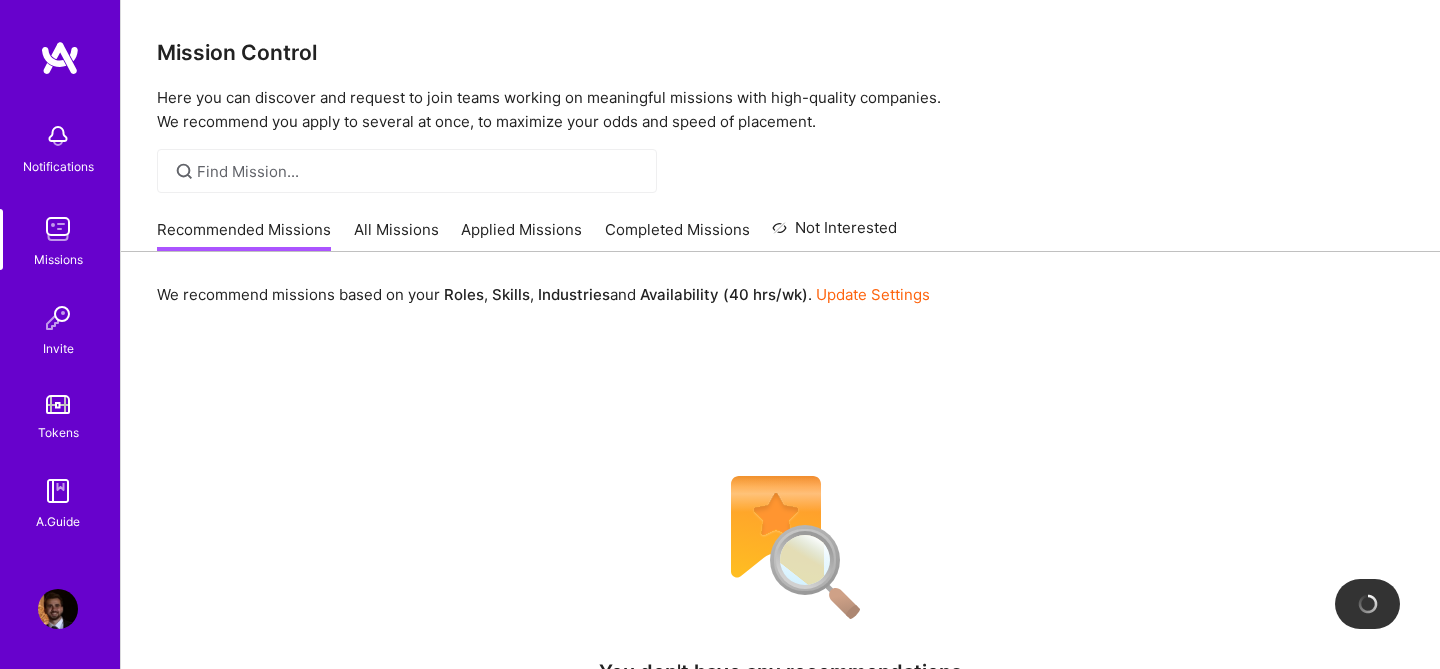 click on "Notifications" at bounding box center (58, 166) 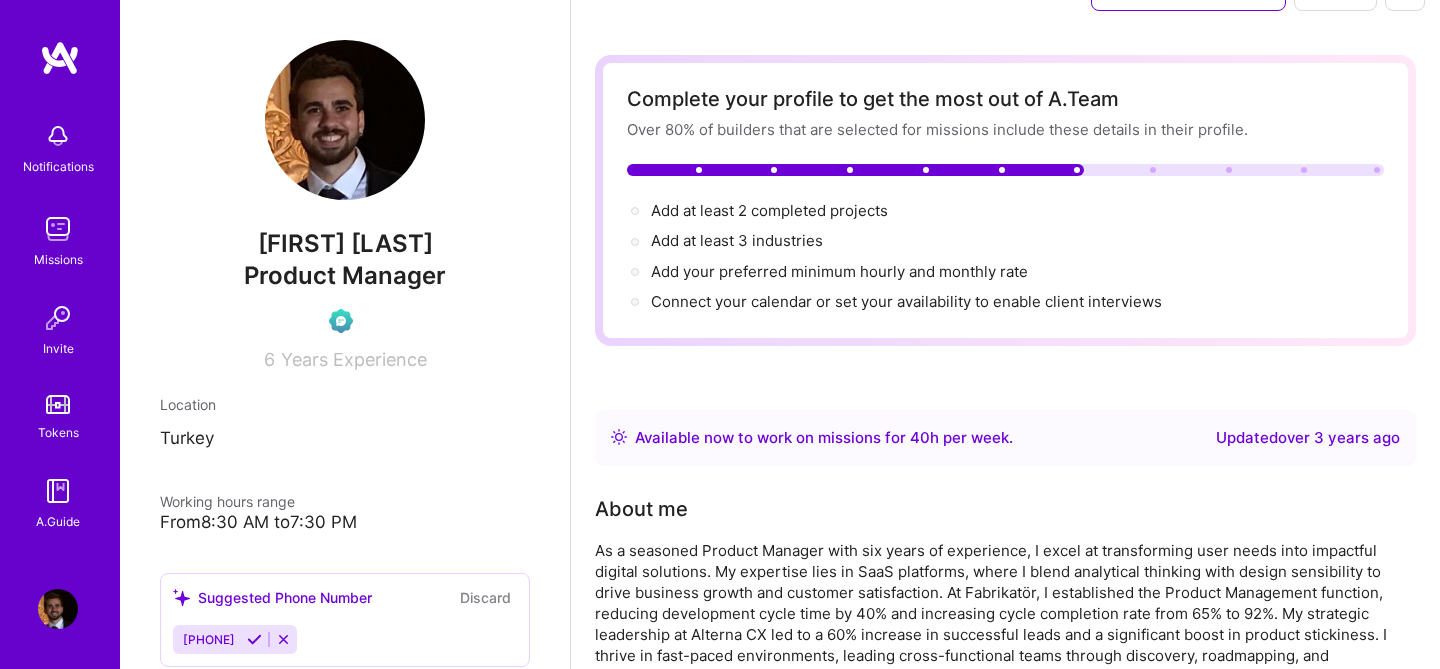 scroll, scrollTop: 0, scrollLeft: 0, axis: both 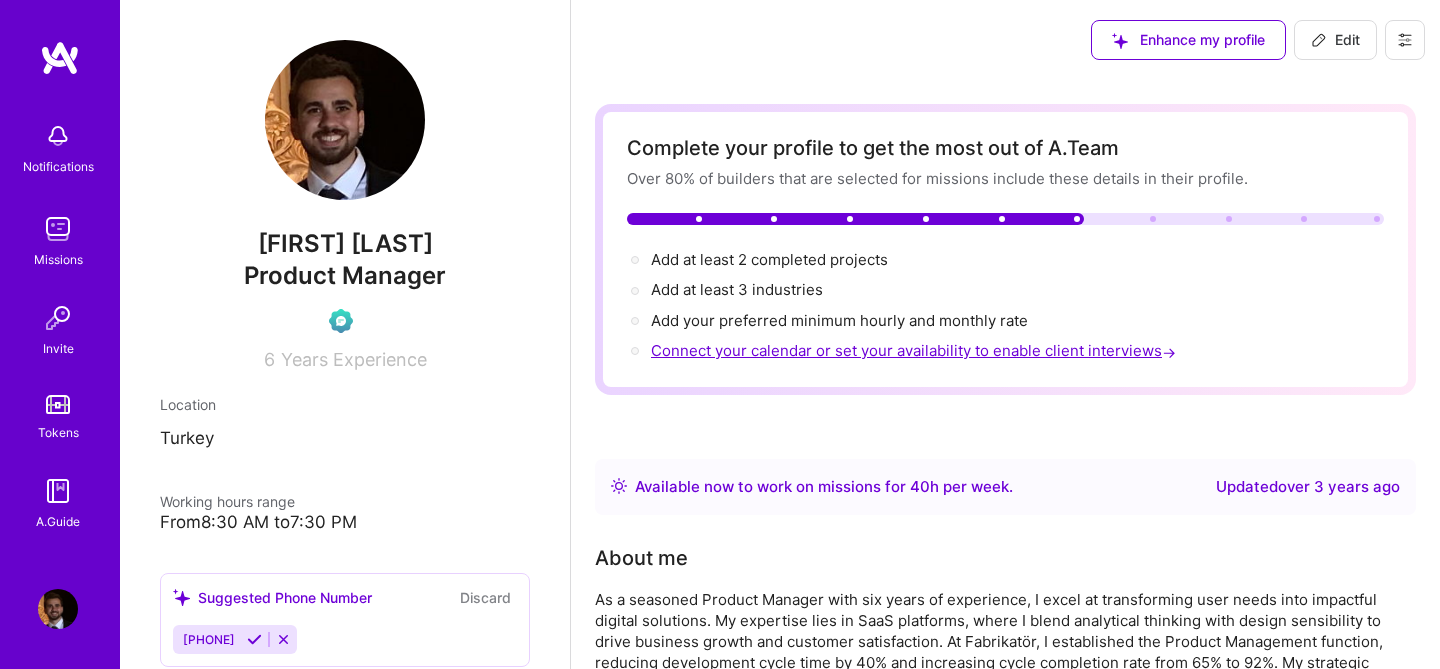 click on "Connect your calendar or set your availability to enable client interviews  →" at bounding box center [915, 350] 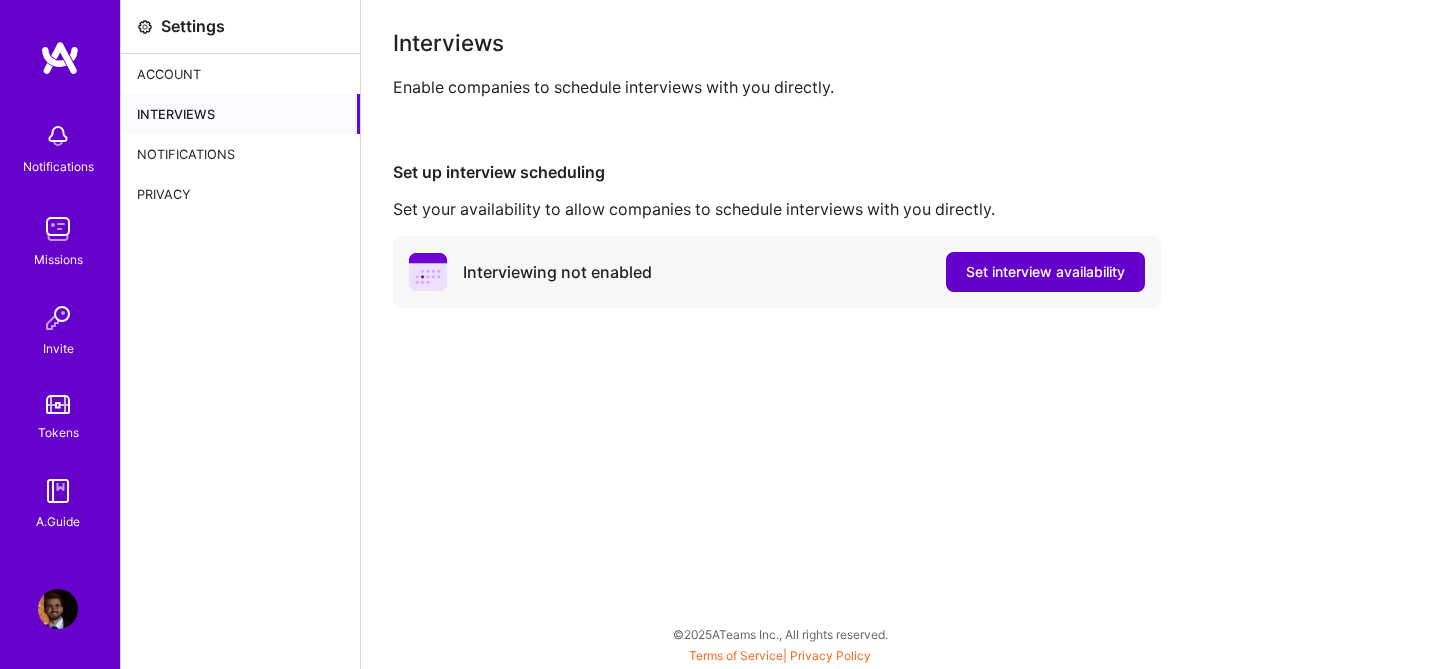 click on "Set interview availability" at bounding box center [1045, 272] 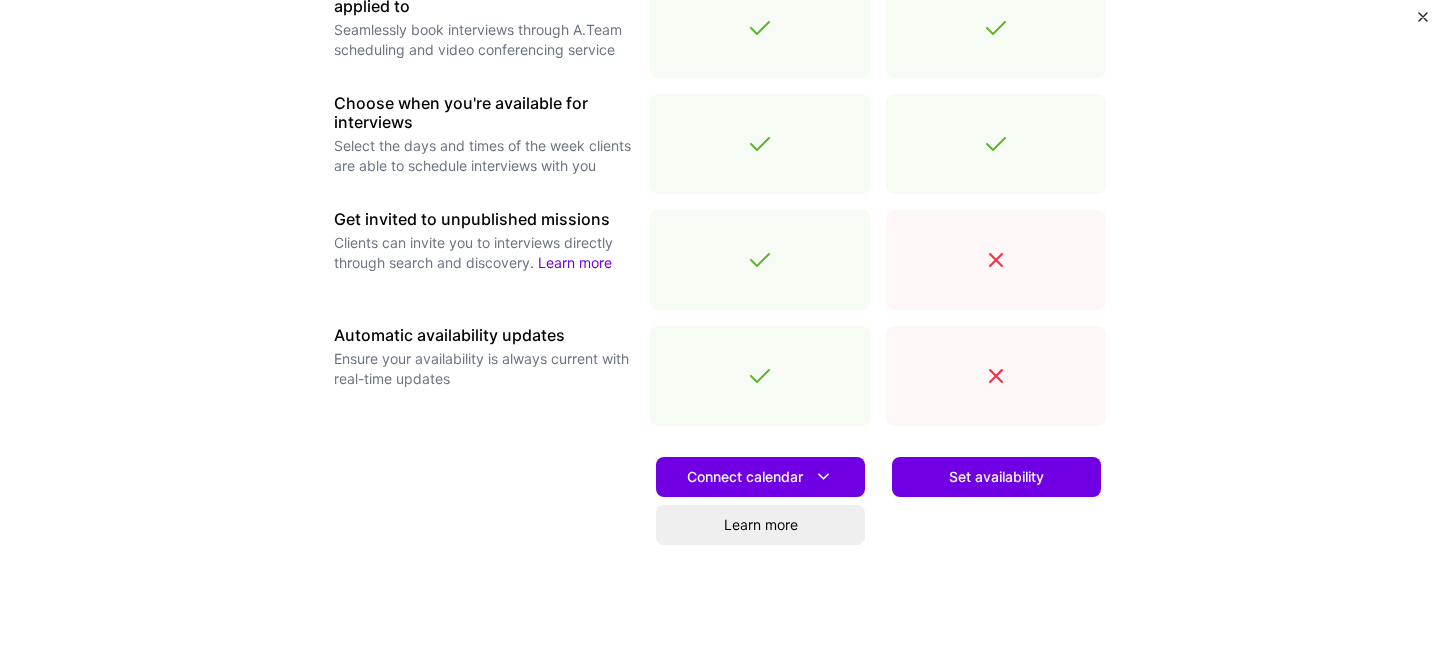 scroll, scrollTop: 732, scrollLeft: 0, axis: vertical 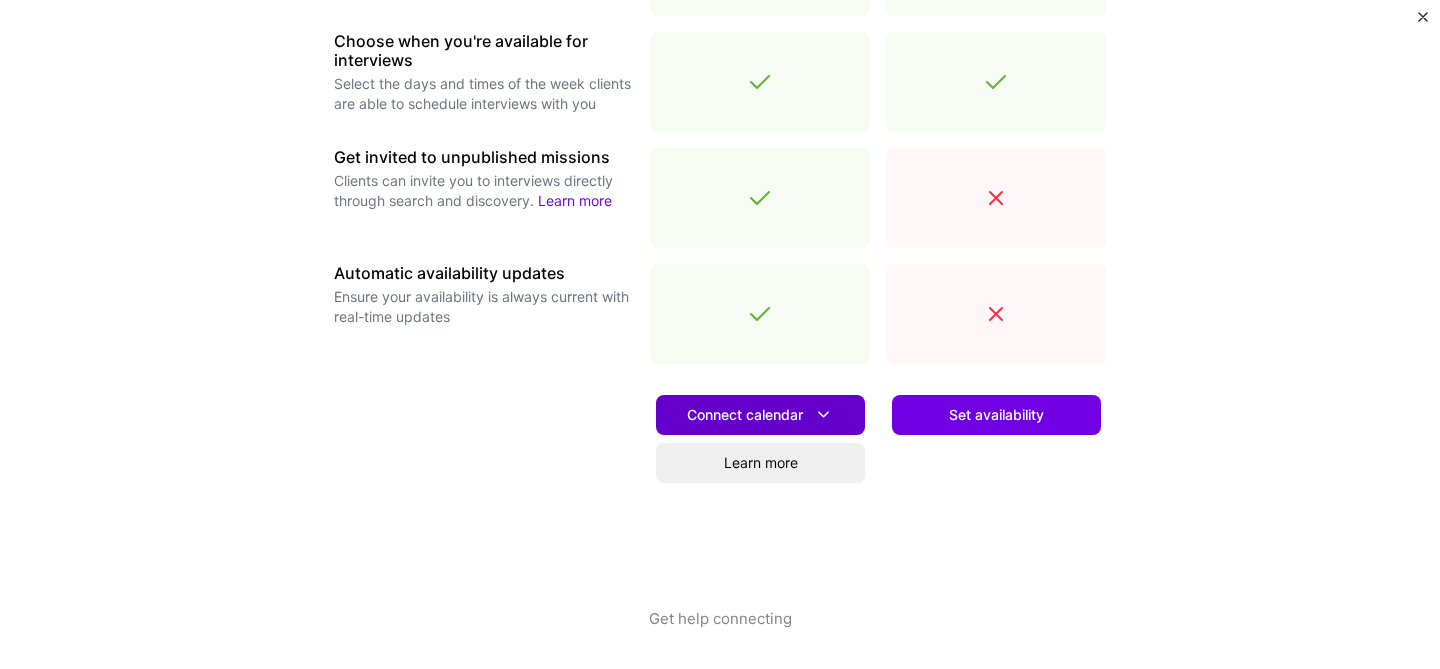 click at bounding box center [823, 414] 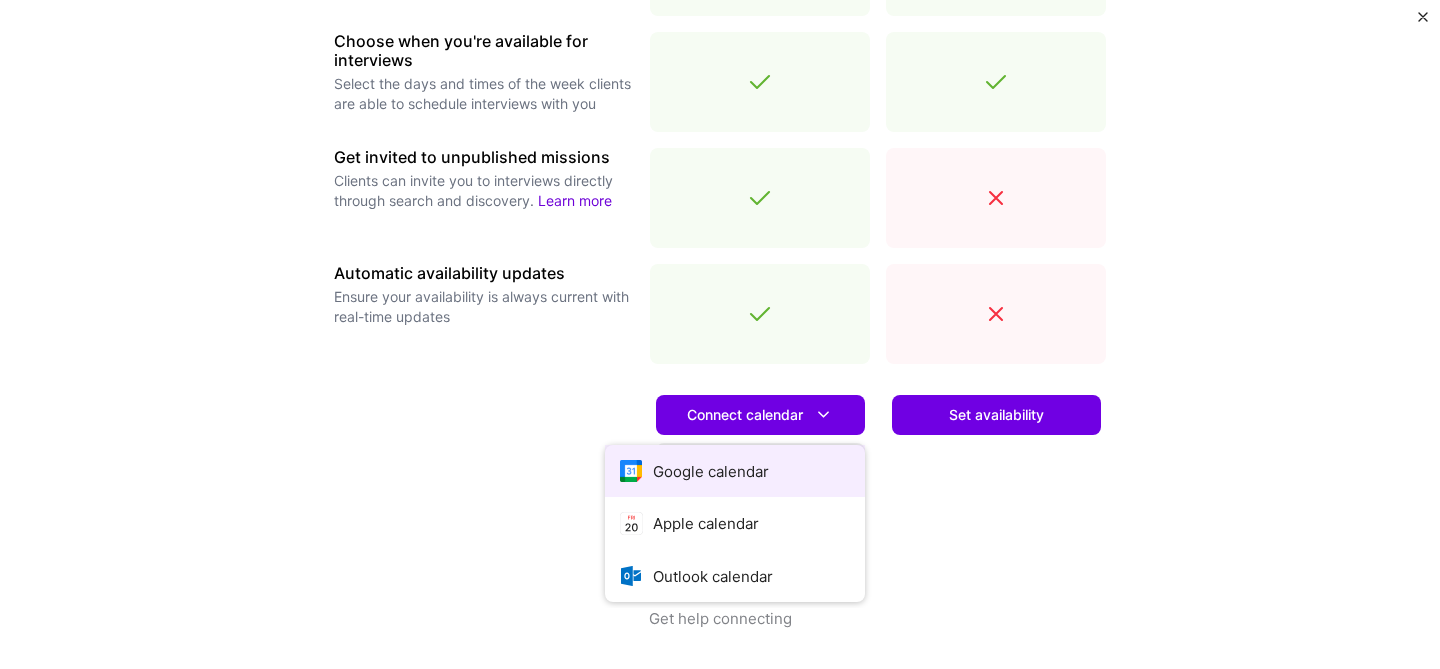 click on "Google calendar" at bounding box center (735, 471) 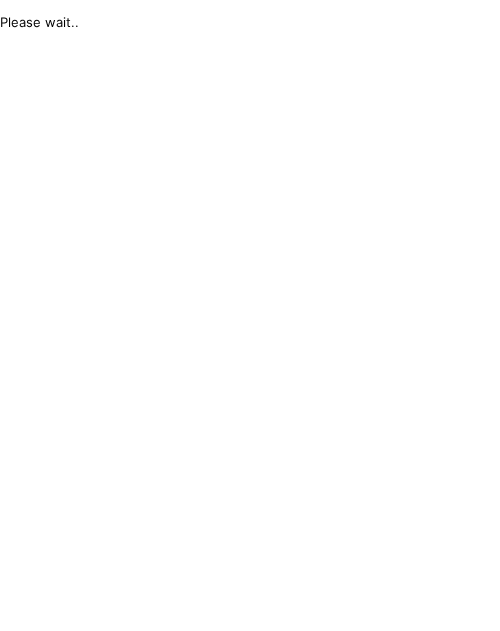 scroll, scrollTop: 0, scrollLeft: 0, axis: both 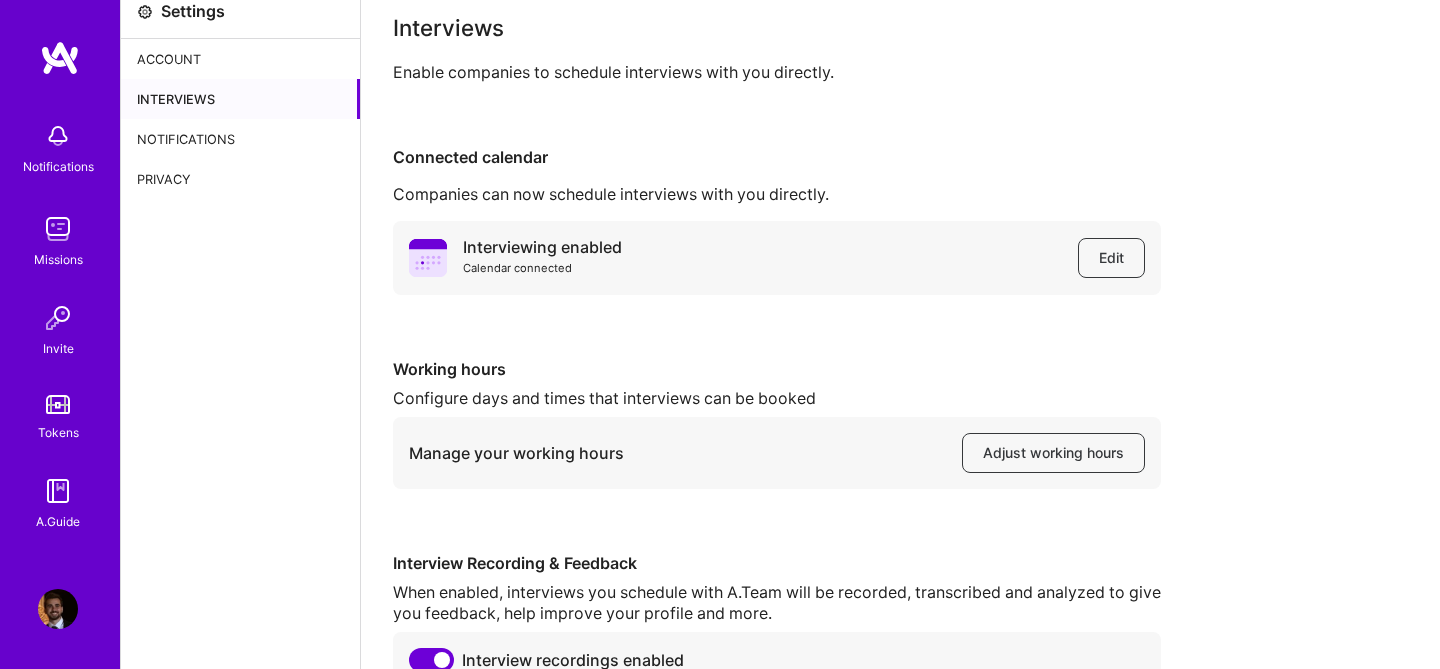 click at bounding box center [60, 58] 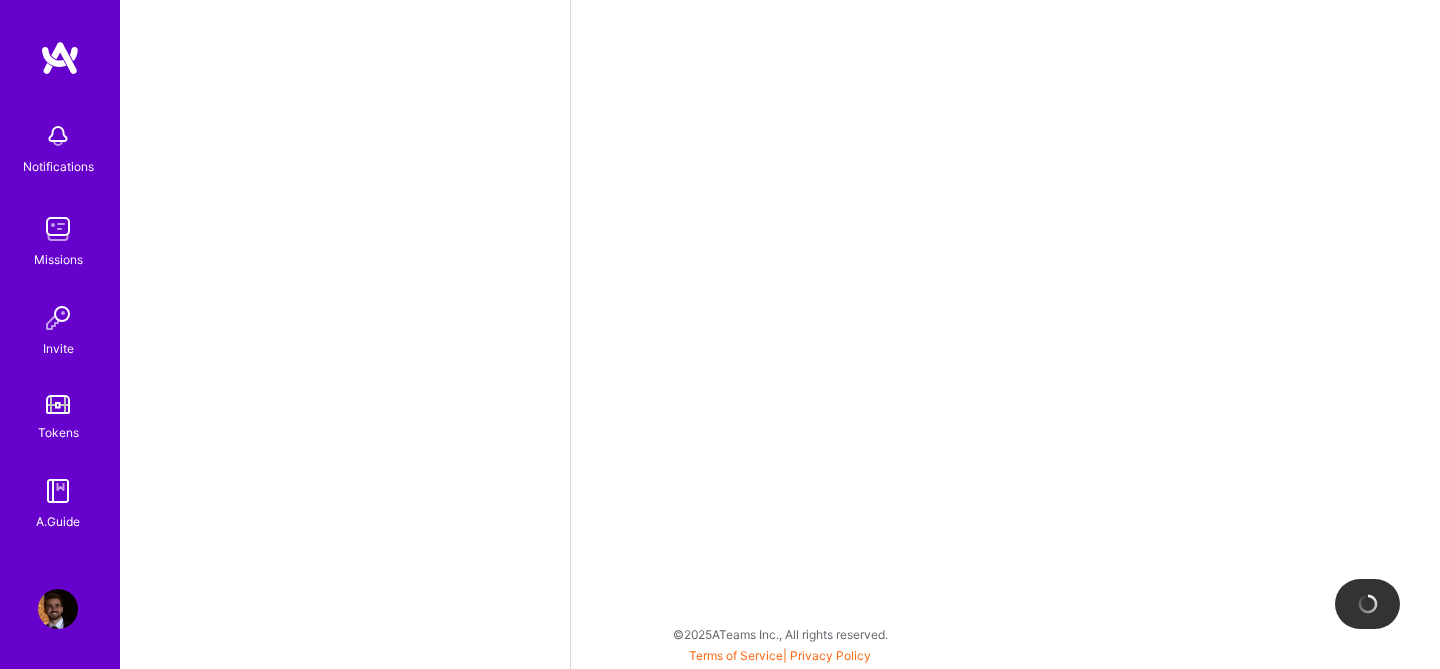 scroll, scrollTop: 0, scrollLeft: 0, axis: both 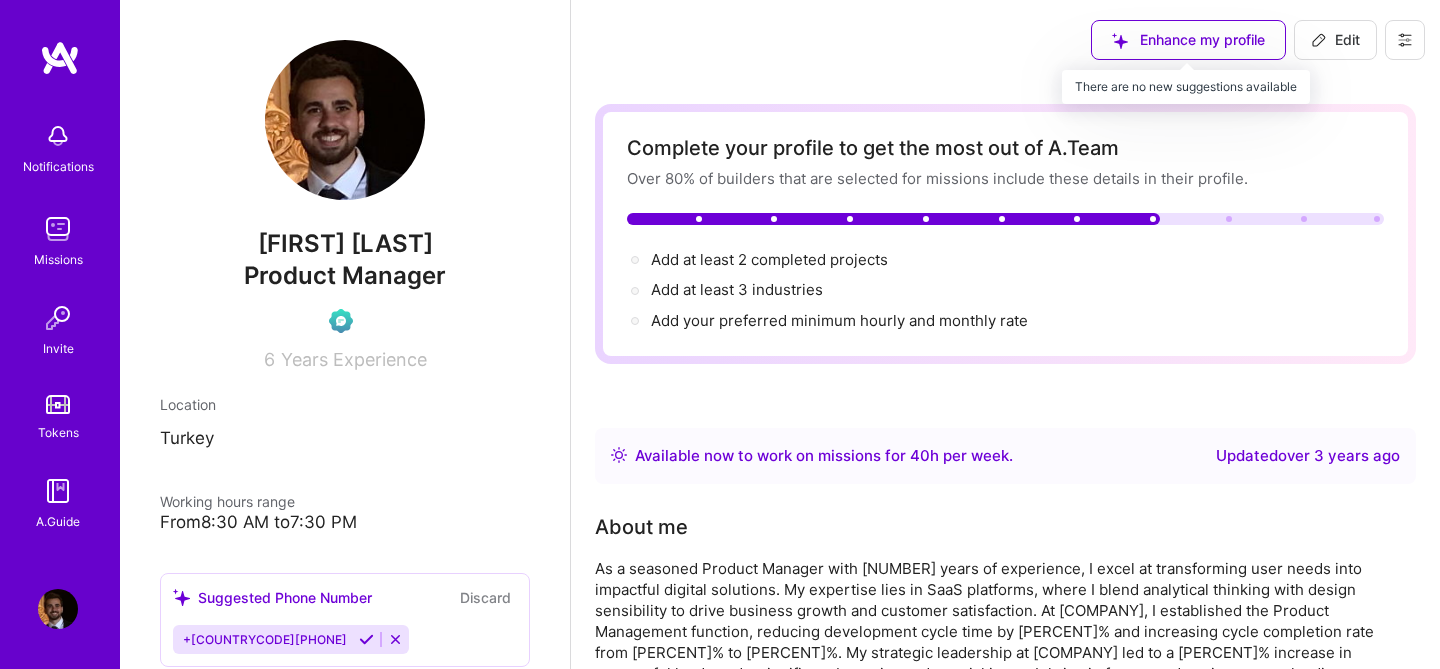 click on "Enhance my profile" at bounding box center (1188, 40) 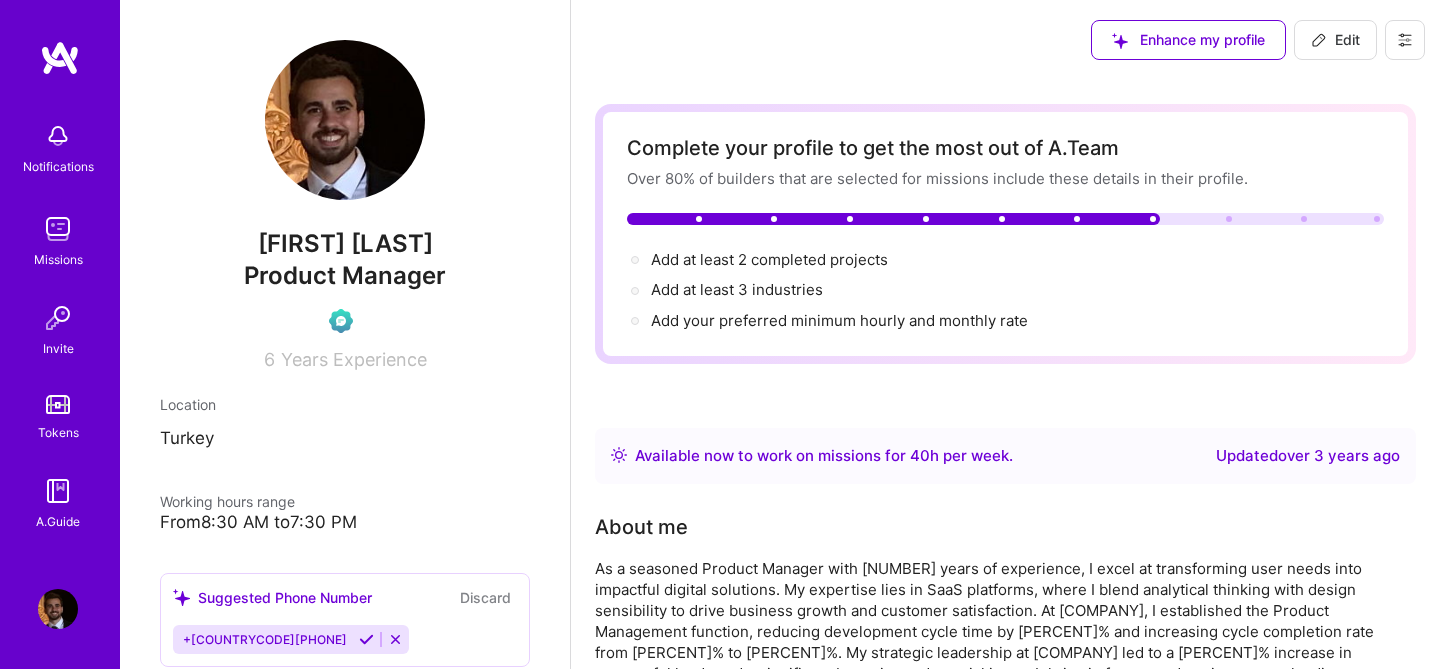 click at bounding box center (58, 318) 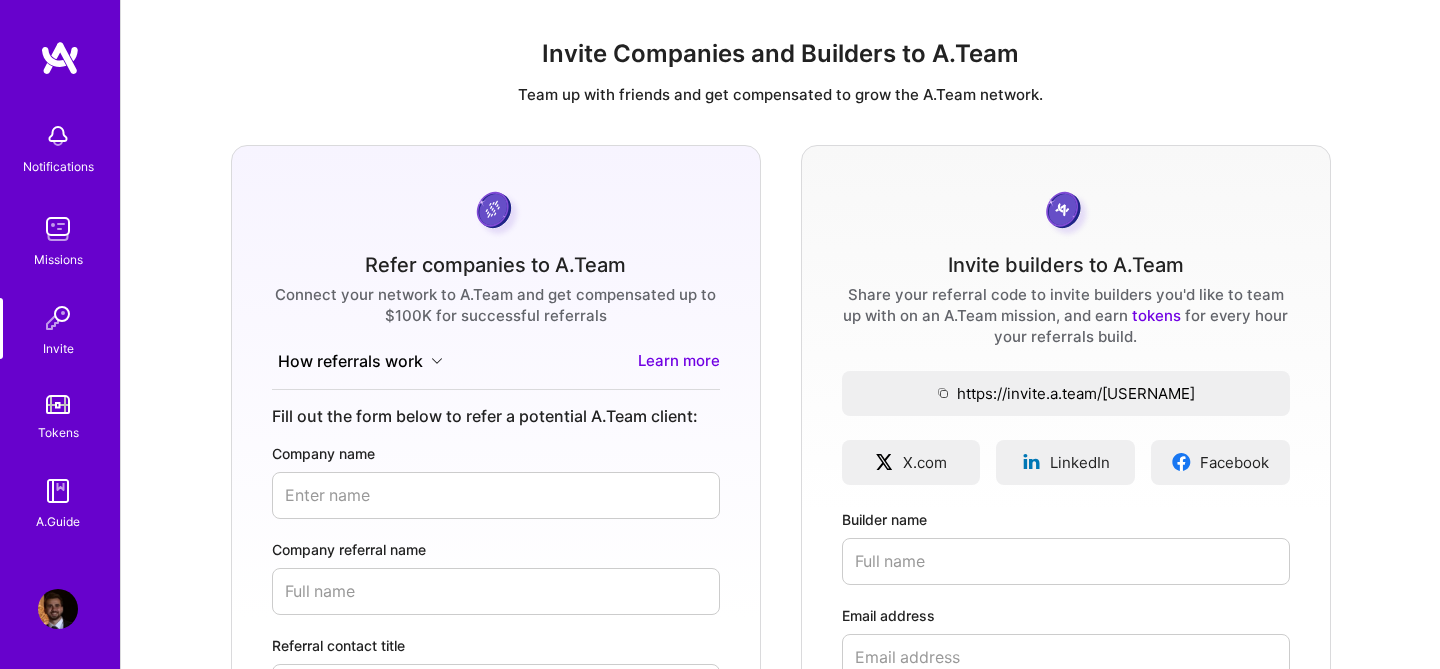click on "Notifications Missions Invite Tokens A.Guide Profile" at bounding box center (60, 334) 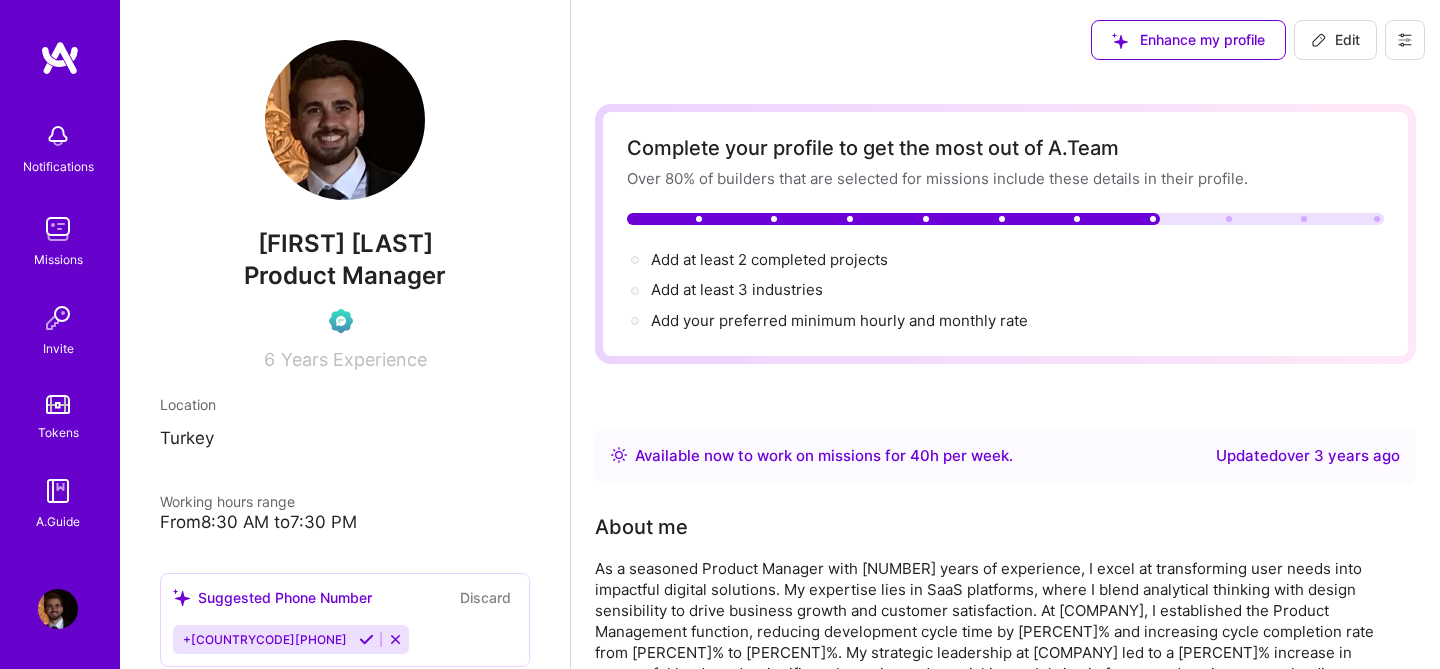 click at bounding box center [60, 58] 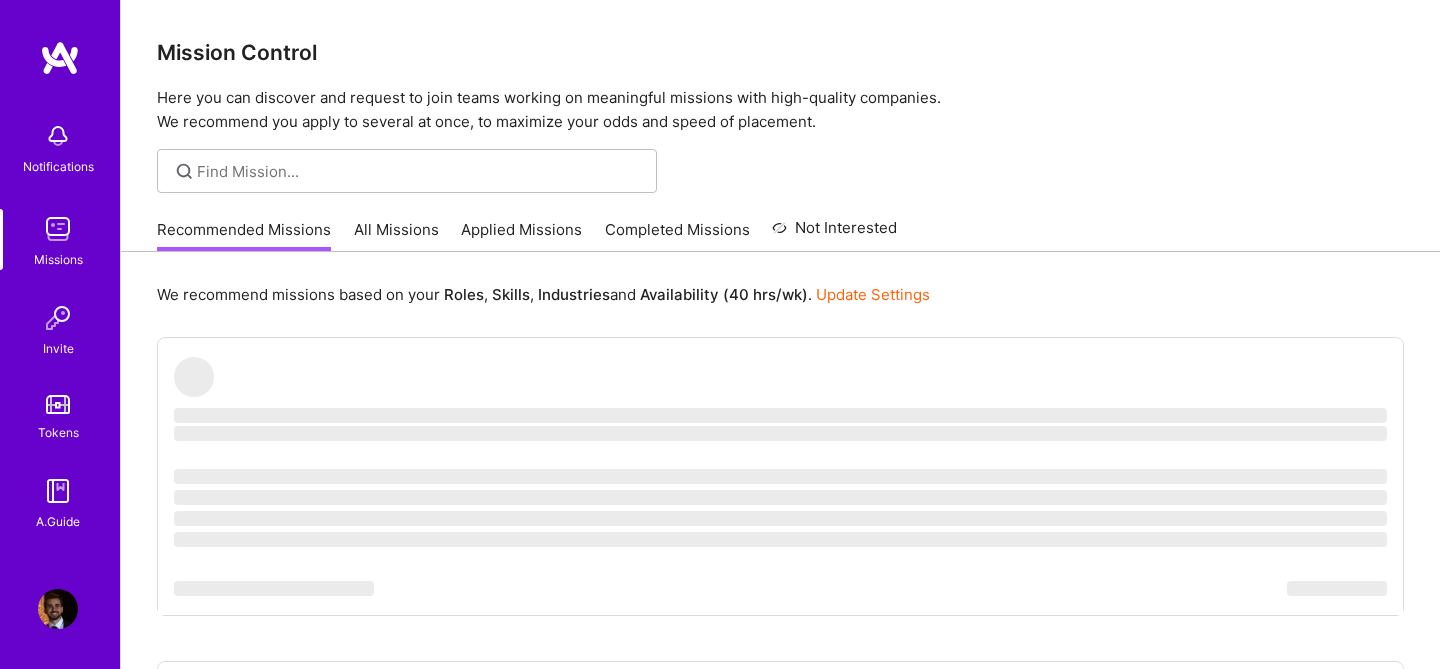 scroll, scrollTop: 0, scrollLeft: 0, axis: both 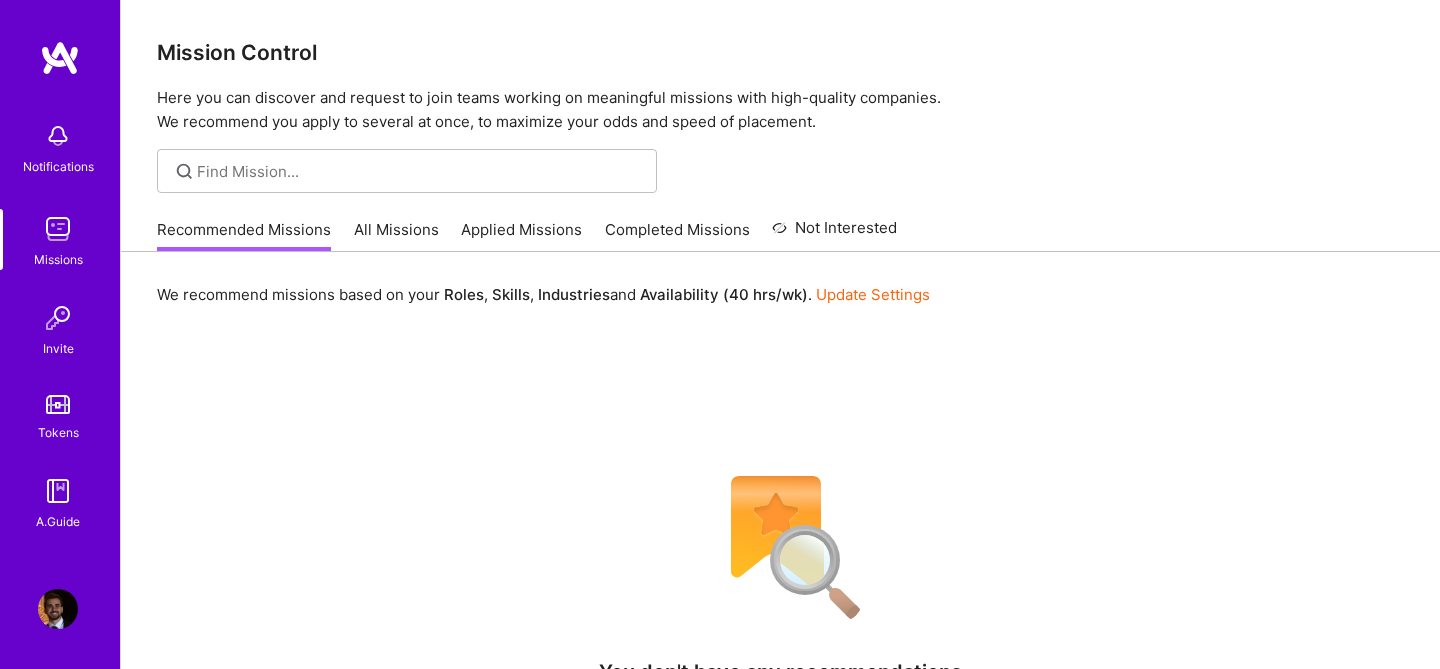 click on "All Missions" at bounding box center (396, 235) 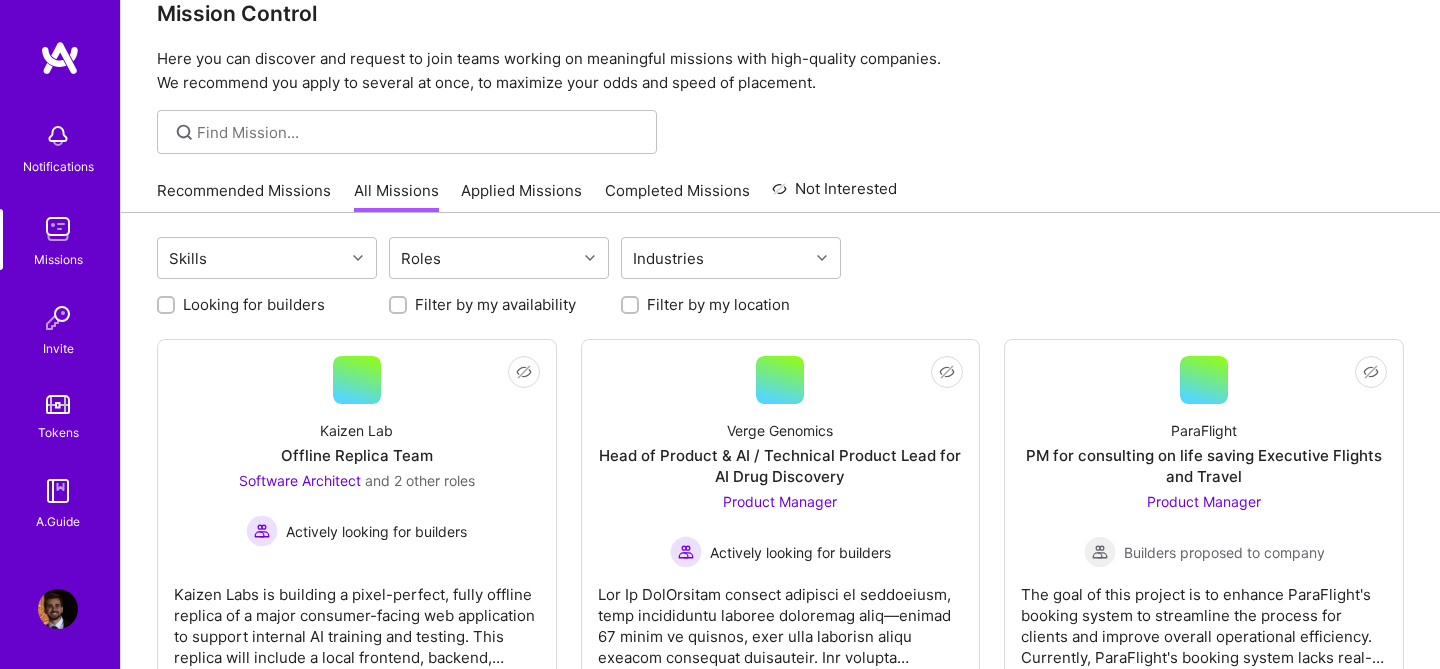 scroll, scrollTop: 51, scrollLeft: 0, axis: vertical 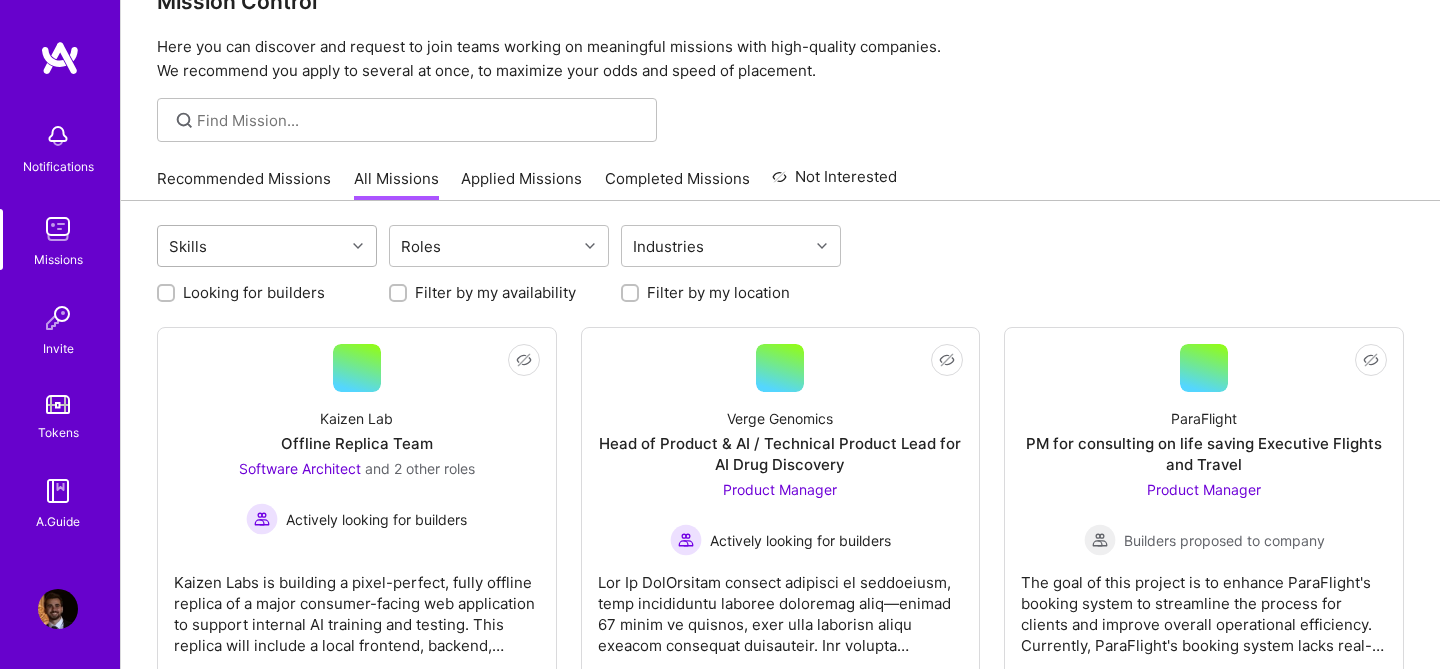 click on "Skills" at bounding box center (251, 246) 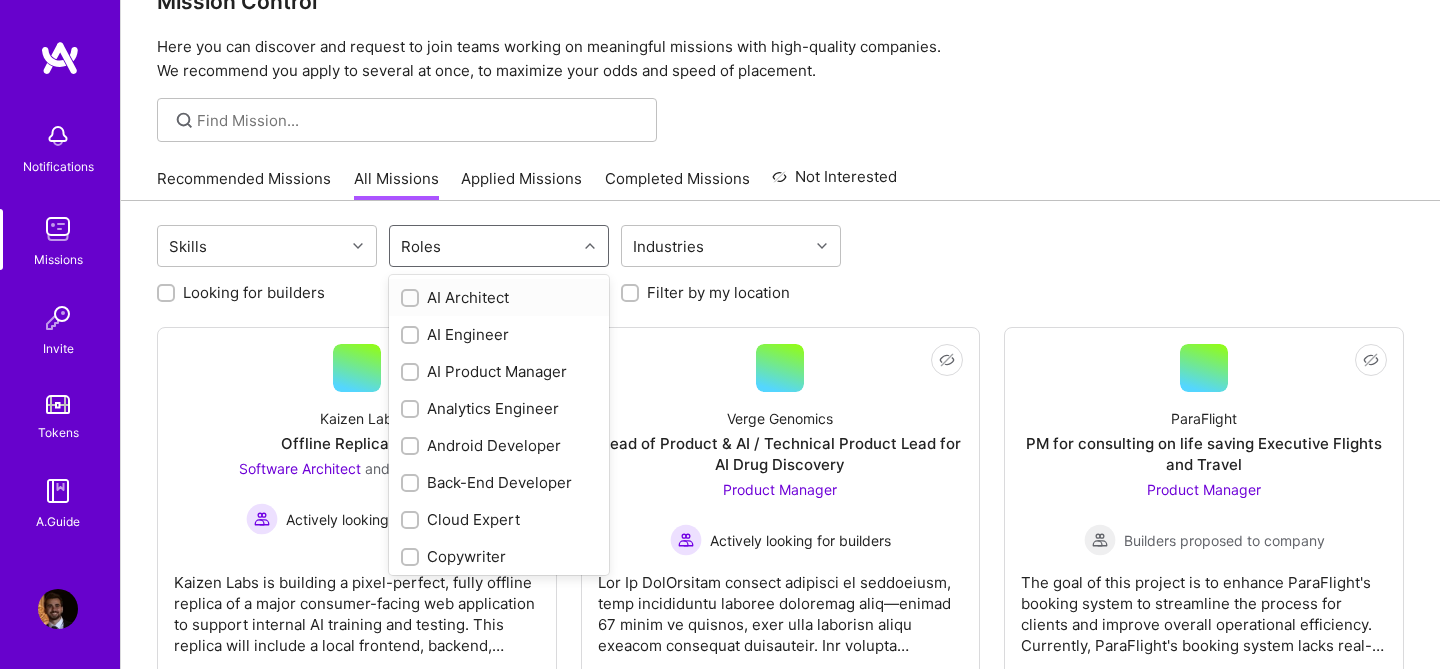 click on "Roles" at bounding box center [483, 246] 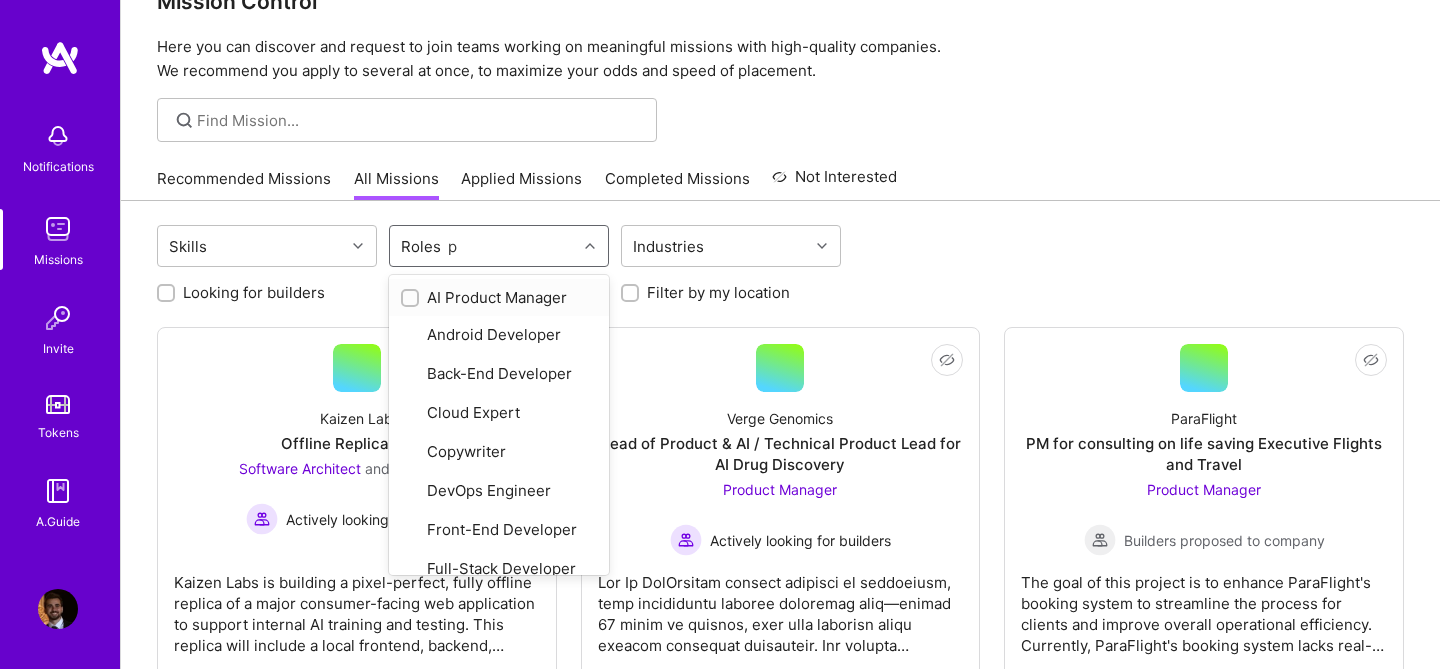 type on "pr" 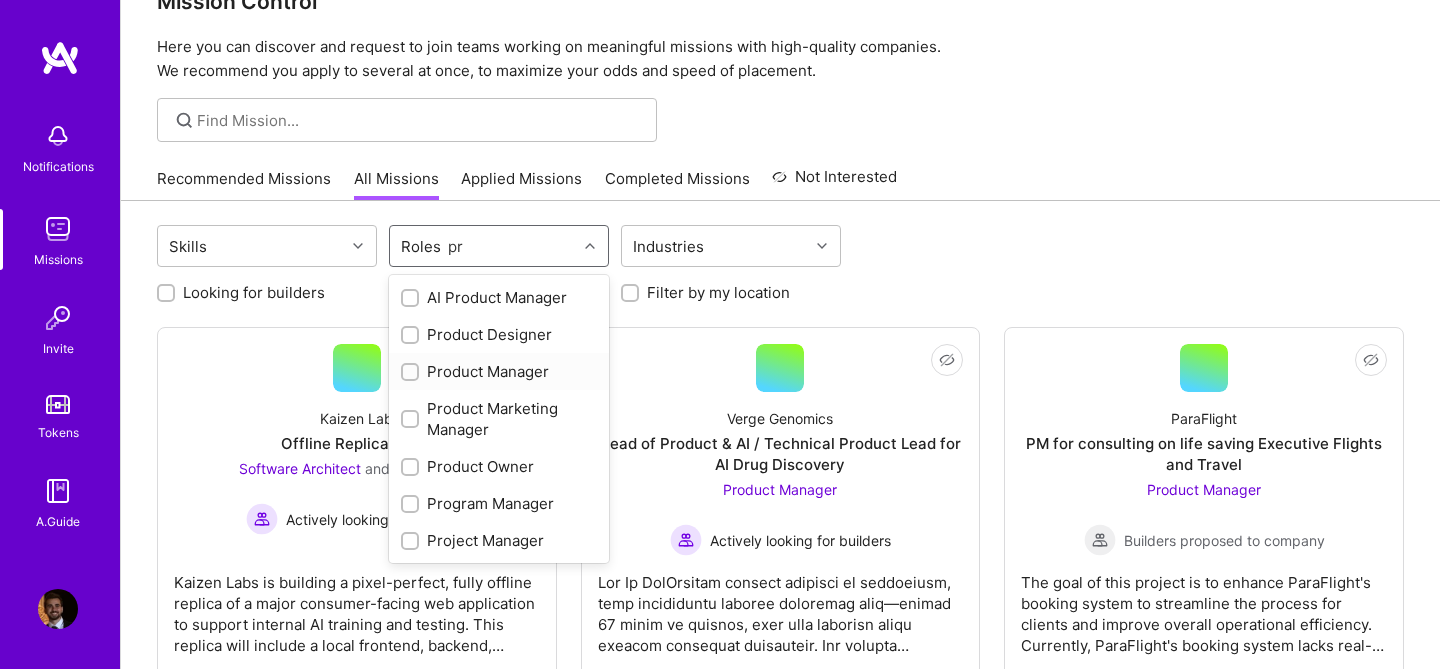 click on "Product Manager" at bounding box center [499, 371] 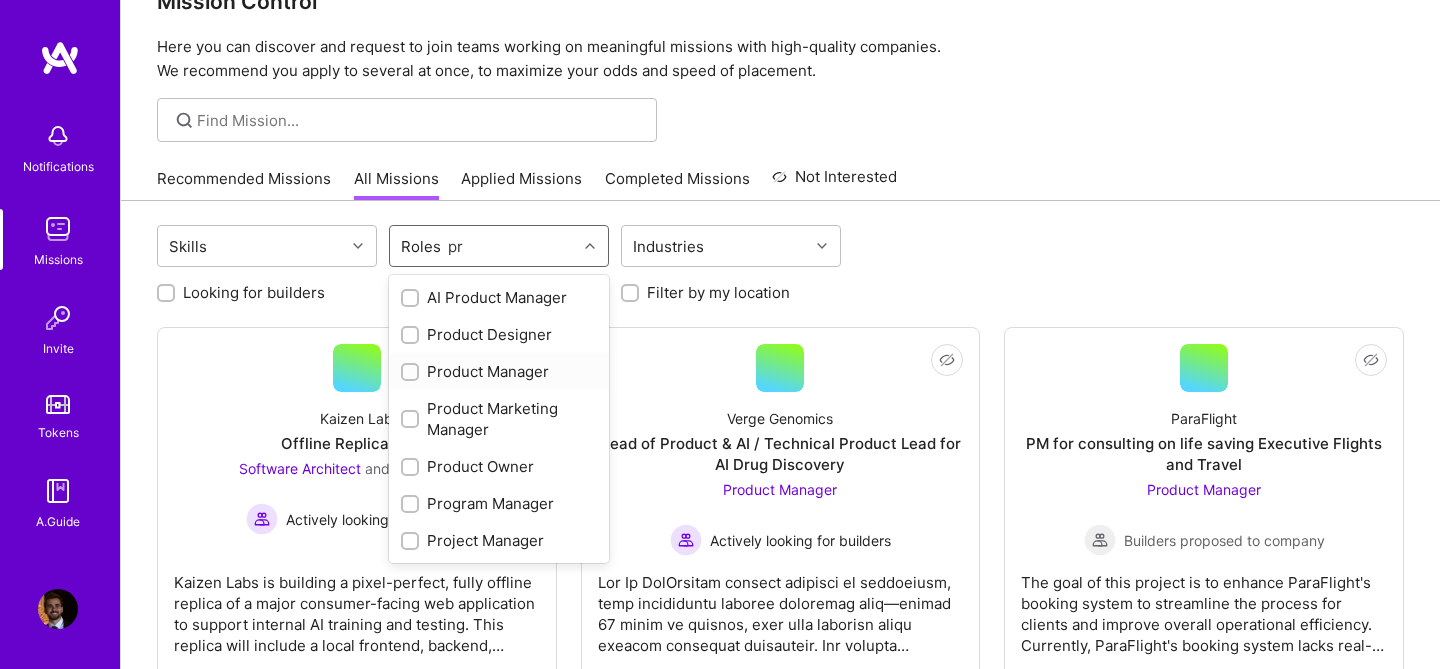 type 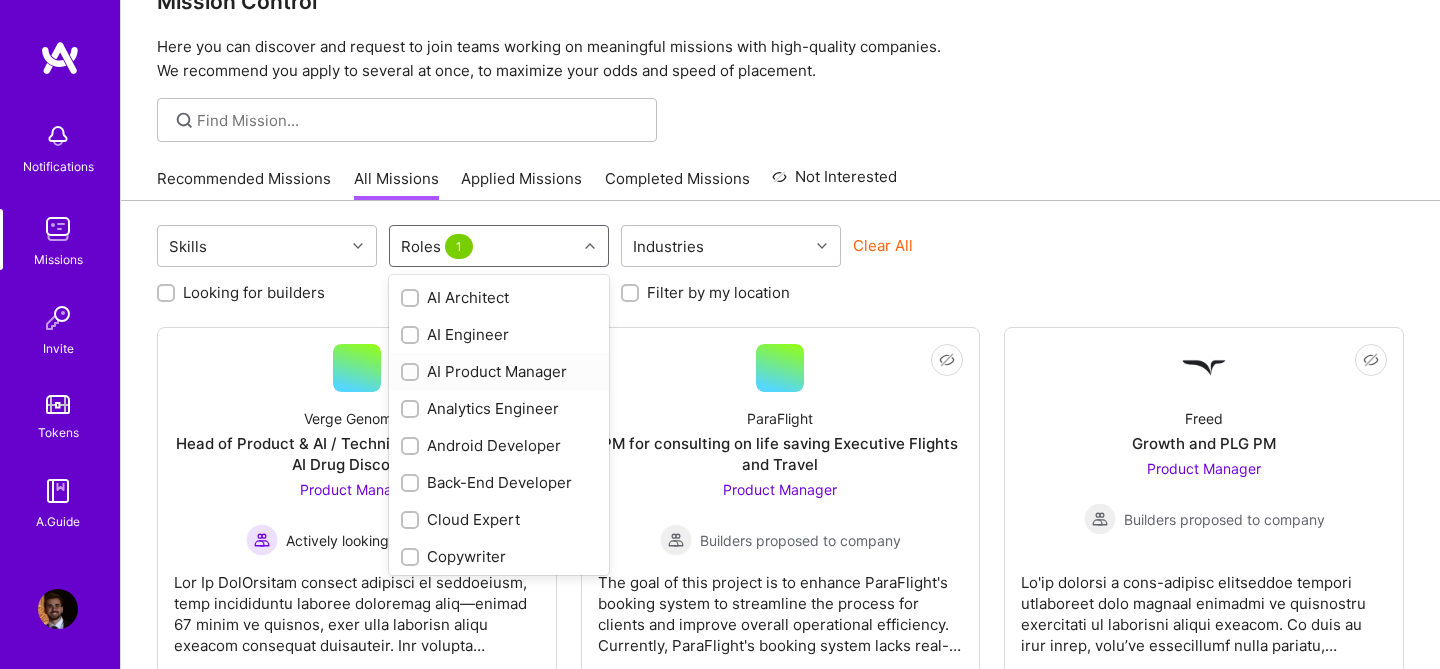 click on "AI Product Manager" at bounding box center (499, 371) 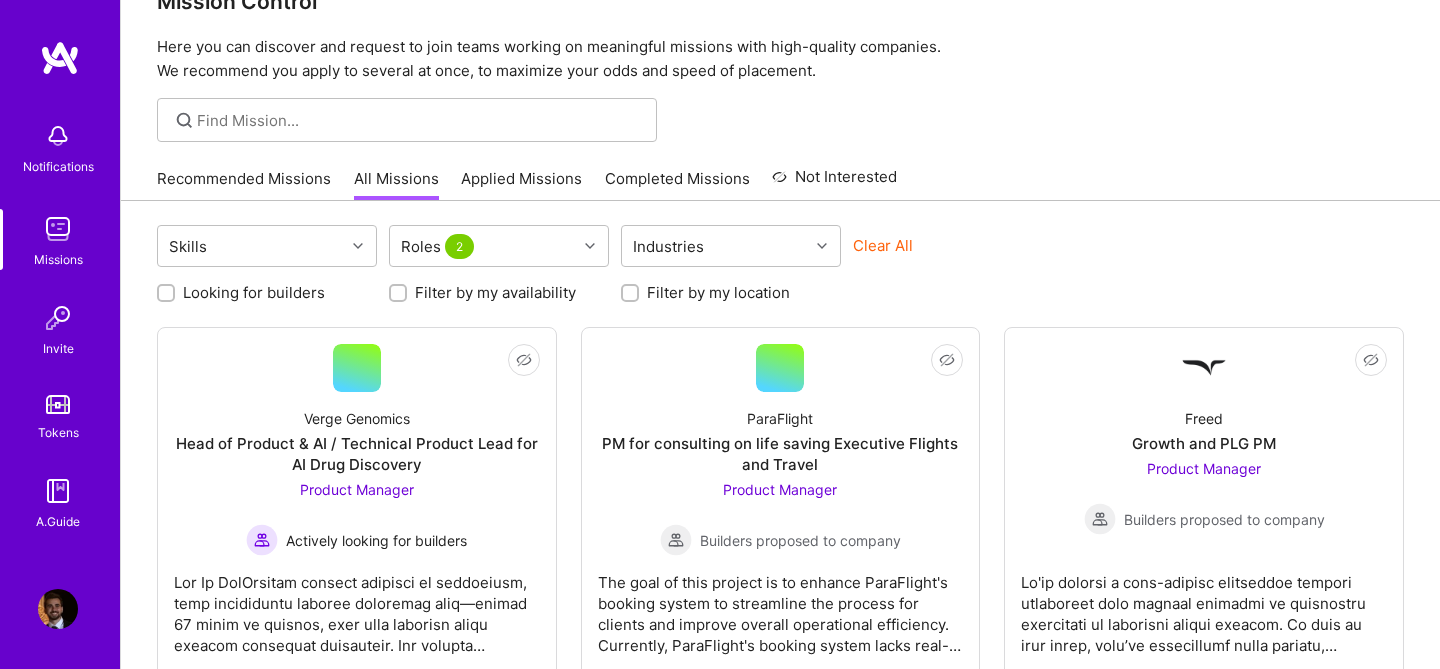 click on "Looking for builders Filter by my availability Filter by my location" at bounding box center (780, 287) 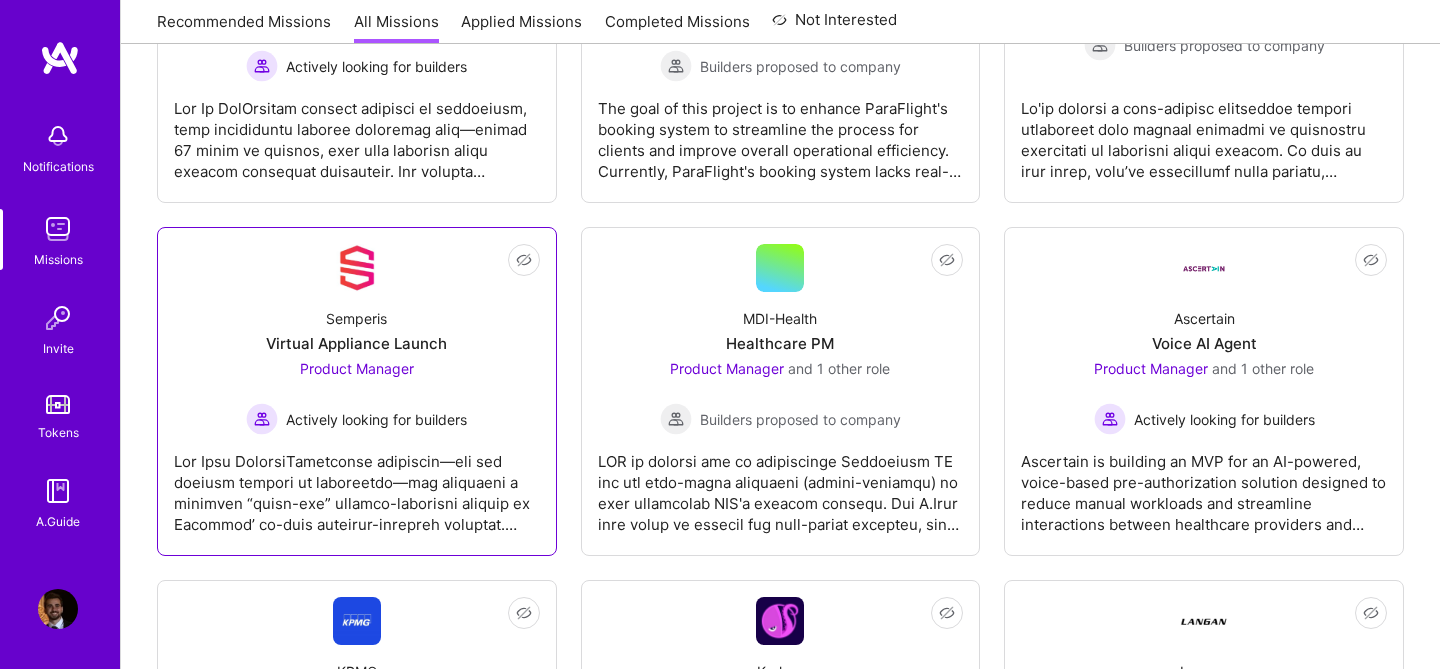 scroll, scrollTop: 303, scrollLeft: 0, axis: vertical 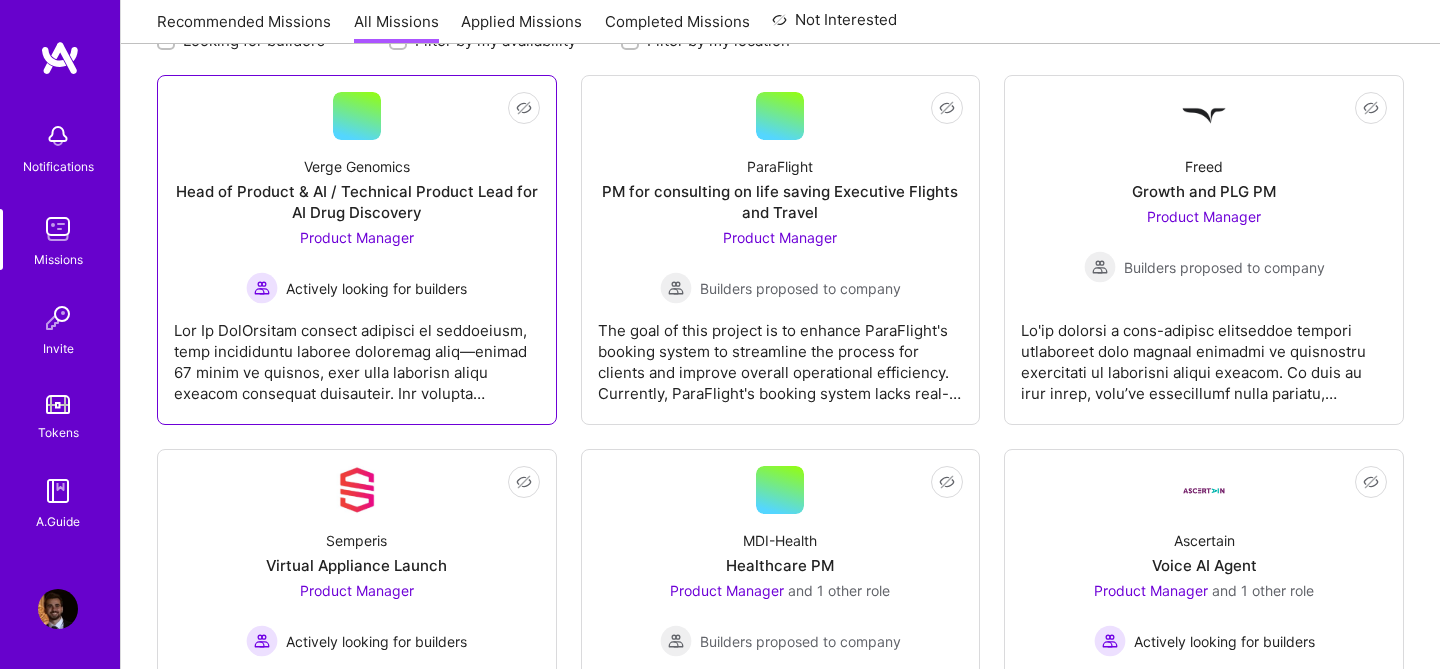 click on "Actively looking for builders" at bounding box center [376, 288] 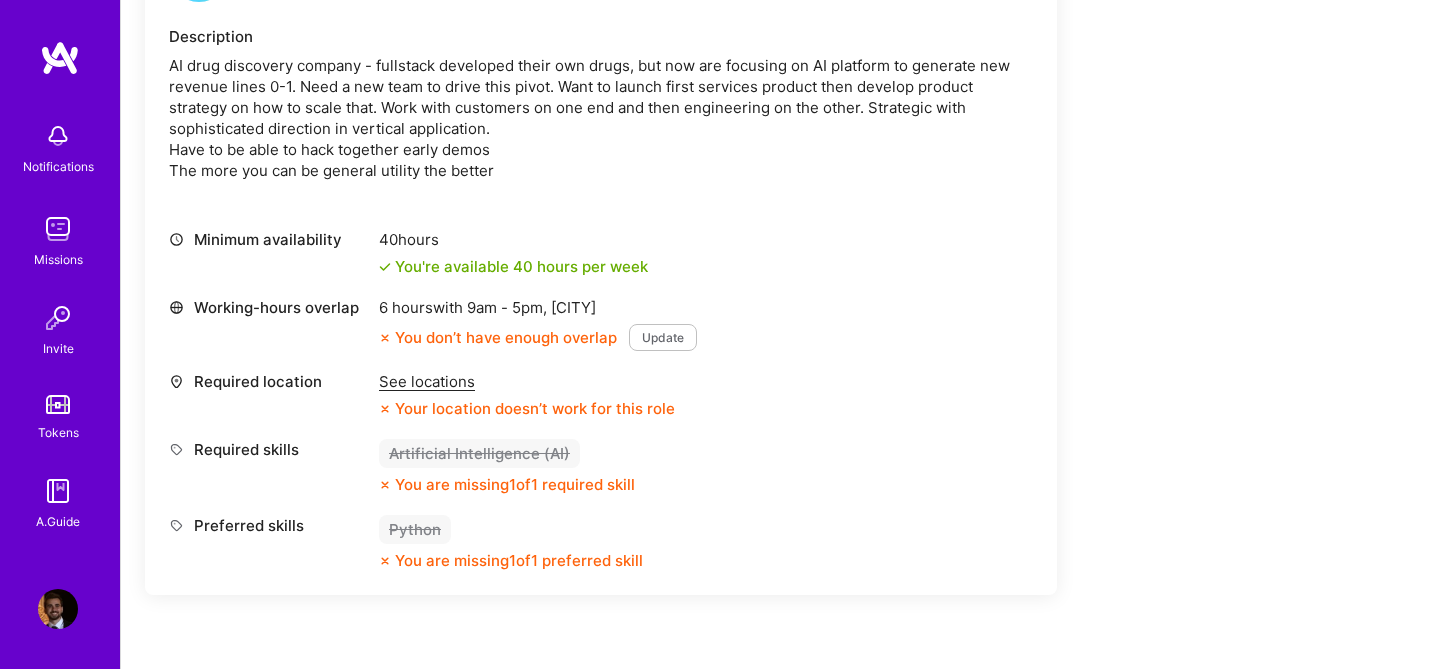scroll, scrollTop: 588, scrollLeft: 0, axis: vertical 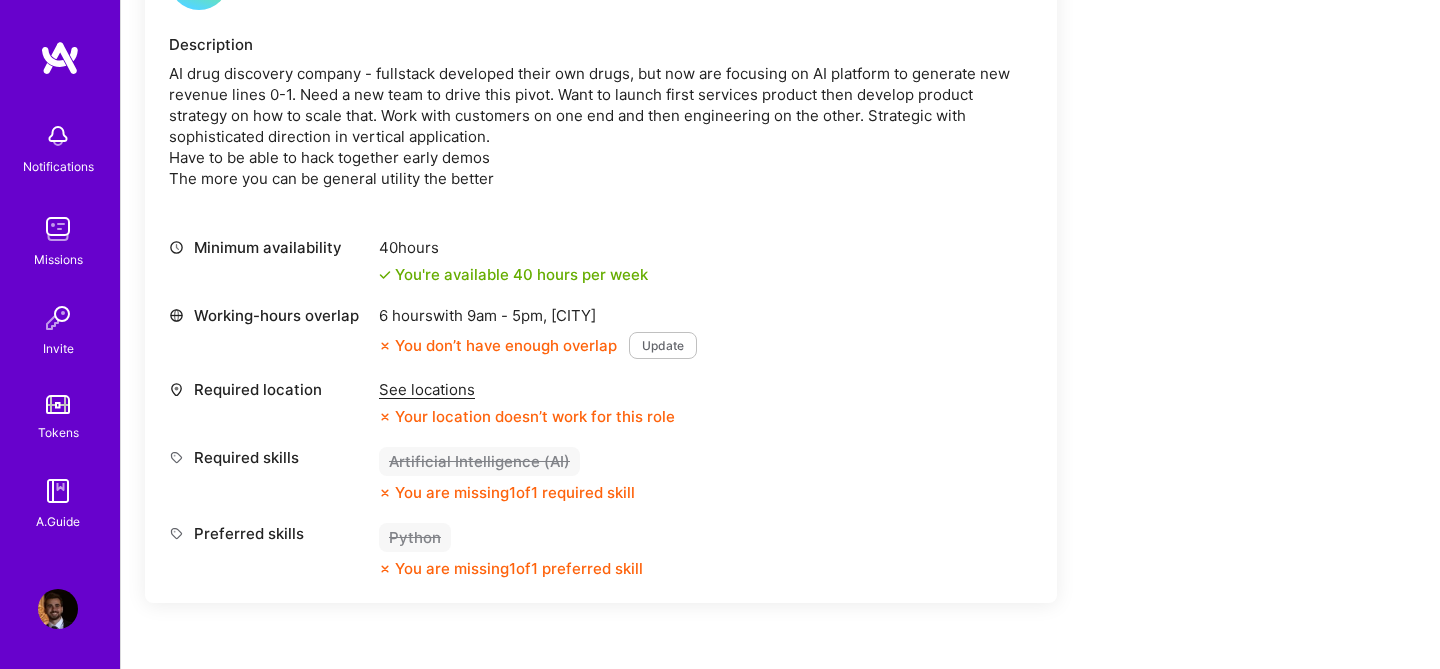 click on "Update" at bounding box center (663, 345) 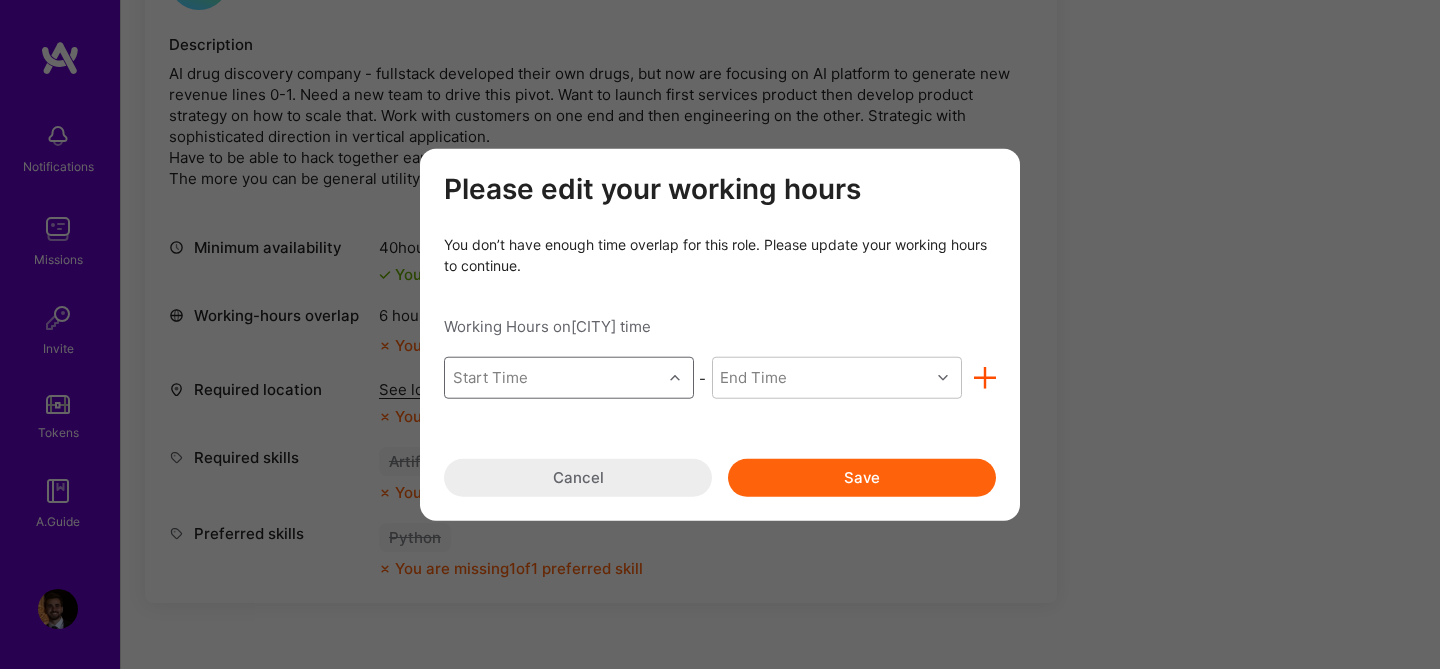 click on "Start Time" at bounding box center [553, 378] 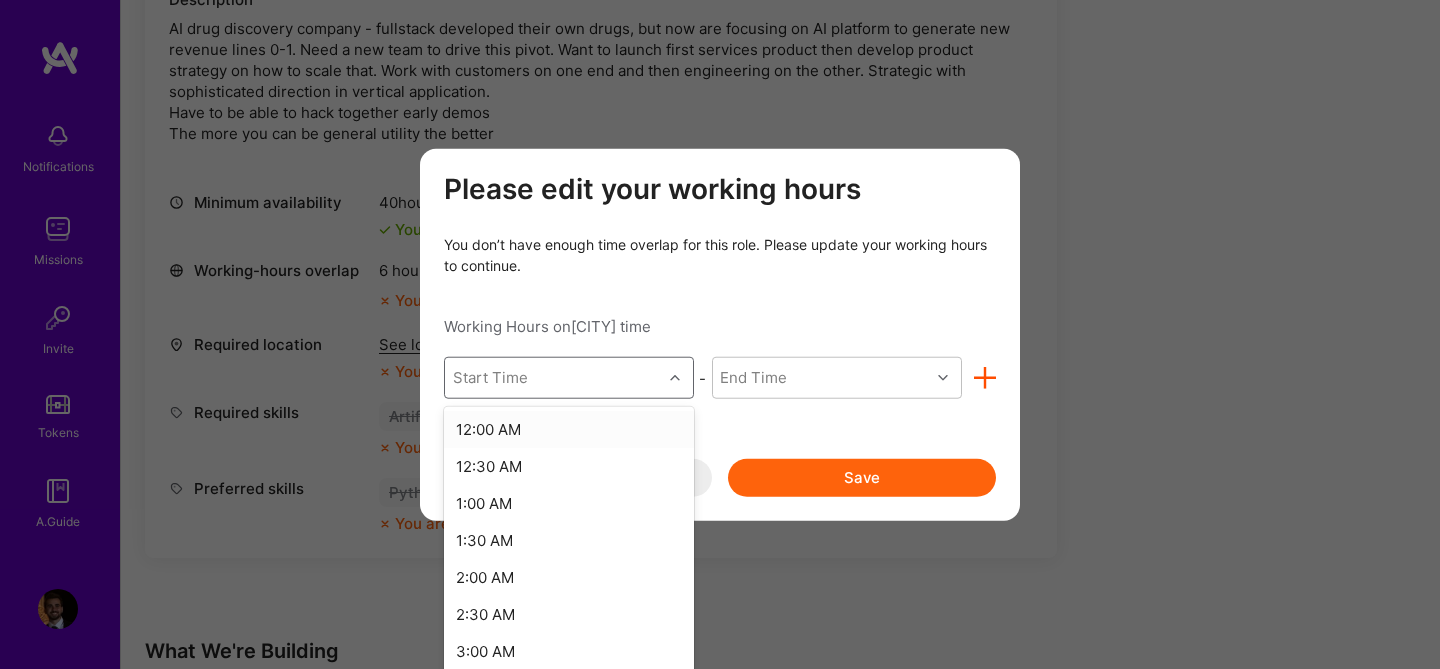 scroll, scrollTop: 634, scrollLeft: 0, axis: vertical 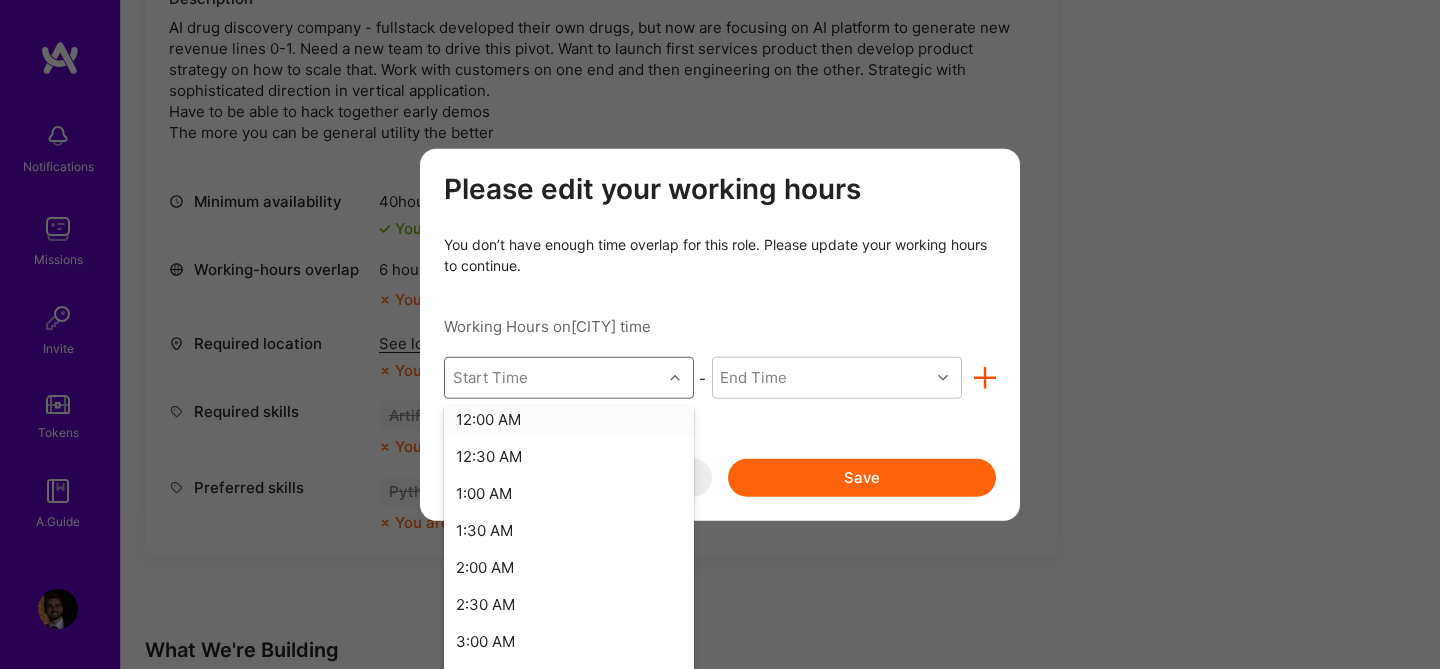 click on "12:00 AM" at bounding box center [569, 419] 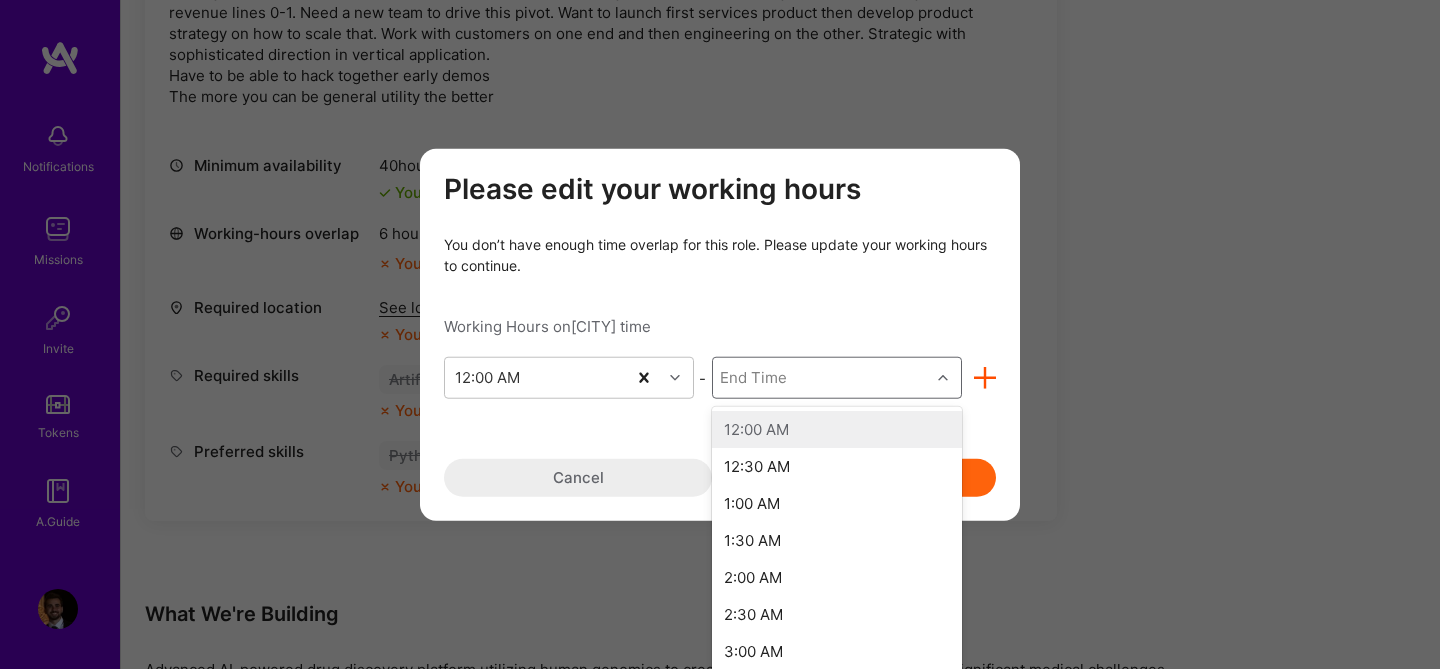click on "End Time" at bounding box center (753, 377) 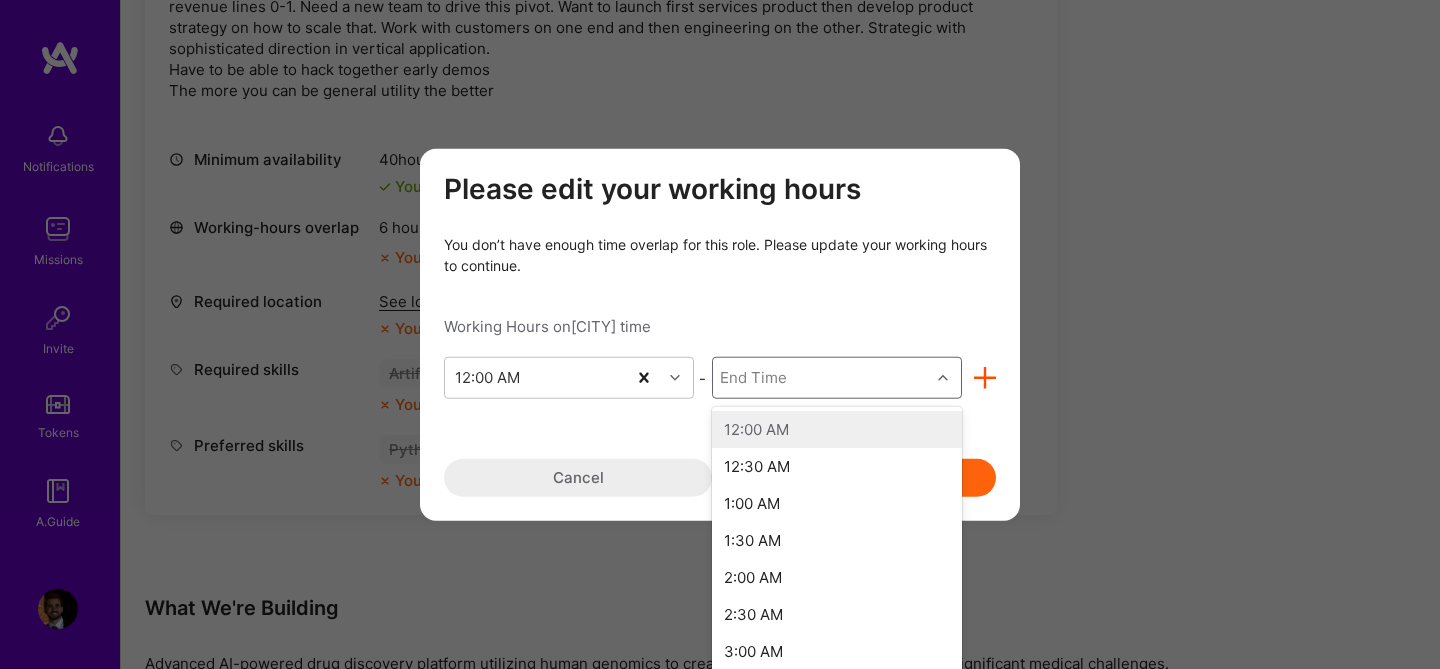 scroll, scrollTop: 680, scrollLeft: 0, axis: vertical 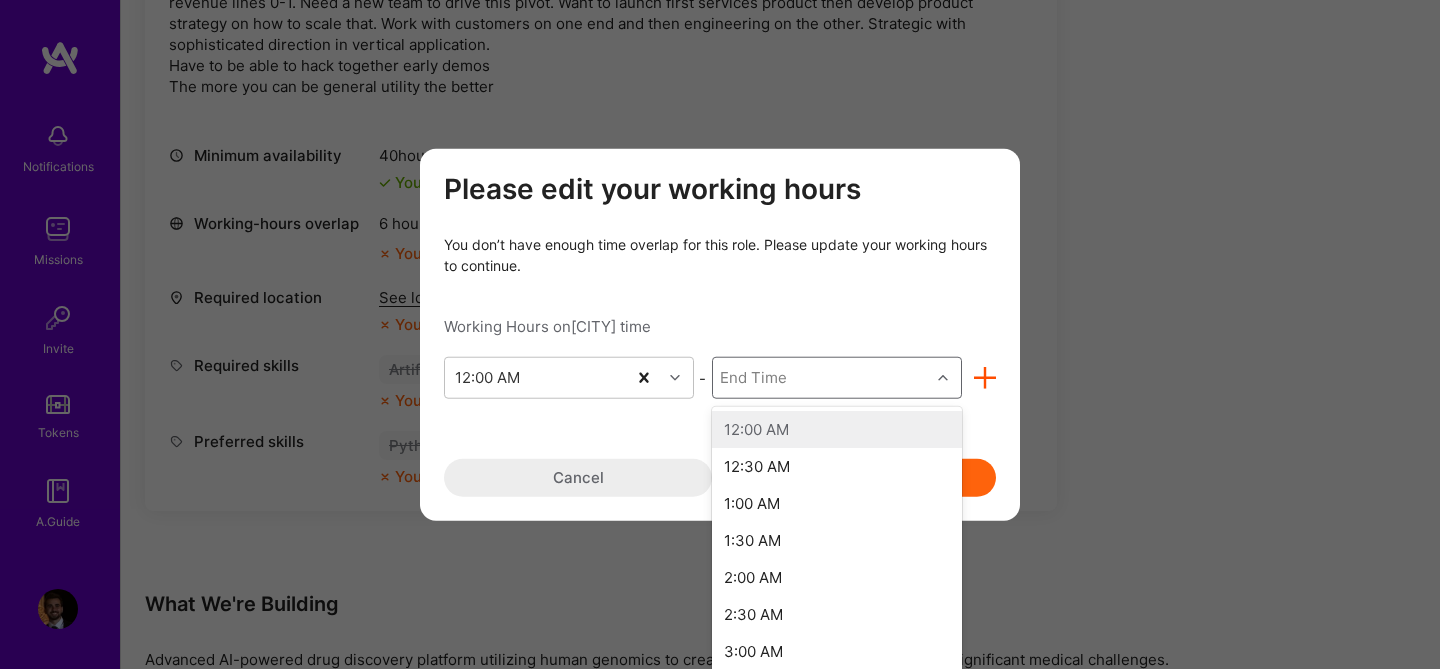click on "12:00 AM" at bounding box center [837, 429] 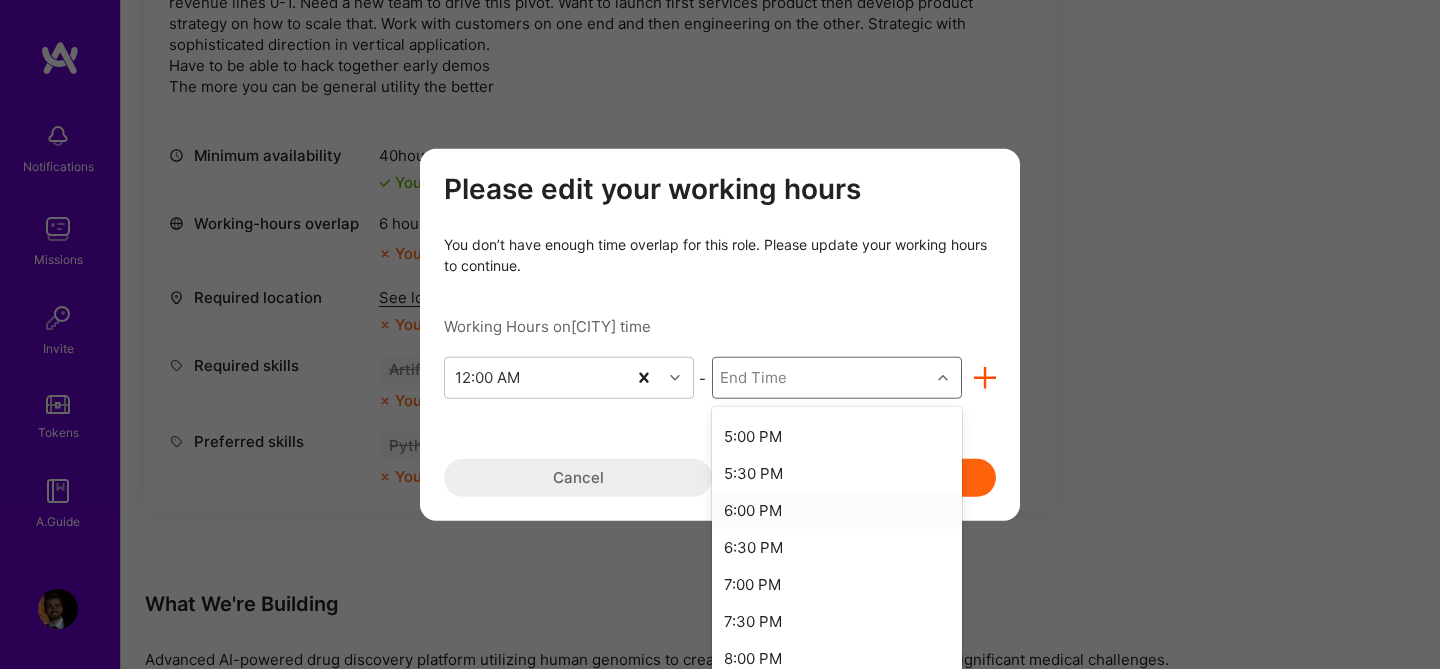 scroll, scrollTop: 1484, scrollLeft: 0, axis: vertical 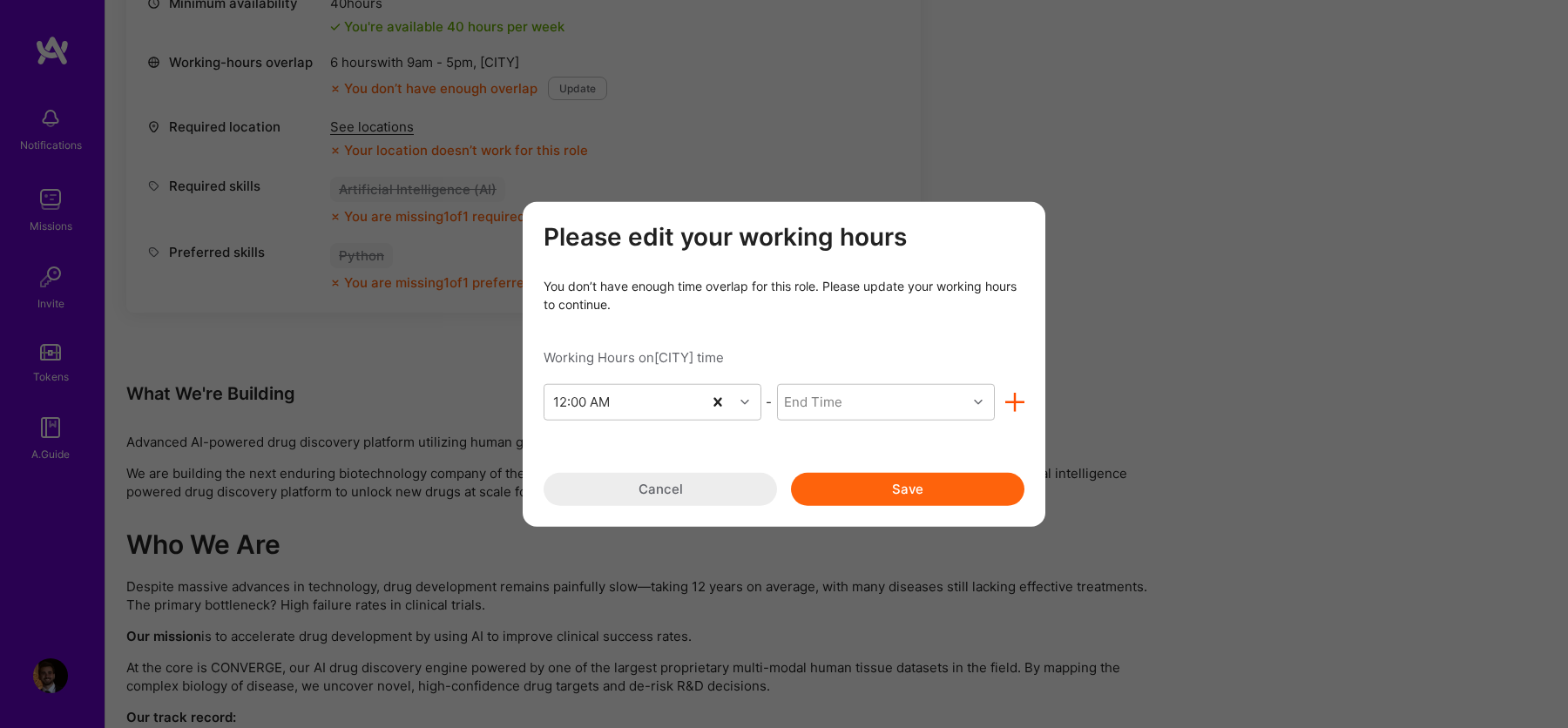 click on "Please edit your working hours You don’t have enough time overlap for this role. Please update your working hours to continue. Working Hours on  Istanbul   time 12:00 AM  -  End Time Cancel Save" at bounding box center (784, 364) 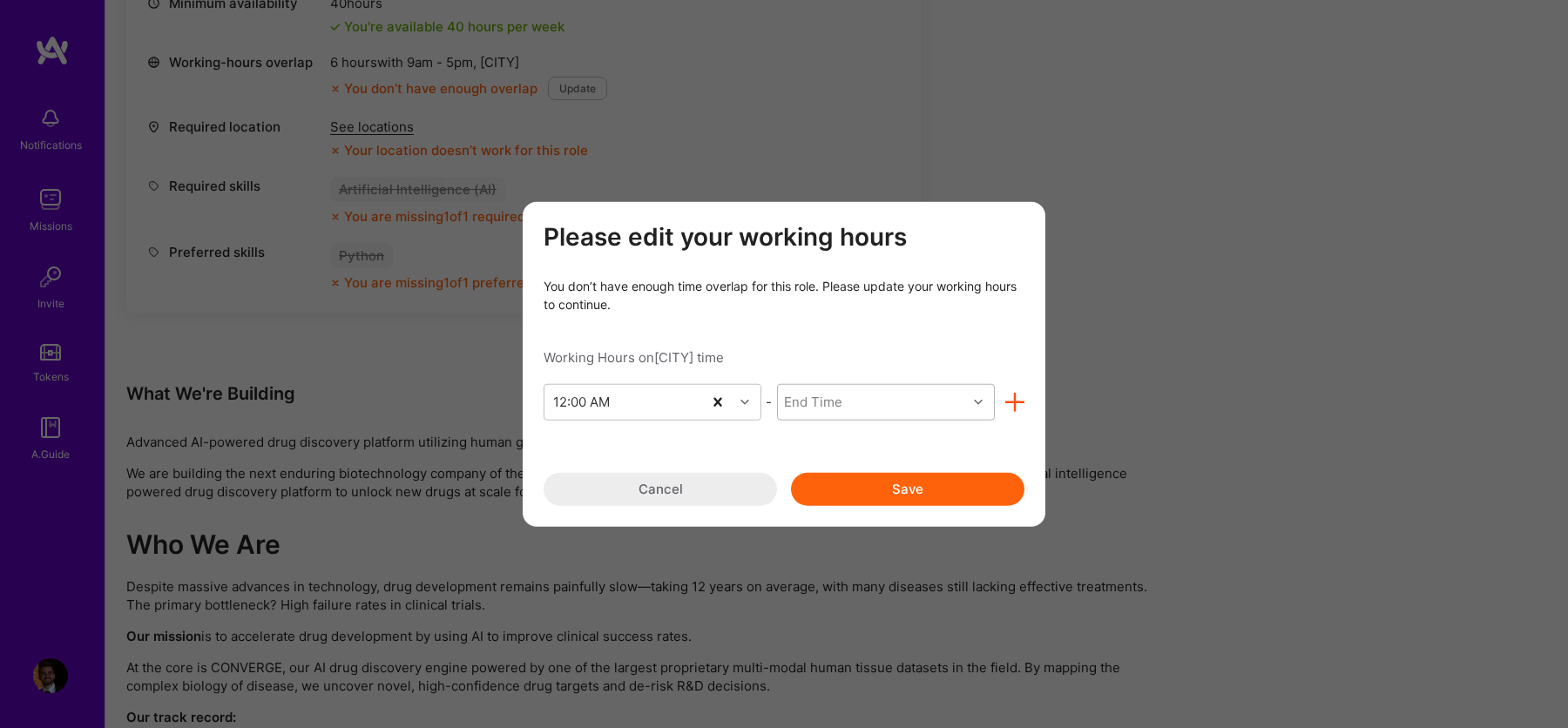 click on "End Time" at bounding box center [813, 401] 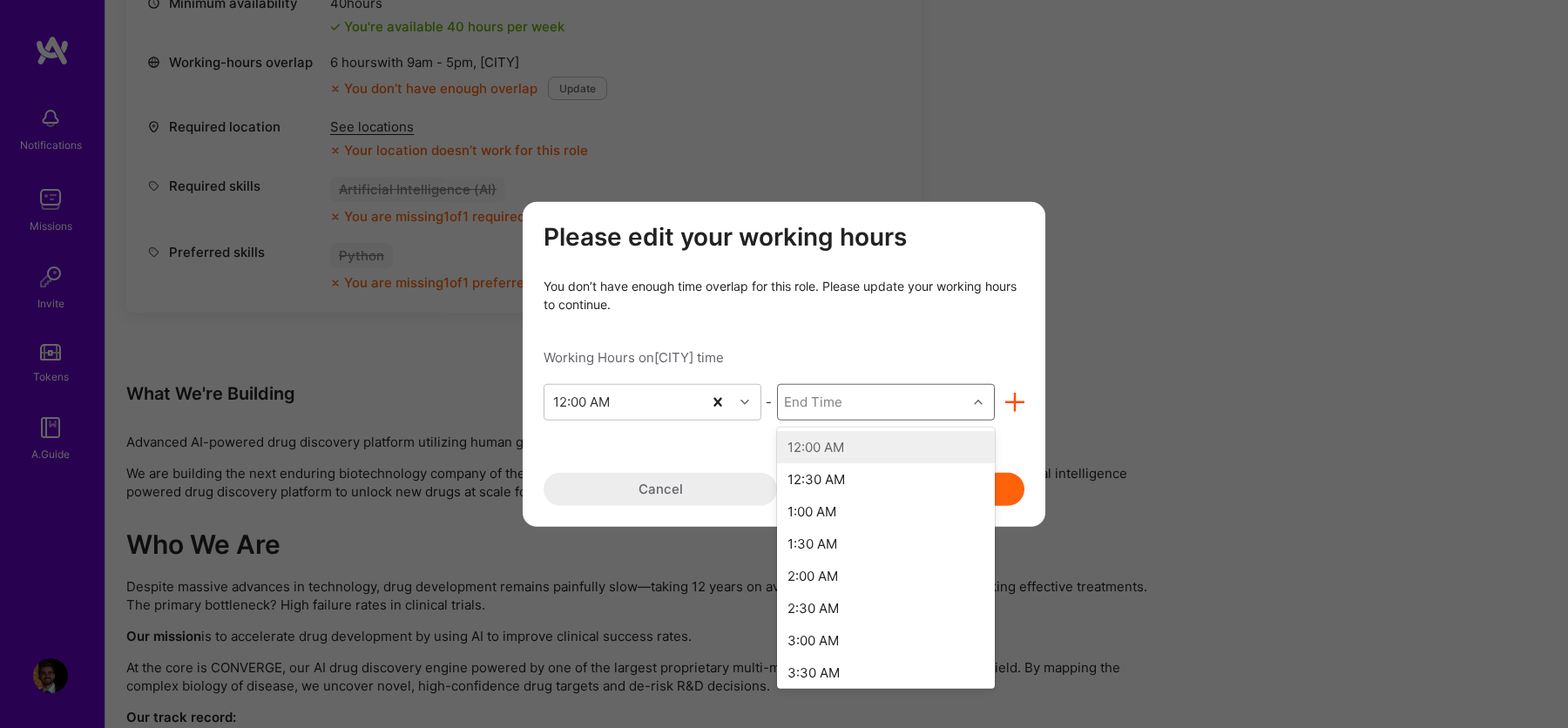 click on "12:00 AM" at bounding box center [886, 446] 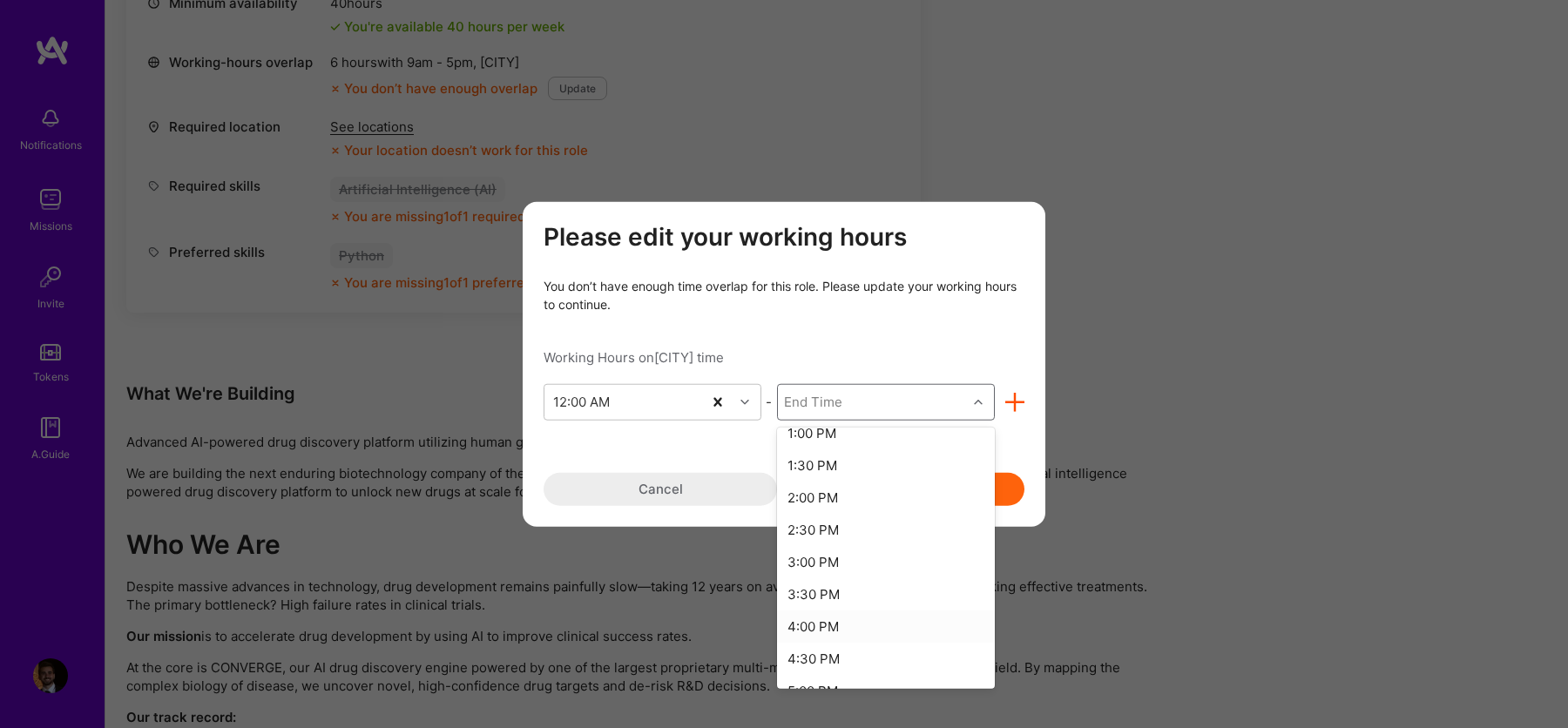 scroll, scrollTop: 1291, scrollLeft: 0, axis: vertical 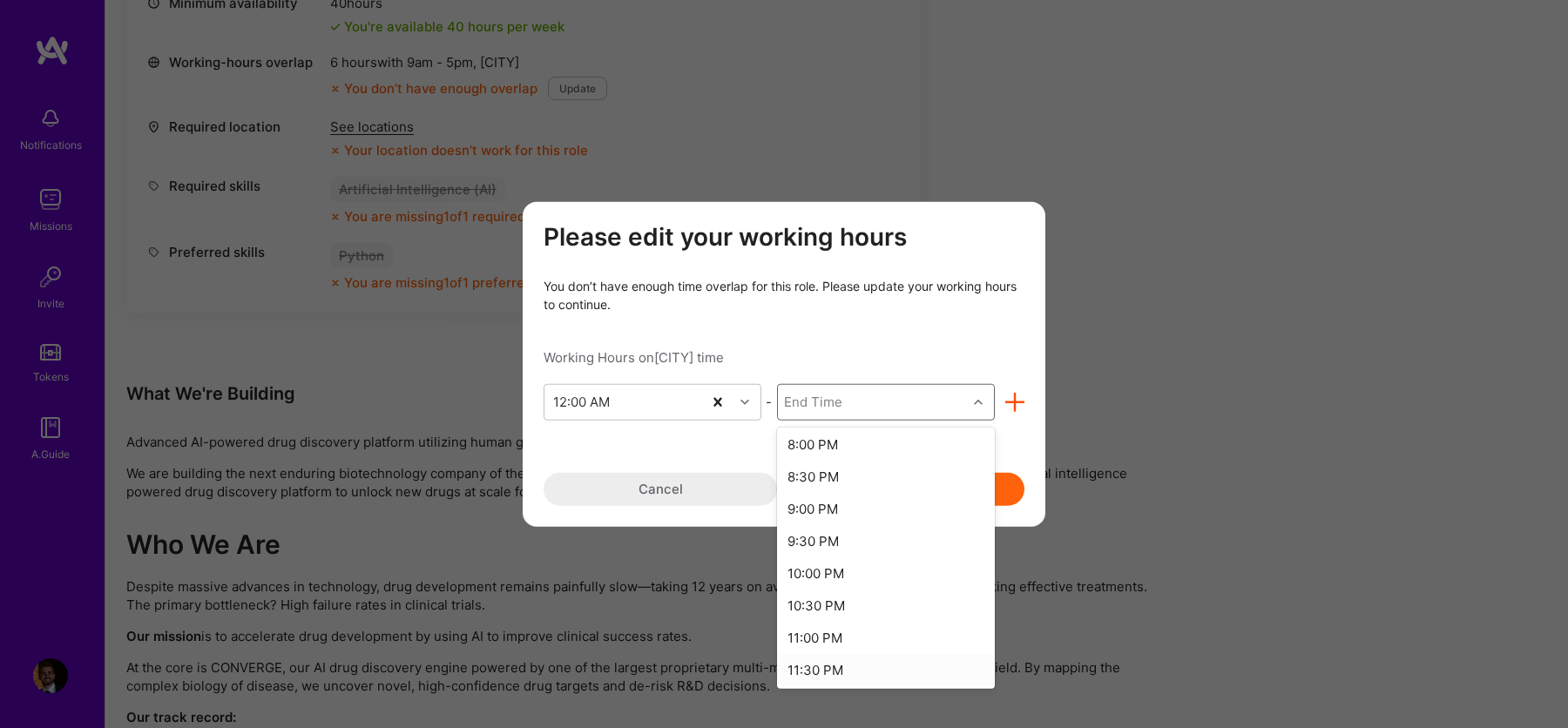click on "11:30 PM" at bounding box center [886, 669] 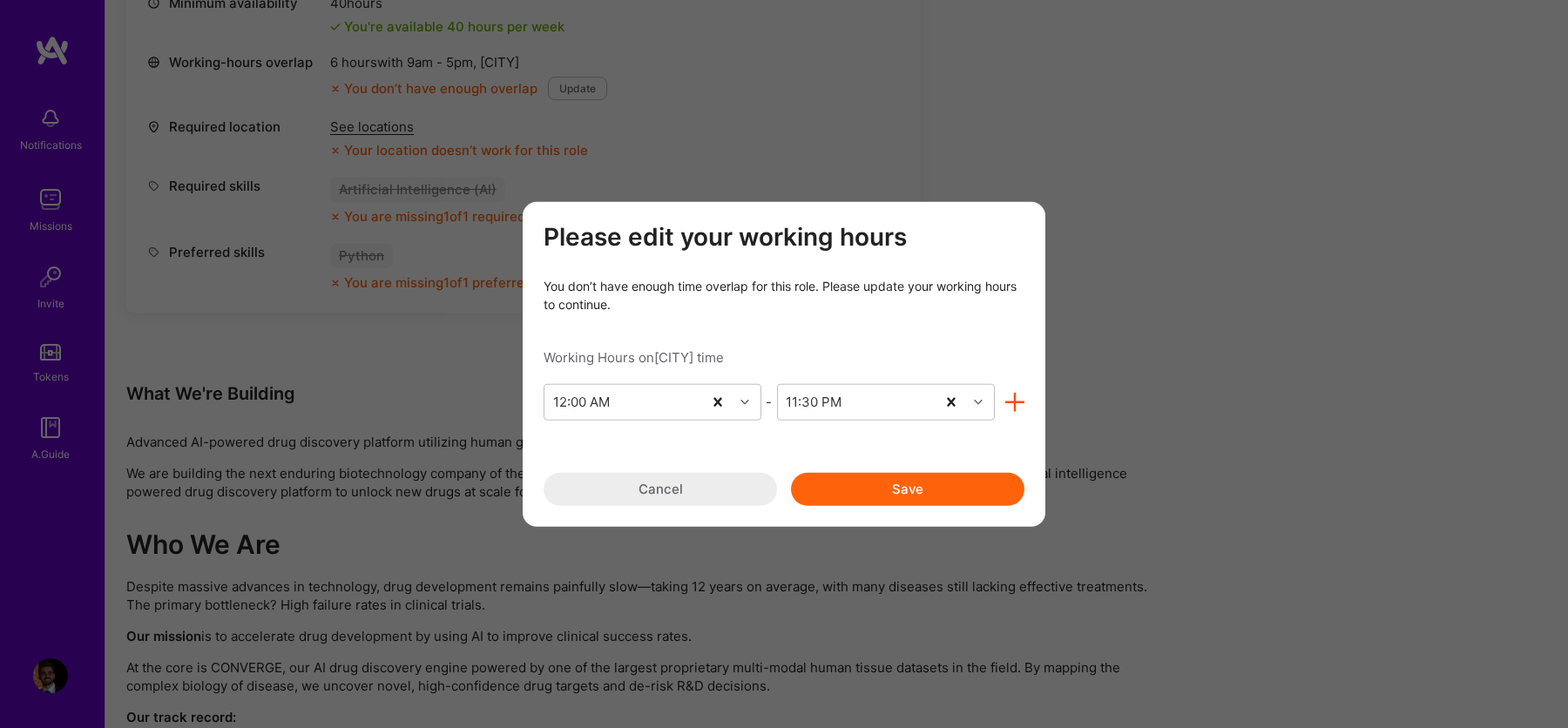 click on "Save" at bounding box center (908, 489) 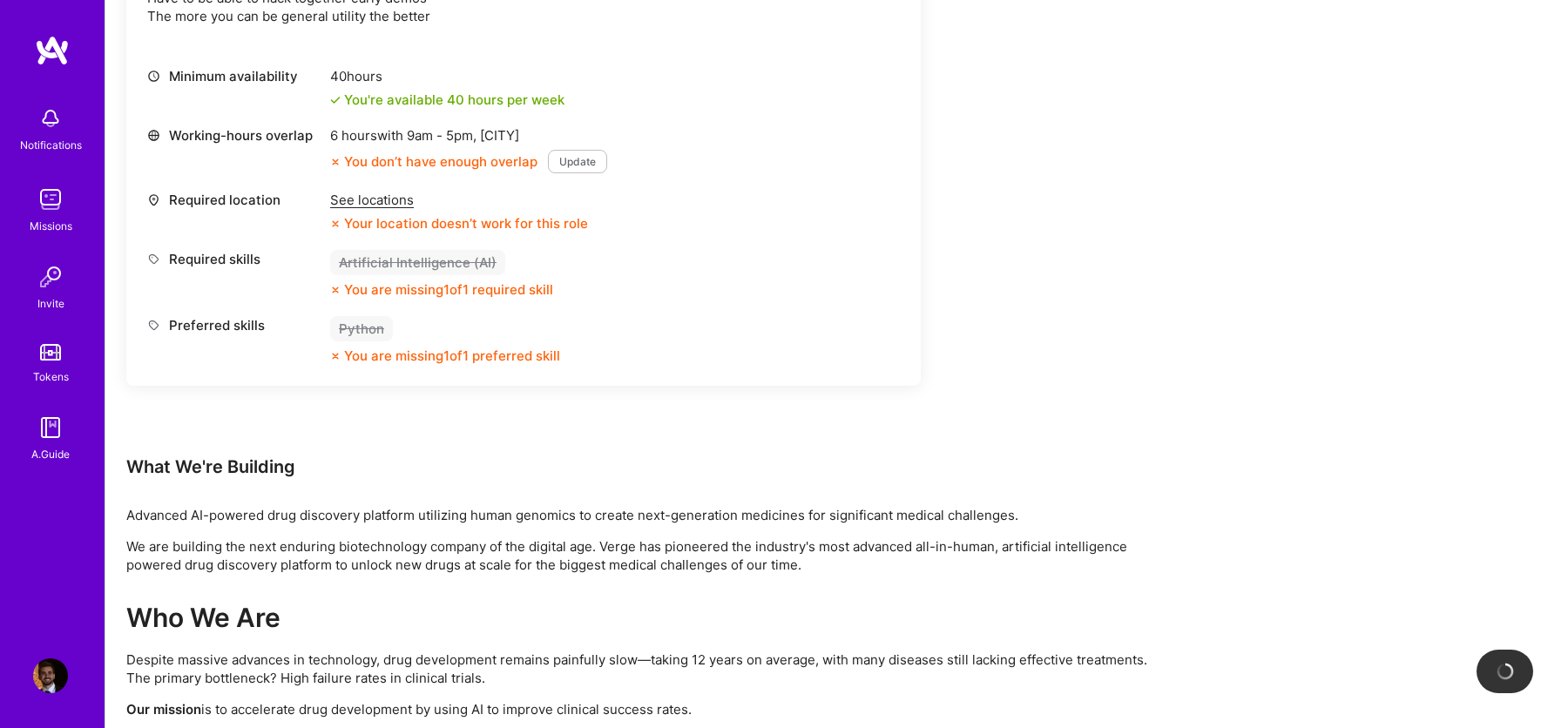 scroll, scrollTop: 649, scrollLeft: 0, axis: vertical 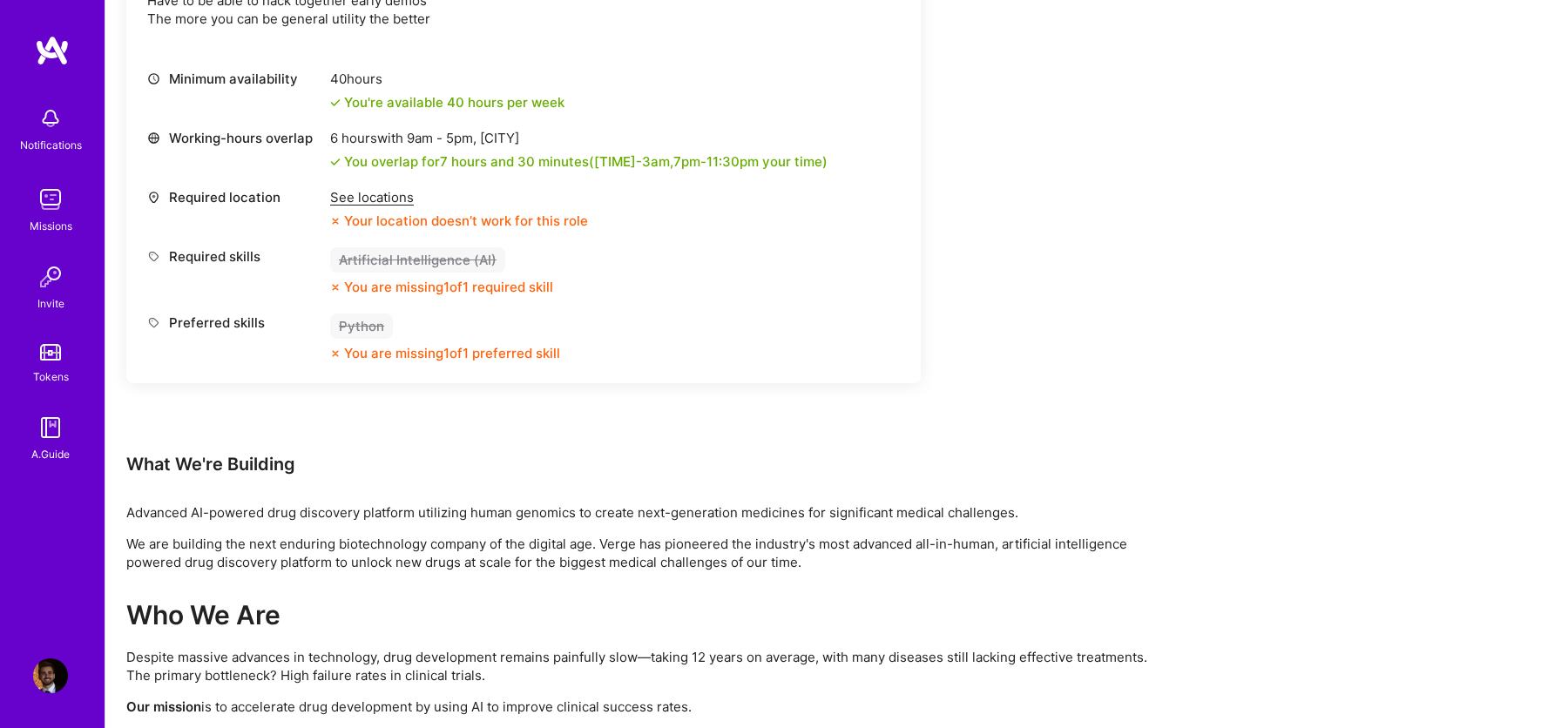 click on "See locations" at bounding box center [459, 197] 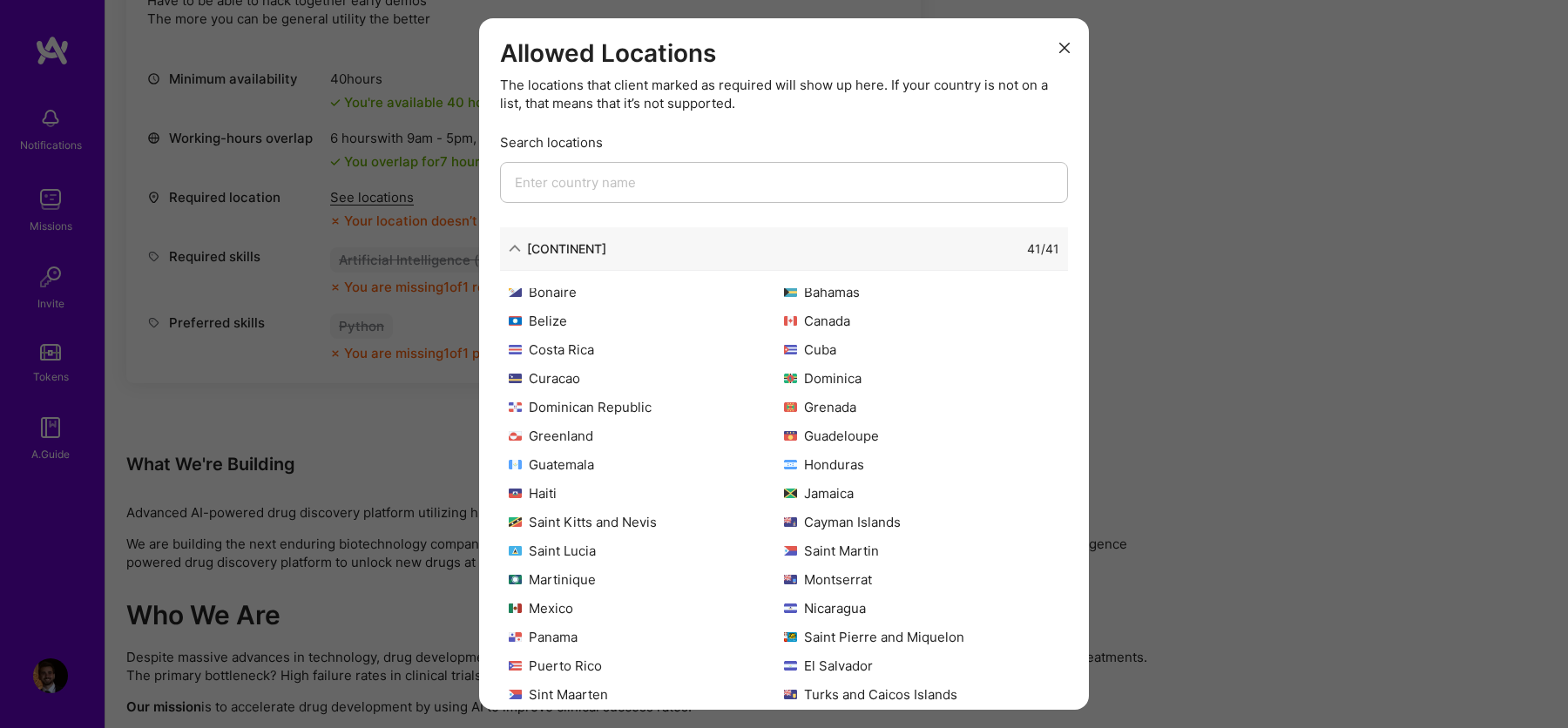 scroll, scrollTop: 167, scrollLeft: 0, axis: vertical 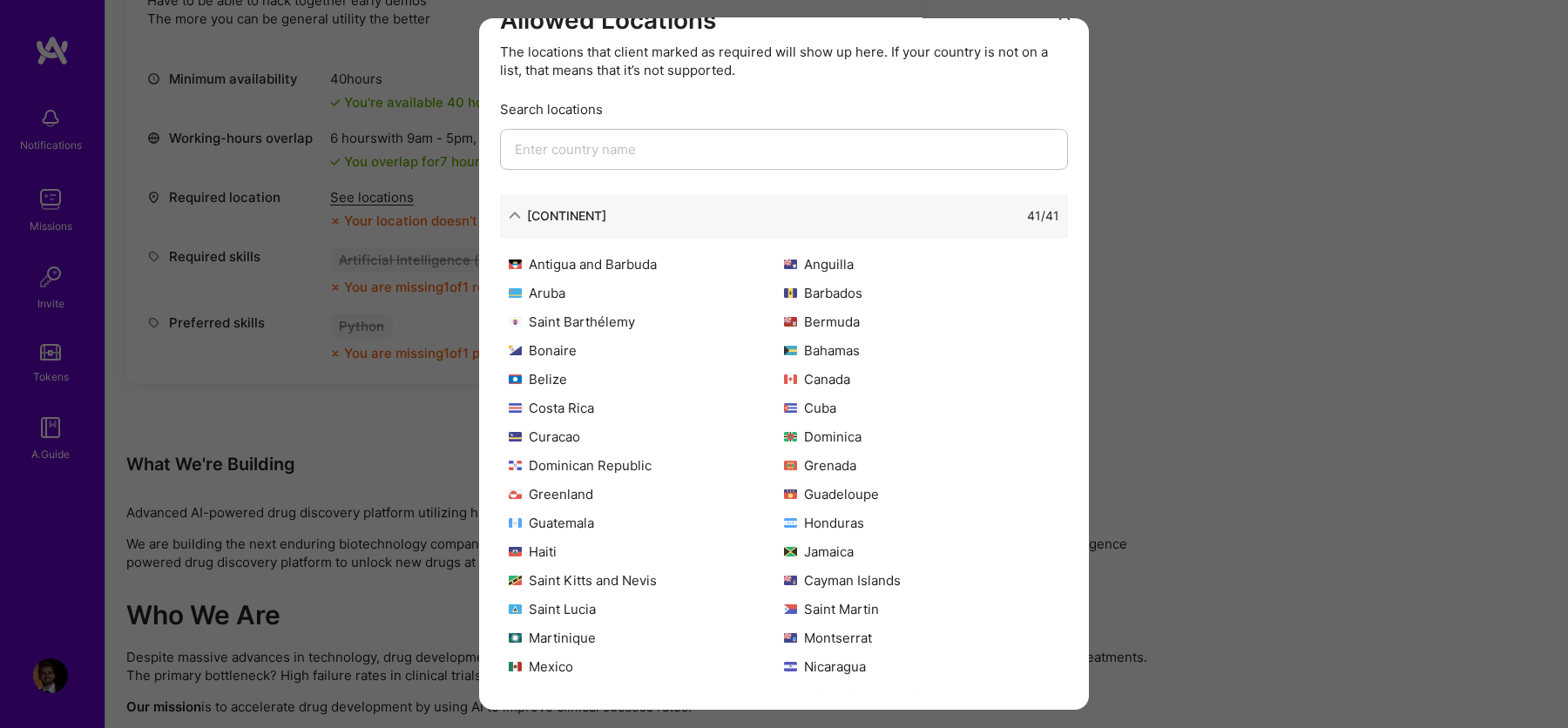 click at bounding box center [515, 215] 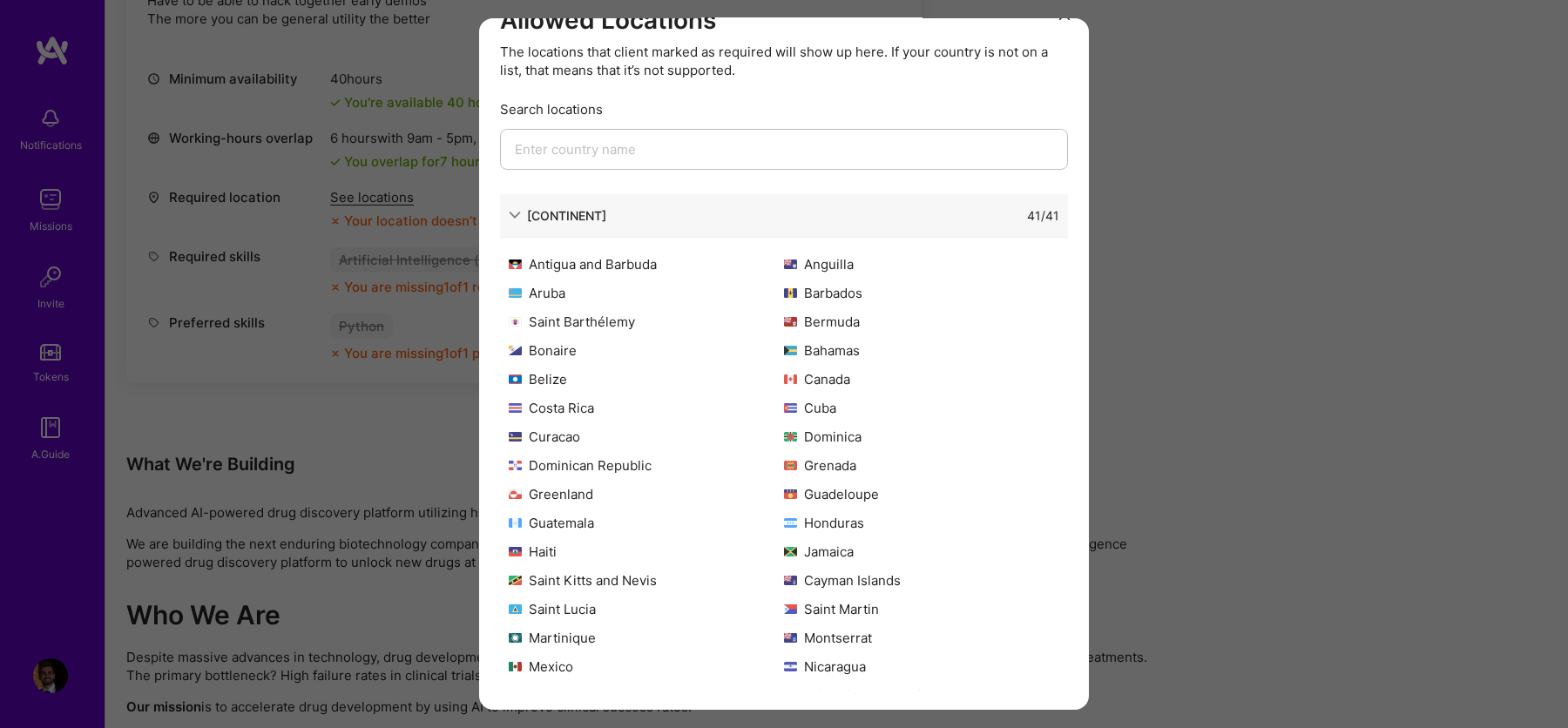 scroll, scrollTop: 0, scrollLeft: 0, axis: both 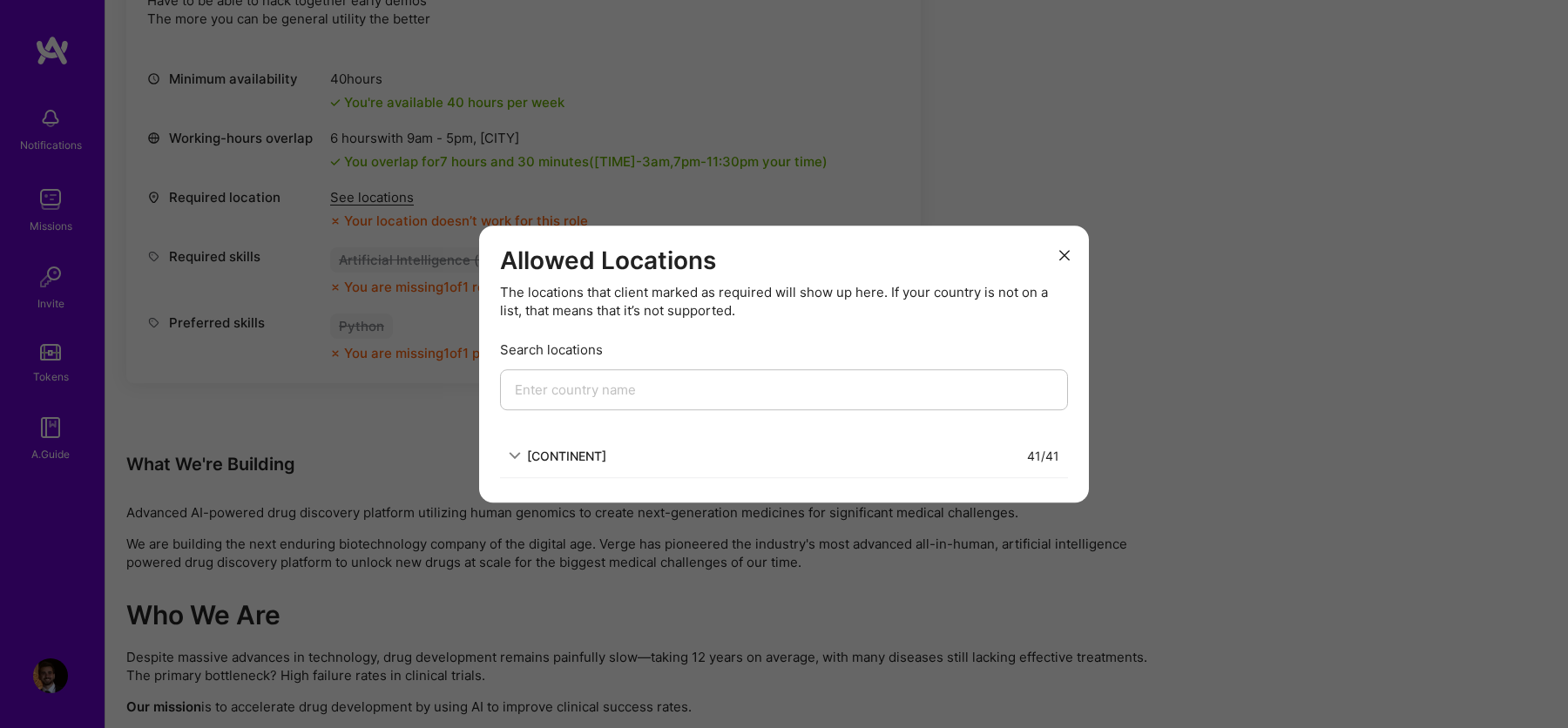 click on "North America" at bounding box center [566, 455] 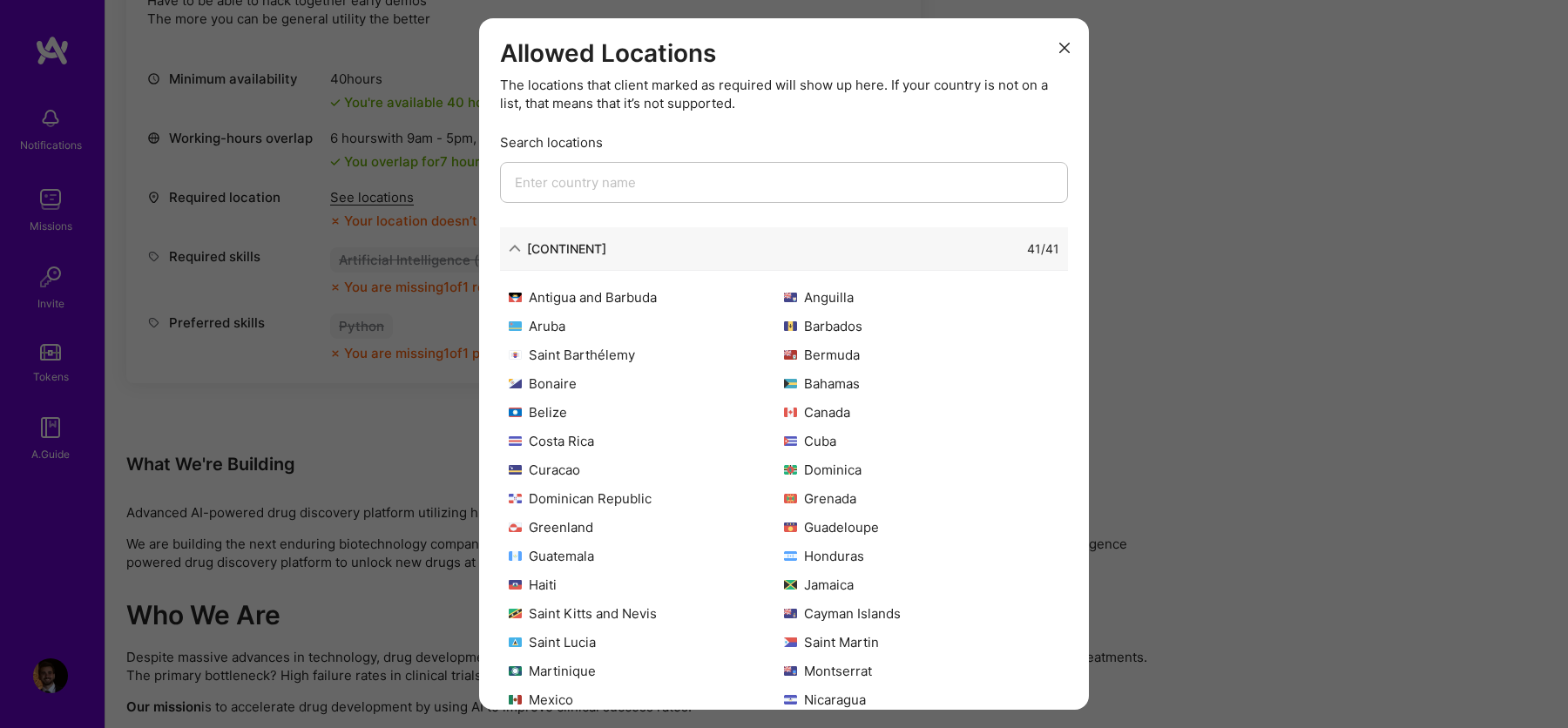 scroll, scrollTop: 167, scrollLeft: 0, axis: vertical 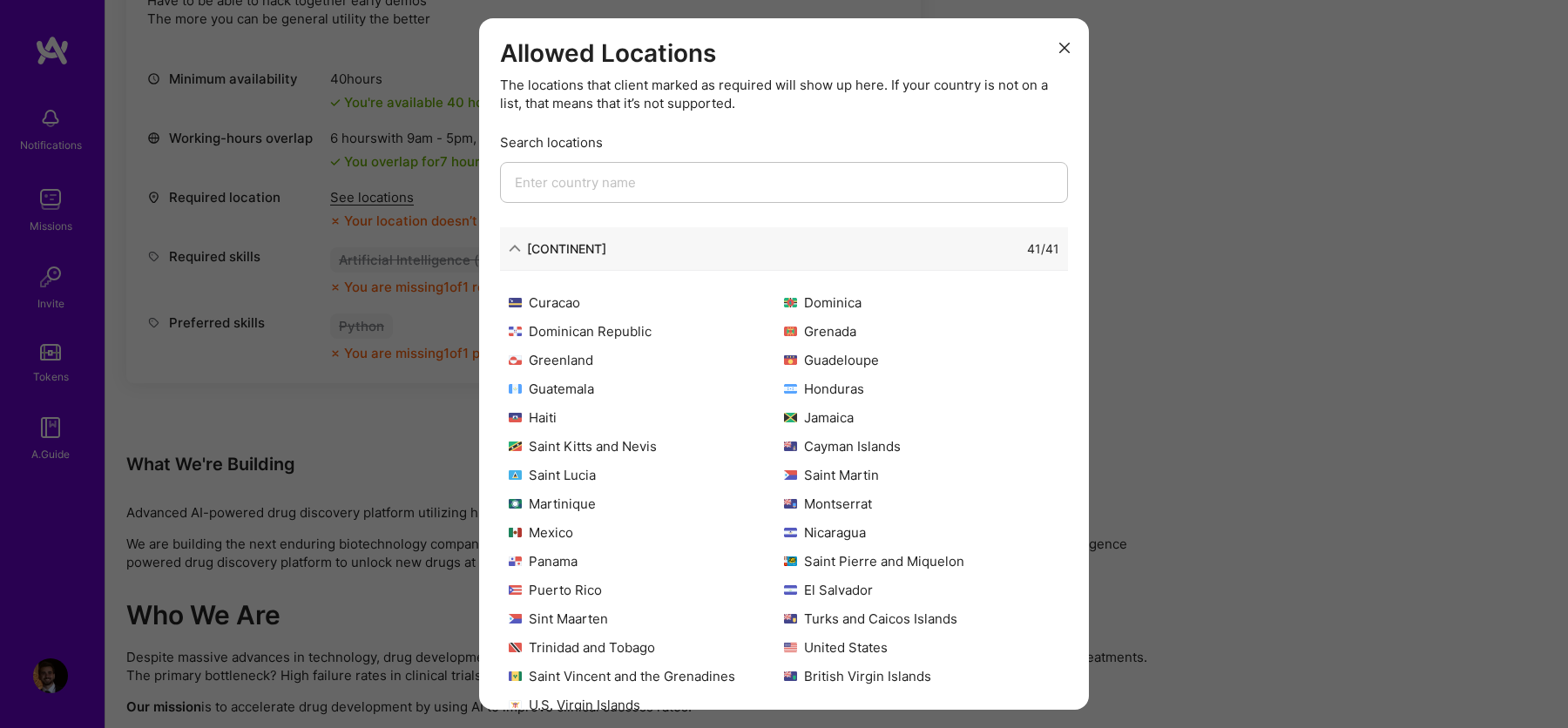 click on "Allowed Locations The locations that client marked as required will show up here. If your country is not on a list, that means that it’s not supported. Search locations North America 41 / 41 Antigua and Barbuda Anguilla Aruba Barbados Saint Barthélemy Bermuda Bonaire Bahamas Belize Canada Costa Rica Cuba Curacao Dominica Dominican Republic Grenada Greenland Guadeloupe Guatemala Honduras Haiti Jamaica Saint Kitts and Nevis Cayman Islands Saint Lucia Saint Martin Martinique Montserrat Mexico Nicaragua Panama Saint Pierre and Miquelon Puerto Rico El Salvador Sint Maarten Turks and Caicos Islands Trinidad and Tobago United States Saint Vincent and the Grenadines British Virgin Islands U.S. Virgin Islands" at bounding box center [784, 364] 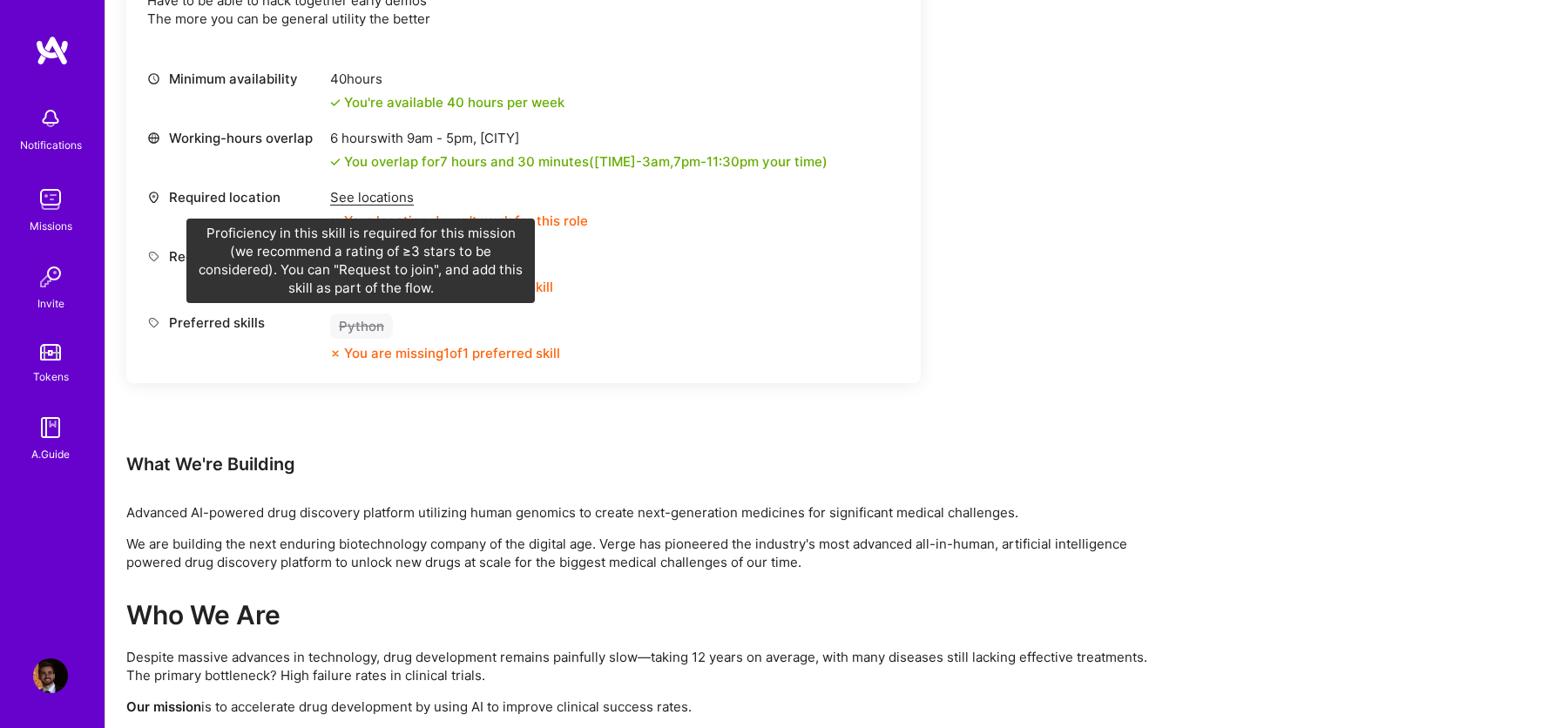 click on "Python" at bounding box center [362, 326] 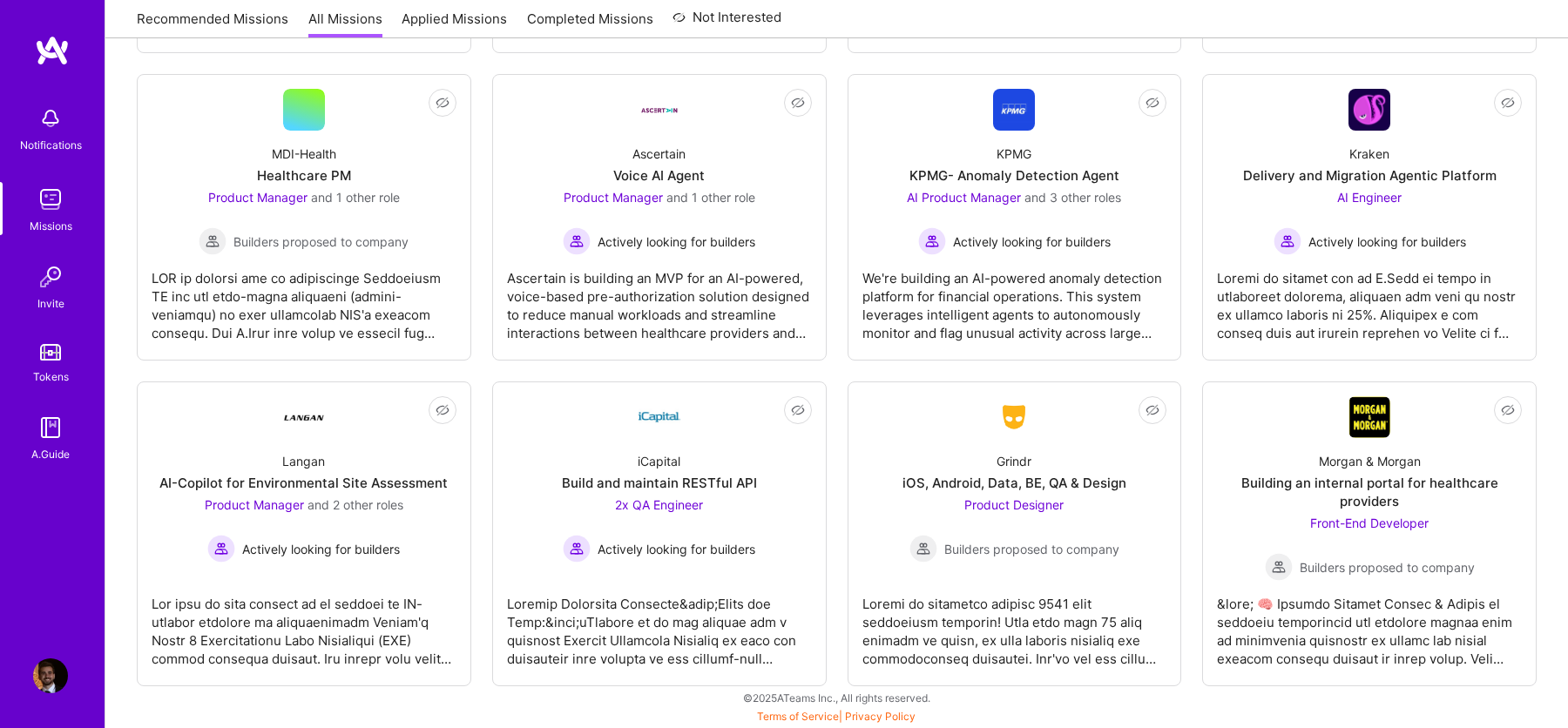 scroll, scrollTop: 329, scrollLeft: 0, axis: vertical 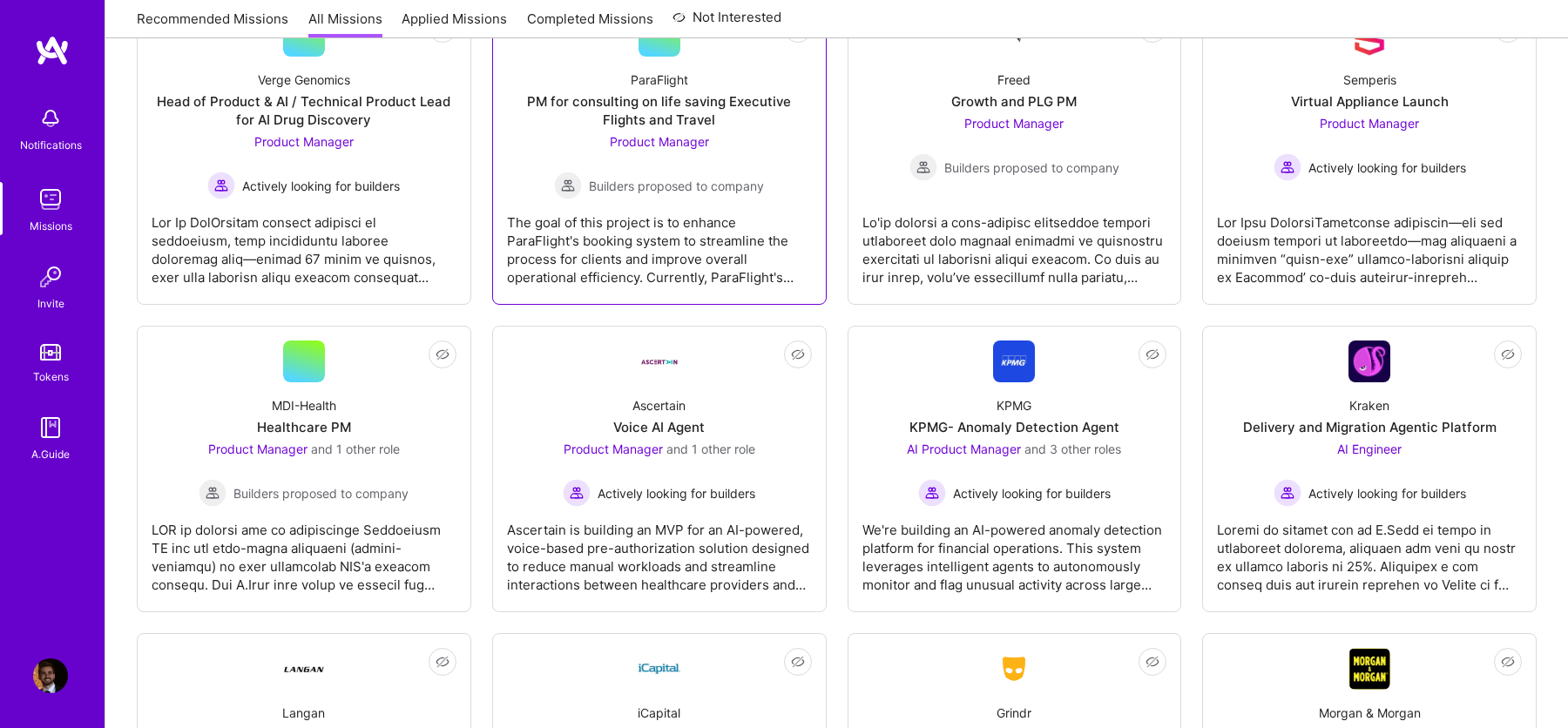 click on "Product Manager" at bounding box center [659, 141] 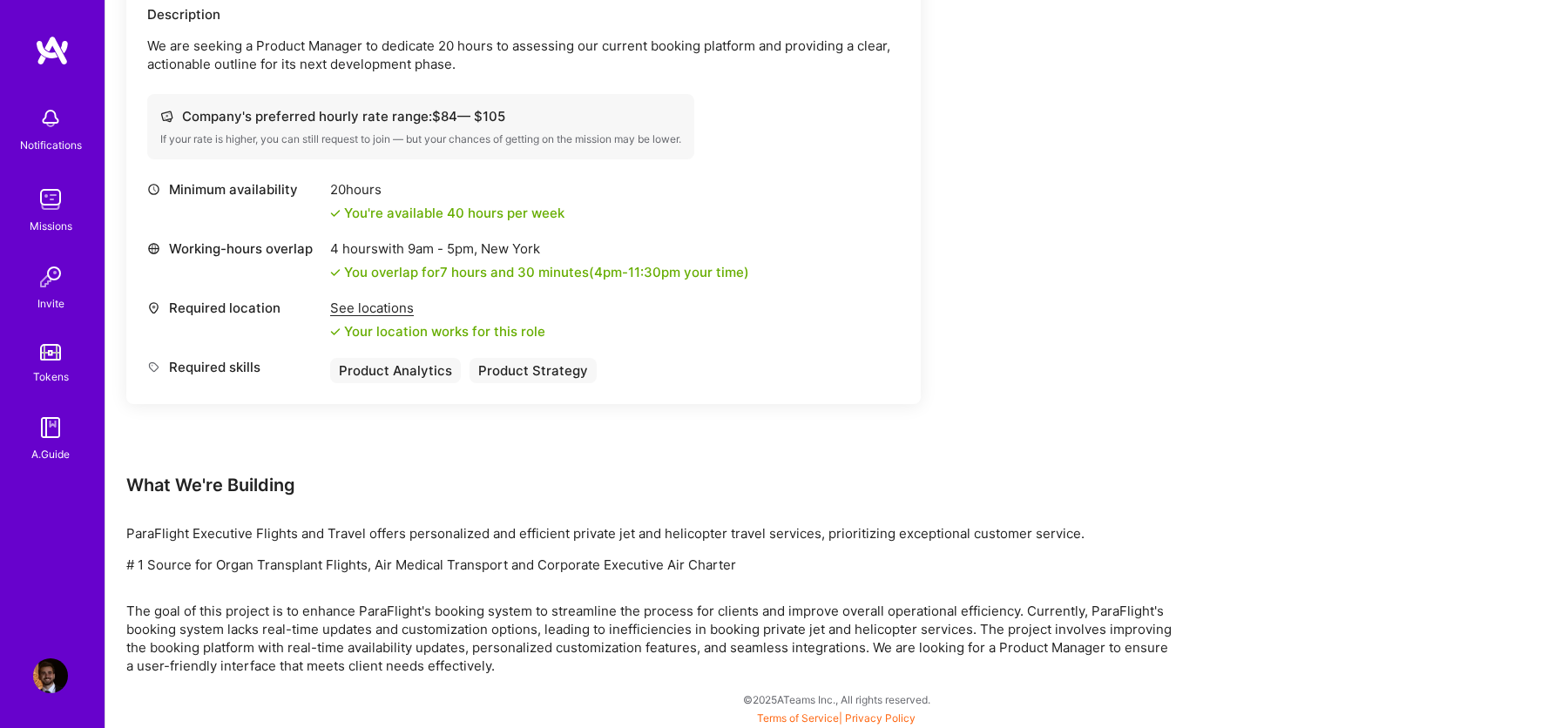 scroll, scrollTop: 0, scrollLeft: 0, axis: both 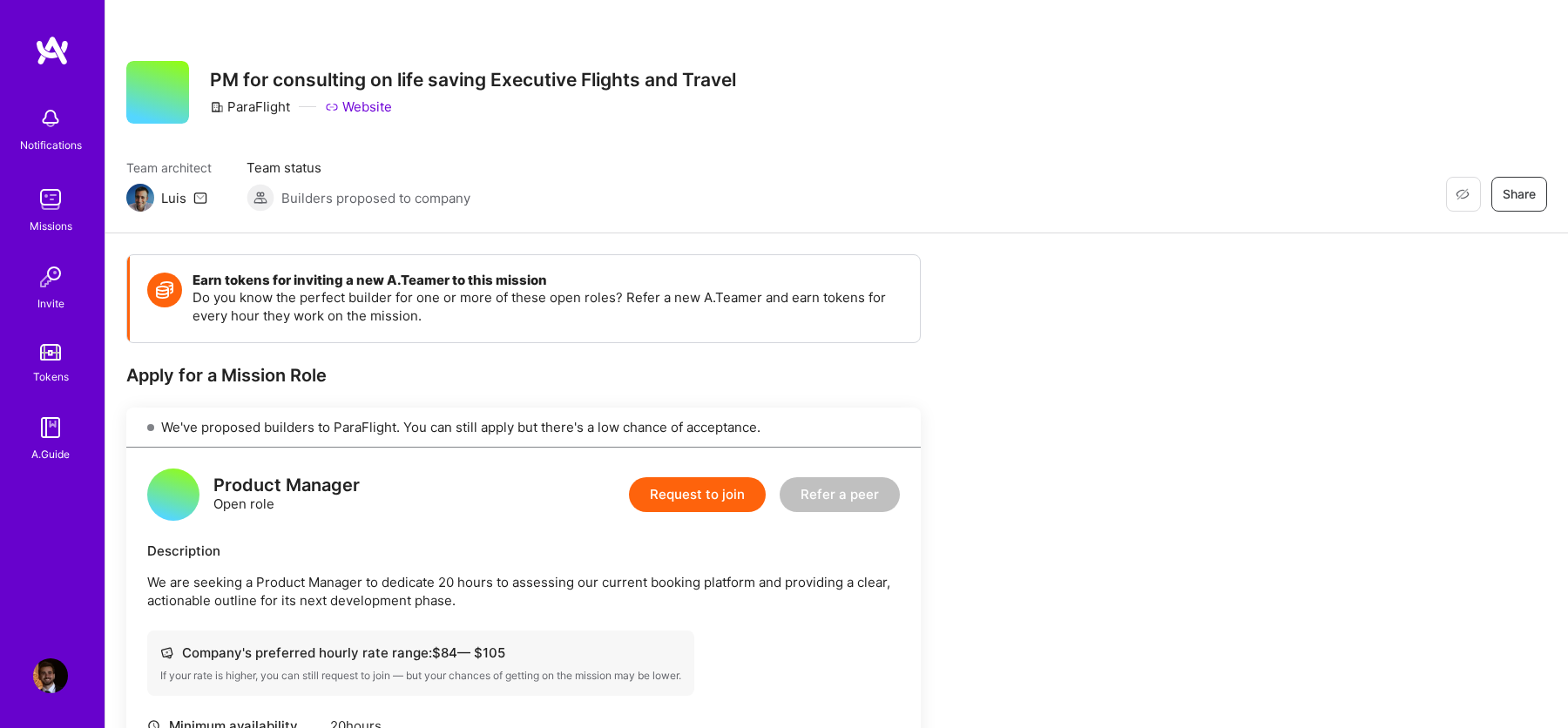 click on "Request to join" at bounding box center (697, 495) 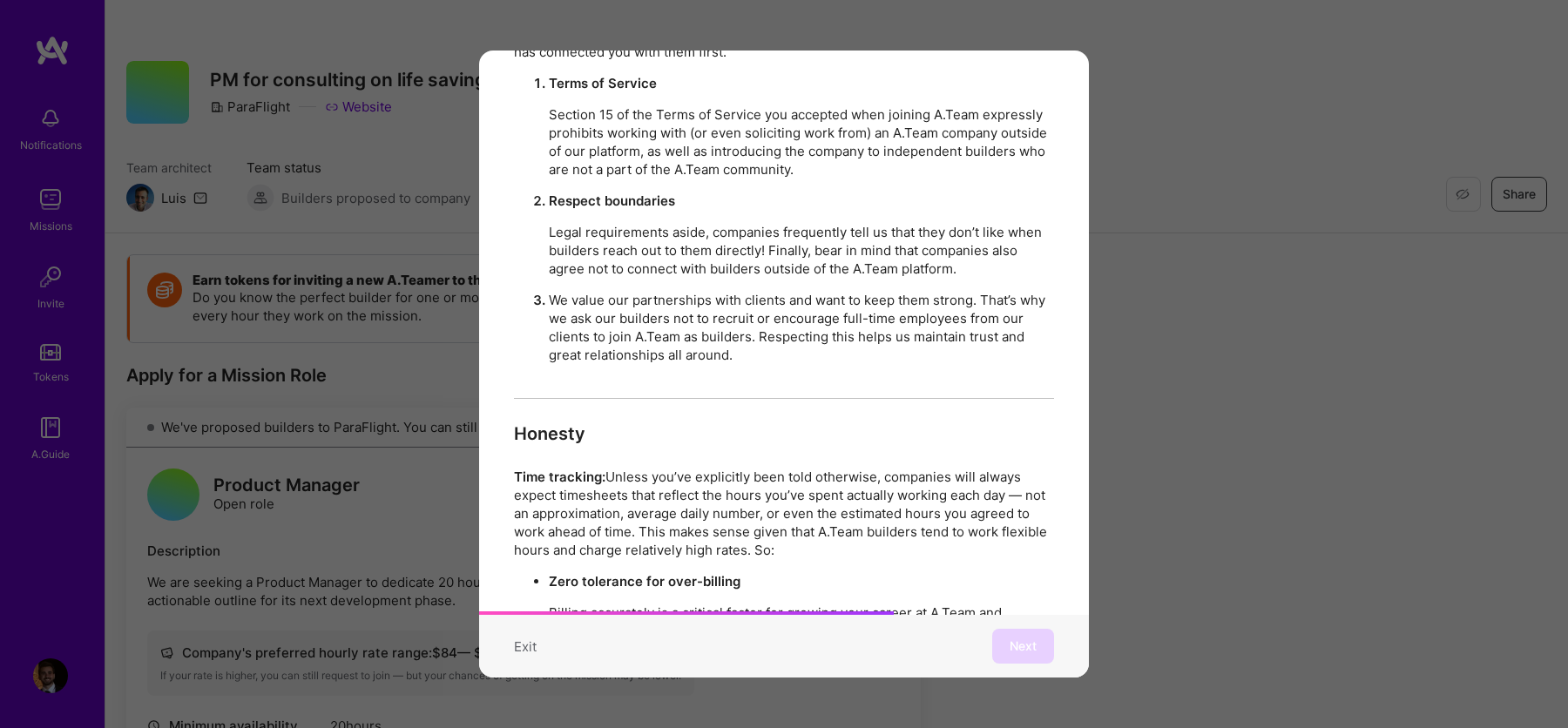 scroll, scrollTop: 2983, scrollLeft: 0, axis: vertical 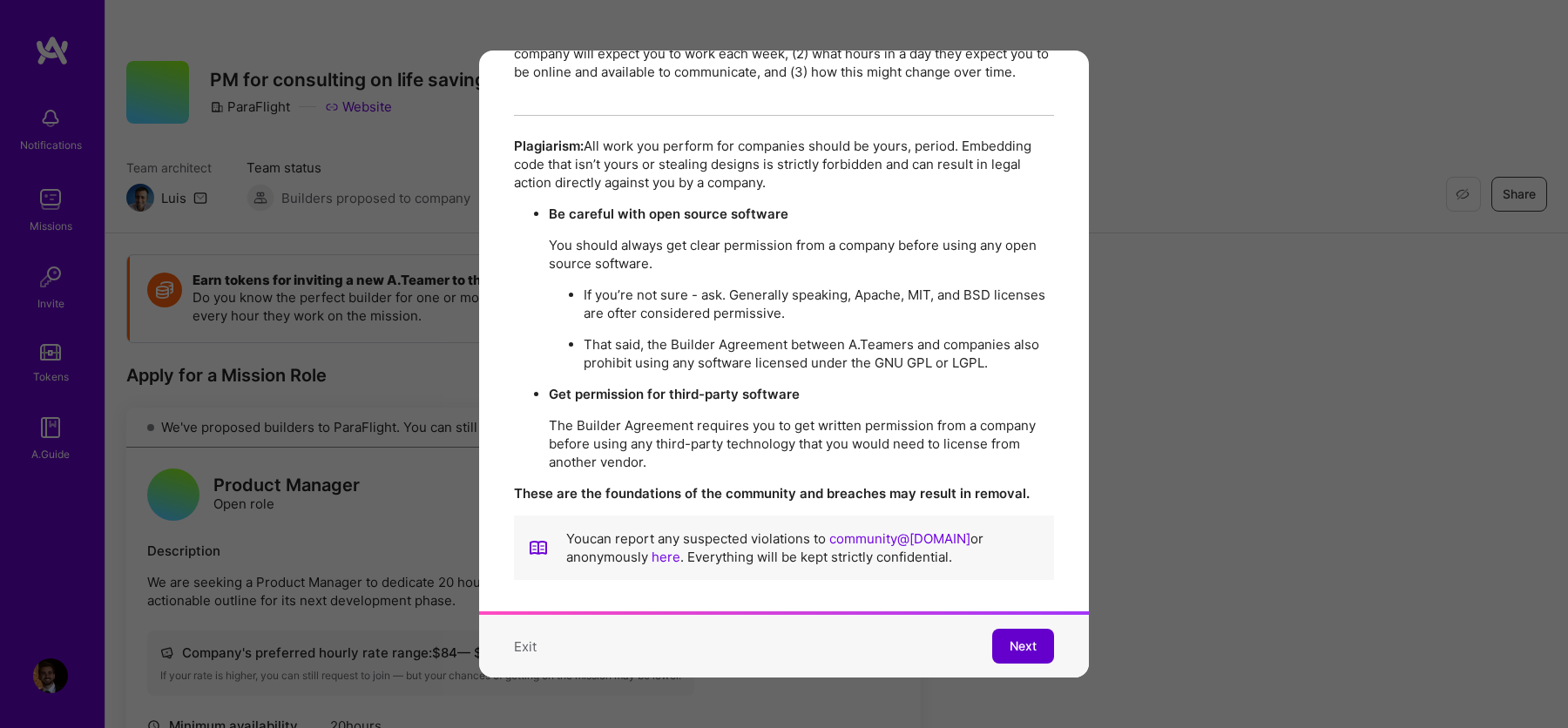 click on "Next" at bounding box center [1023, 646] 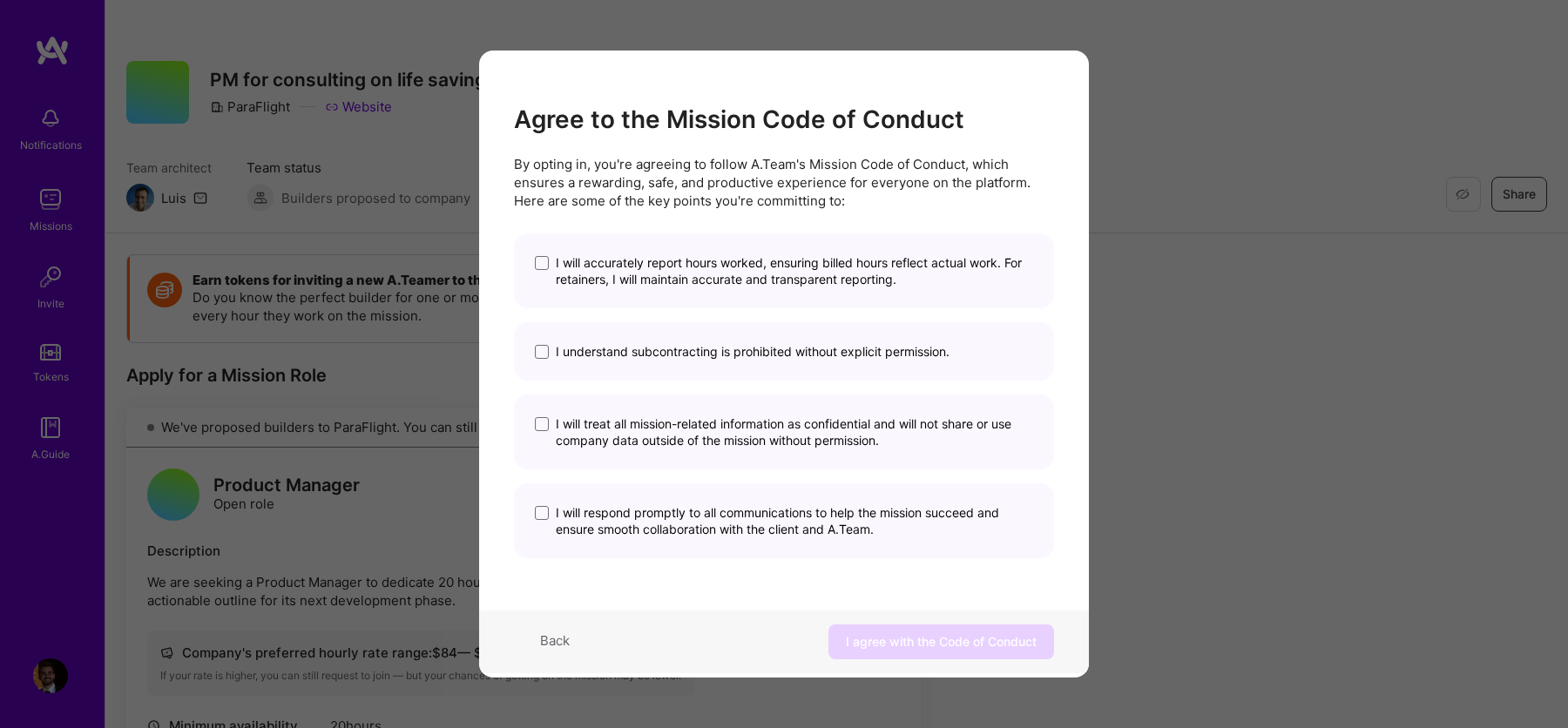 scroll, scrollTop: 0, scrollLeft: 0, axis: both 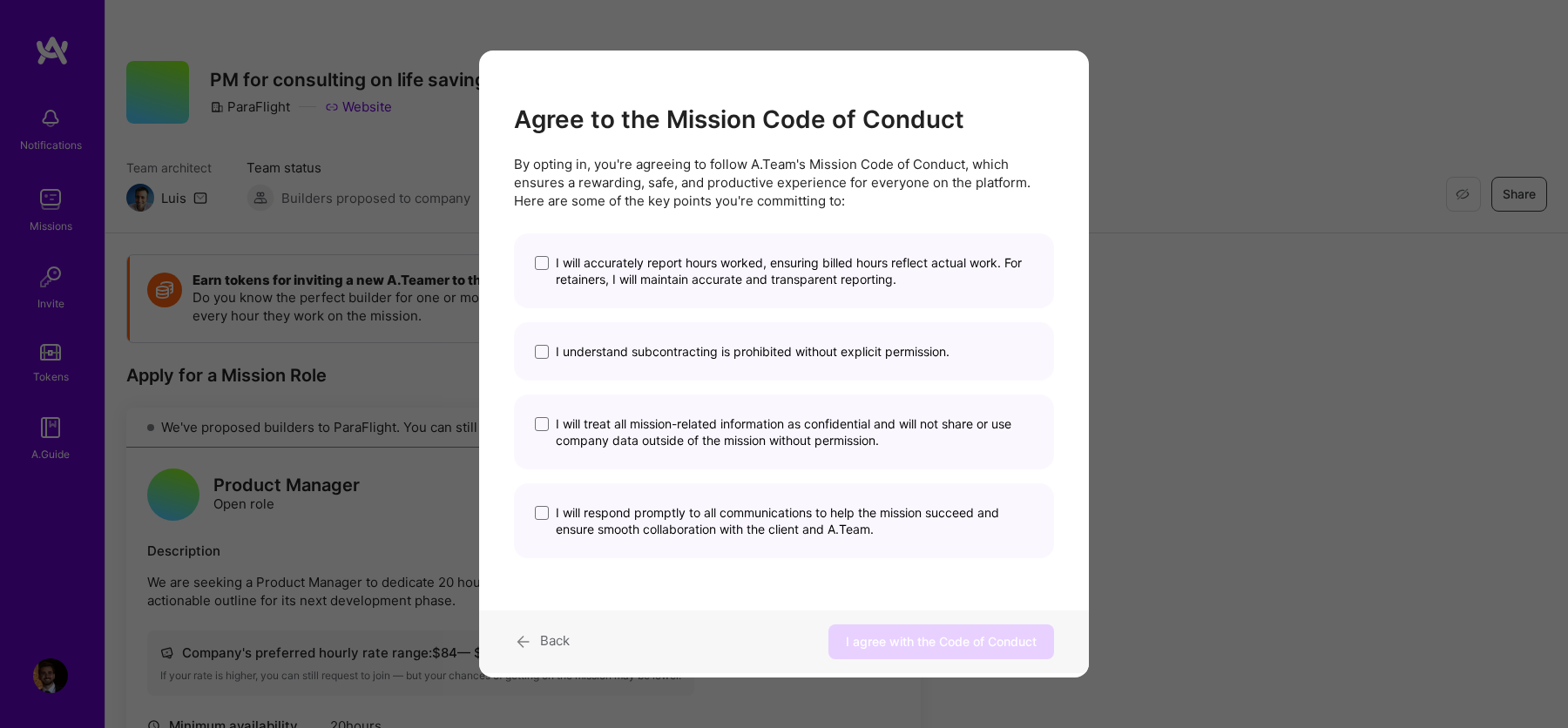 click on "I will accurately report hours worked, ensuring billed hours reflect actual work. For retainers, I will maintain accurate and transparent reporting." at bounding box center (794, 271) 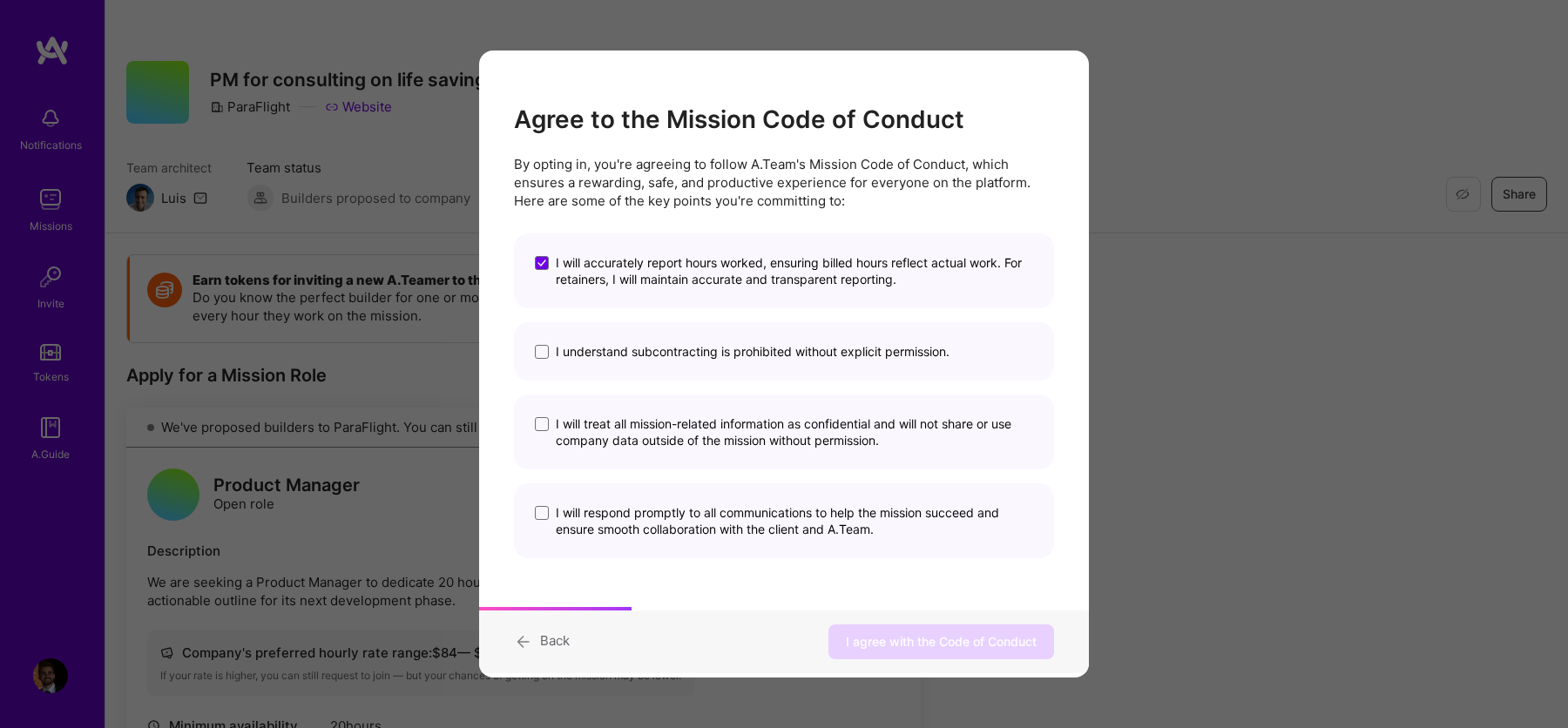 click on "I understand subcontracting is prohibited without explicit permission." at bounding box center (753, 351) 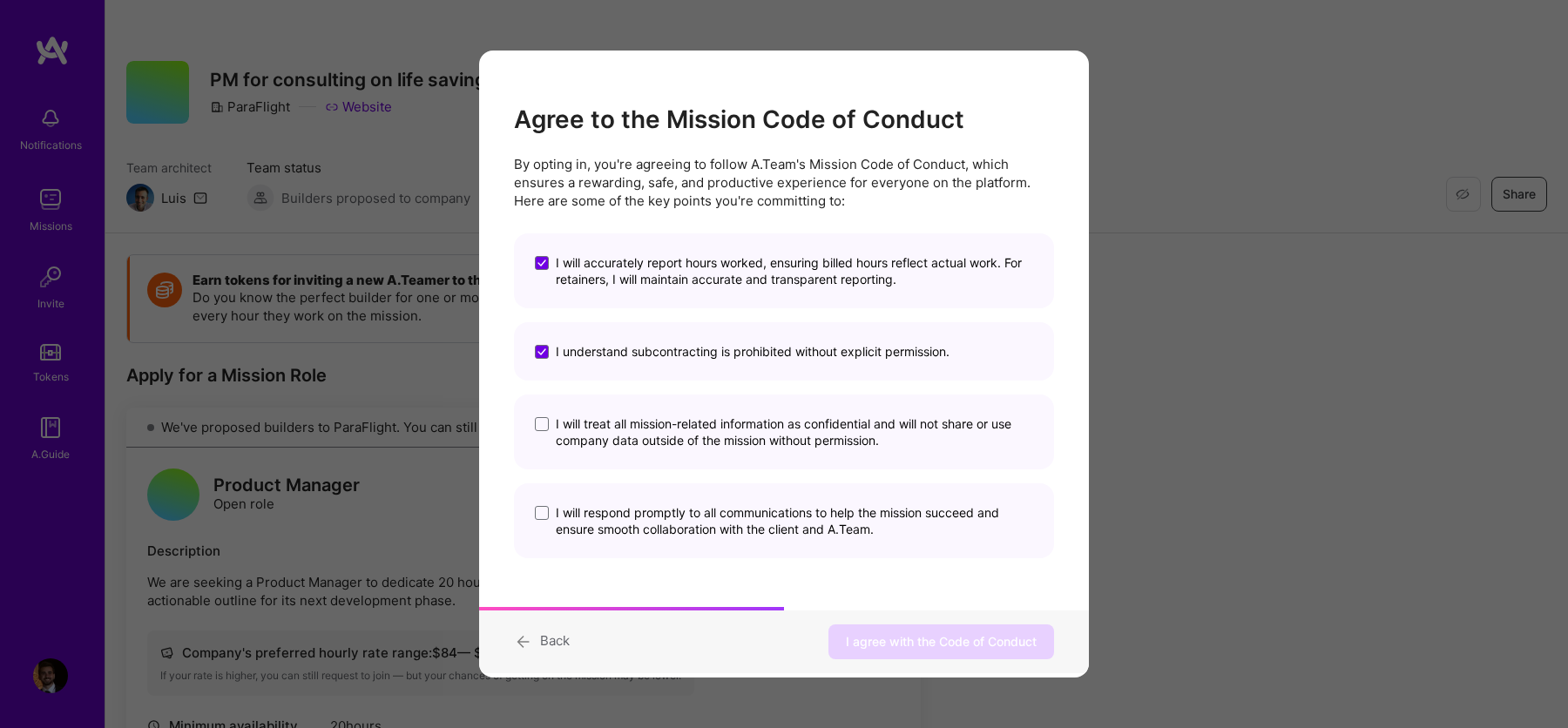 click on "I will treat all mission-related information as confidential and will not share or use company data outside of the mission without permission." at bounding box center (784, 432) 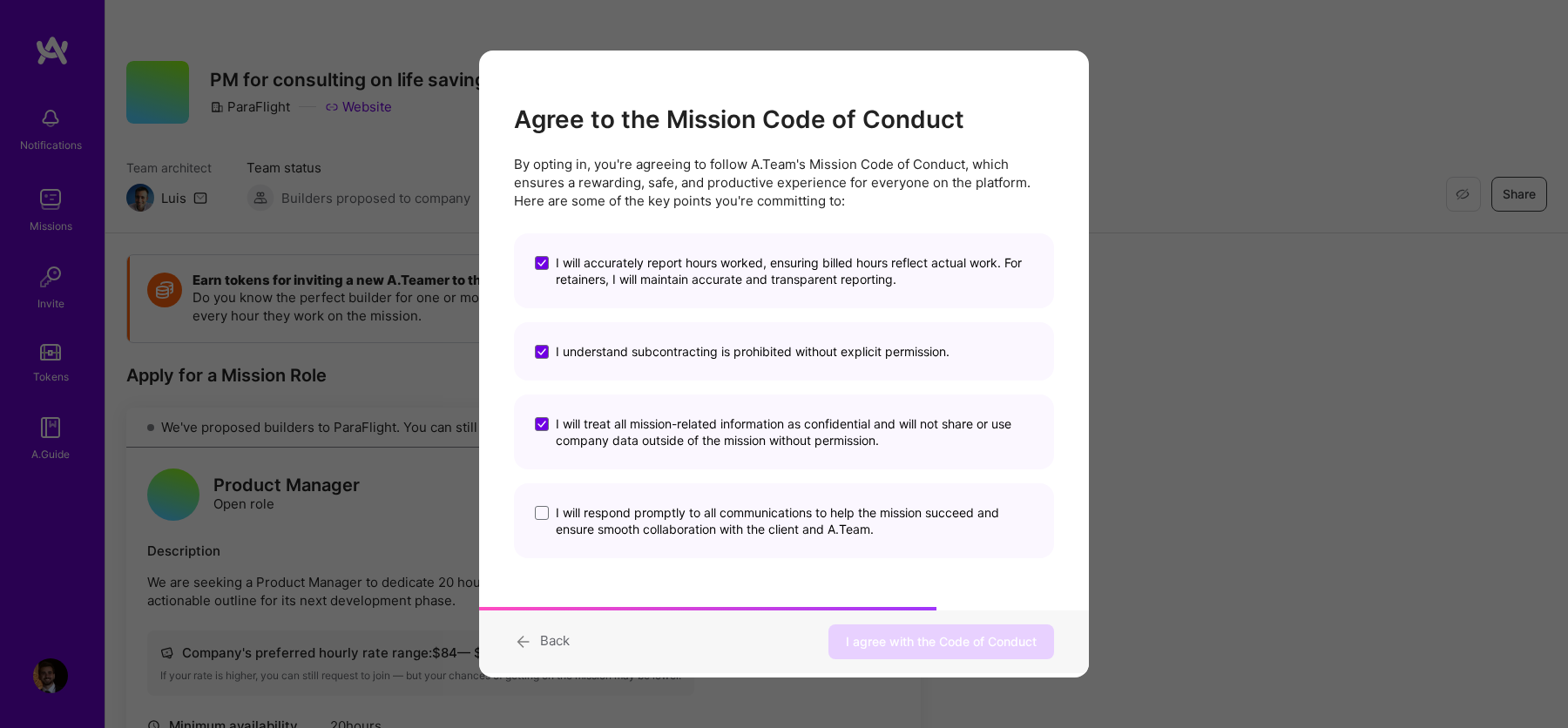 click on "I will respond promptly to all communications to help the mission succeed and ensure smooth collaboration with the client and A.Team." at bounding box center [784, 521] 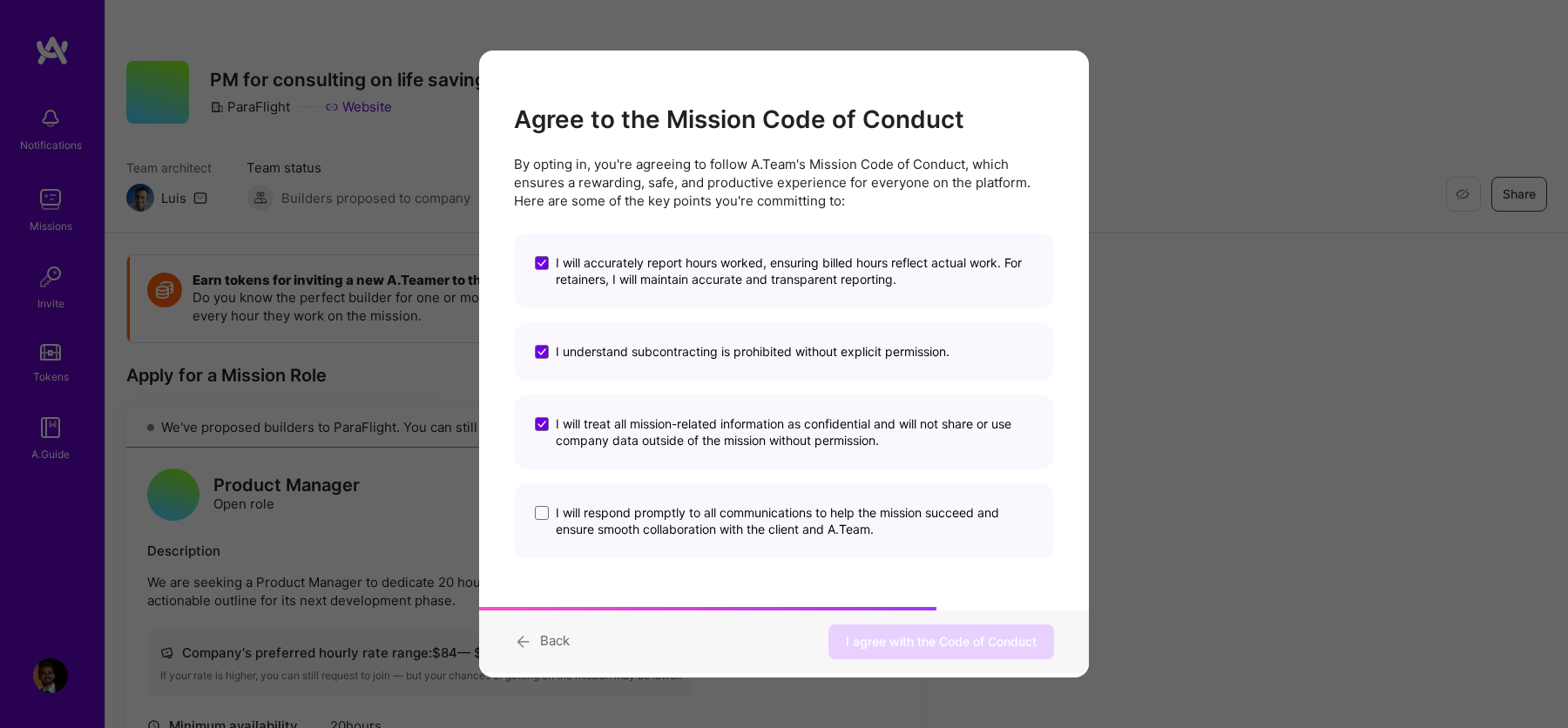 click on "I will respond promptly to all communications to help the mission succeed and ensure smooth collaboration with the client and A.Team." at bounding box center (784, 521) 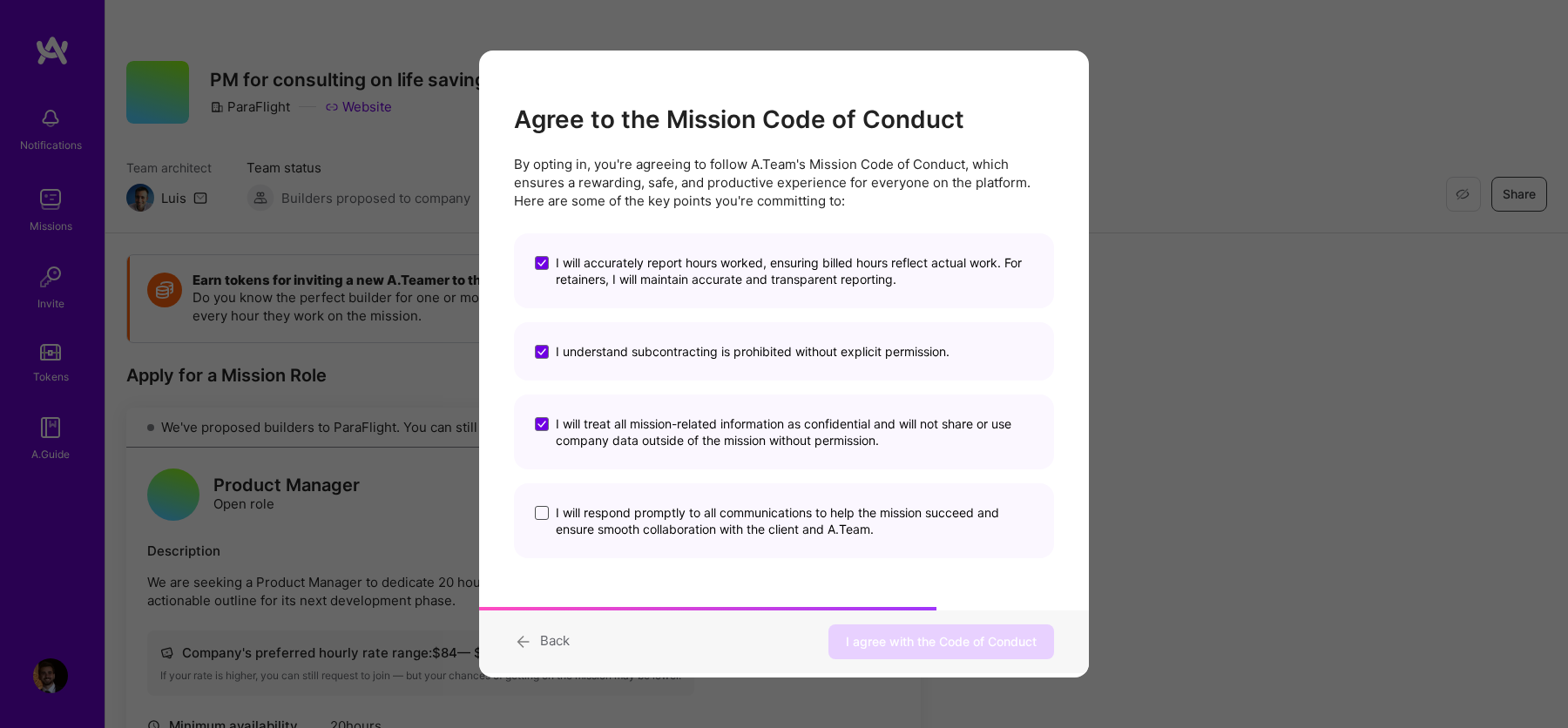 click at bounding box center [542, 513] 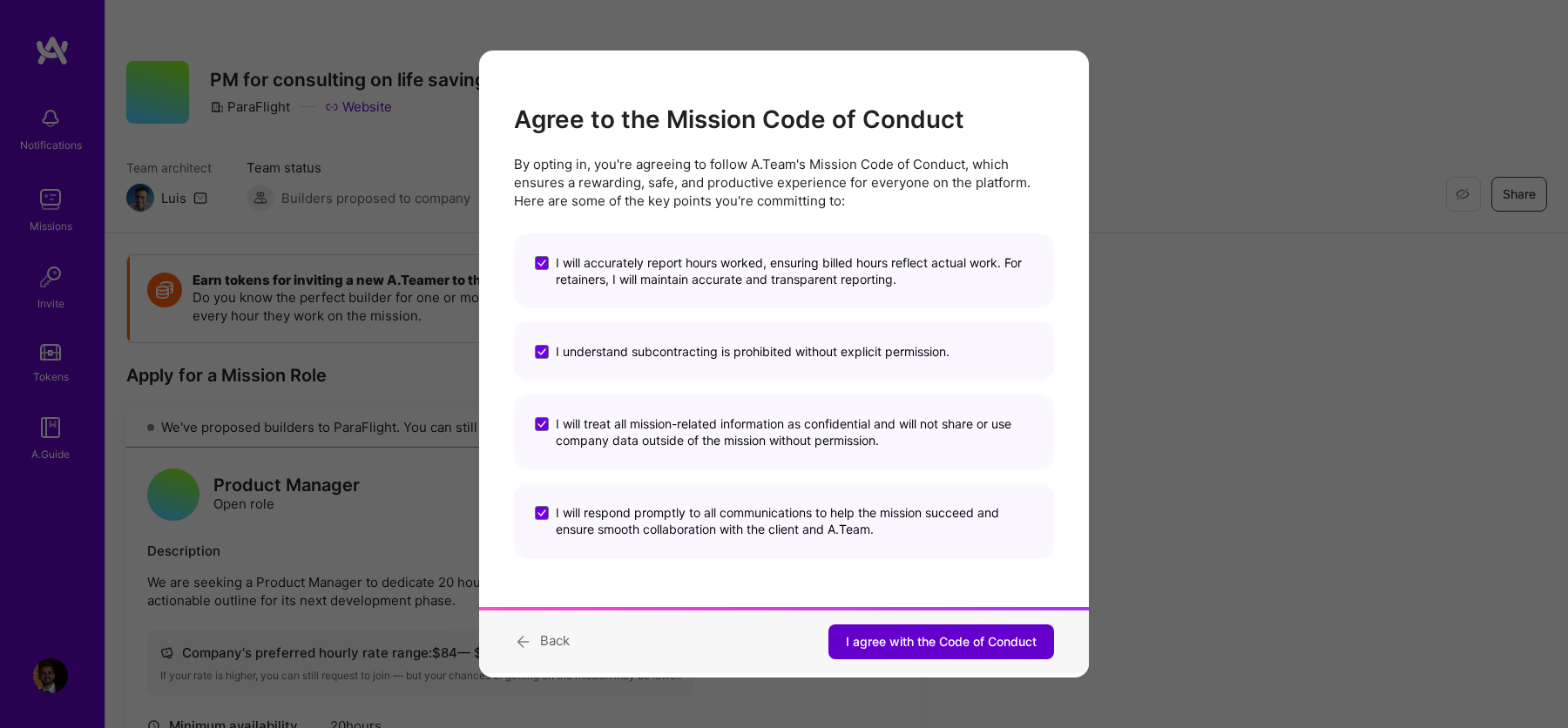 click on "I agree with the Code of Conduct" at bounding box center (941, 642) 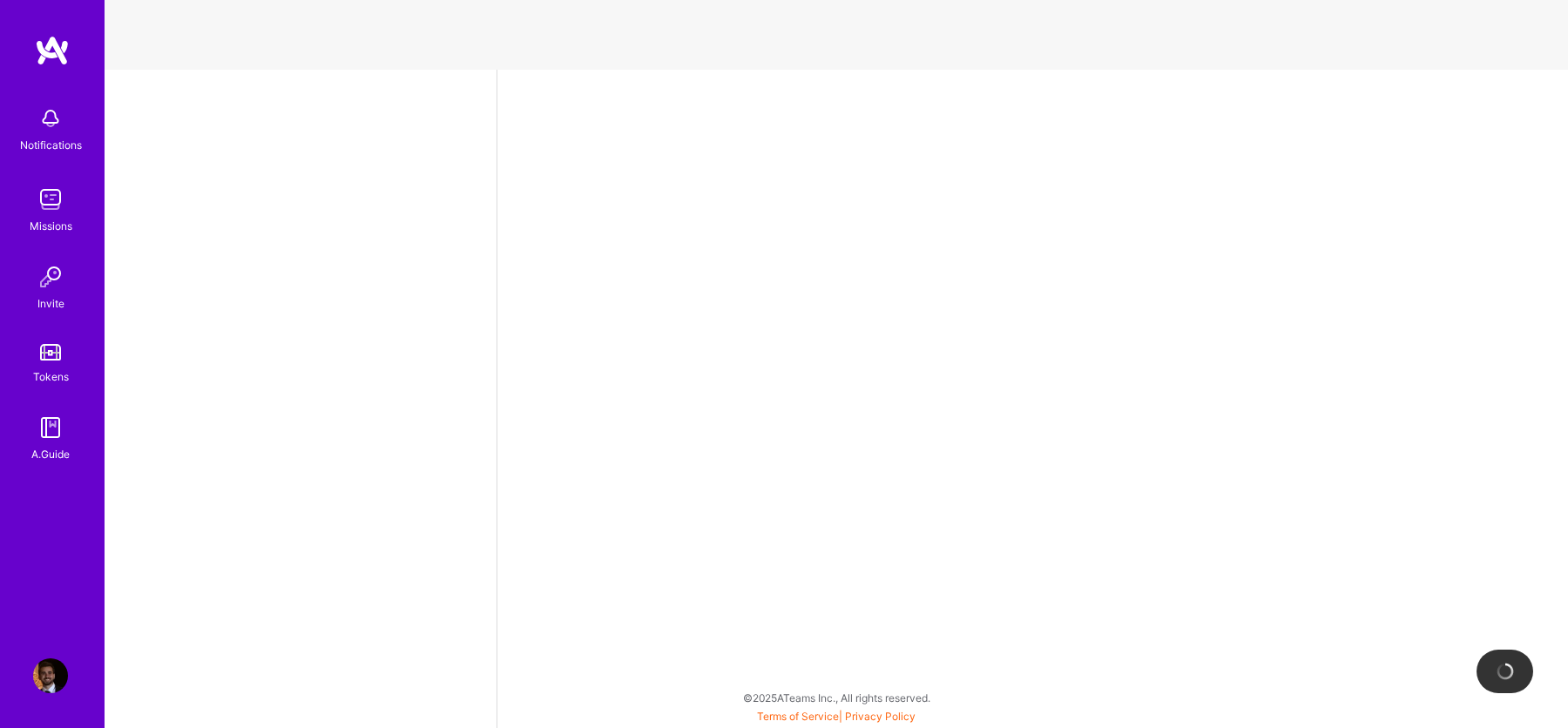 select on "US" 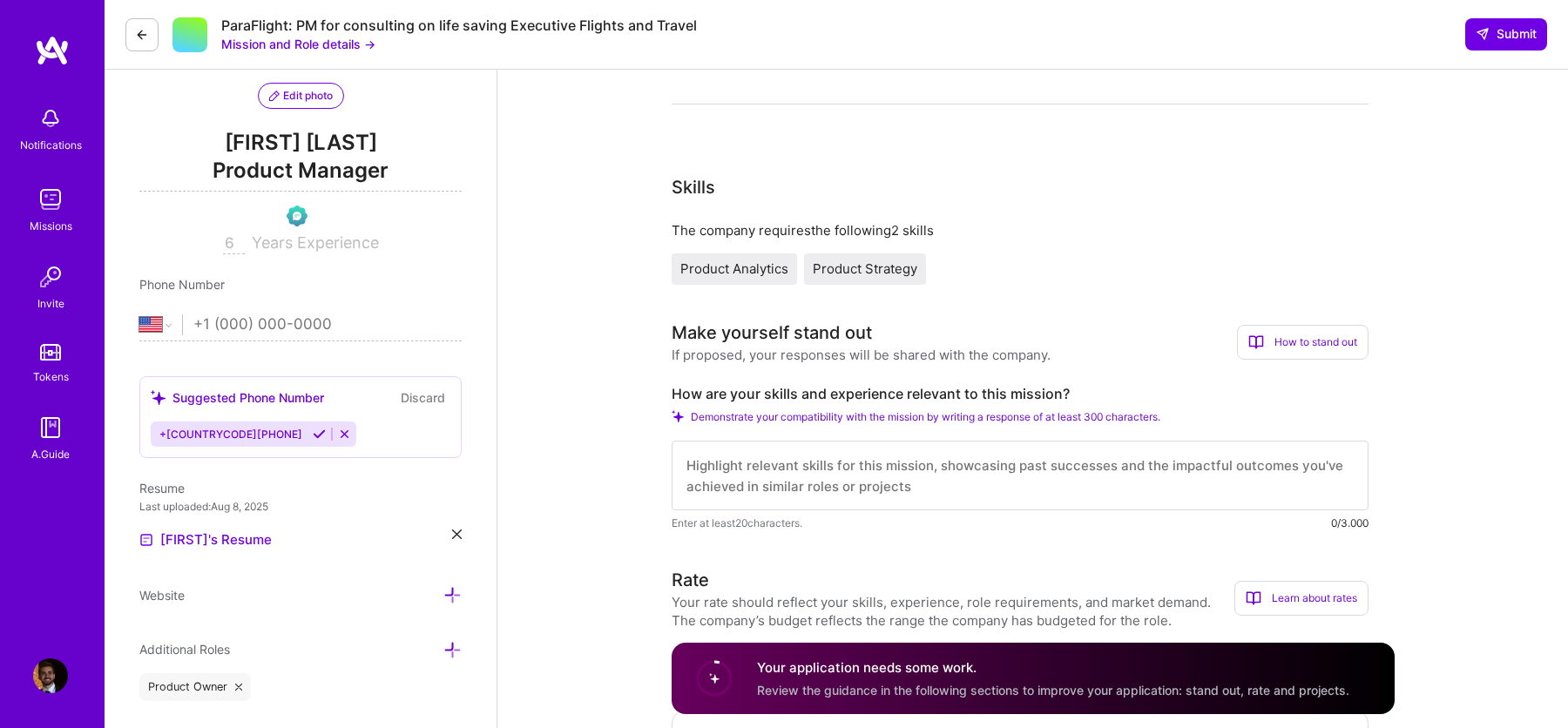 scroll, scrollTop: 192, scrollLeft: 0, axis: vertical 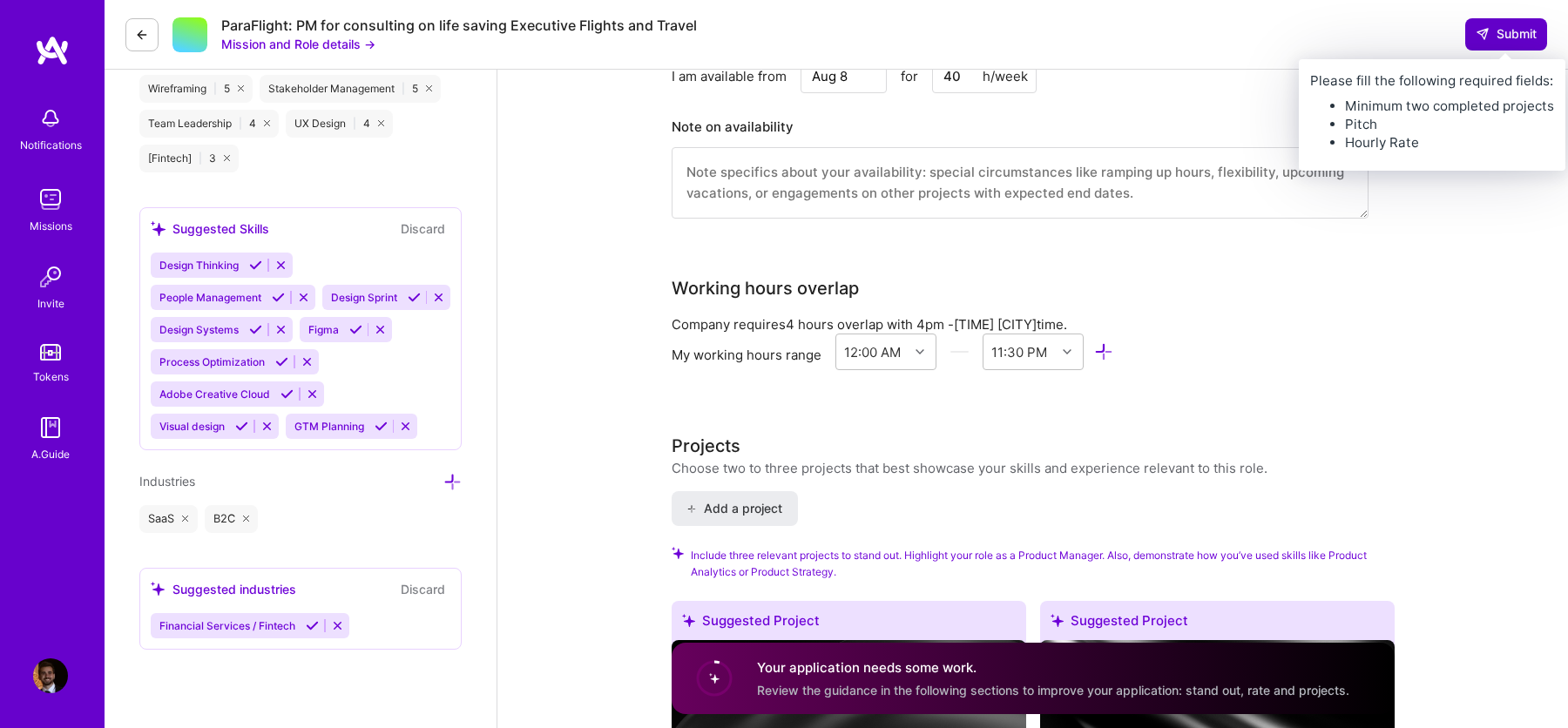 click on "Submit" at bounding box center (1506, 34) 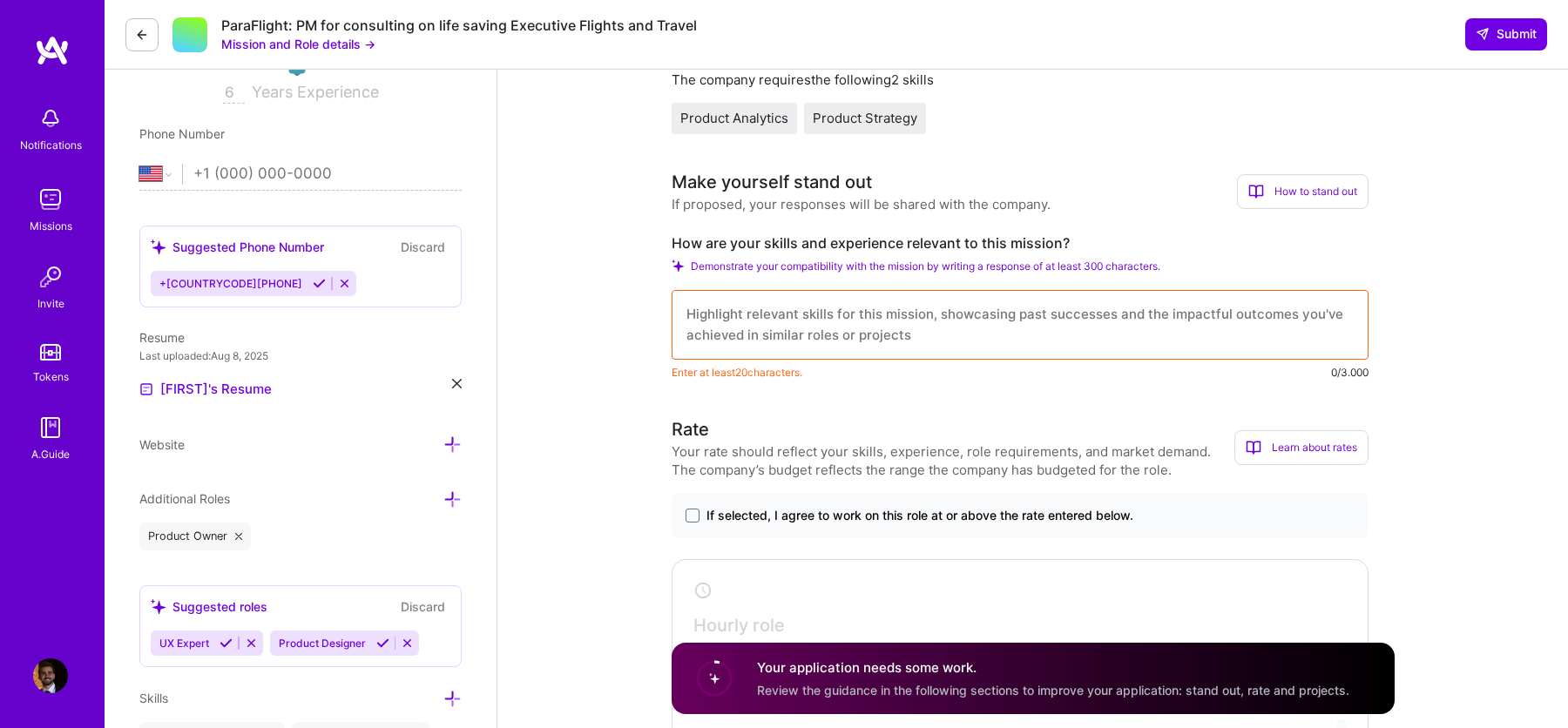 scroll, scrollTop: 302, scrollLeft: 0, axis: vertical 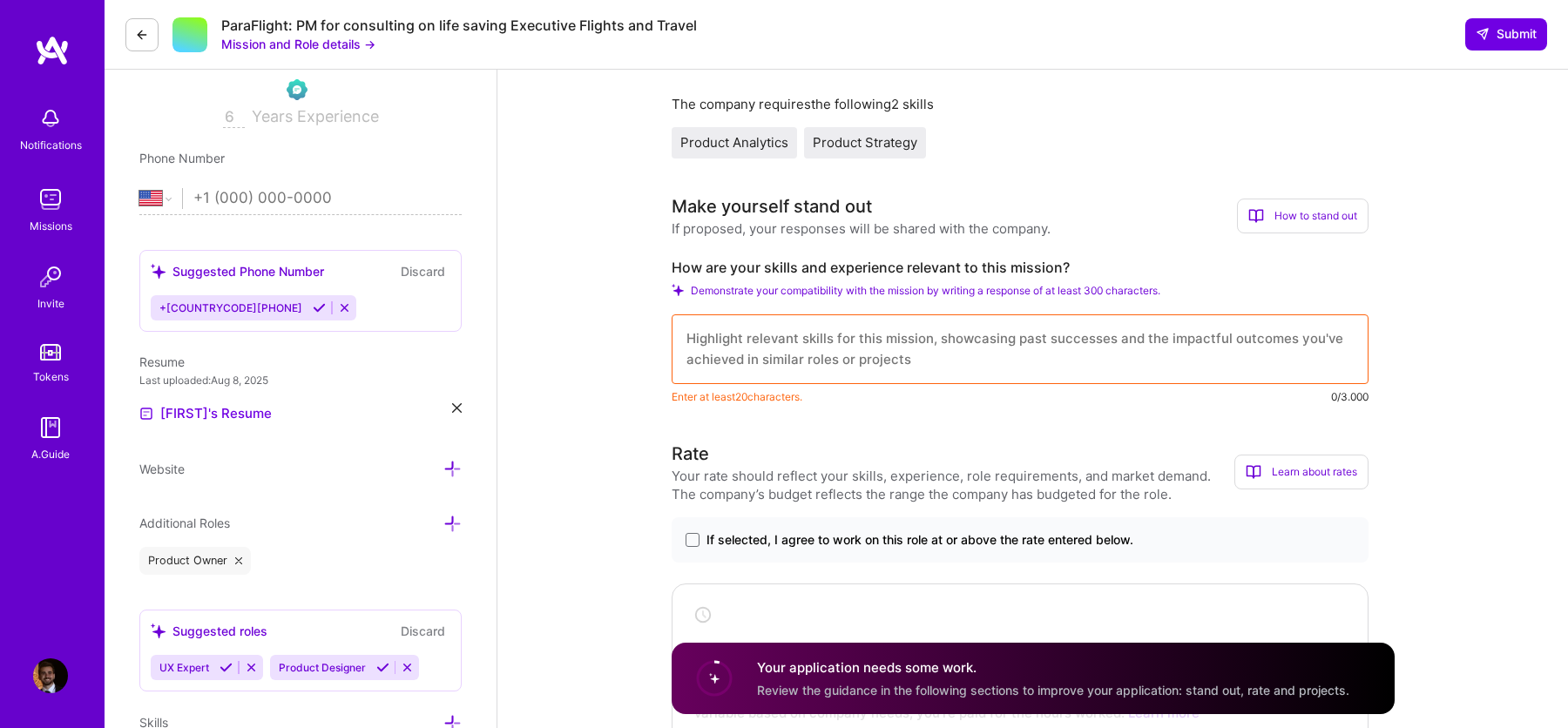 click on "How are your skills and experience relevant to this mission? Demonstrate your compatibility with the mission by writing a response of at least 300 characters. Enter at least  20  characters. 0/3.000" at bounding box center [1020, 332] 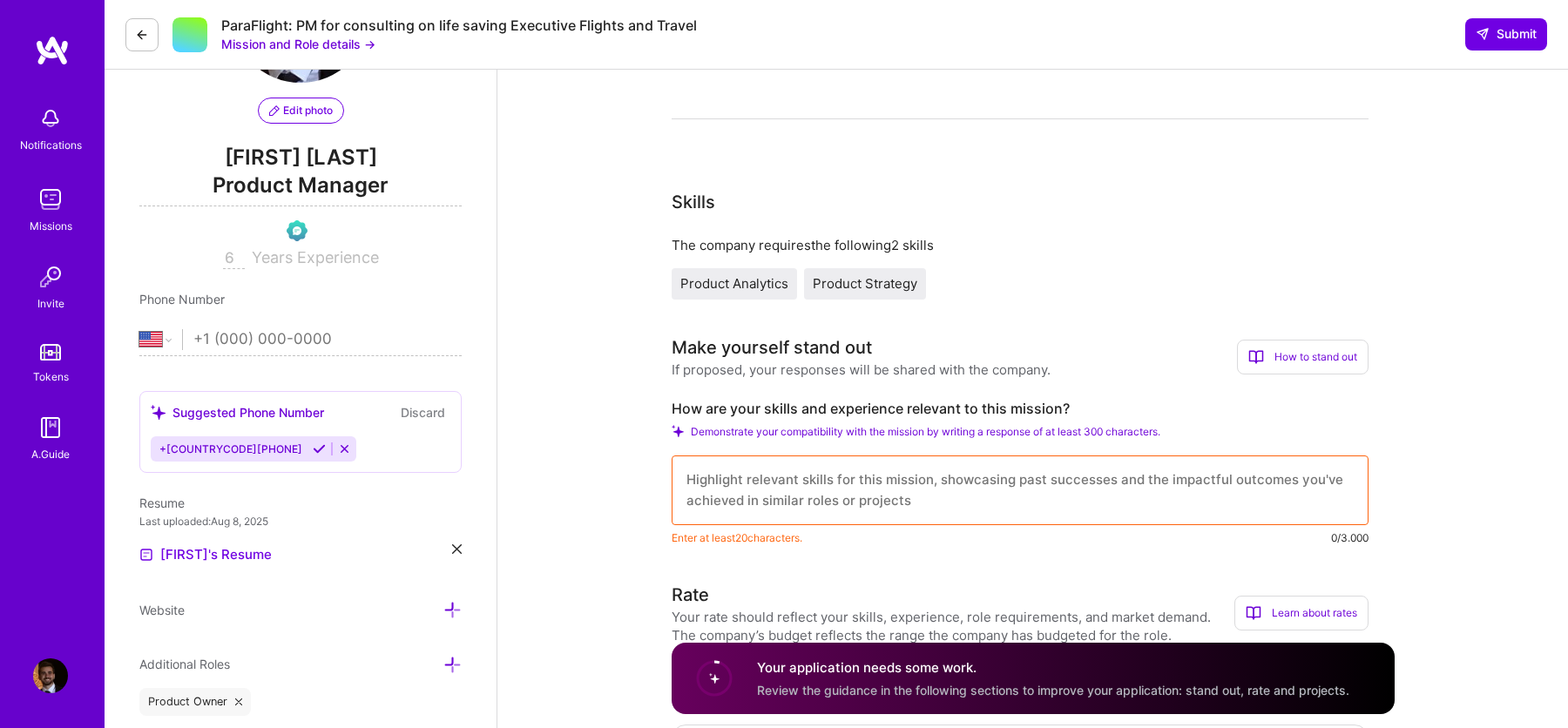 scroll, scrollTop: 146, scrollLeft: 0, axis: vertical 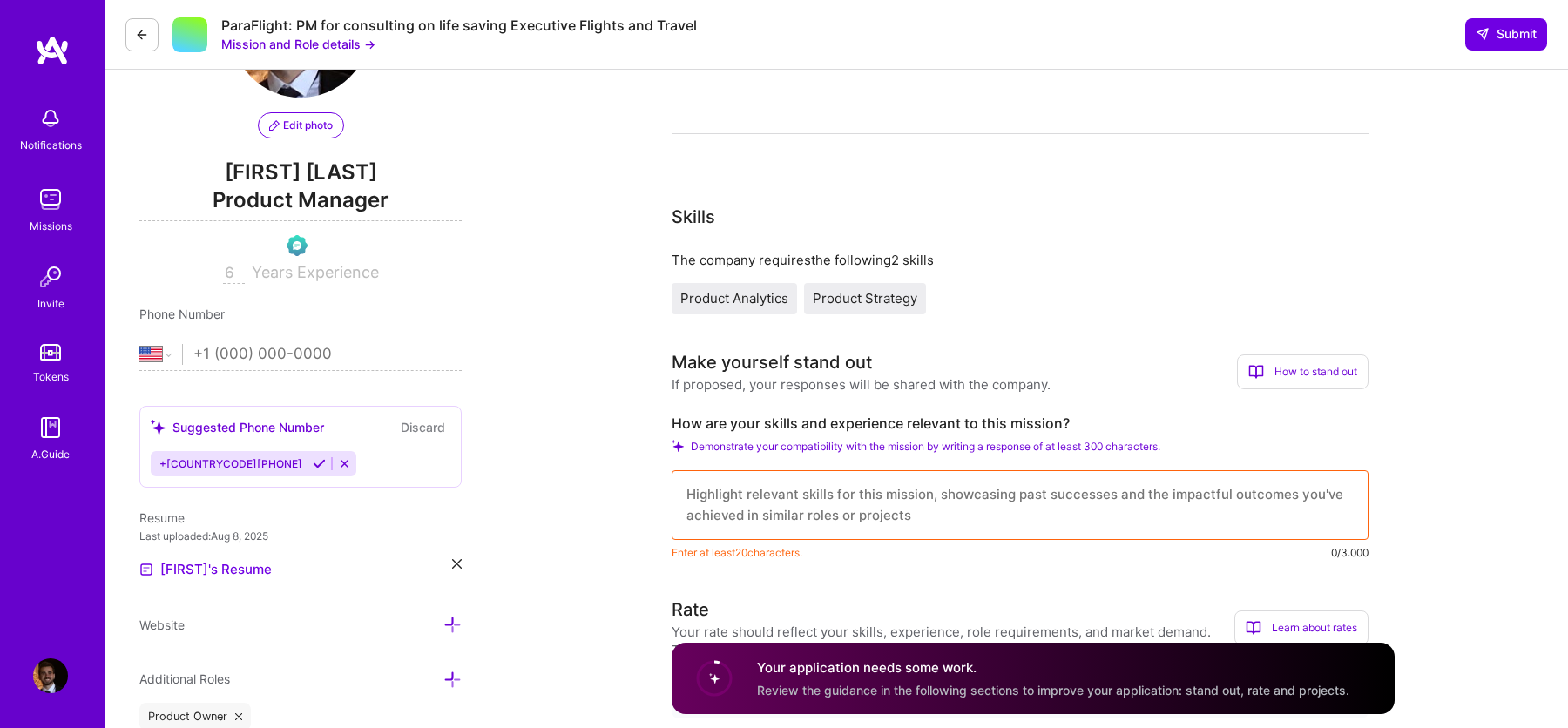 click on "How are your skills and experience relevant to this mission?" at bounding box center (1020, 423) 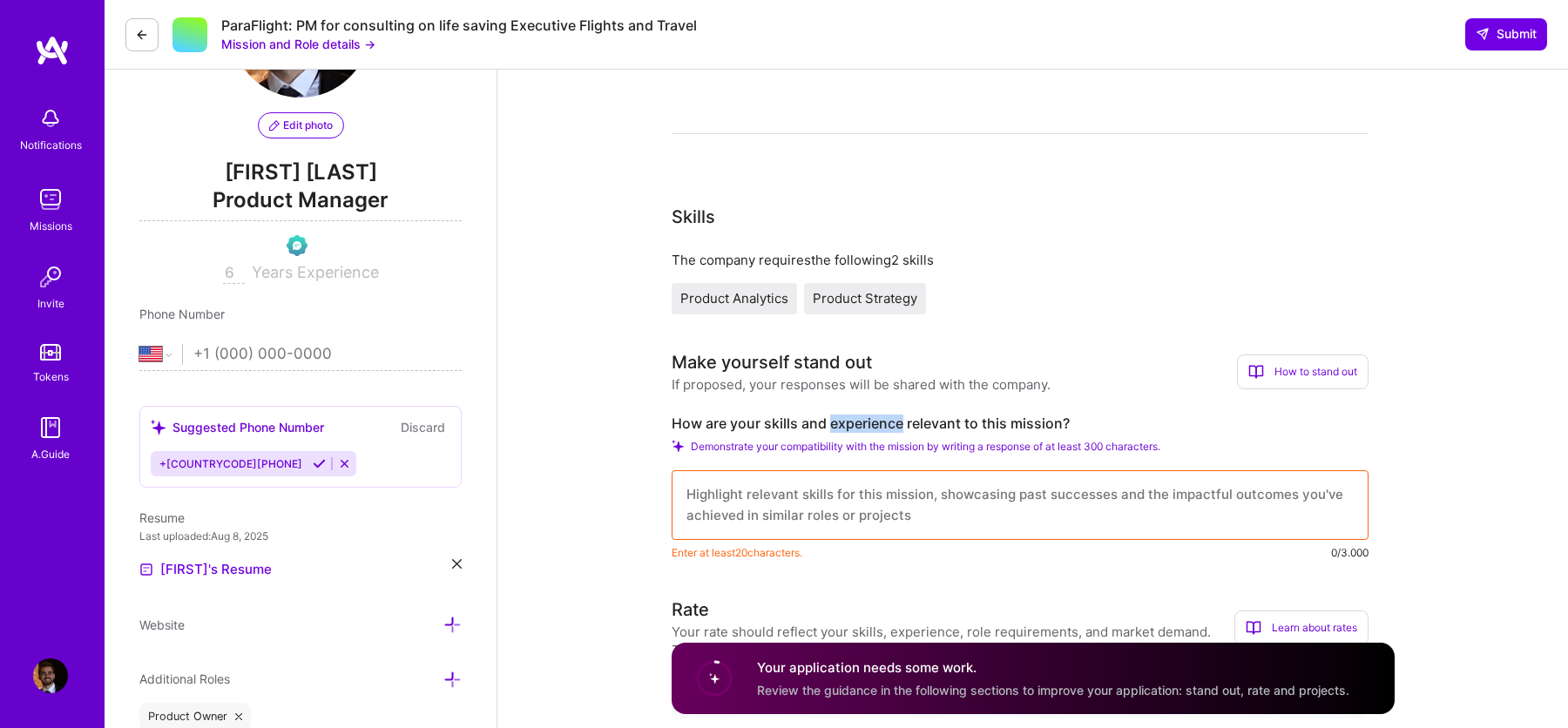 click on "How are your skills and experience relevant to this mission?" at bounding box center (1020, 423) 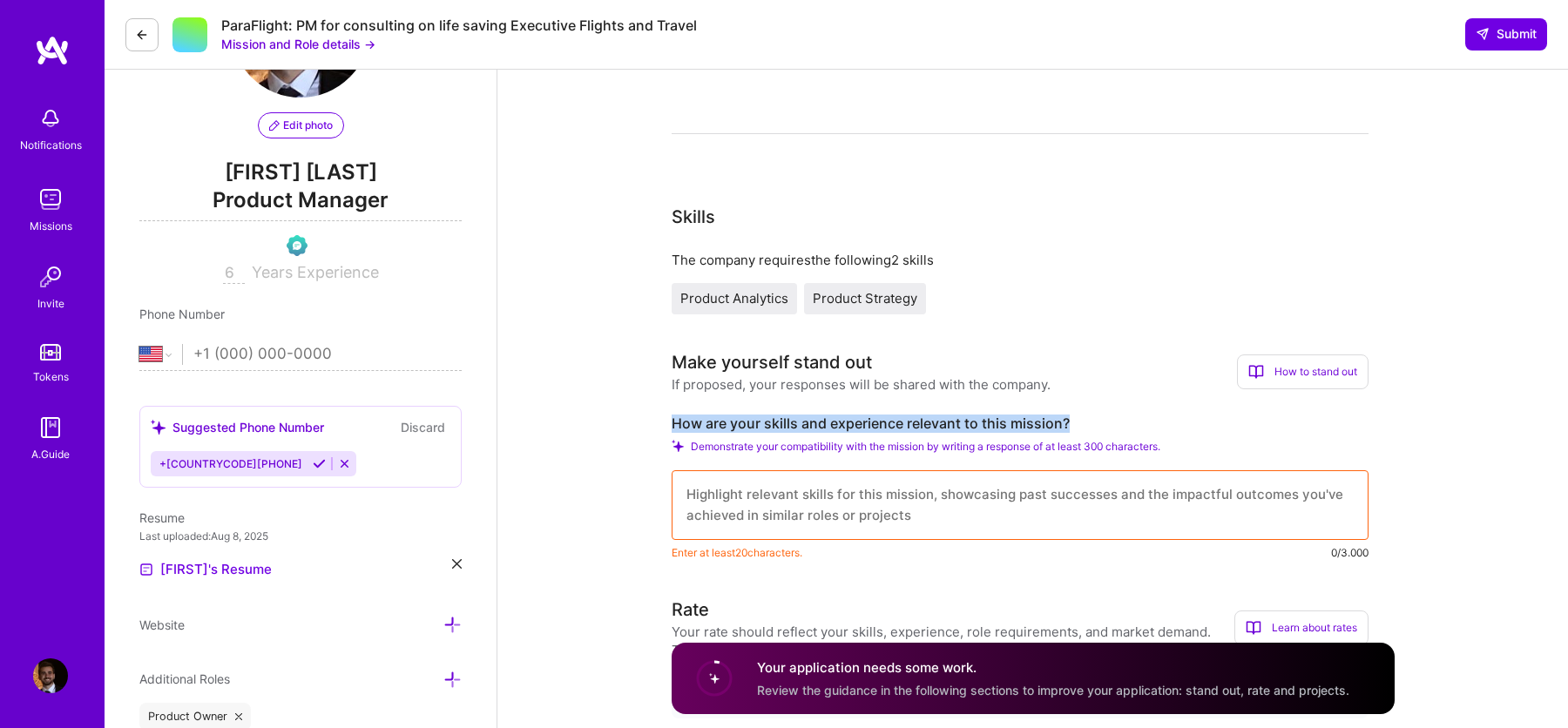 click on "How are your skills and experience relevant to this mission?" at bounding box center [1020, 423] 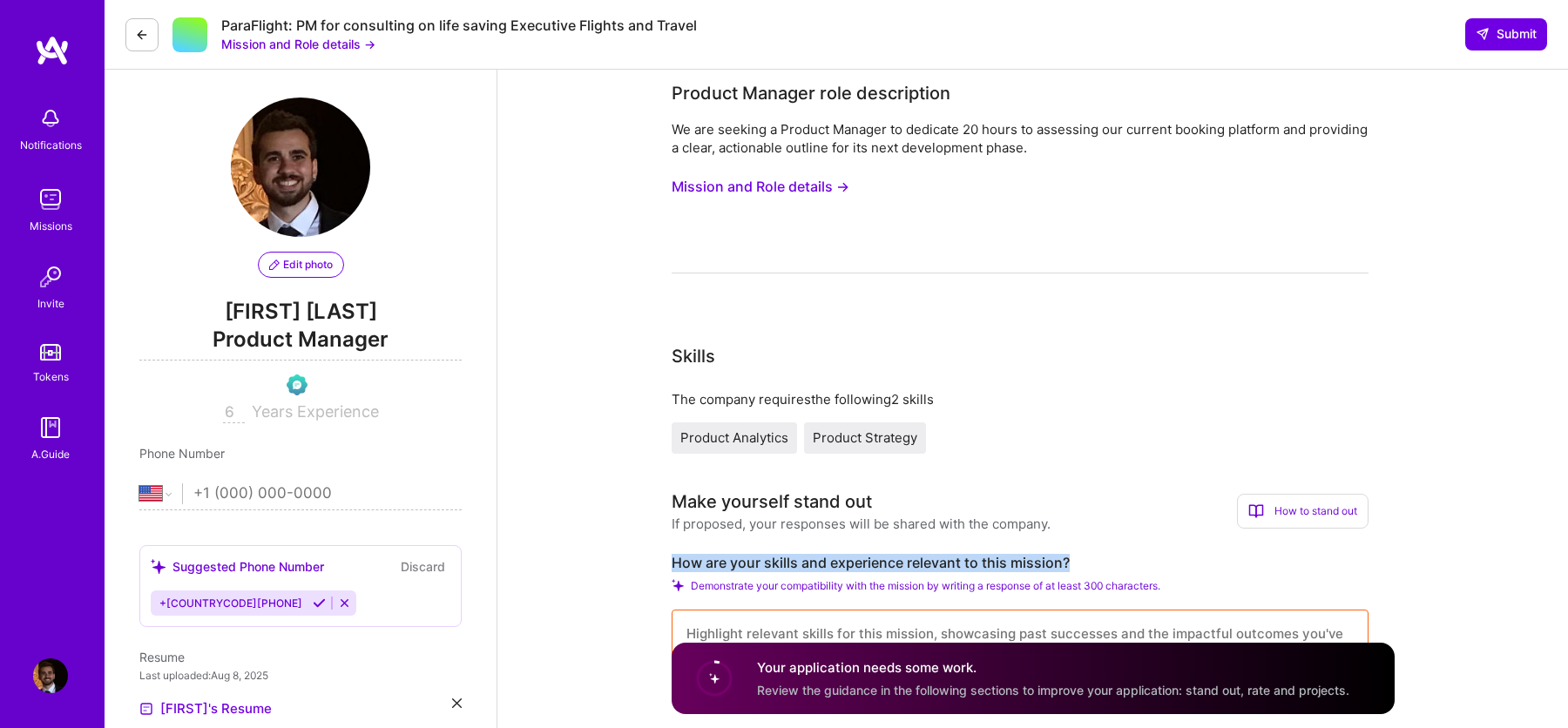 scroll, scrollTop: 0, scrollLeft: 0, axis: both 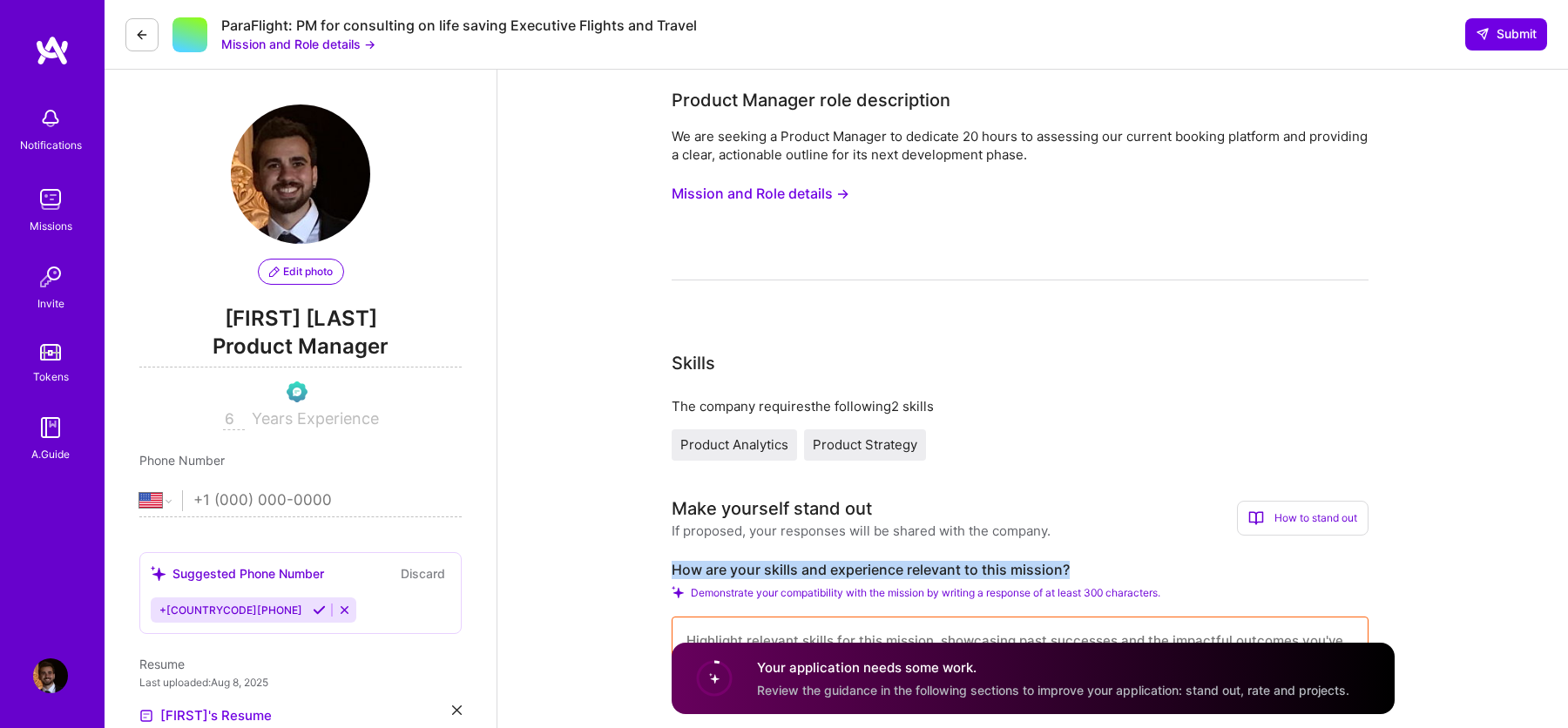 click on "Mission and Role details →" at bounding box center [760, 193] 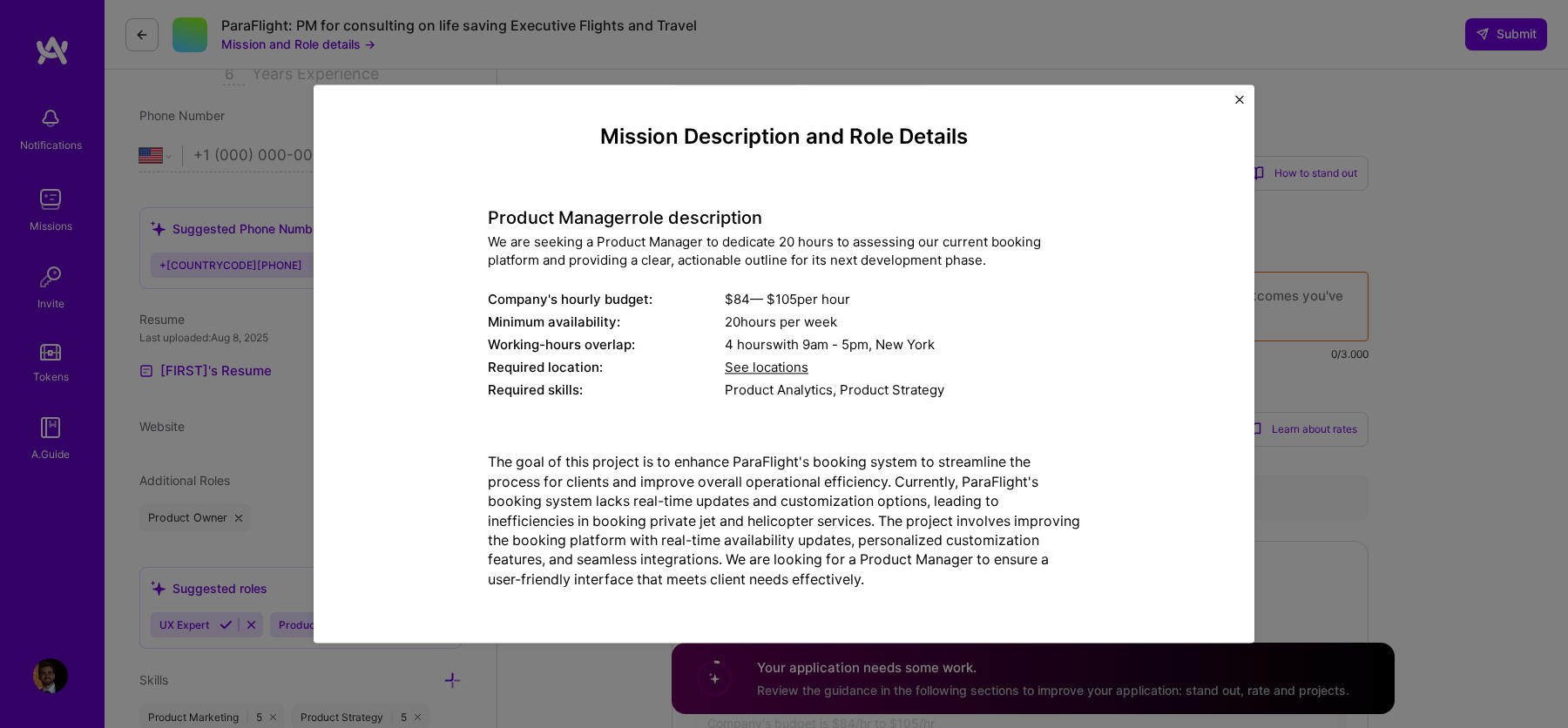scroll, scrollTop: 354, scrollLeft: 0, axis: vertical 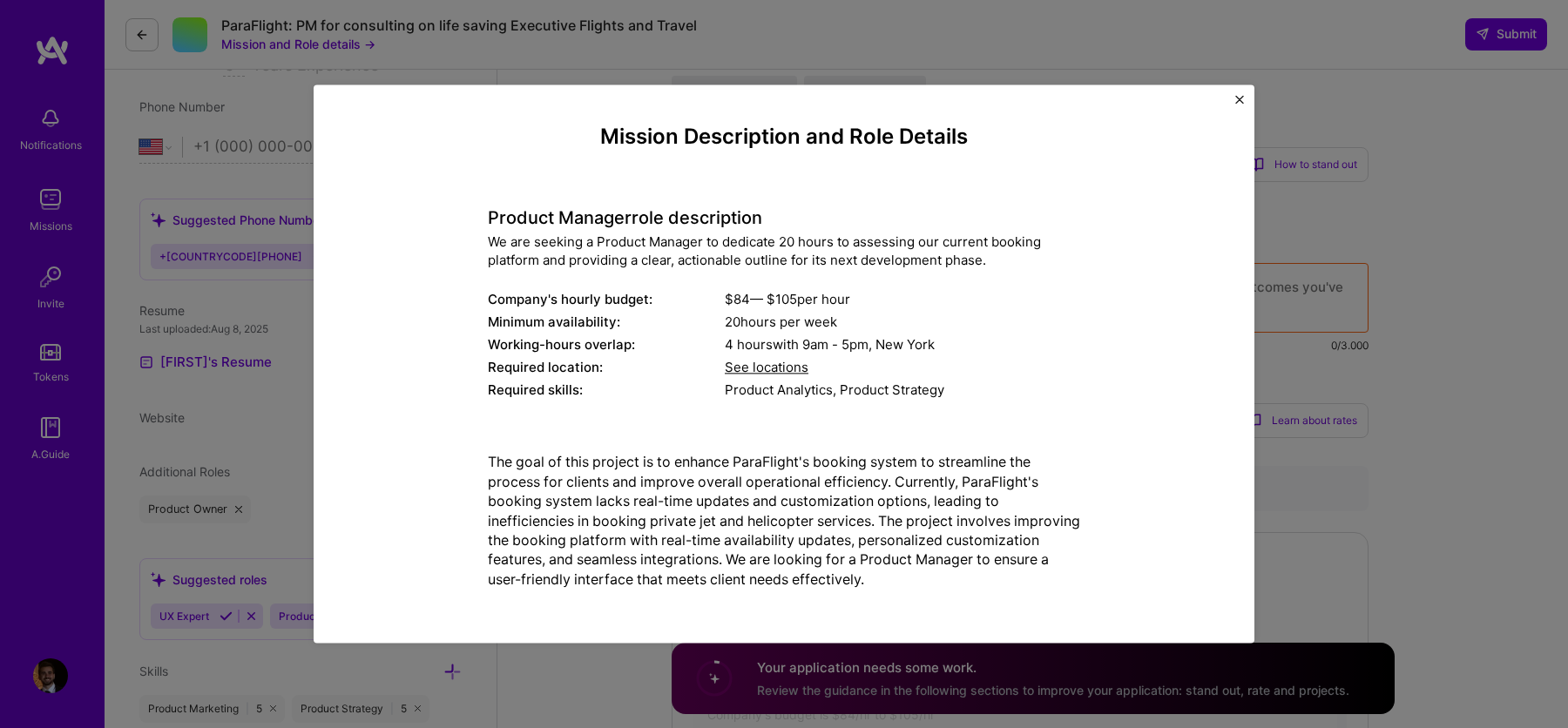 click on "Mission Description and Role Details Product Manager  role description We are seeking a Product Manager to dedicate 20 hours to assessing our current booking platform and providing a clear, actionable outline for its next development phase. Company's hourly budget: $ 84  — $ 105  per hour Minimum availability: 20  hours per week Working-hours overlap: 4 hours  with   9am    -    5pm ,     New York Required location: See locations Required skills: Product Analytics, Product Strategy" at bounding box center [784, 363] 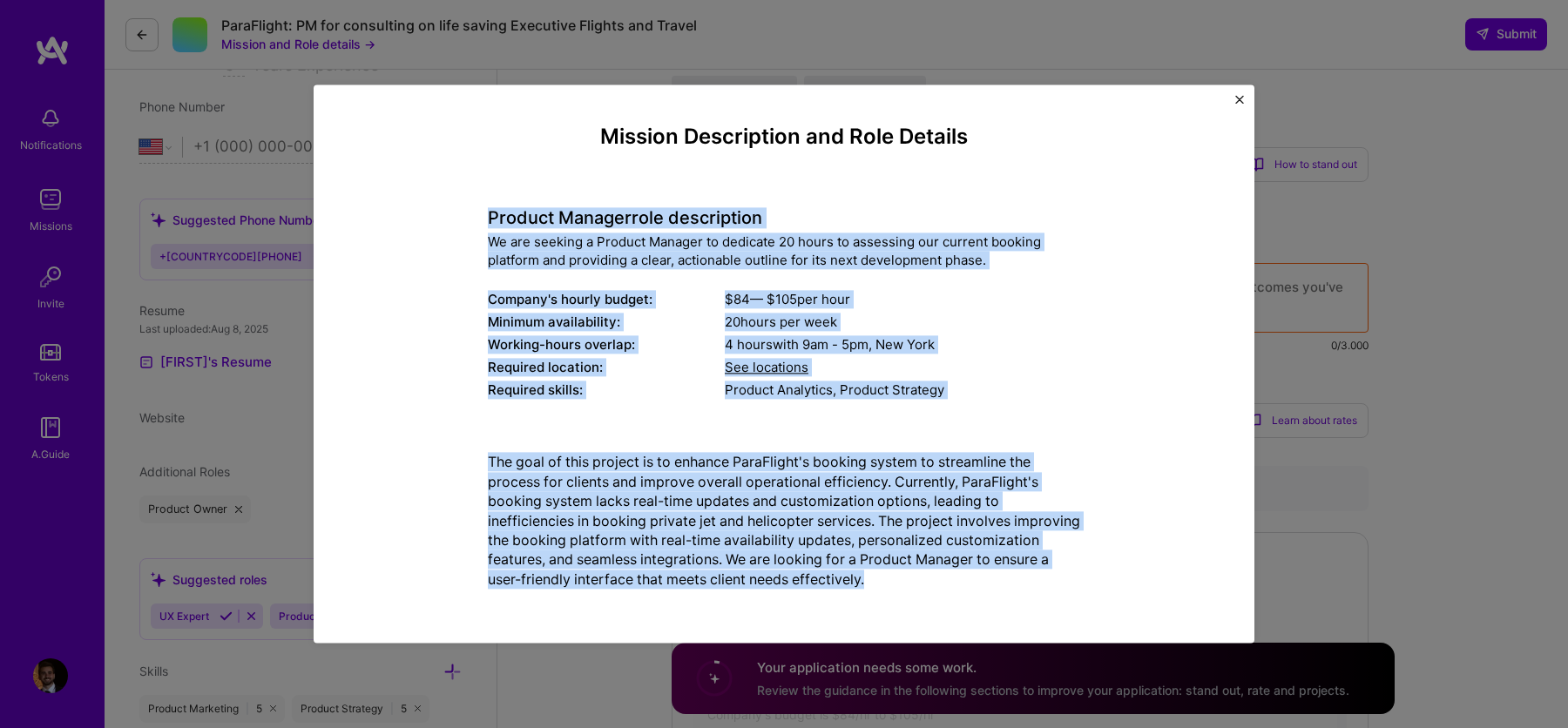 drag, startPoint x: 492, startPoint y: 219, endPoint x: 967, endPoint y: 583, distance: 598.43212 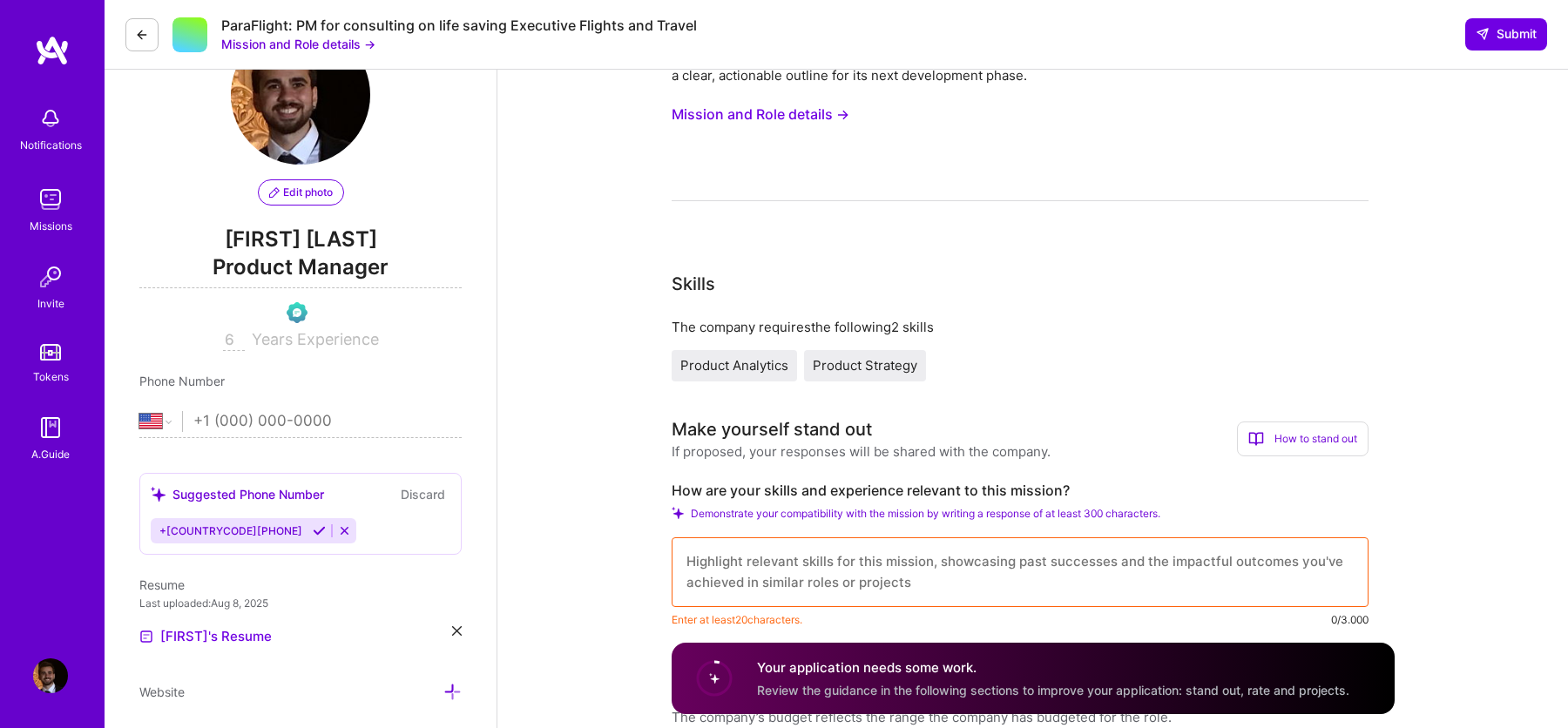 scroll, scrollTop: 140, scrollLeft: 0, axis: vertical 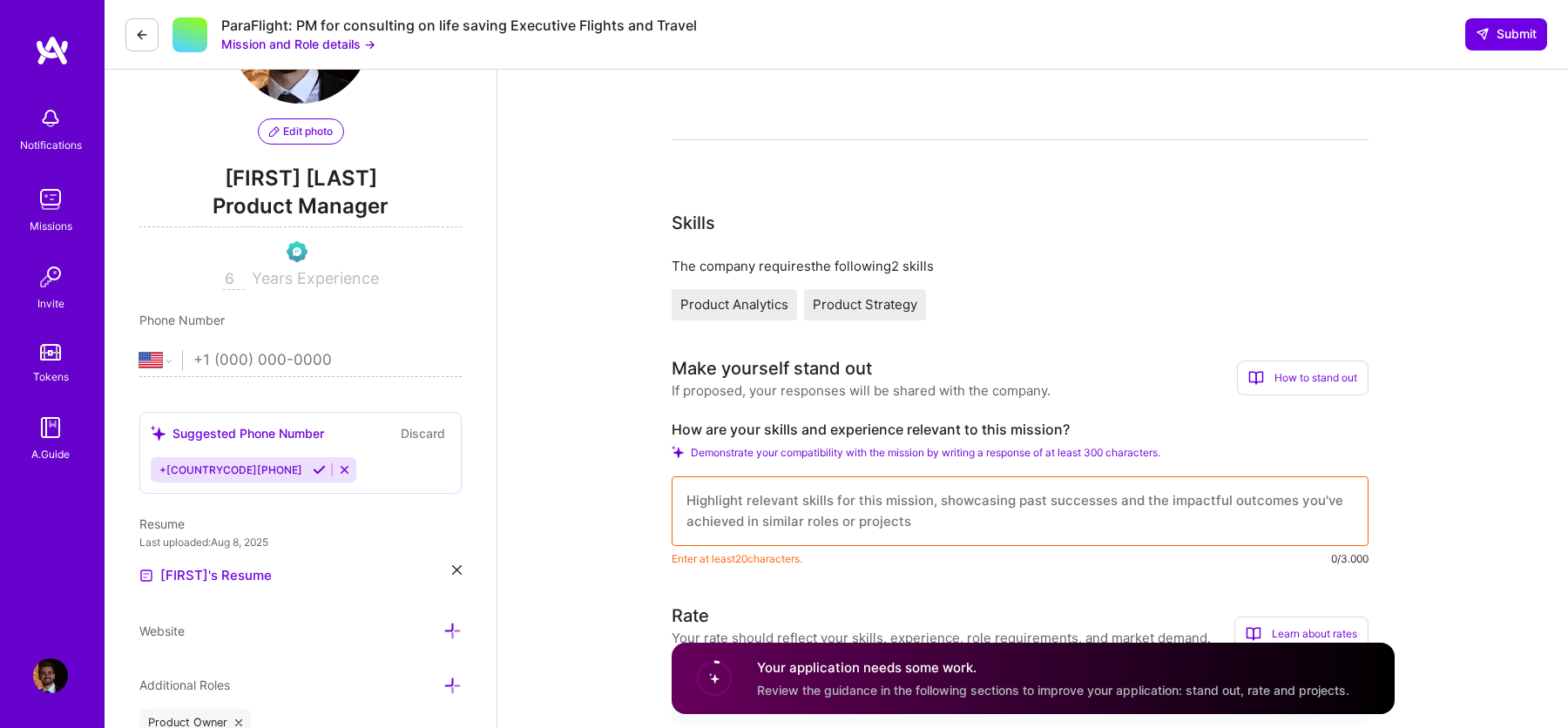 click on "How are your skills and experience relevant to this mission?" at bounding box center (1020, 429) 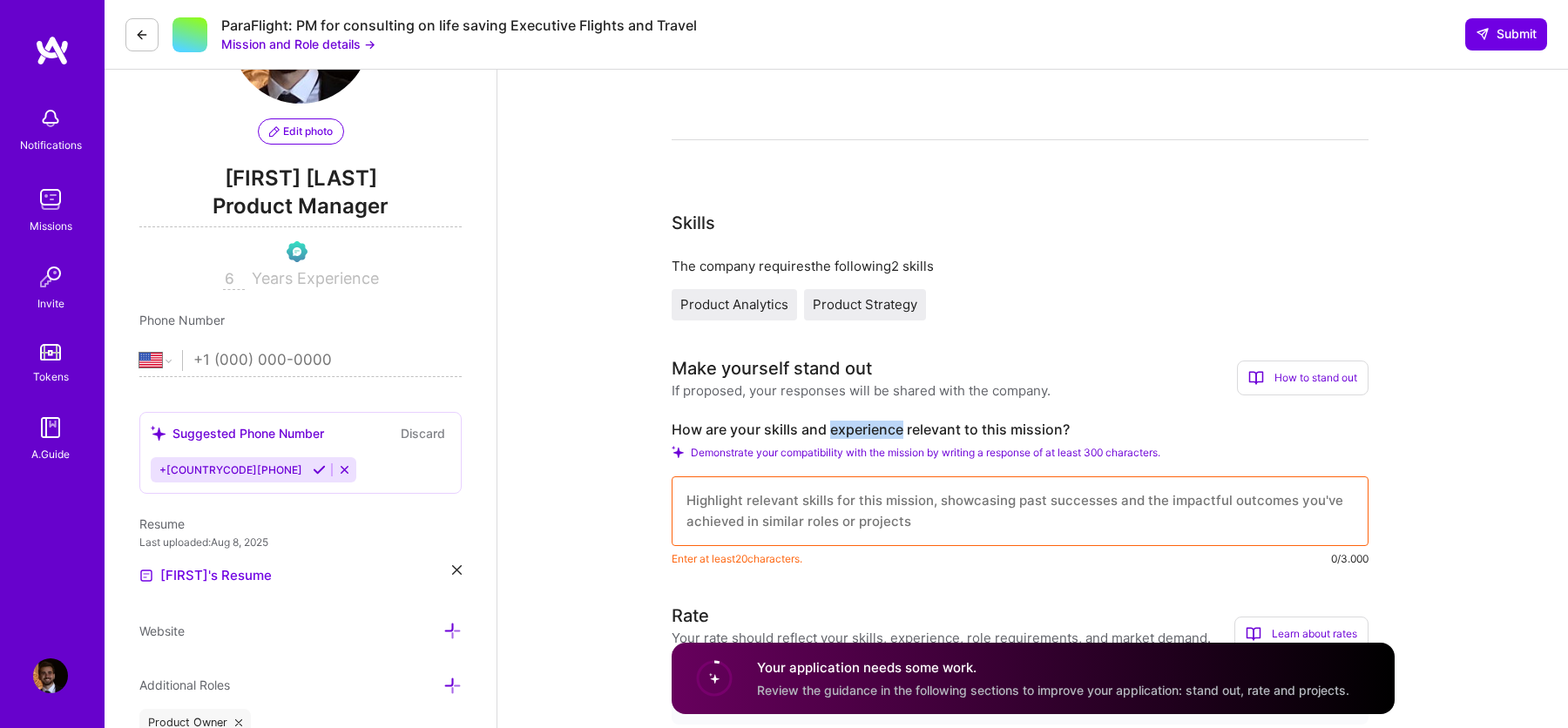 click on "How are your skills and experience relevant to this mission?" at bounding box center (1020, 429) 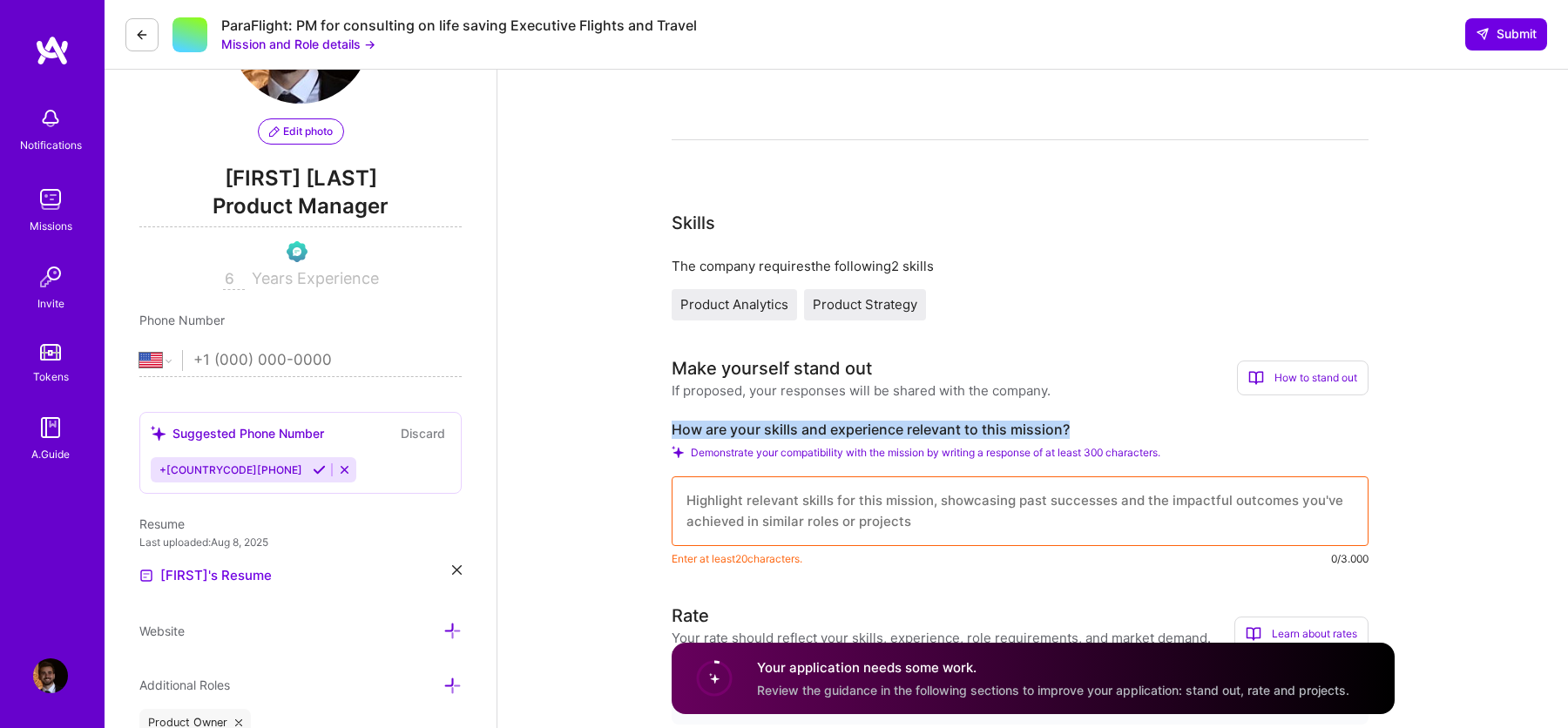 click on "How are your skills and experience relevant to this mission?" at bounding box center (1020, 429) 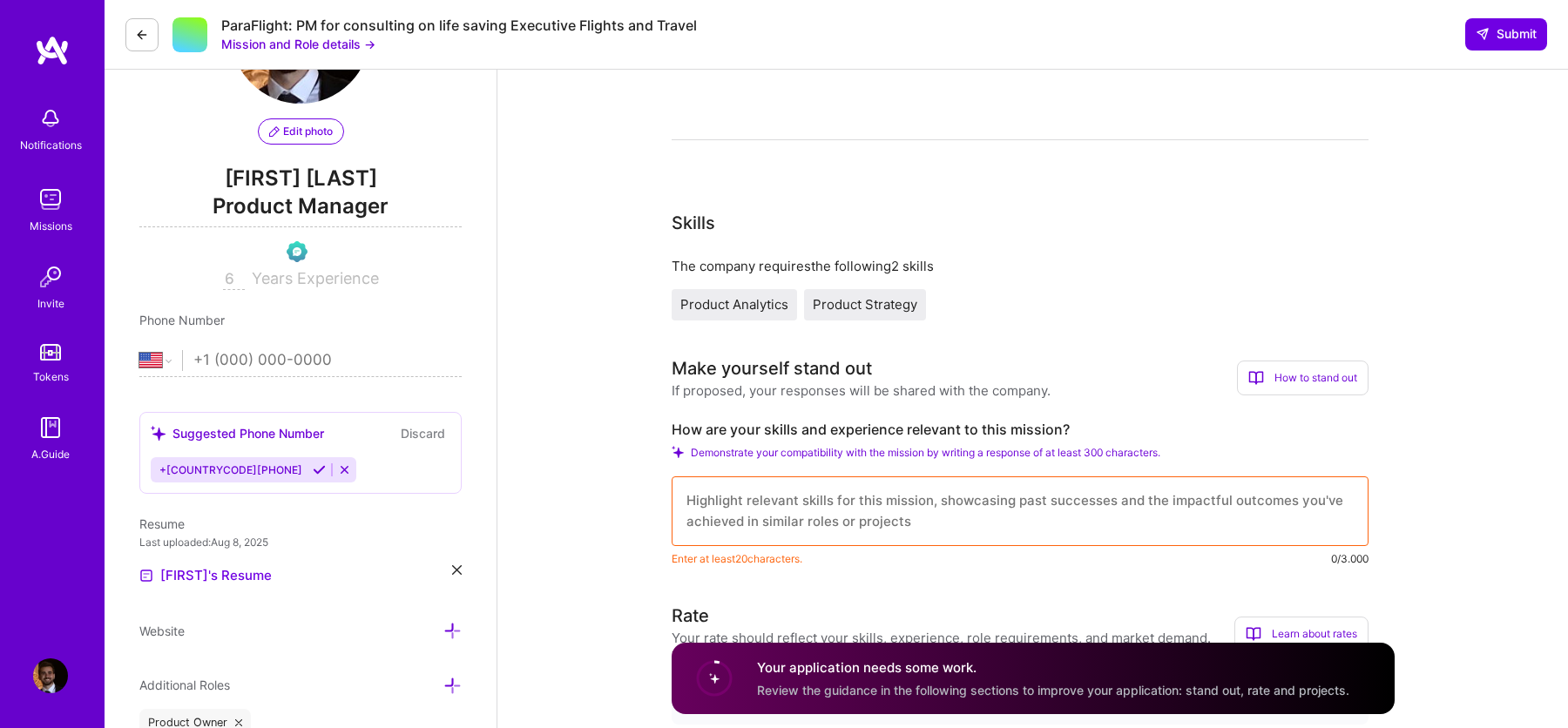 click on "How are your skills and experience relevant to this mission? Demonstrate your compatibility with the mission by writing a response of at least 300 characters. Enter at least  20  characters. 0/3.000" at bounding box center (1020, 494) 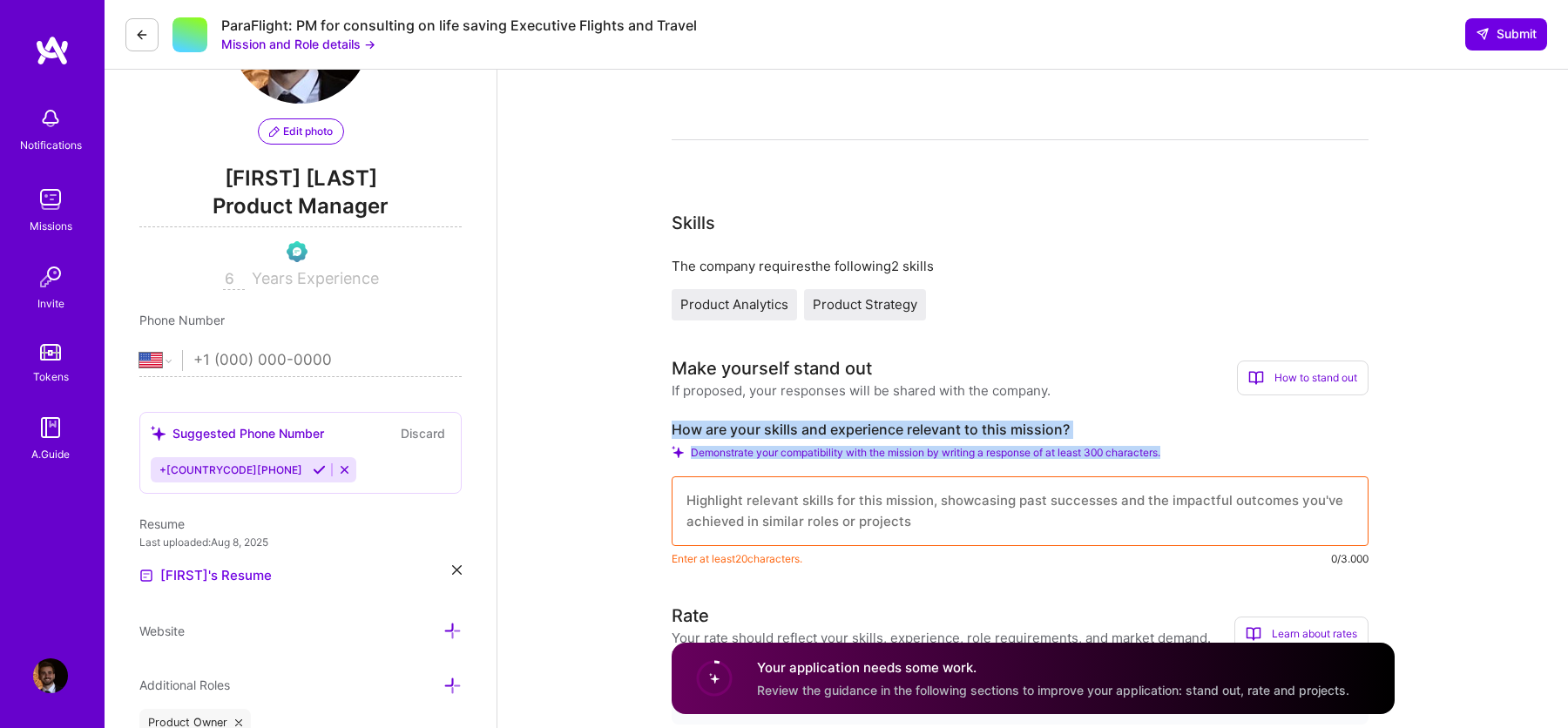 drag, startPoint x: 1185, startPoint y: 448, endPoint x: 657, endPoint y: 421, distance: 528.68989 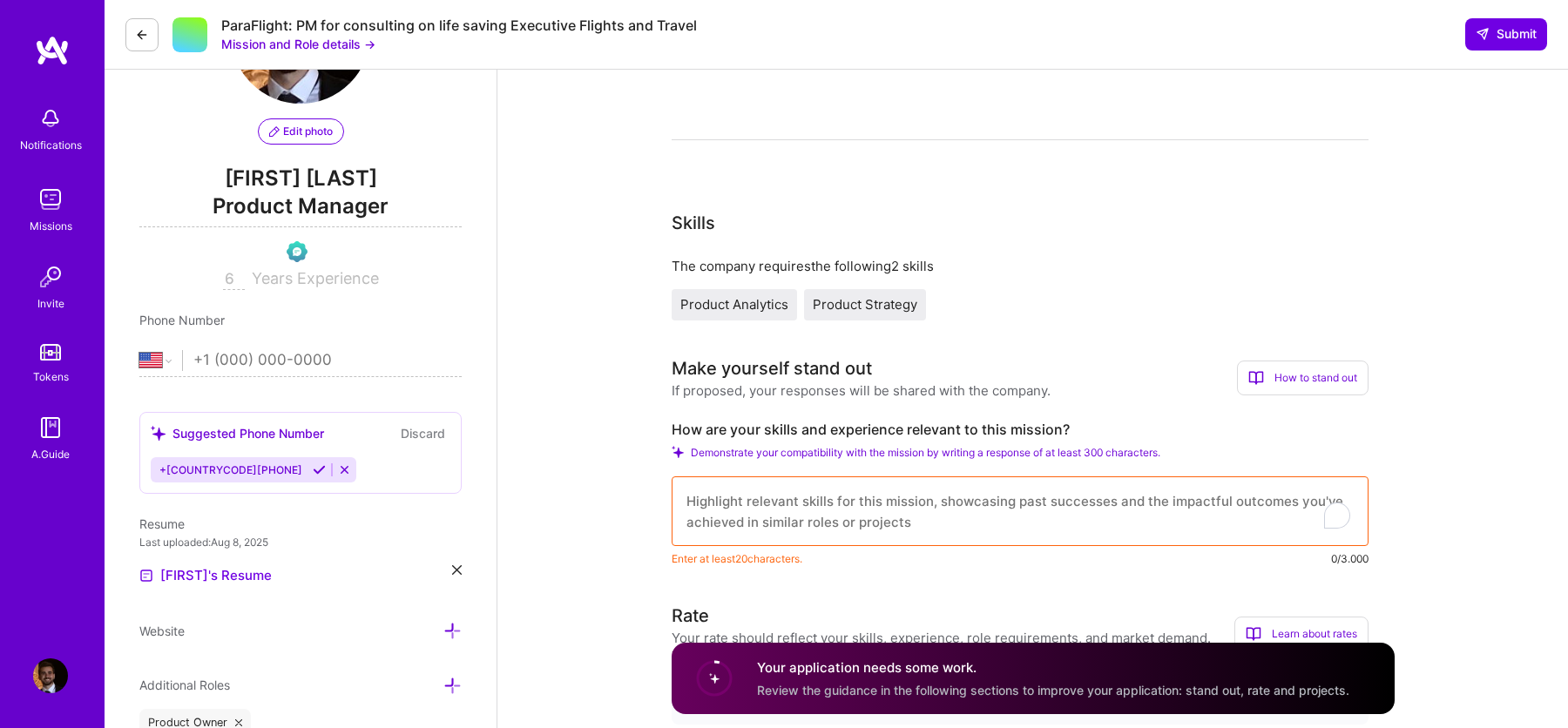 paste on "Based on my experience as a Product Manager at Fabrikatör and previous B2B SaaS roles, I bring directly relevant skills to enhance ParaFlight's booking platform.
Real-time Systems & Performance Optimization: At Fabrikatör, I've tackled similar challenges with our Replenish screens experiencing performance issues and timeout errors. I led a comprehensive optimization project that improved system performance by 40% and increased completion rates from 65% to 92%. This experience with real-time inventory systems translates perfectly to implementing real-time availability updates for aircraft booking.
User-Centric Product Development: I have a proven track record of transforming user pain points into successful solutions. At Fabrikatör, I redesigned critical workflows based on user research findings, reducing onboarding time from 2 weeks to 3 days and increasing adoption by 35%. For ParaFlight, I would apply the same user research methodologies to understand client booking behaviors and pain points, ensuring th..." 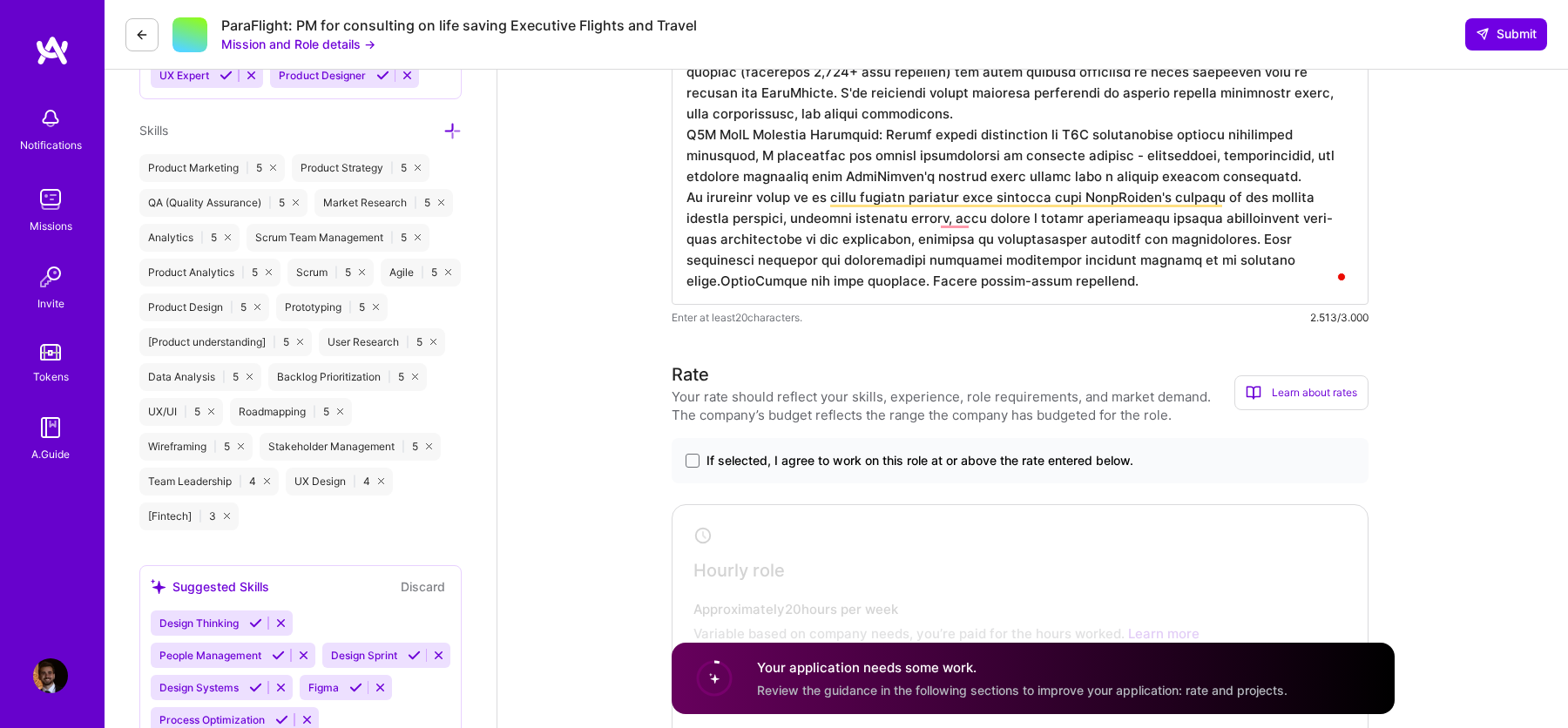 scroll, scrollTop: 866, scrollLeft: 0, axis: vertical 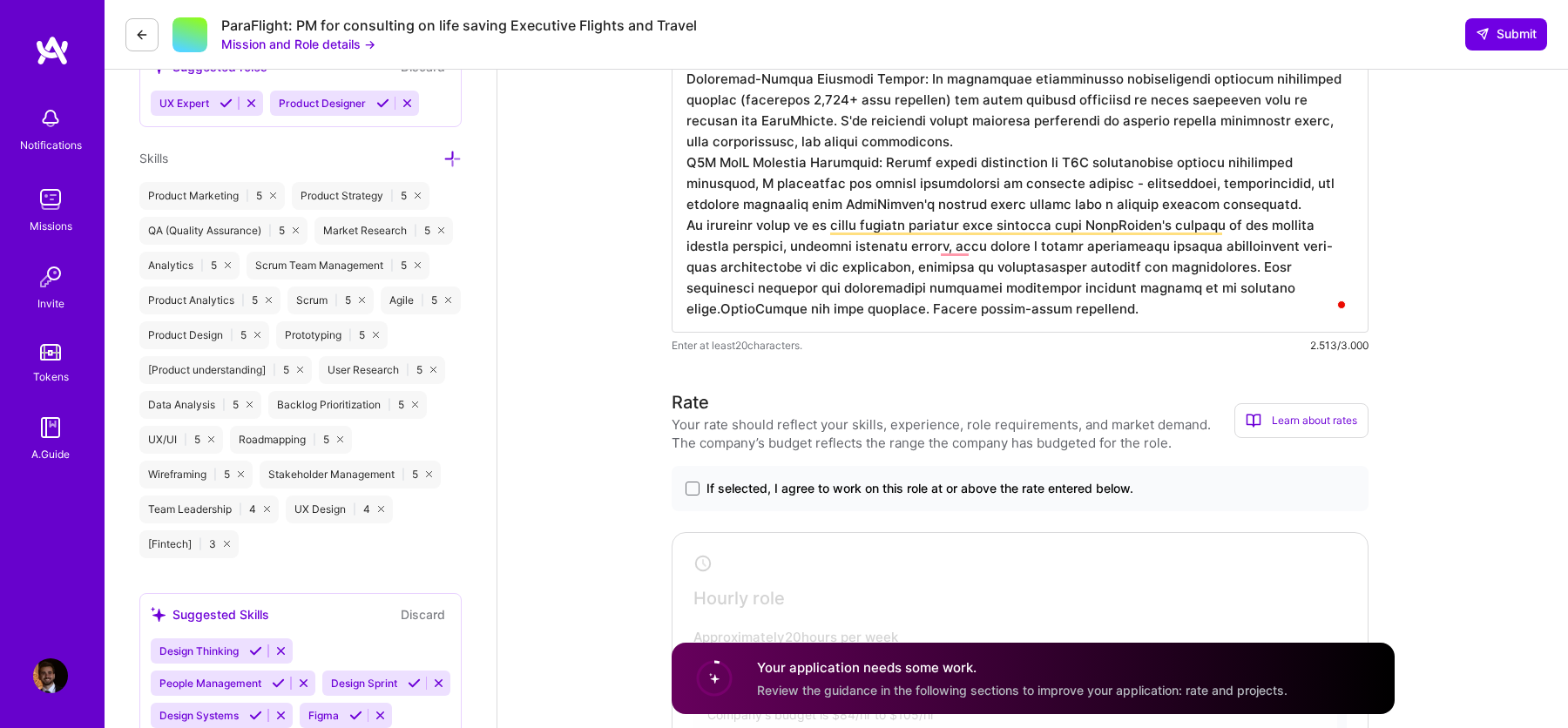 type on "Based on my experience as a Product Manager at Fabrikatör and previous B2B SaaS roles, I bring directly relevant skills to enhance ParaFlight's booking platform.
Real-time Systems & Performance Optimization: At Fabrikatör, I've tackled similar challenges with our Replenish screens experiencing performance issues and timeout errors. I led a comprehensive optimization project that improved system performance by 40% and increased completion rates from 65% to 92%. This experience with real-time inventory systems translates perfectly to implementing real-time availability updates for aircraft booking.
User-Centric Product Development: I have a proven track record of transforming user pain points into successful solutions. At Fabrikatör, I redesigned critical workflows based on user research findings, reducing onboarding time from 2 weeks to 3 days and increasing adoption by 35%. For ParaFlight, I would apply the same user research methodologies to understand client booking behaviors and pain points, ensuring th..." 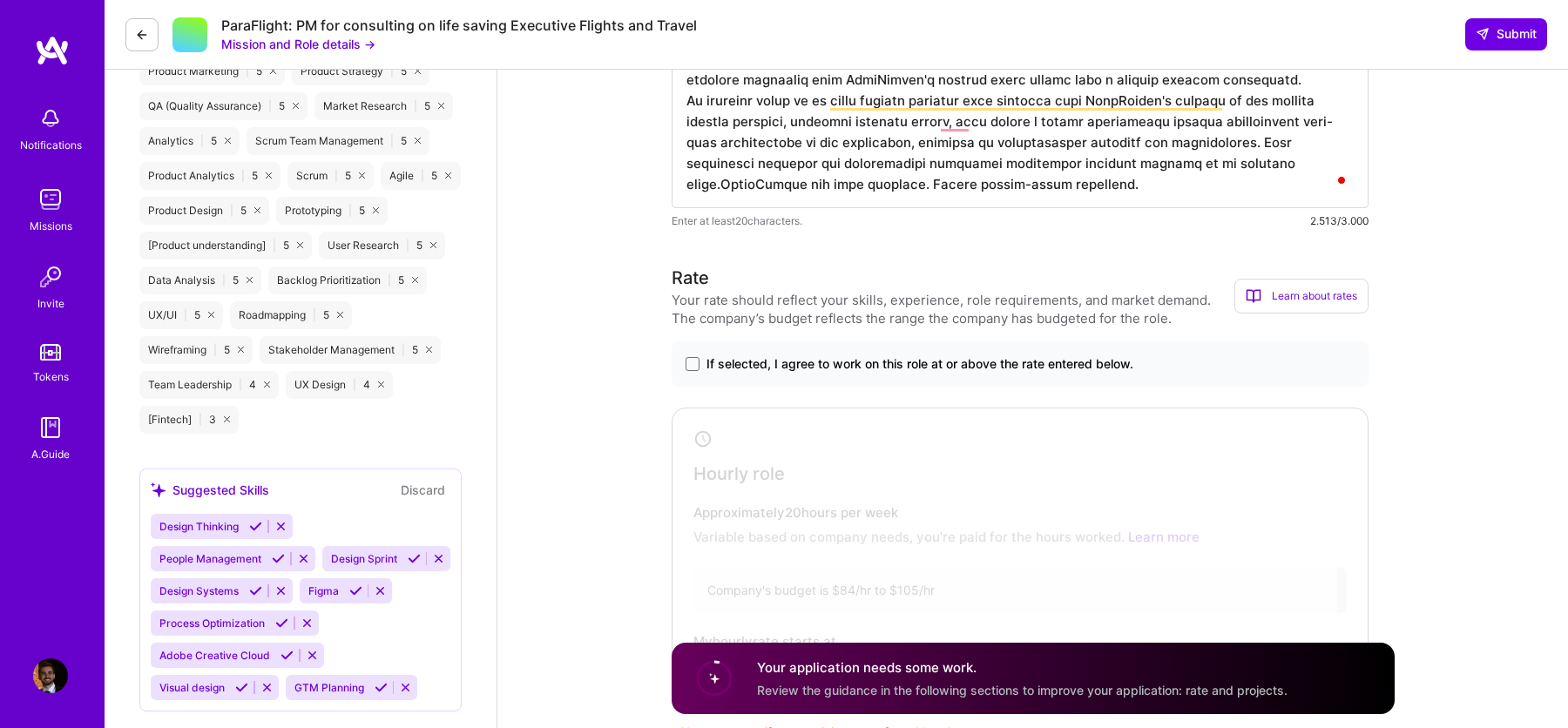 scroll, scrollTop: 1055, scrollLeft: 0, axis: vertical 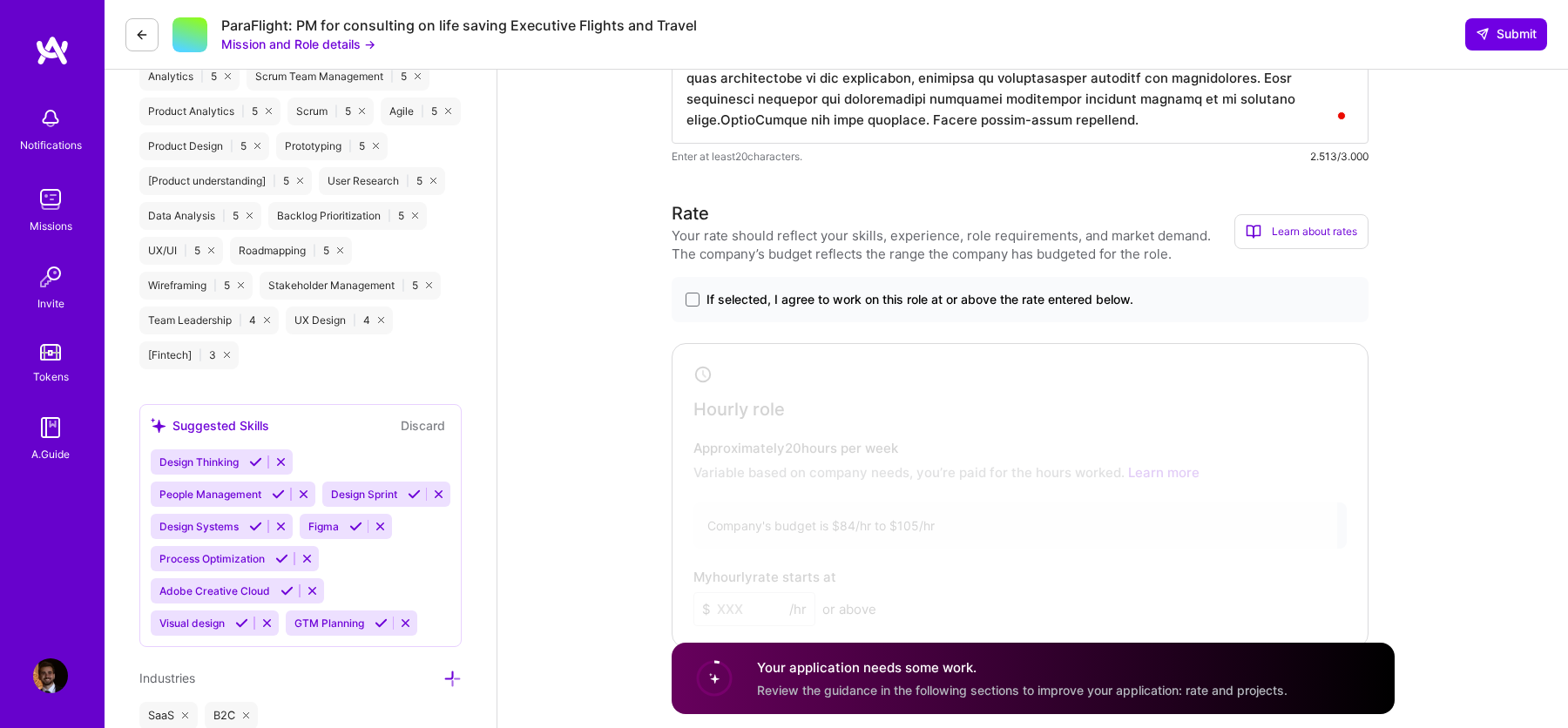 click on "If selected, I agree to work on this role at or above the rate entered below." at bounding box center [920, 300] 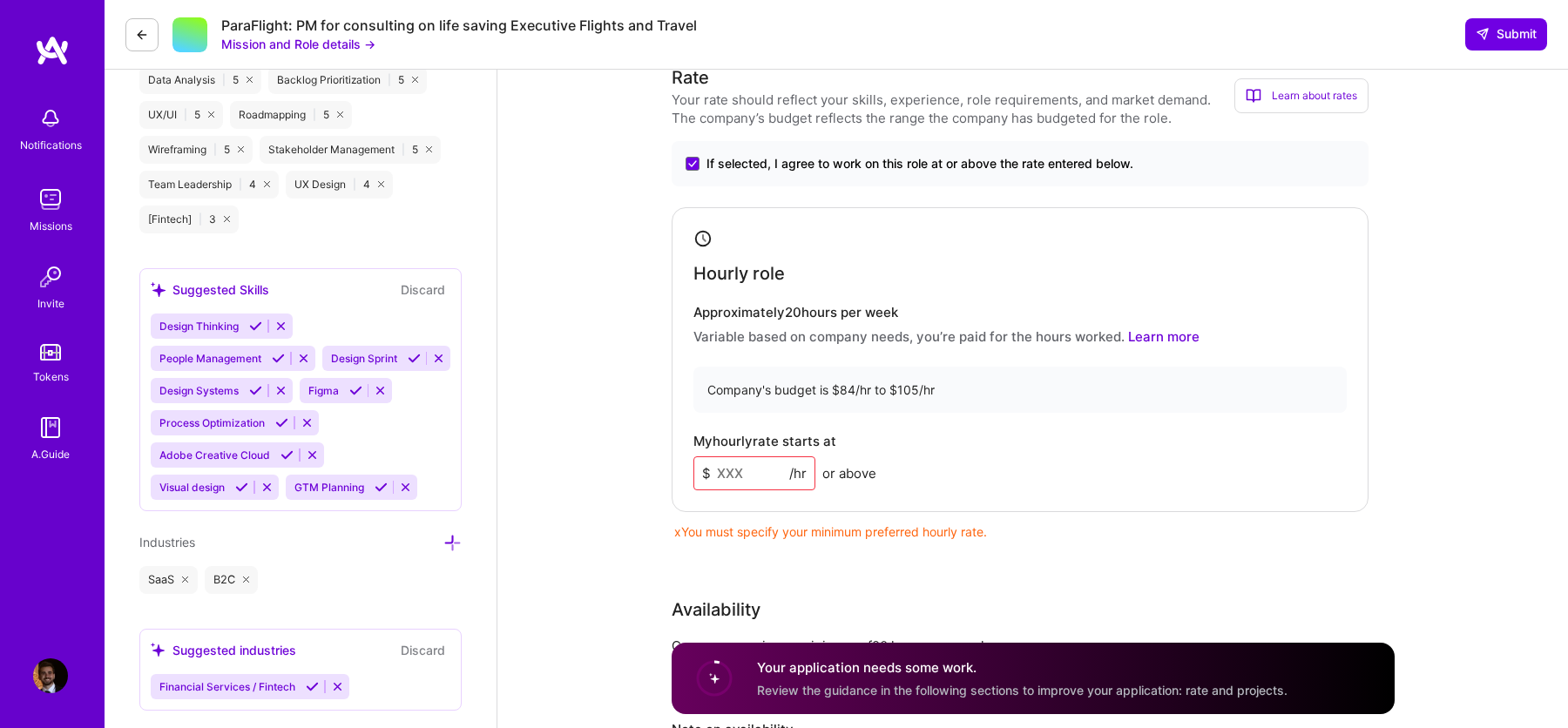 scroll, scrollTop: 1330, scrollLeft: 0, axis: vertical 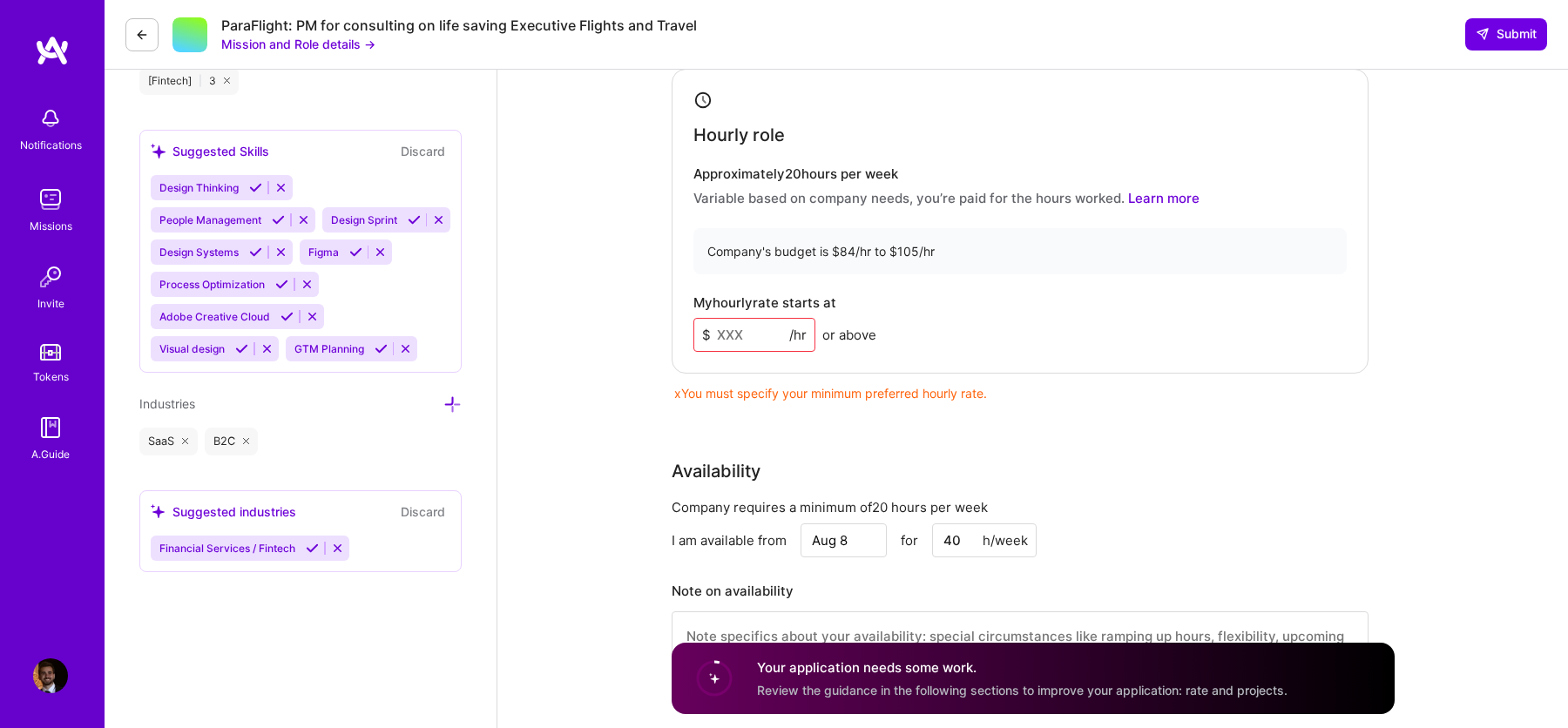 click at bounding box center [754, 334] 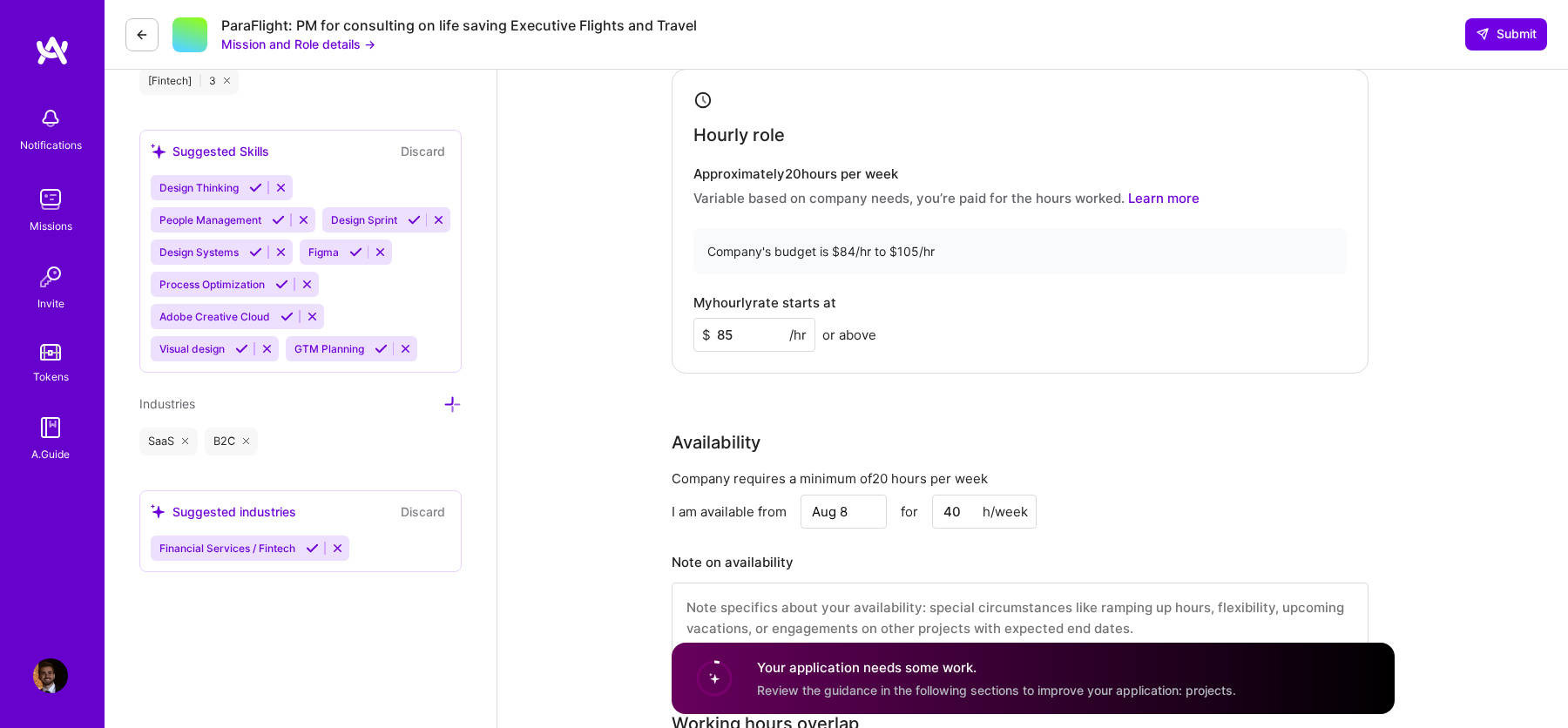 type on "85" 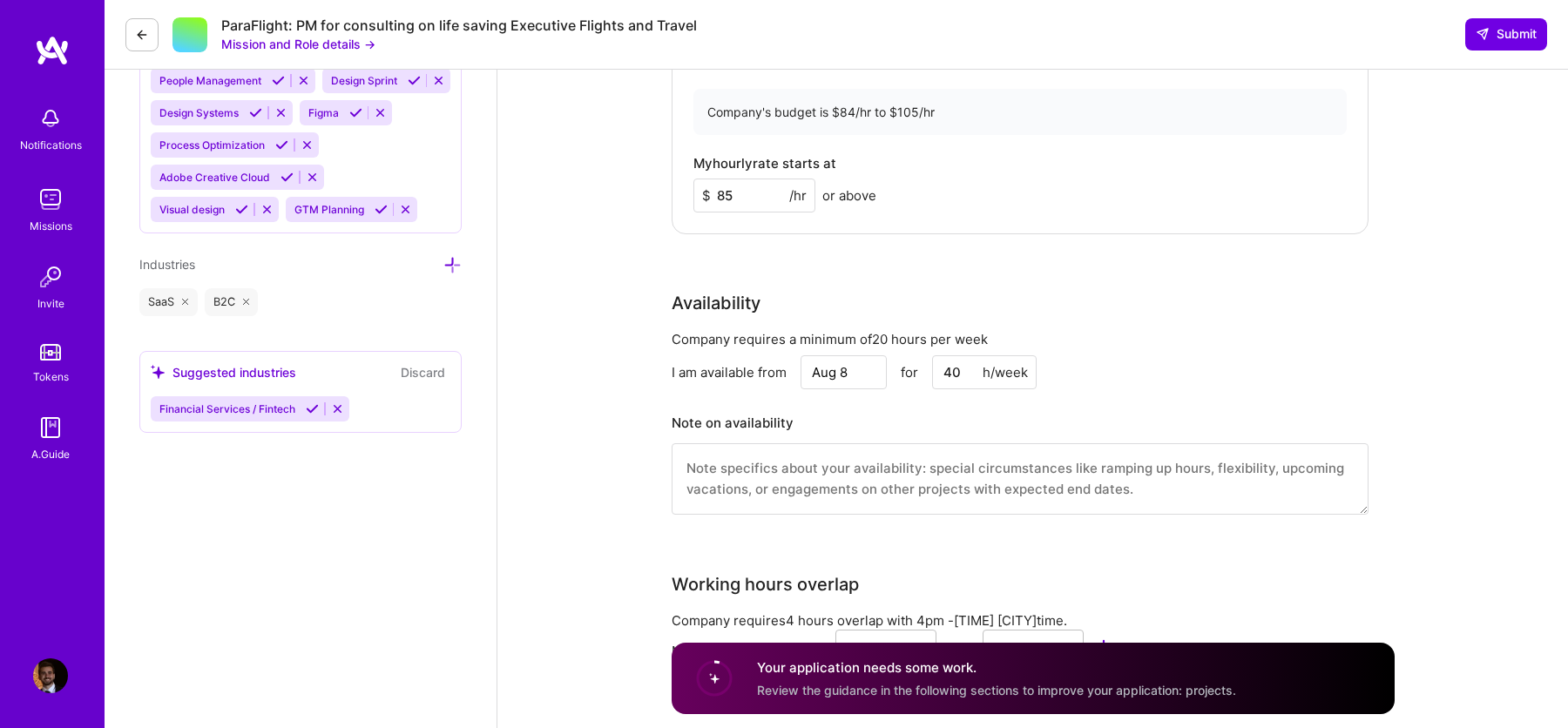 scroll, scrollTop: 1472, scrollLeft: 0, axis: vertical 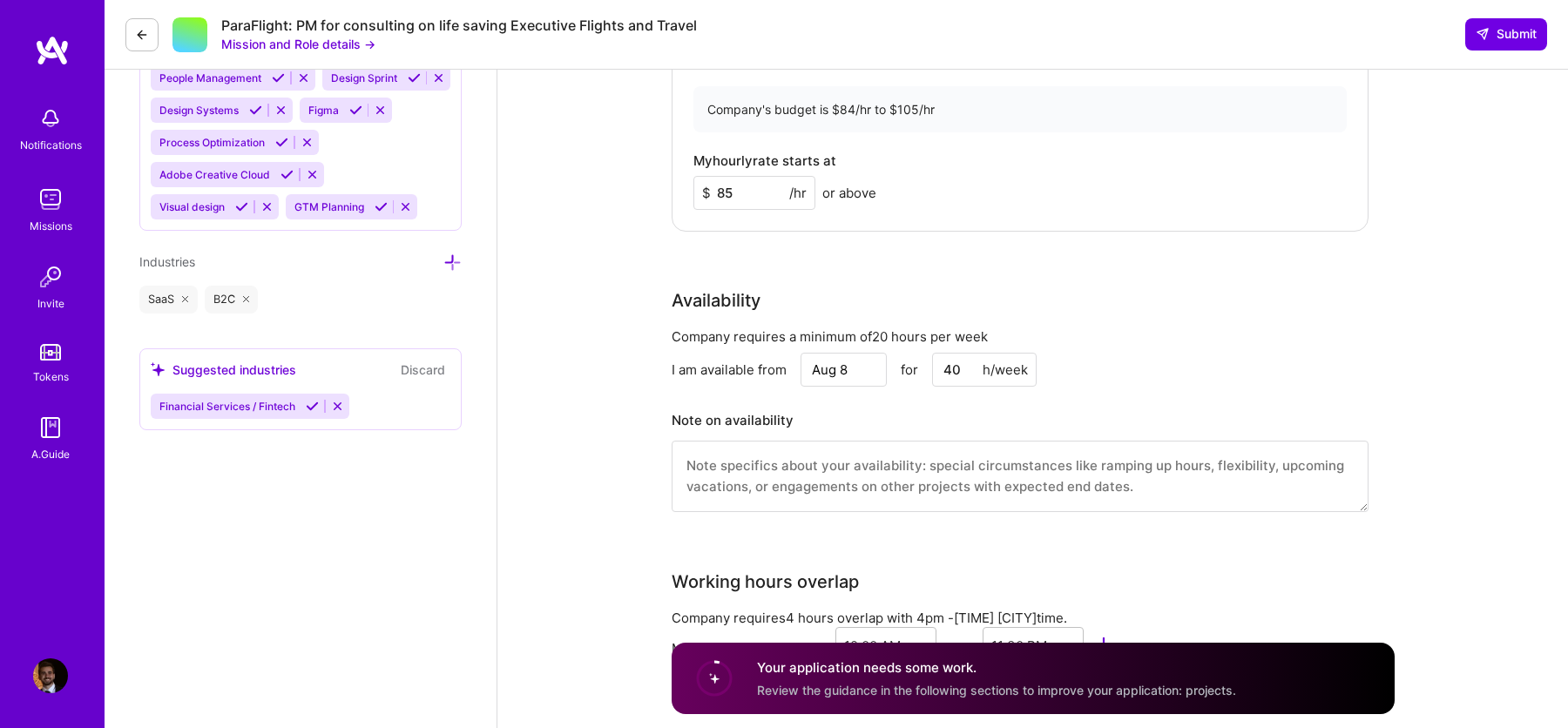 click on "Aug 8" at bounding box center (843, 369) 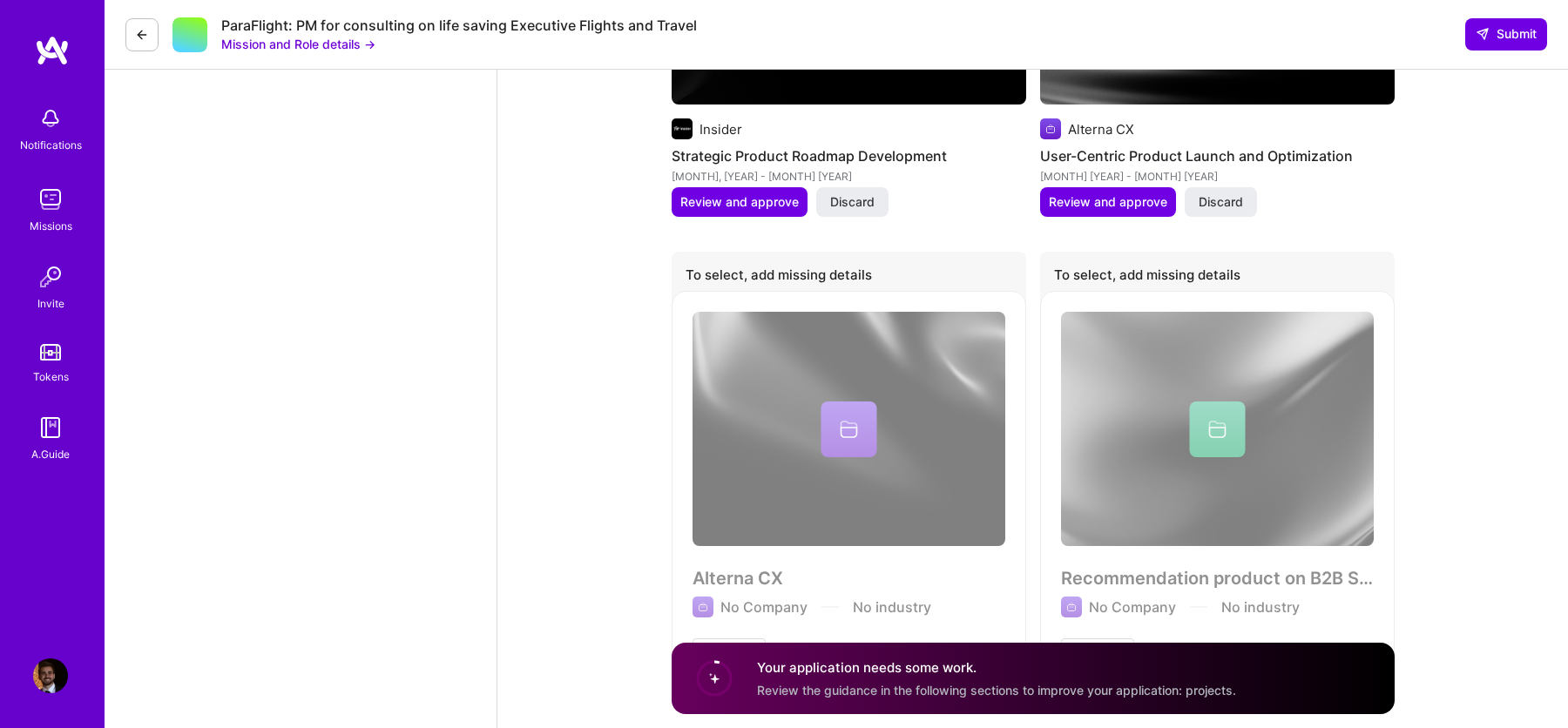 scroll, scrollTop: 3097, scrollLeft: 0, axis: vertical 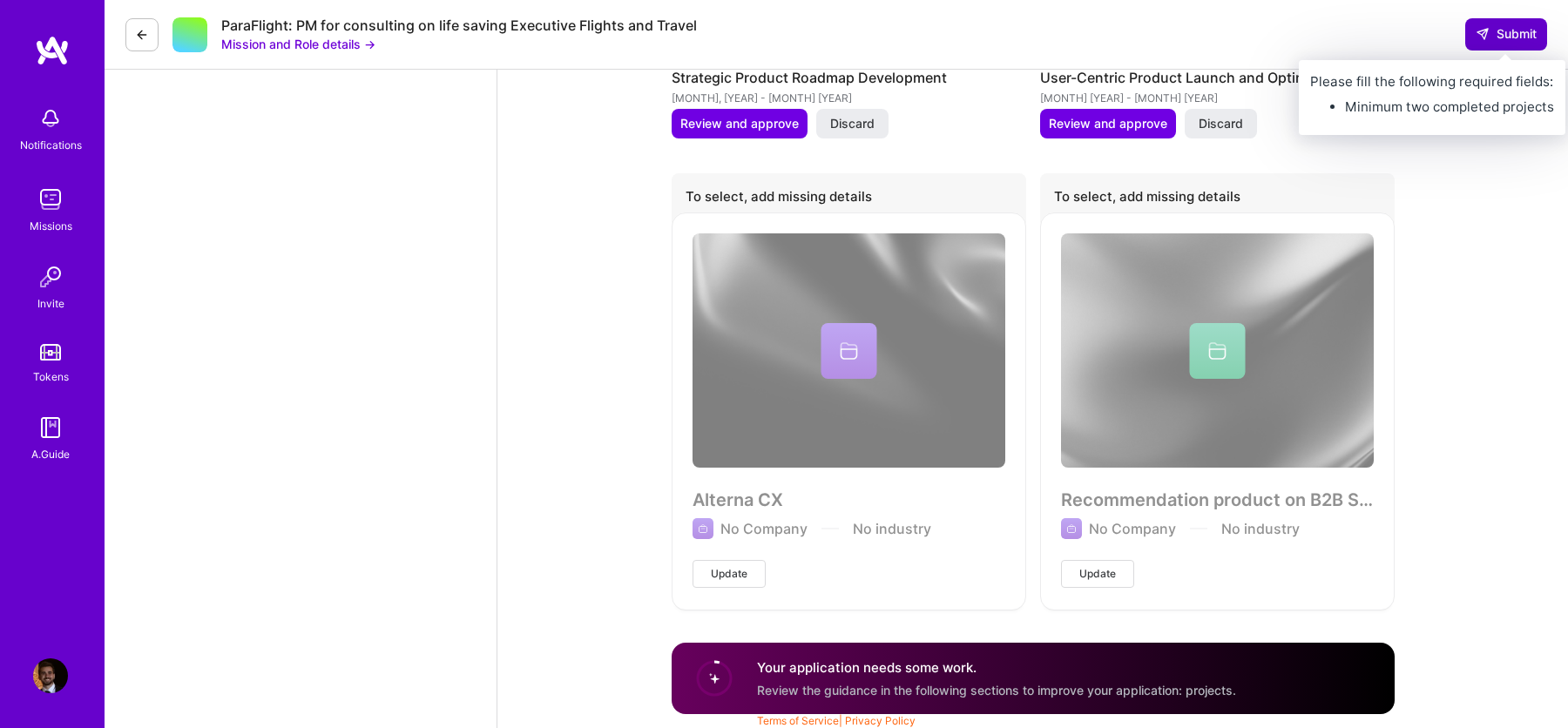 click on "Submit" at bounding box center (1506, 34) 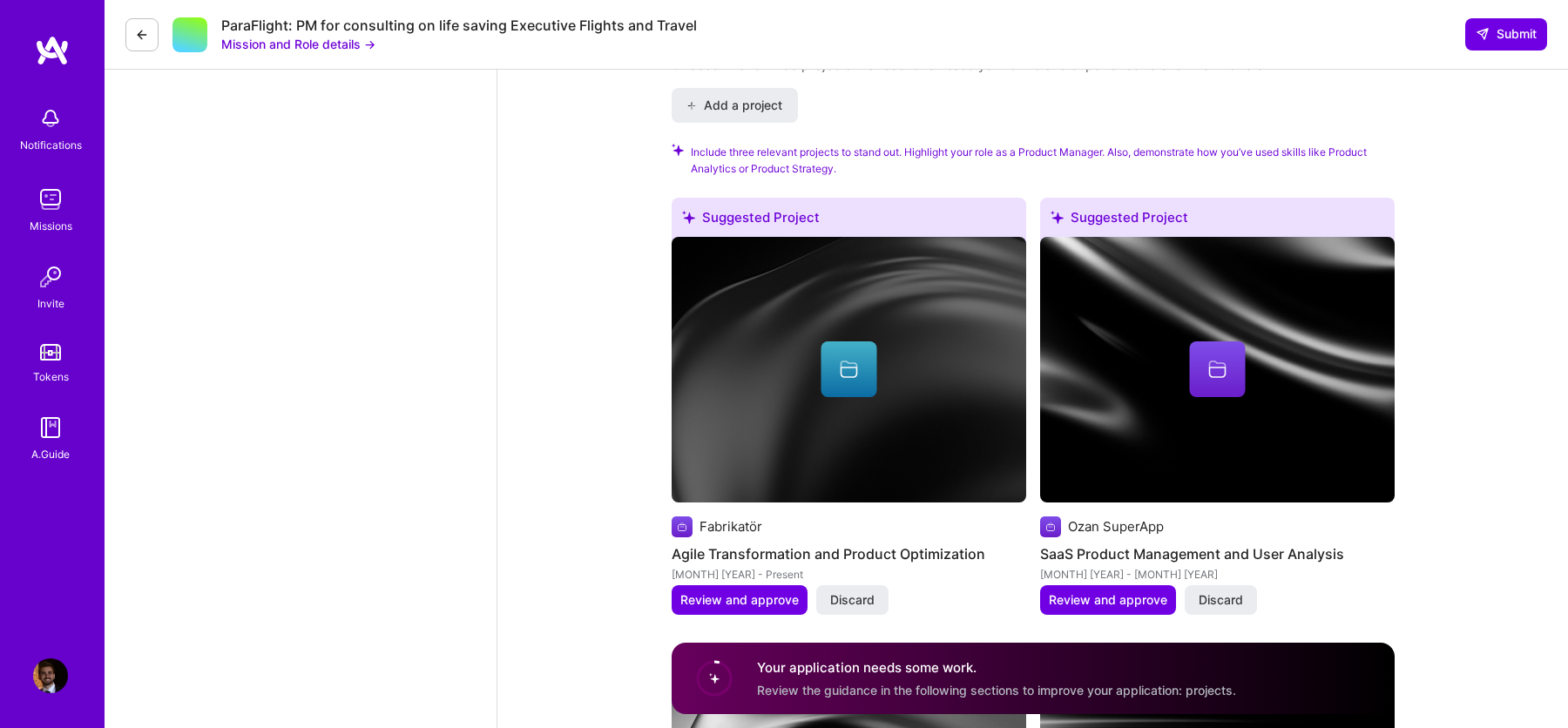 scroll, scrollTop: 2254, scrollLeft: 0, axis: vertical 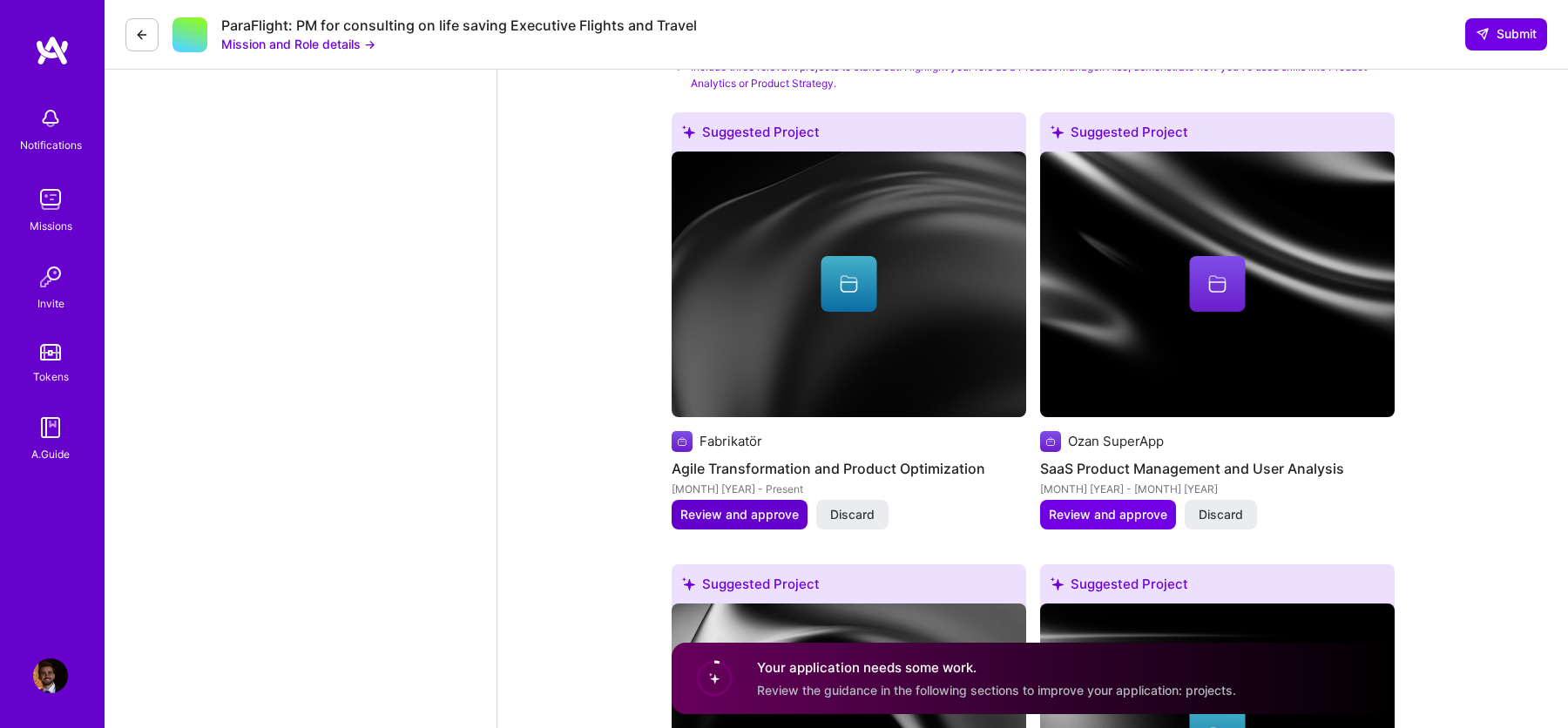 click on "Review and approve" at bounding box center (740, 515) 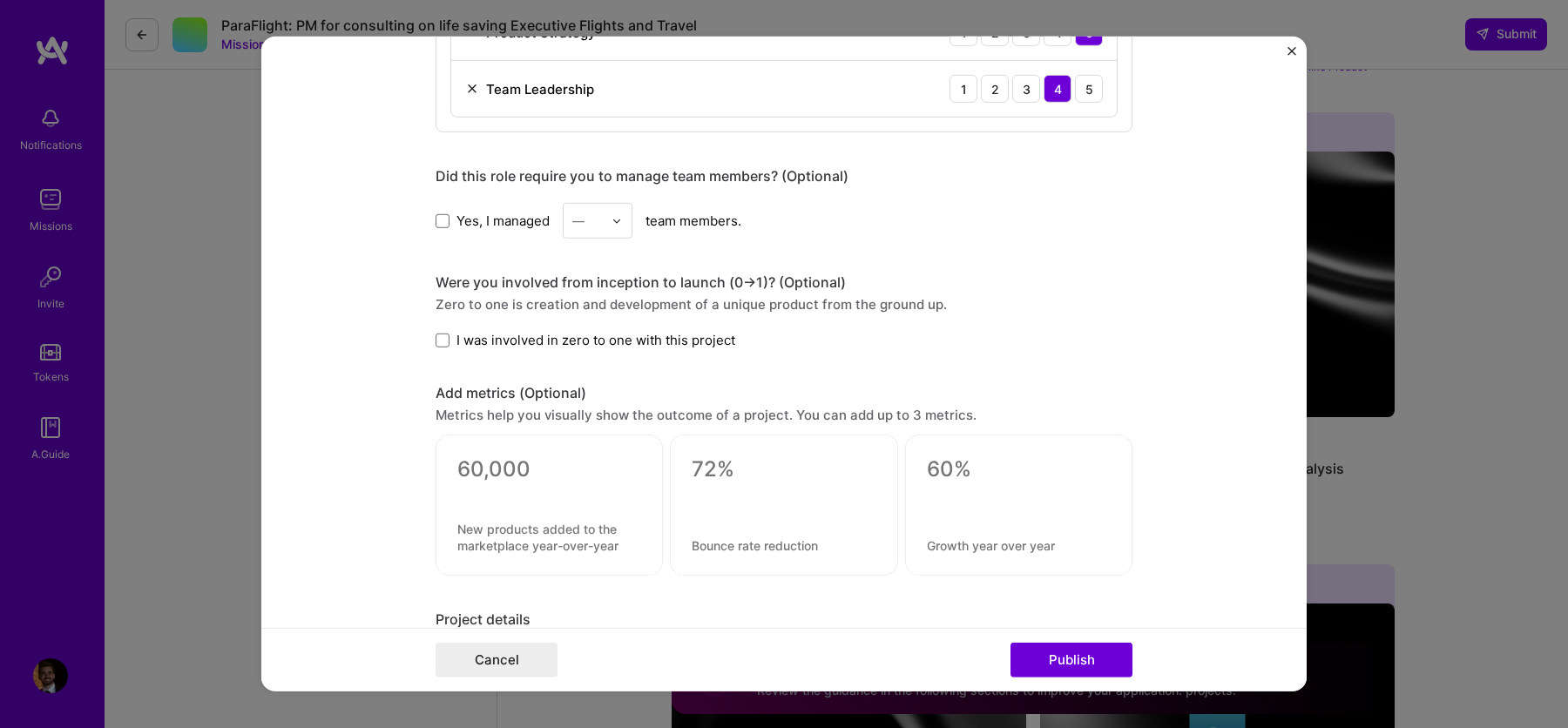 scroll, scrollTop: 1764, scrollLeft: 0, axis: vertical 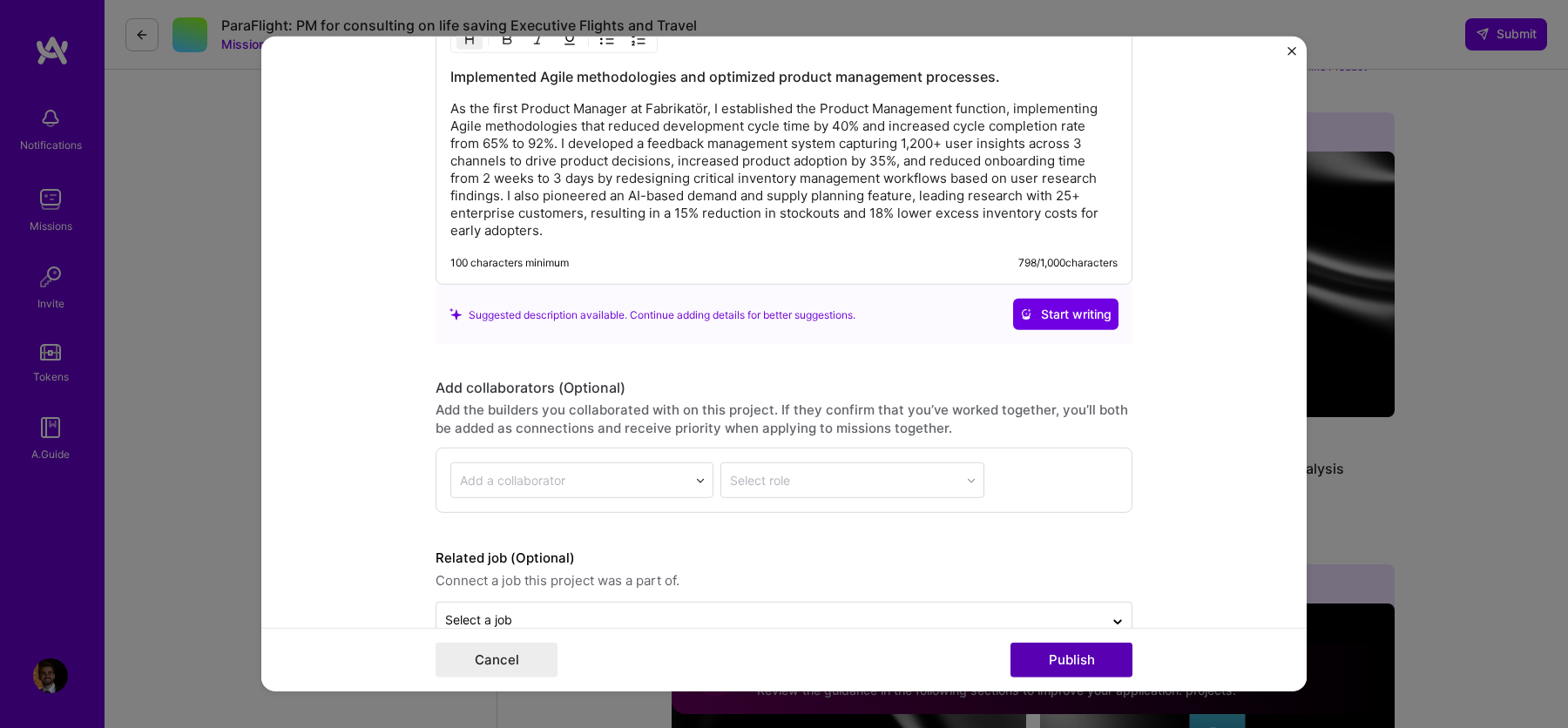 click on "Publish" at bounding box center (1071, 660) 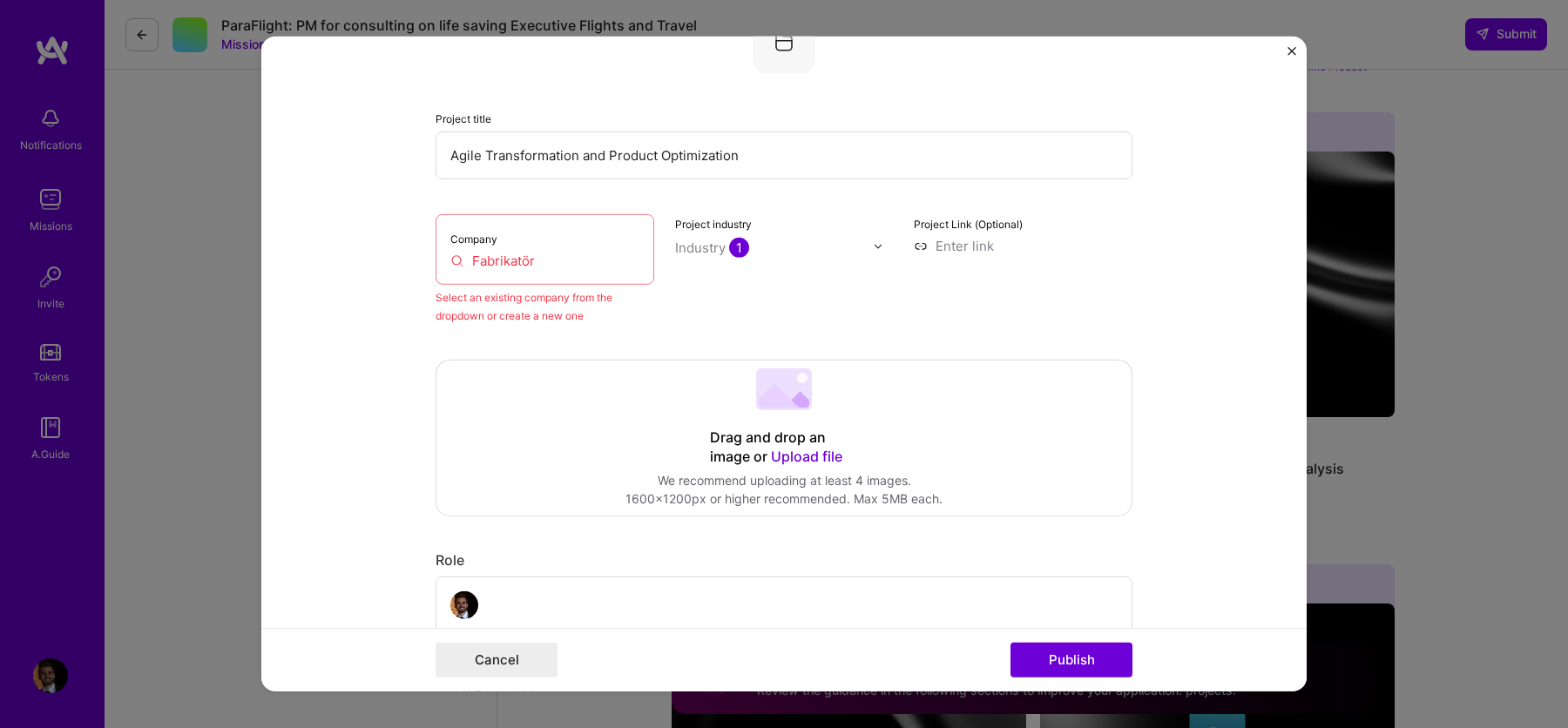 scroll, scrollTop: 114, scrollLeft: 0, axis: vertical 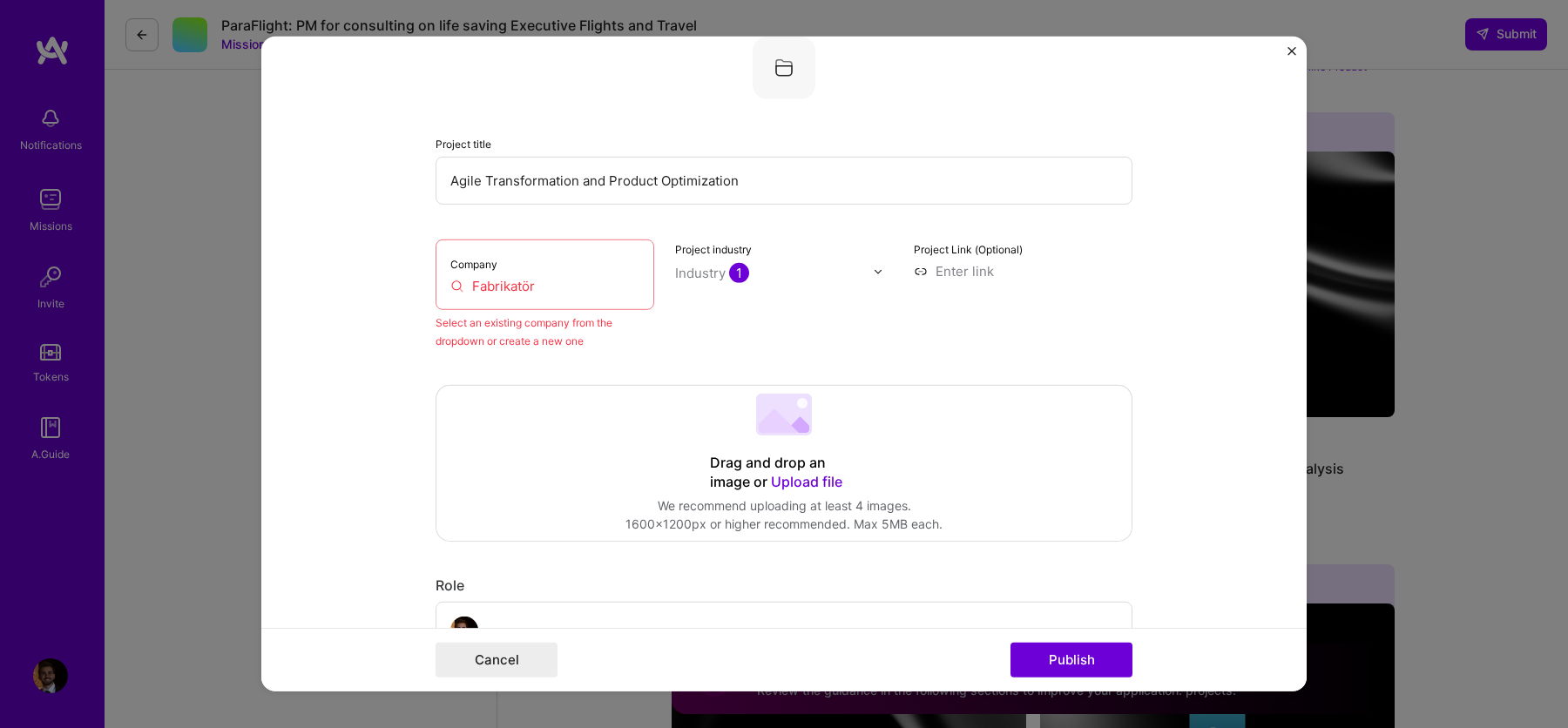 click on "Fabrikatör" at bounding box center [544, 286] 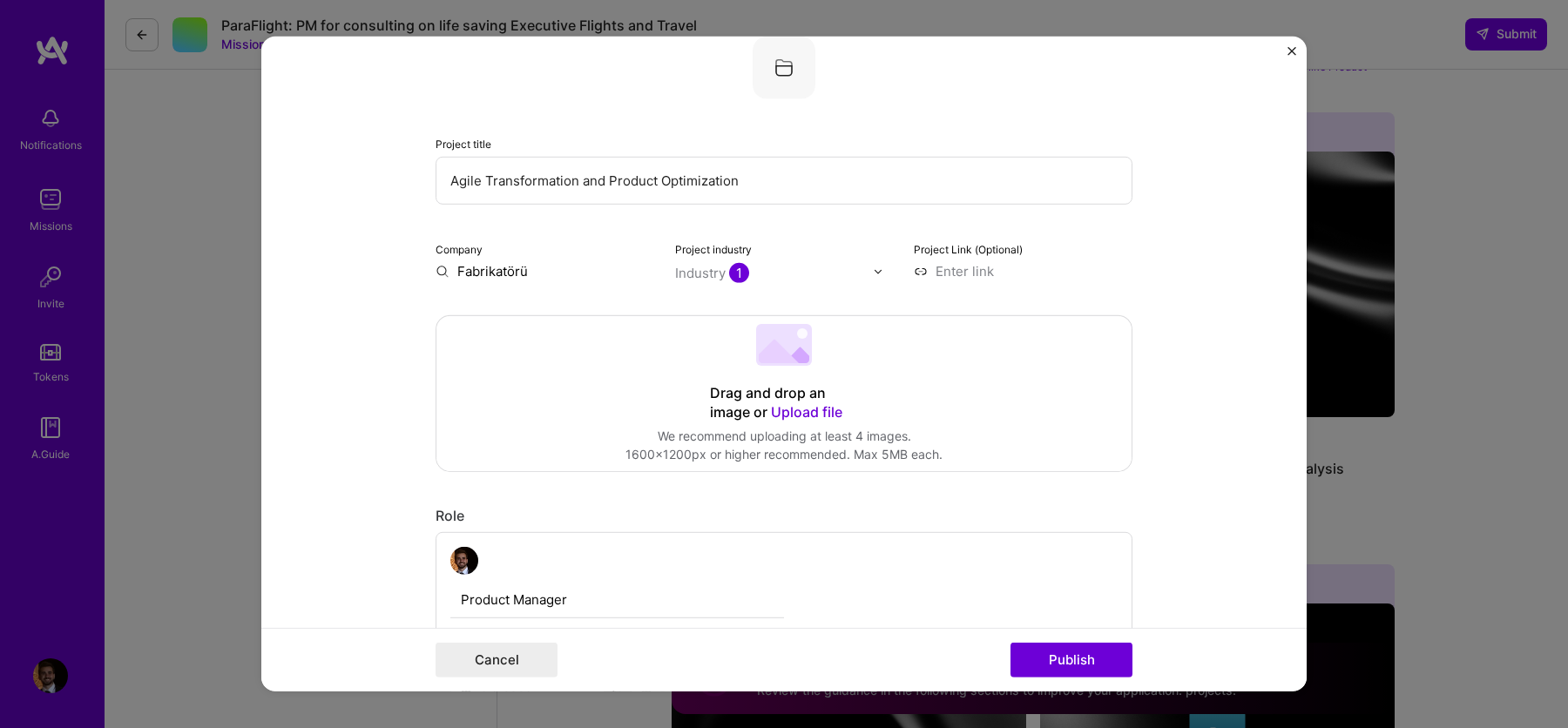 click on "Start writing" at bounding box center [1065, 2065] 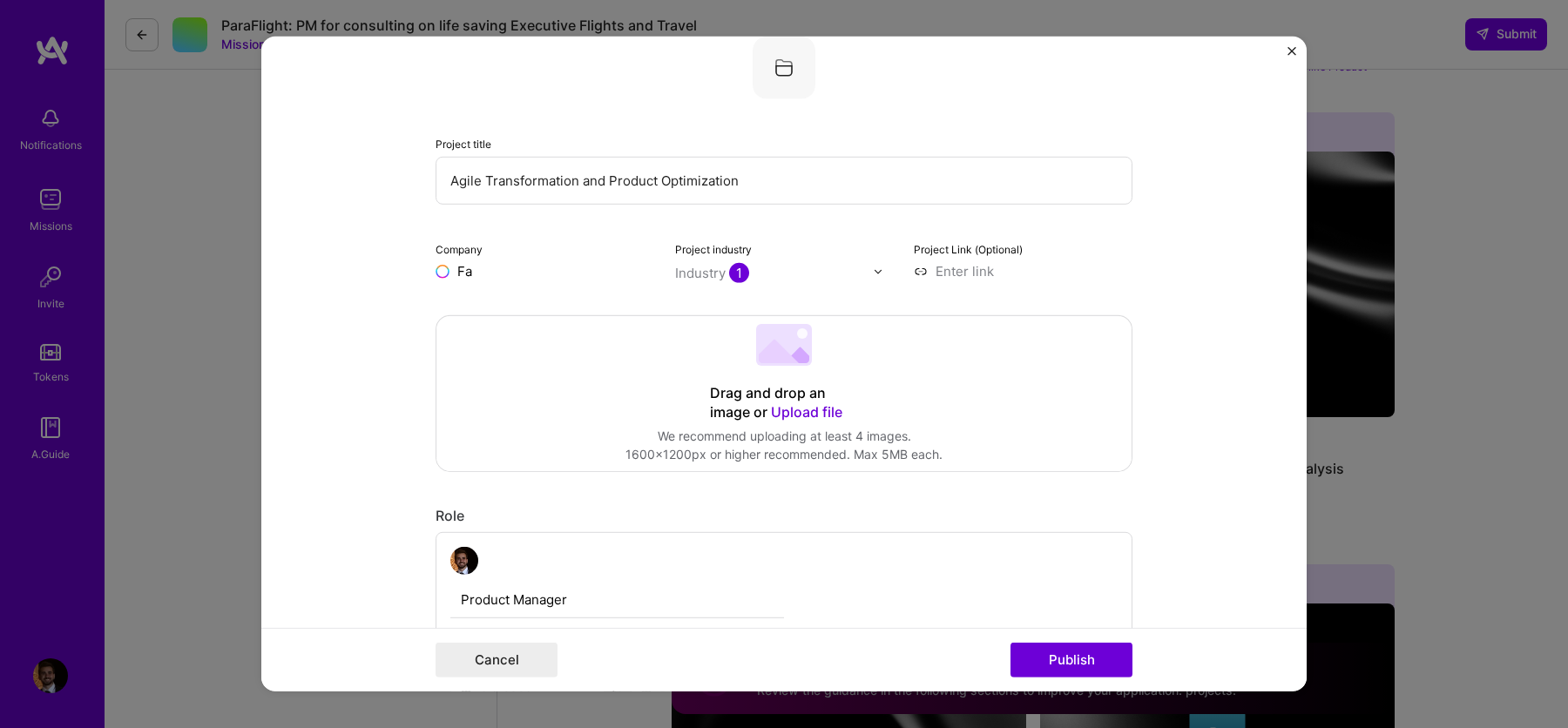 type on "F" 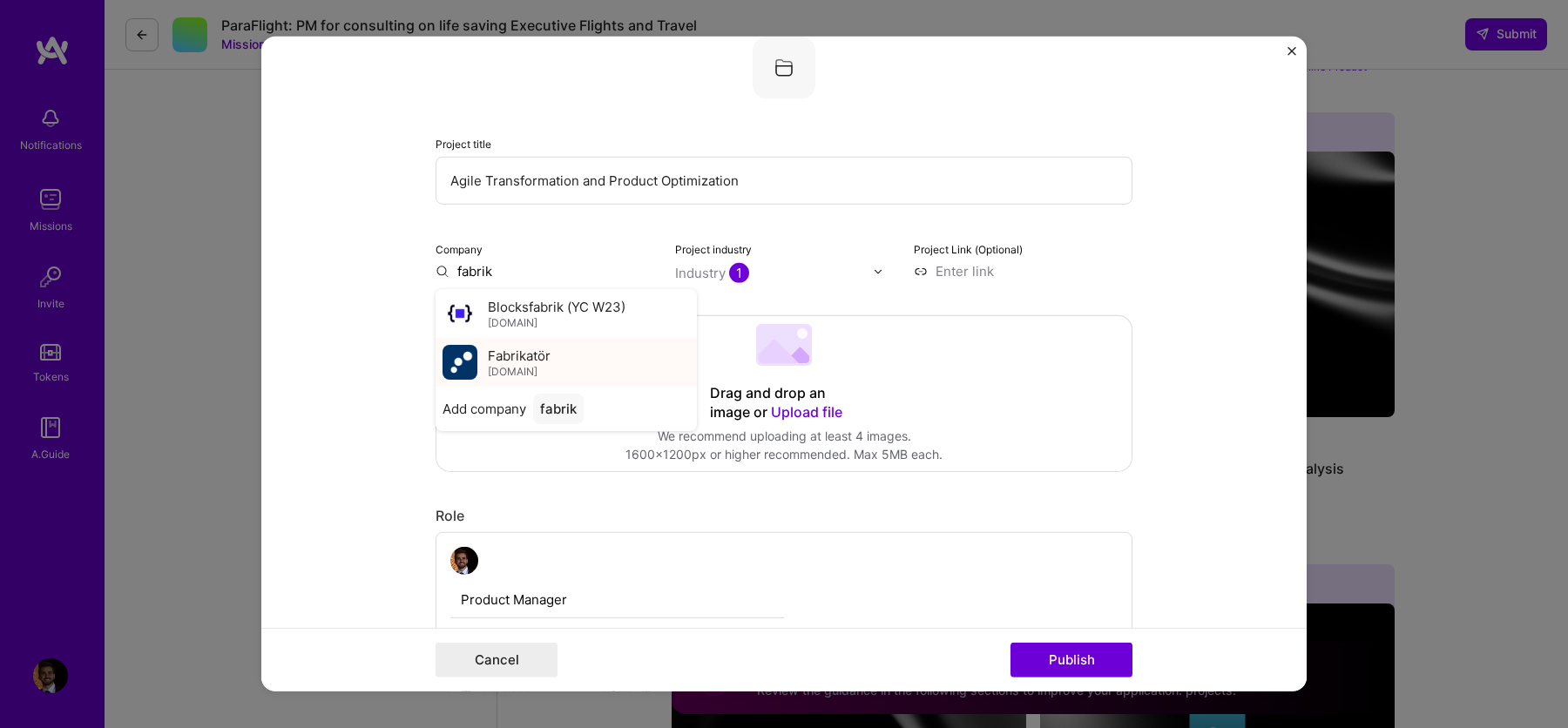 click on "fabrikator.io" at bounding box center (512, 371) 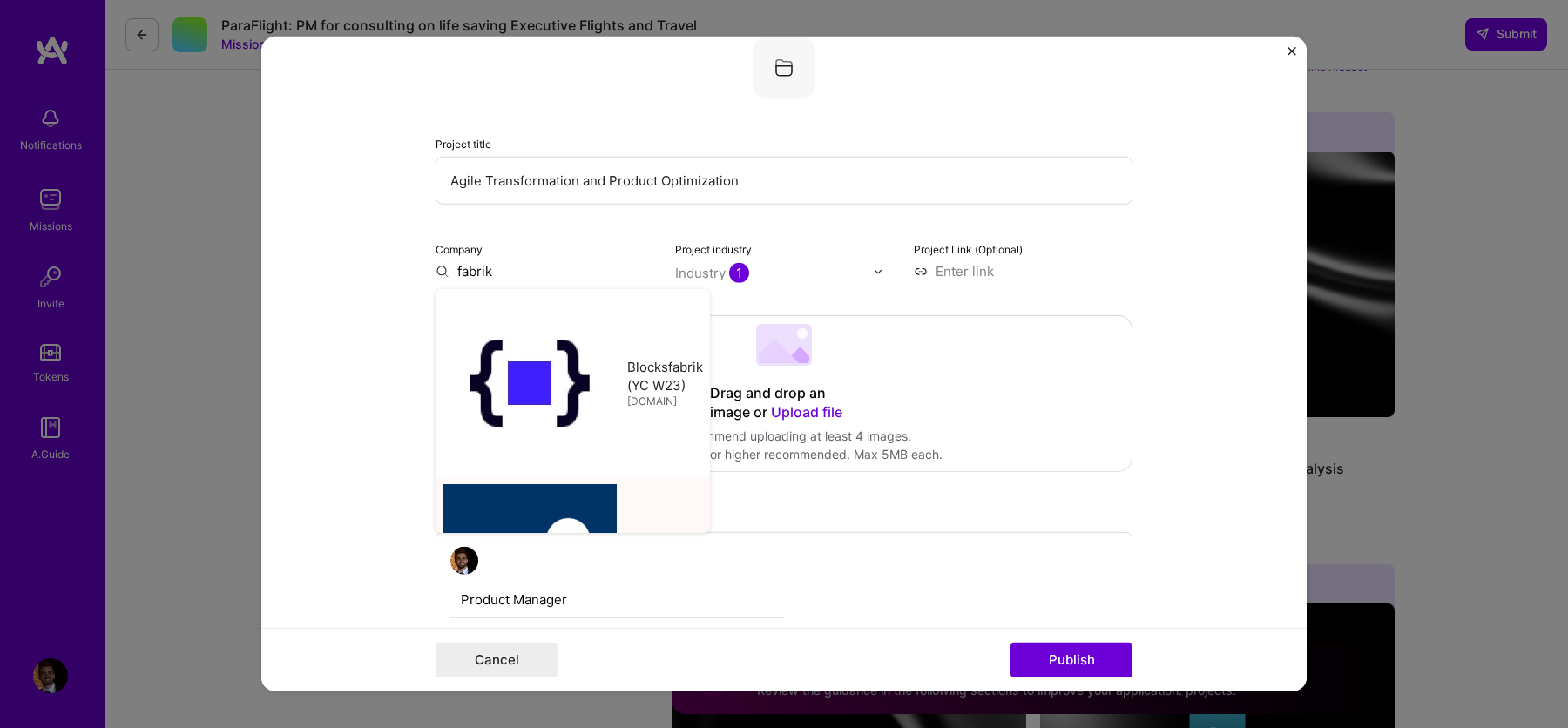 type on "Fabrikatör" 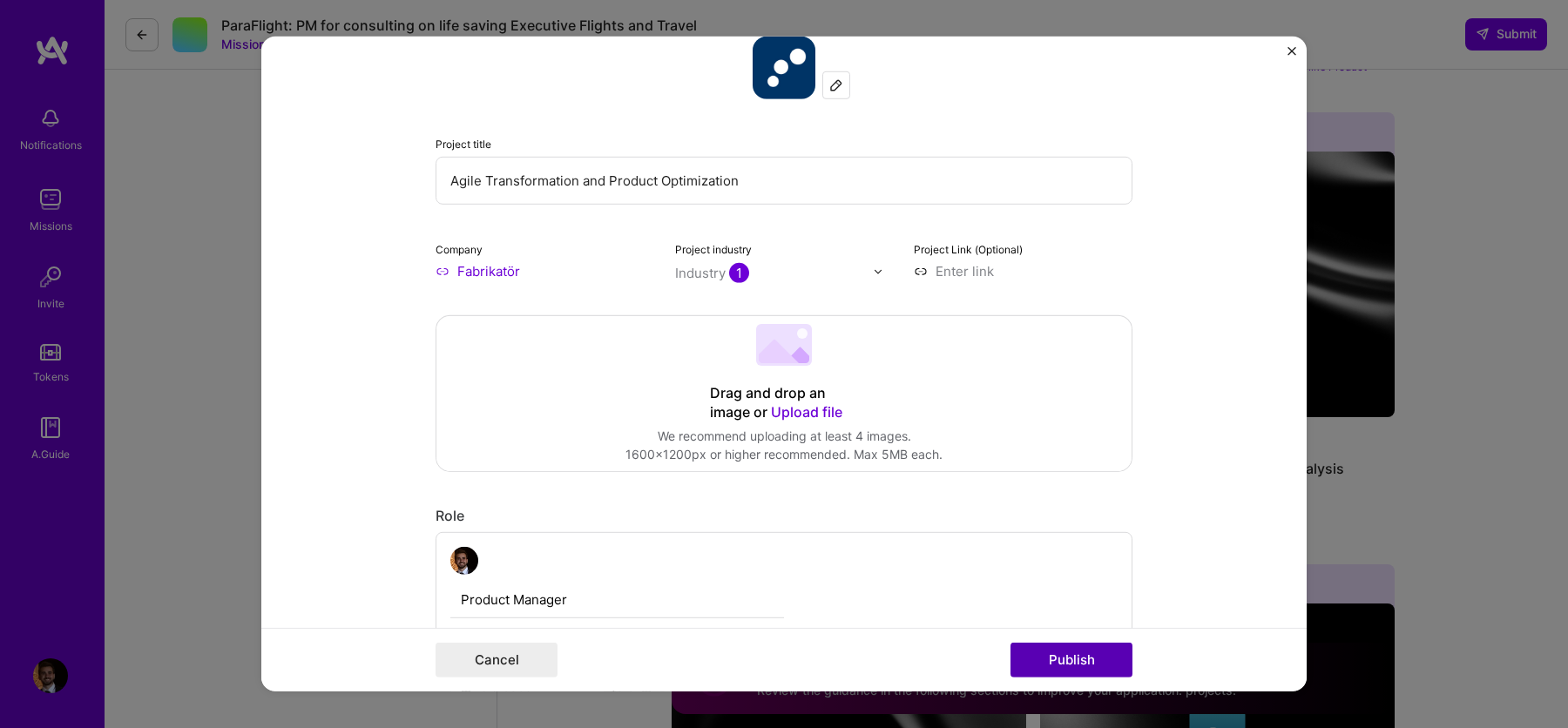 click on "Publish" at bounding box center (1071, 660) 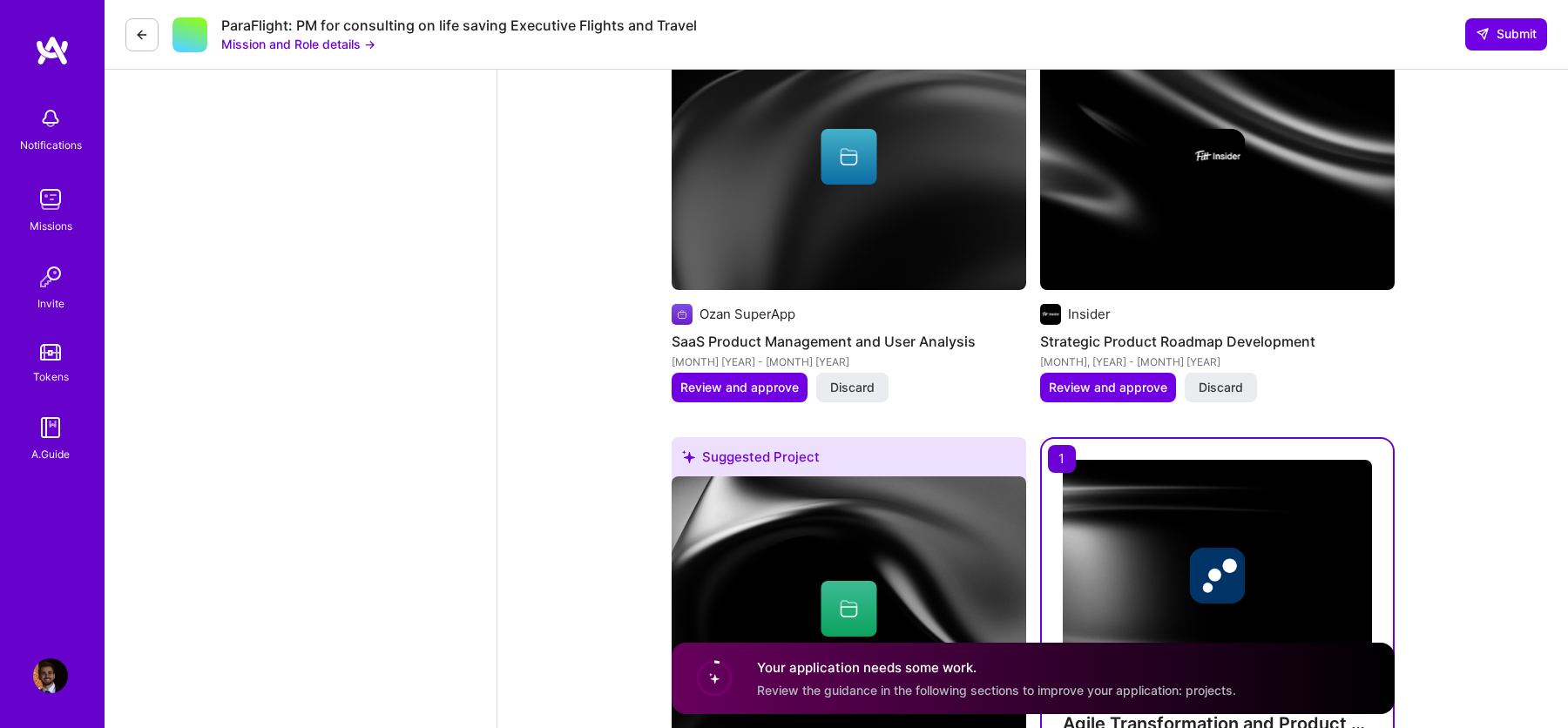 scroll, scrollTop: 2346, scrollLeft: 0, axis: vertical 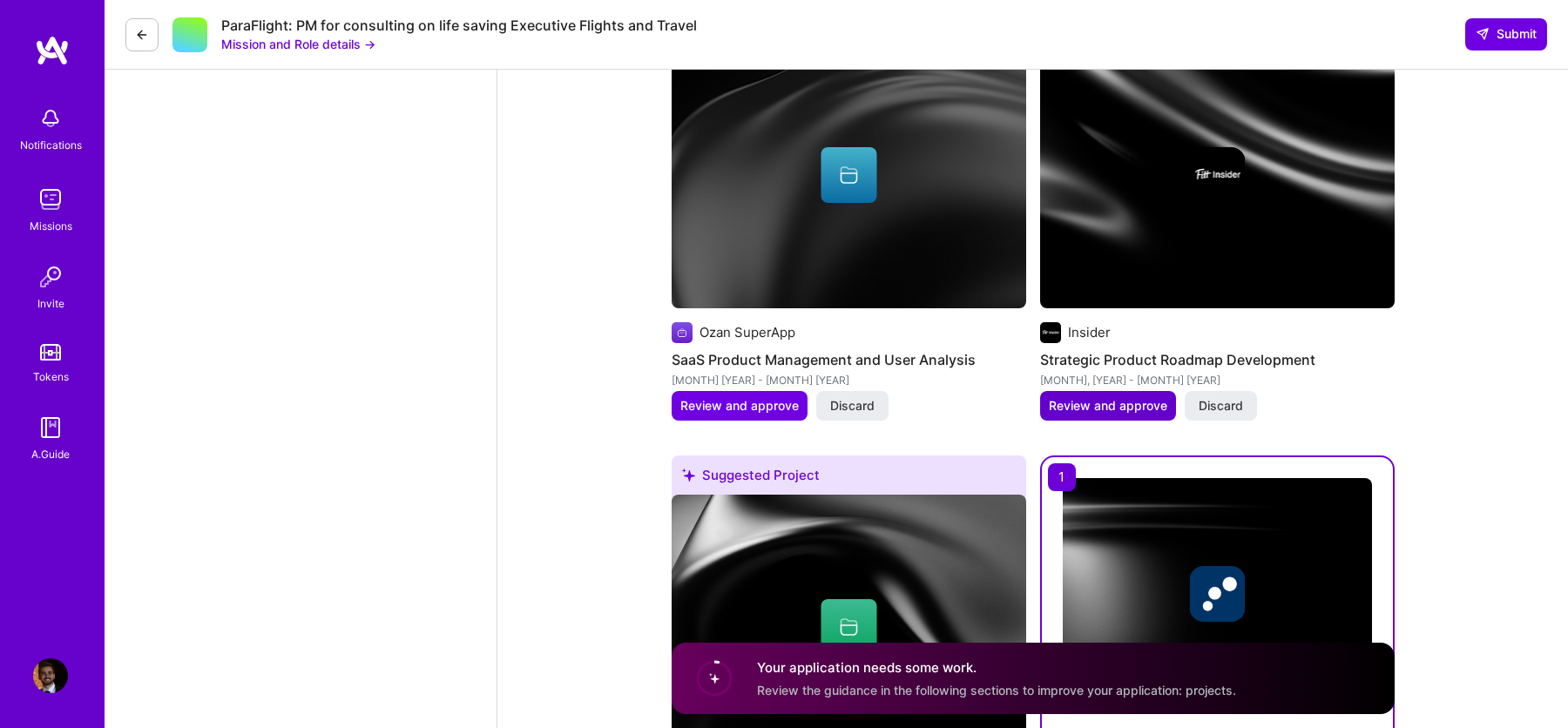 click on "Review and approve" at bounding box center (1108, 406) 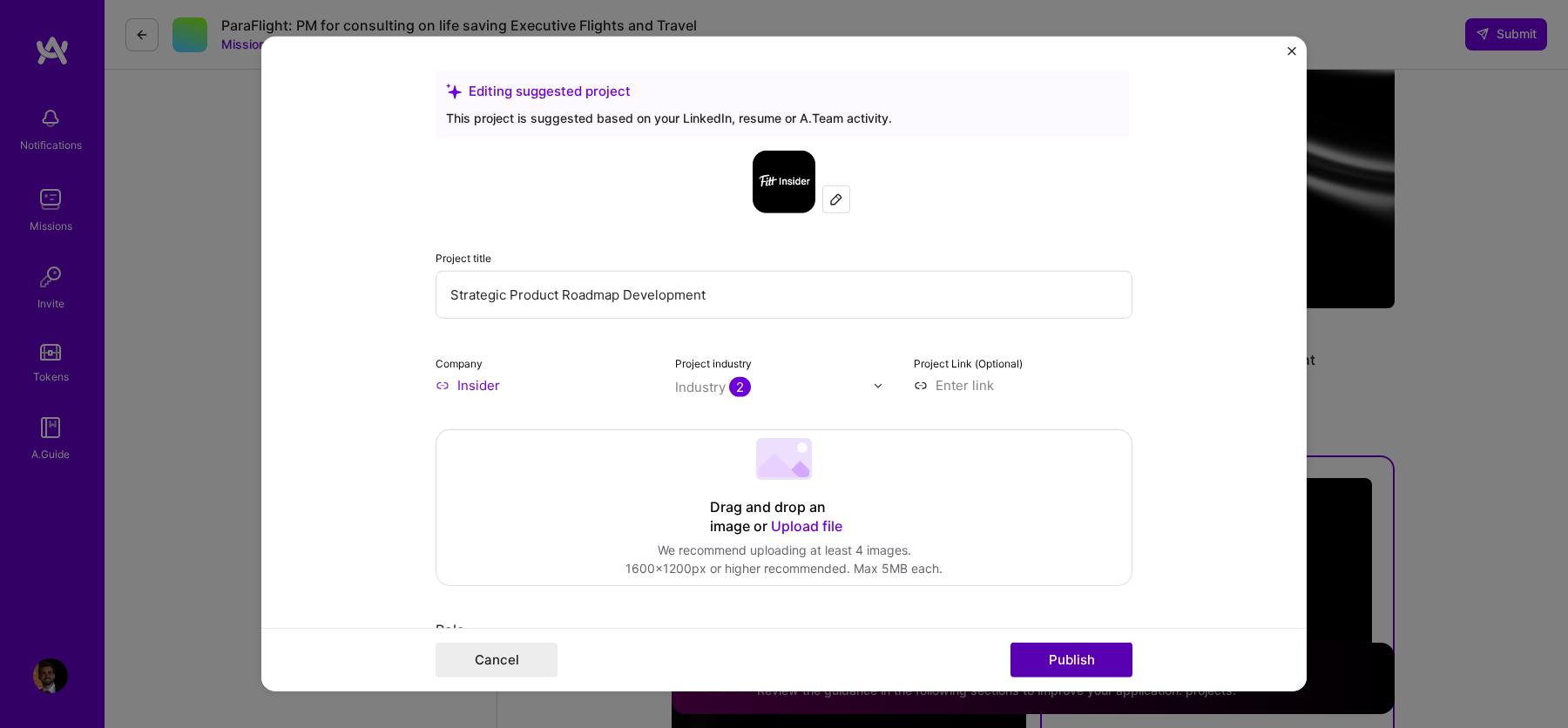 click on "Publish" at bounding box center (1071, 660) 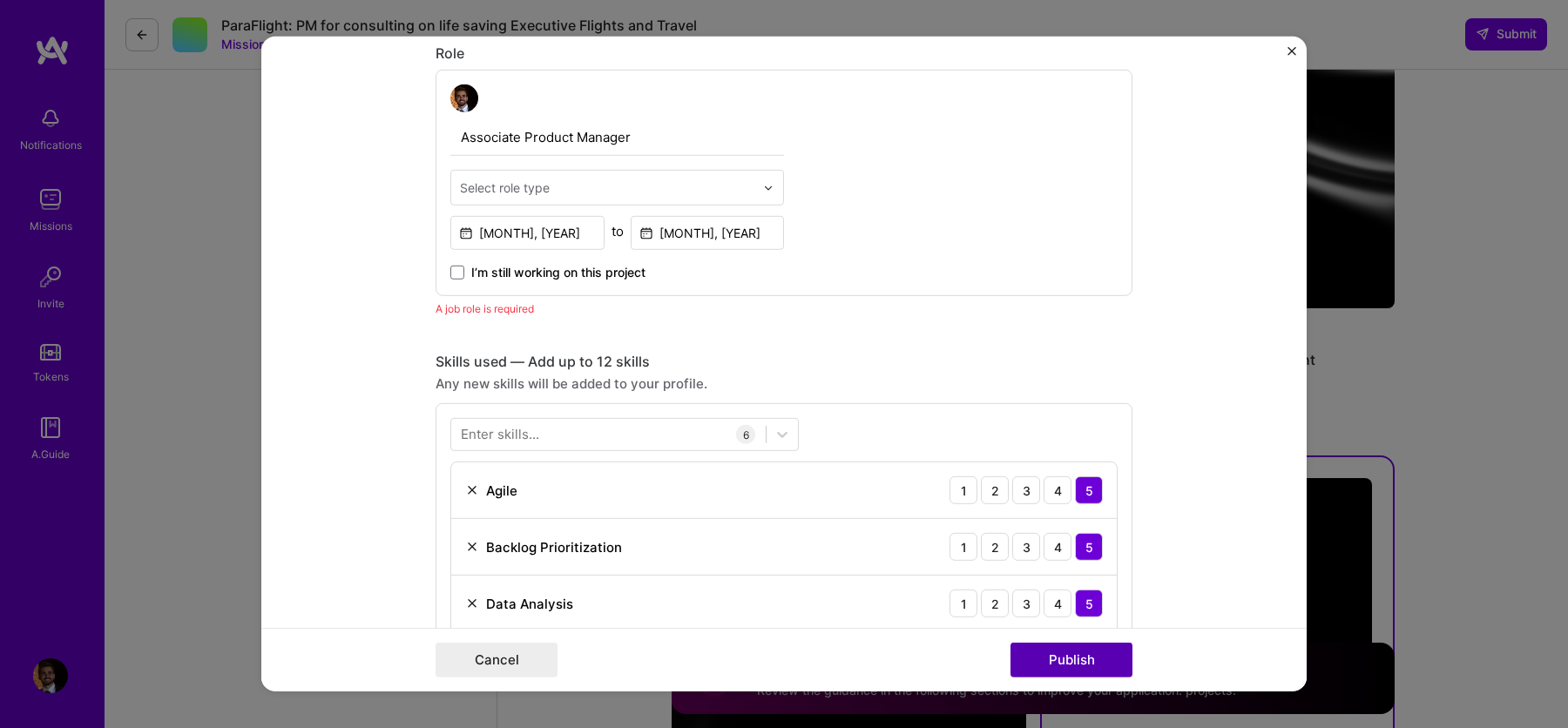 scroll, scrollTop: 583, scrollLeft: 0, axis: vertical 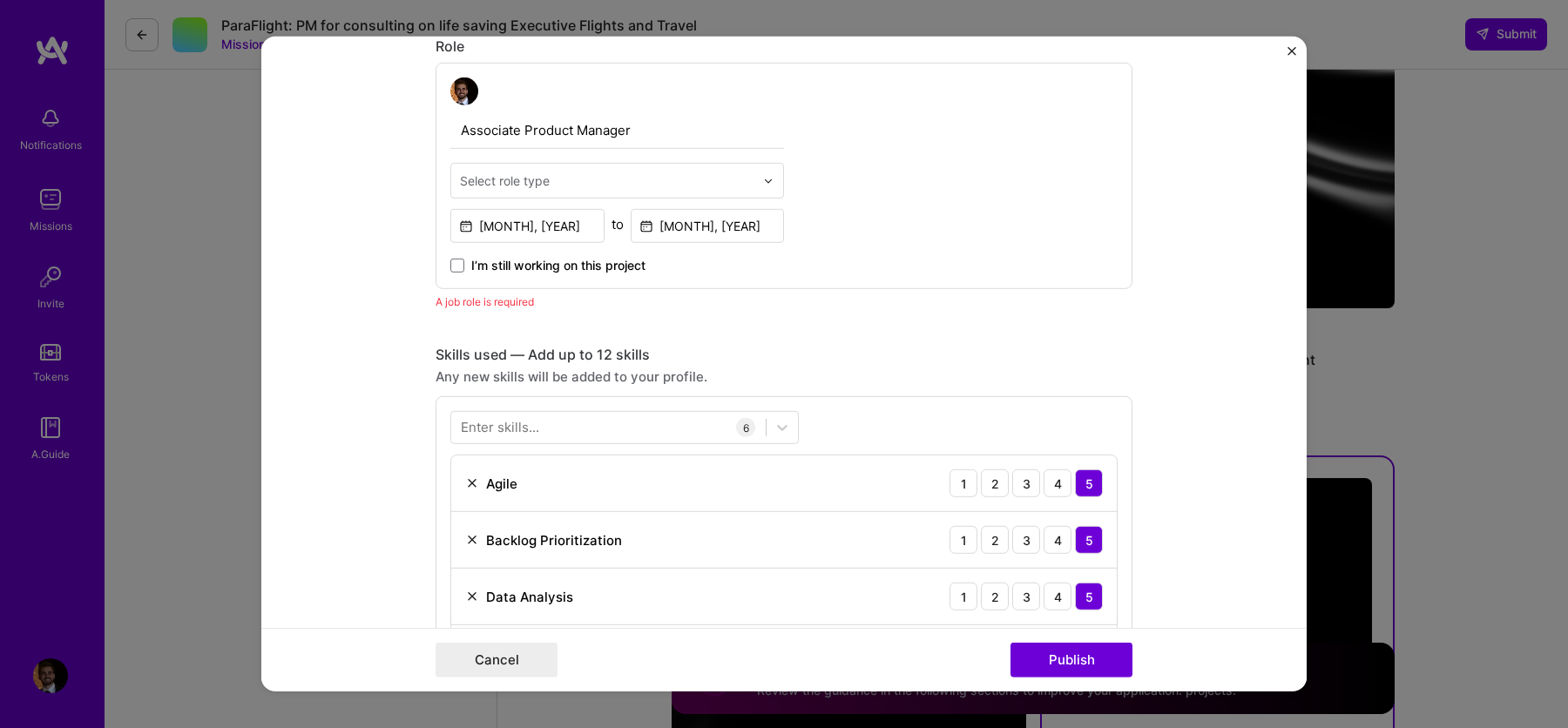 click at bounding box center (607, 180) 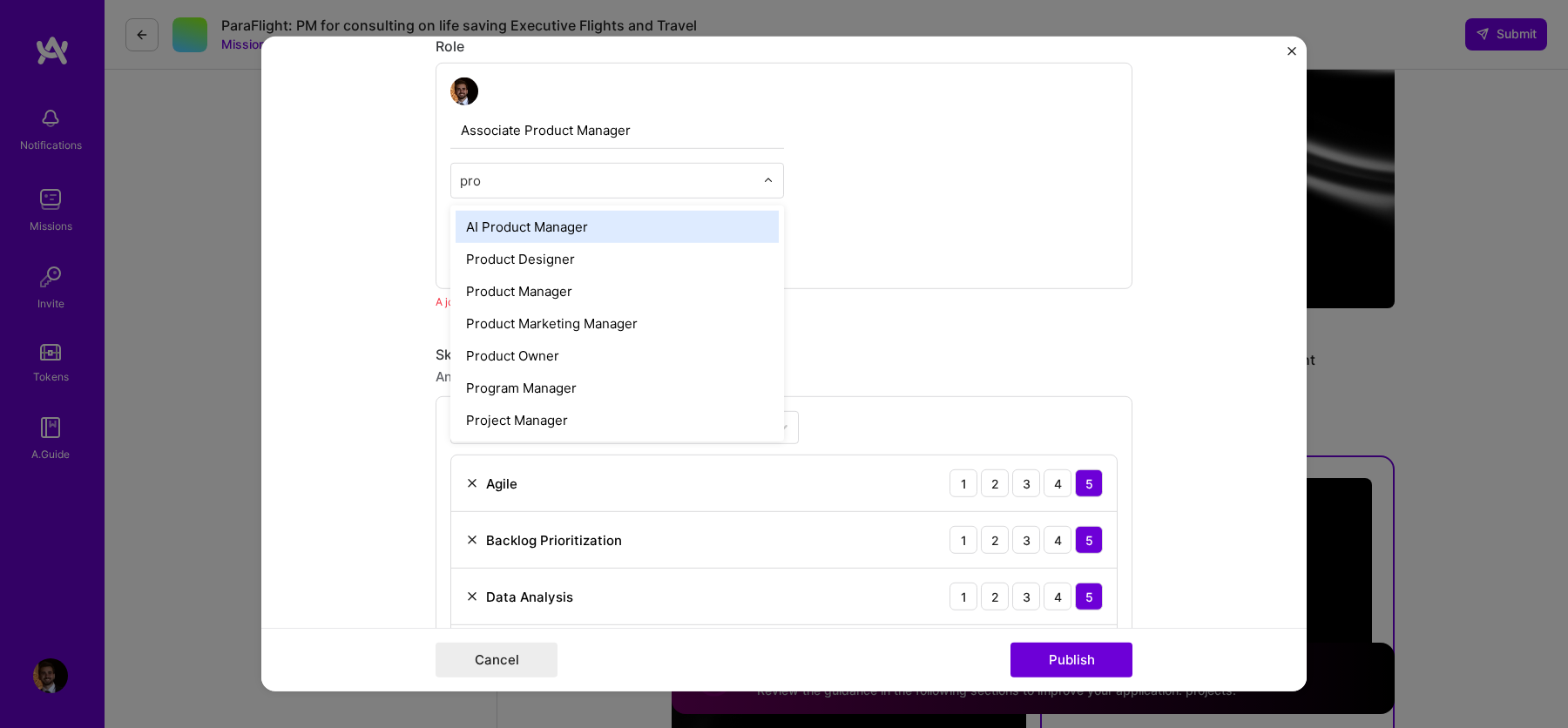 type on "prod" 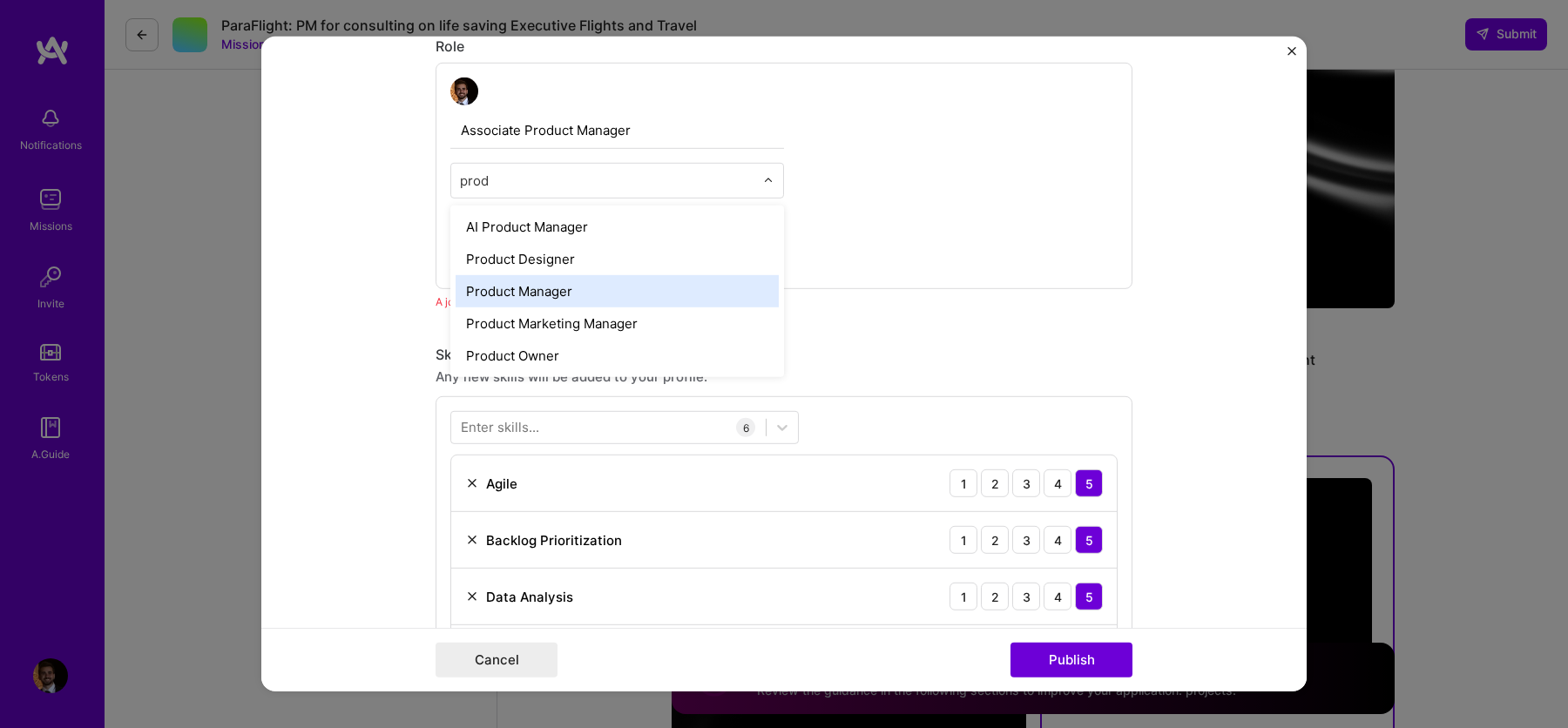 click on "Product Manager" at bounding box center [617, 291] 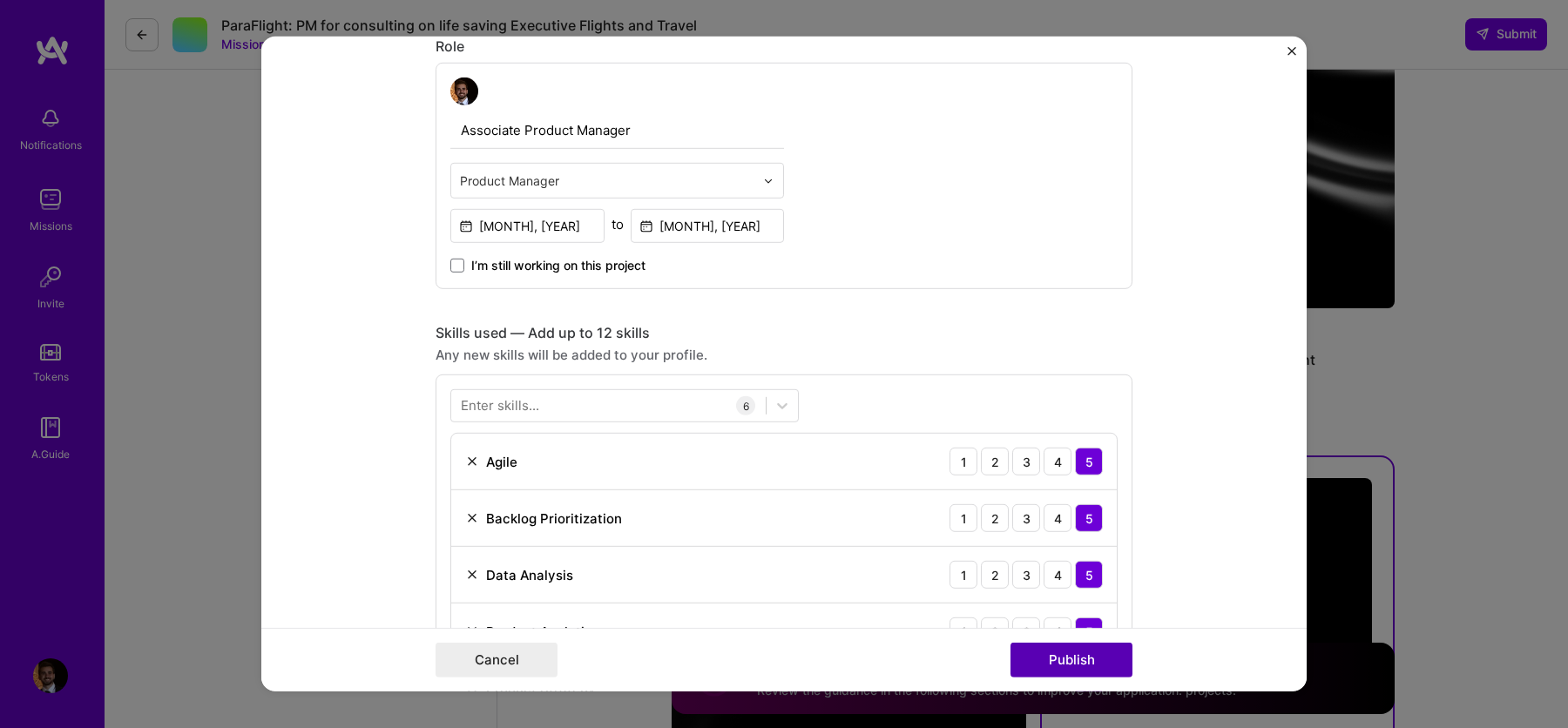 click on "Publish" at bounding box center [1071, 660] 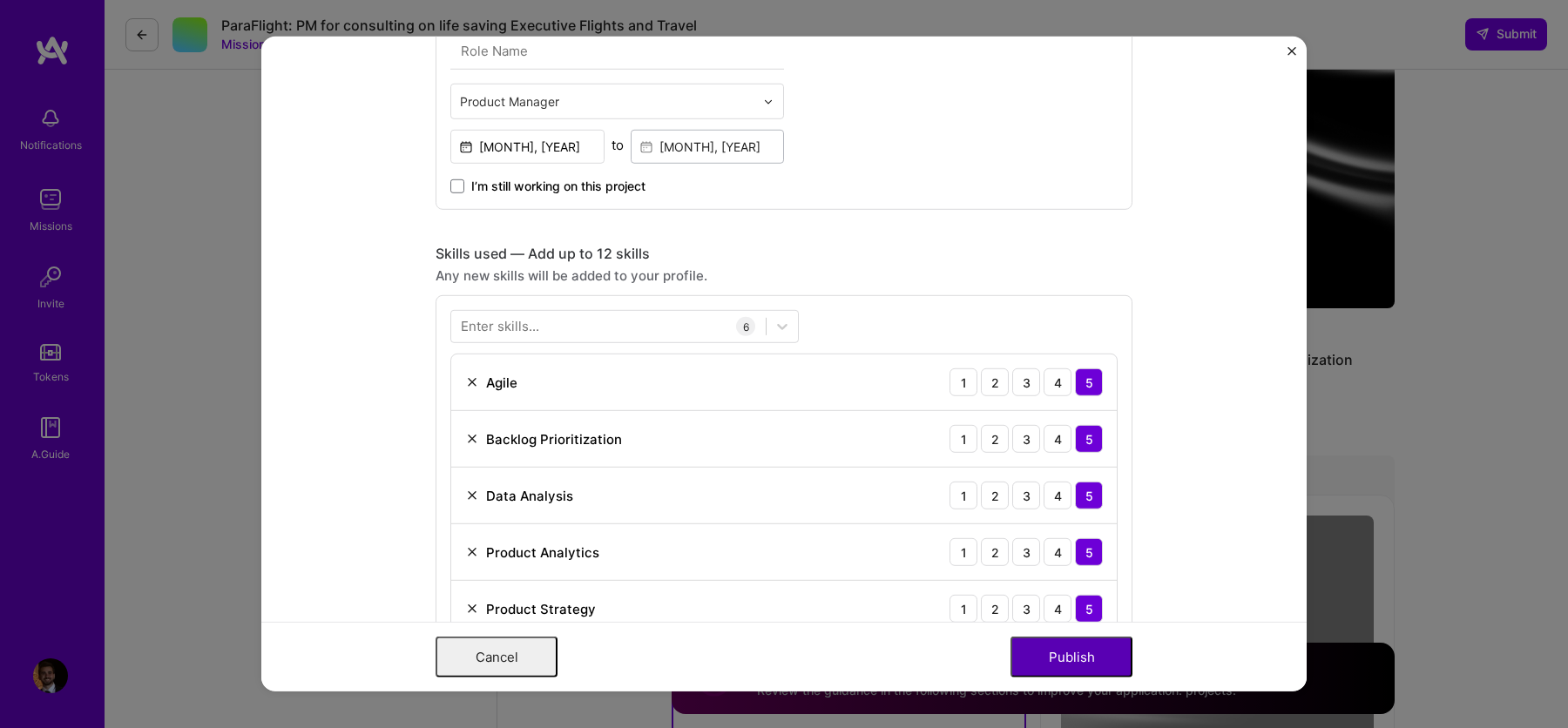scroll, scrollTop: 0, scrollLeft: 0, axis: both 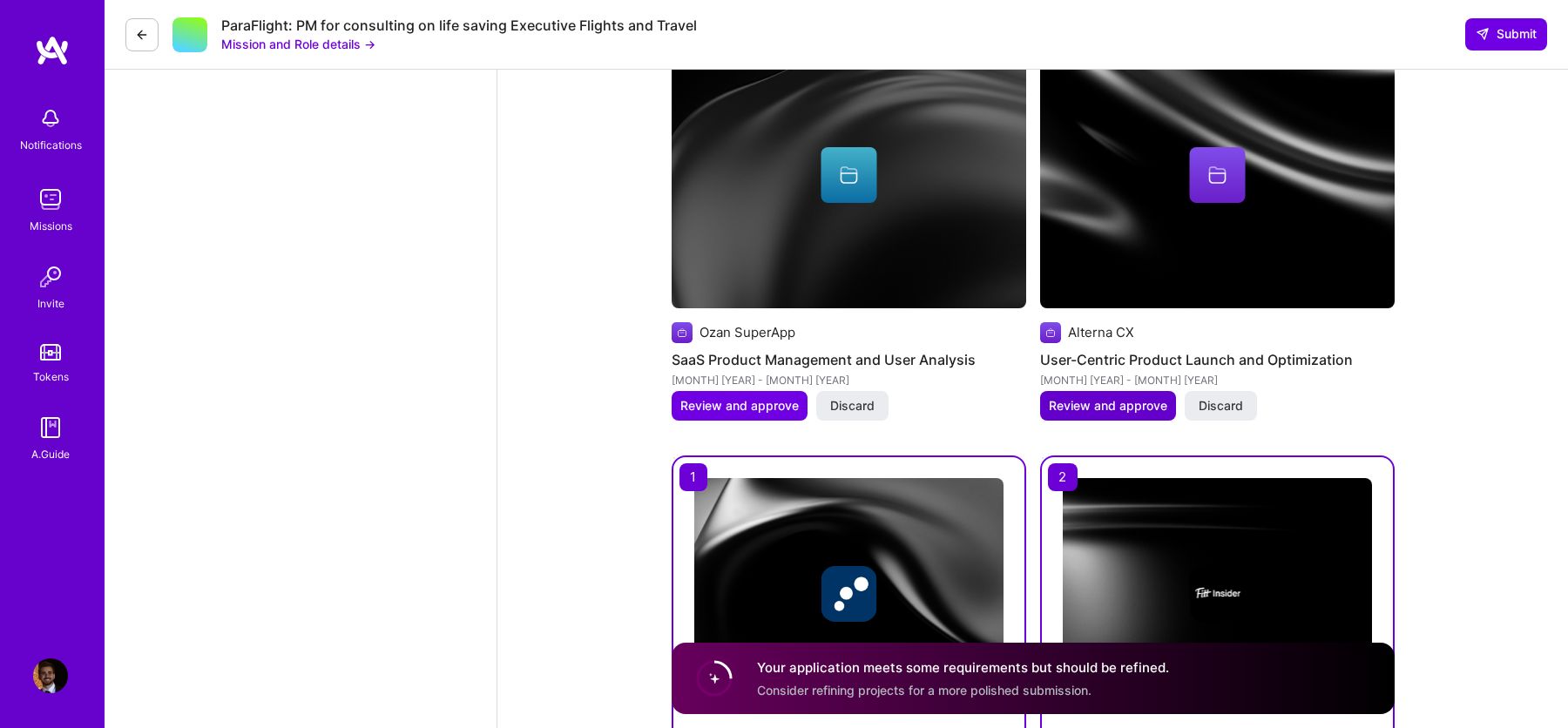 click on "Review and approve" at bounding box center (1108, 406) 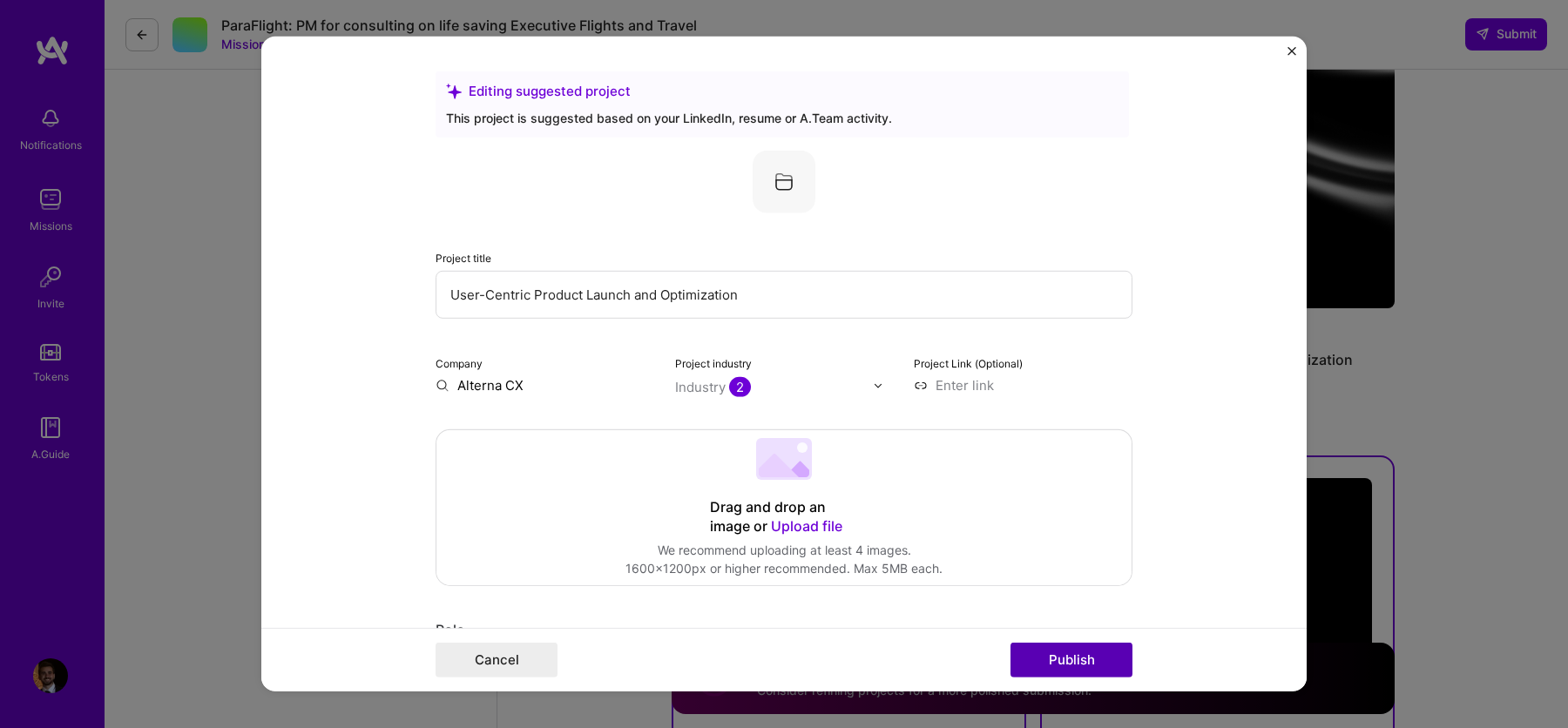 click on "Publish" at bounding box center (1071, 660) 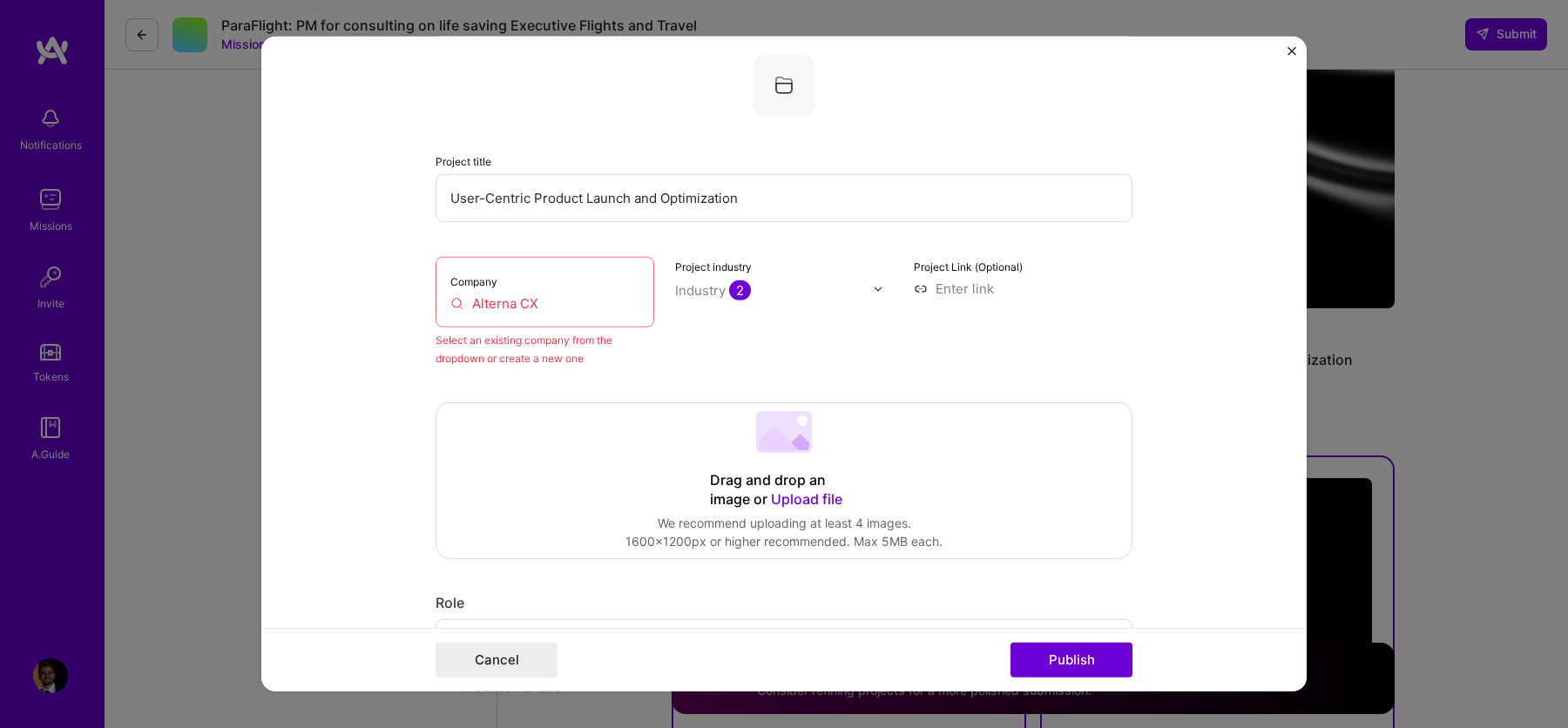 scroll, scrollTop: 114, scrollLeft: 0, axis: vertical 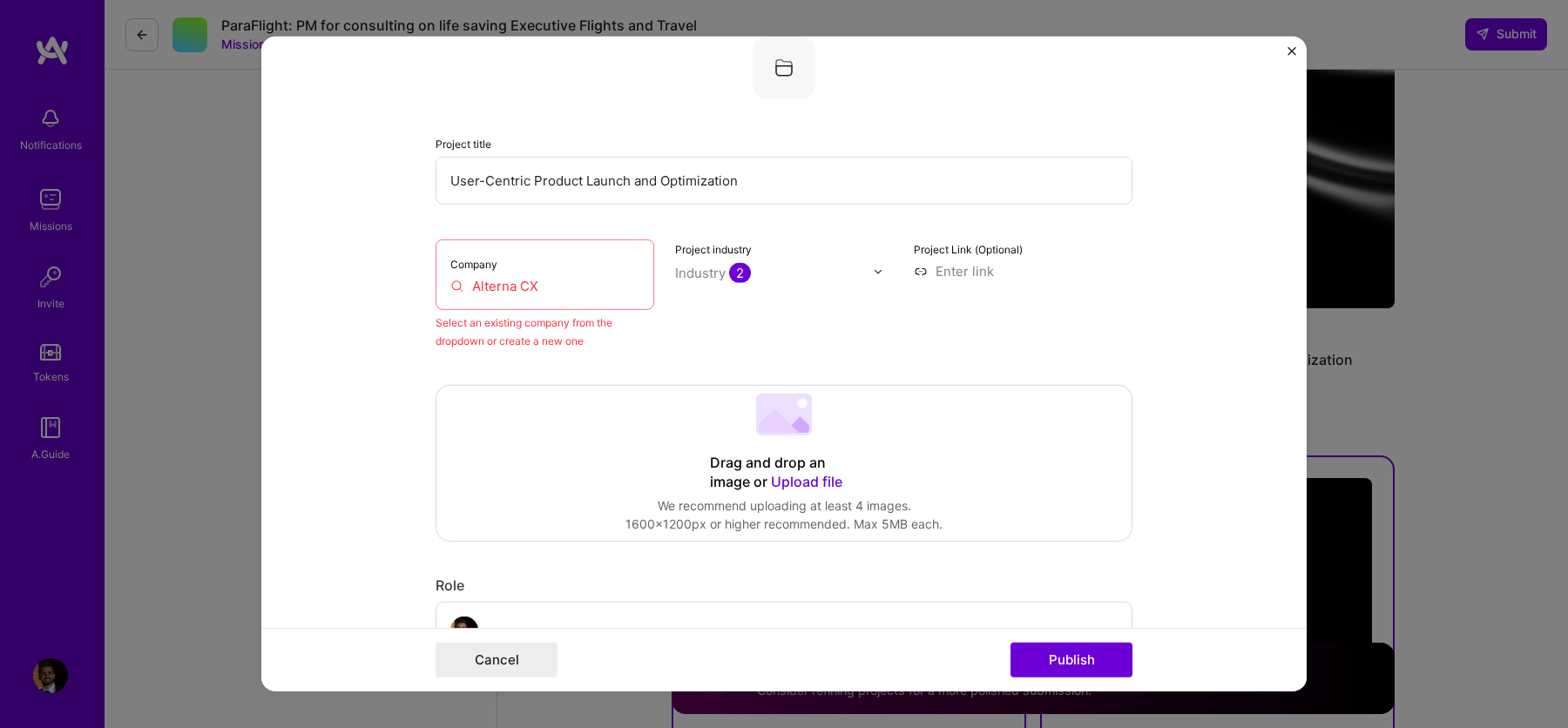 click on "Alterna CX" at bounding box center (544, 286) 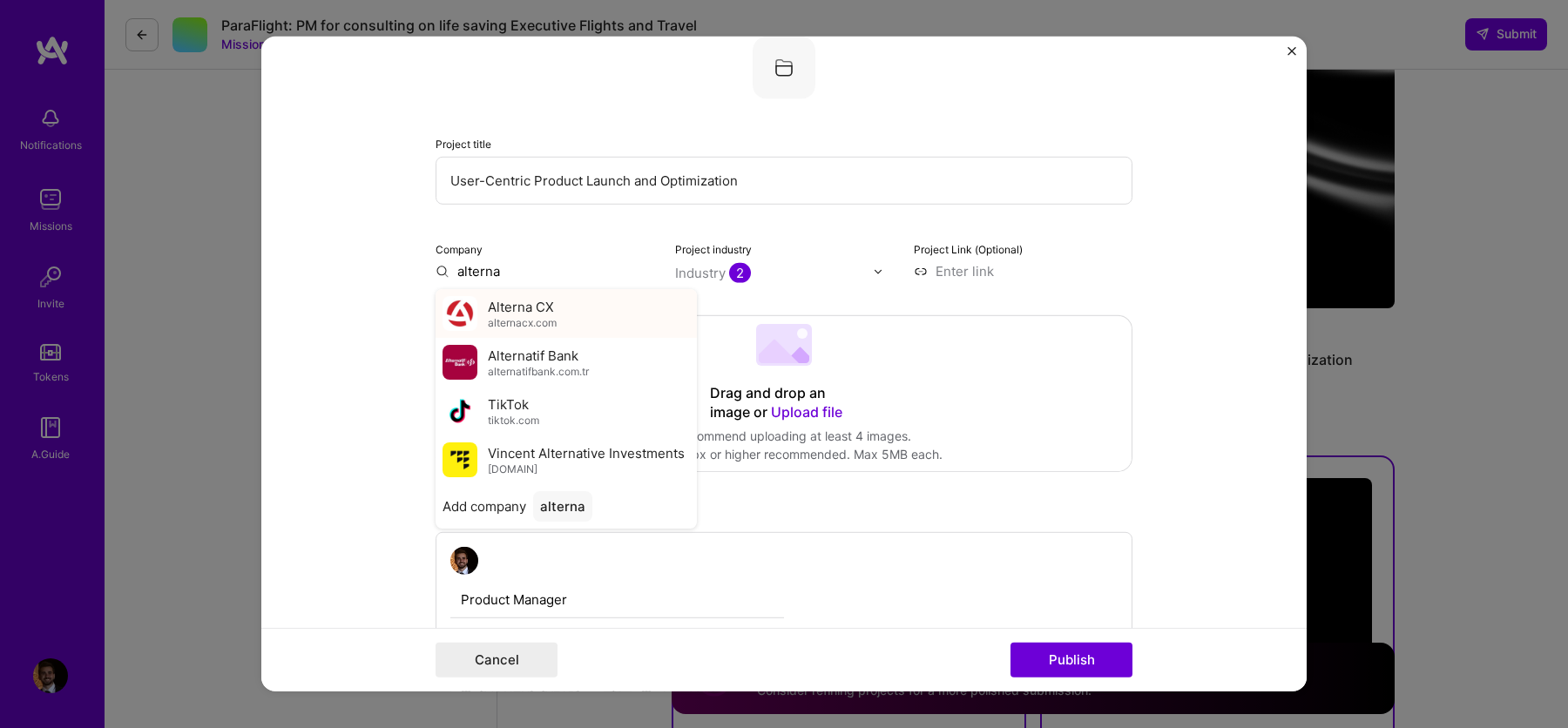 click on "Alterna CX" at bounding box center [521, 306] 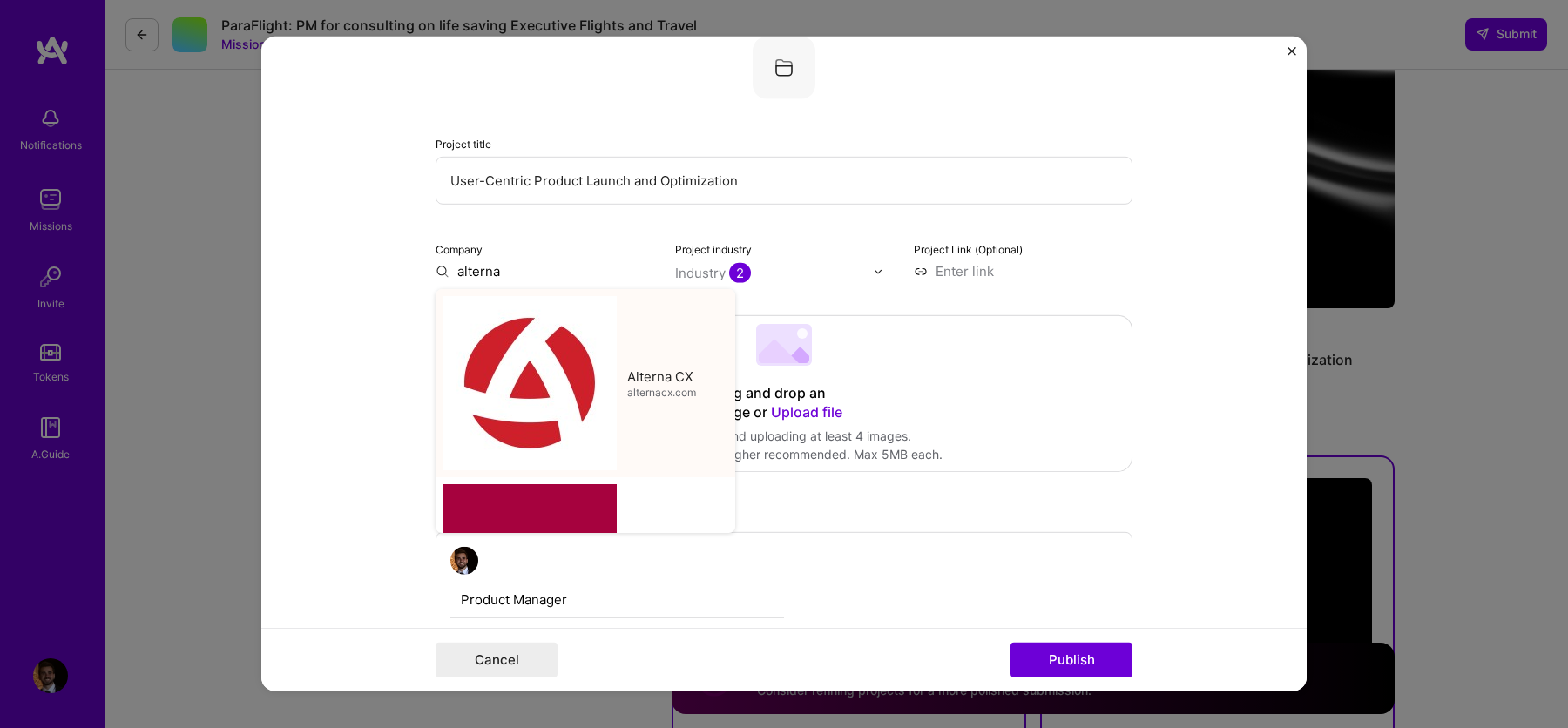 type on "Alterna CX" 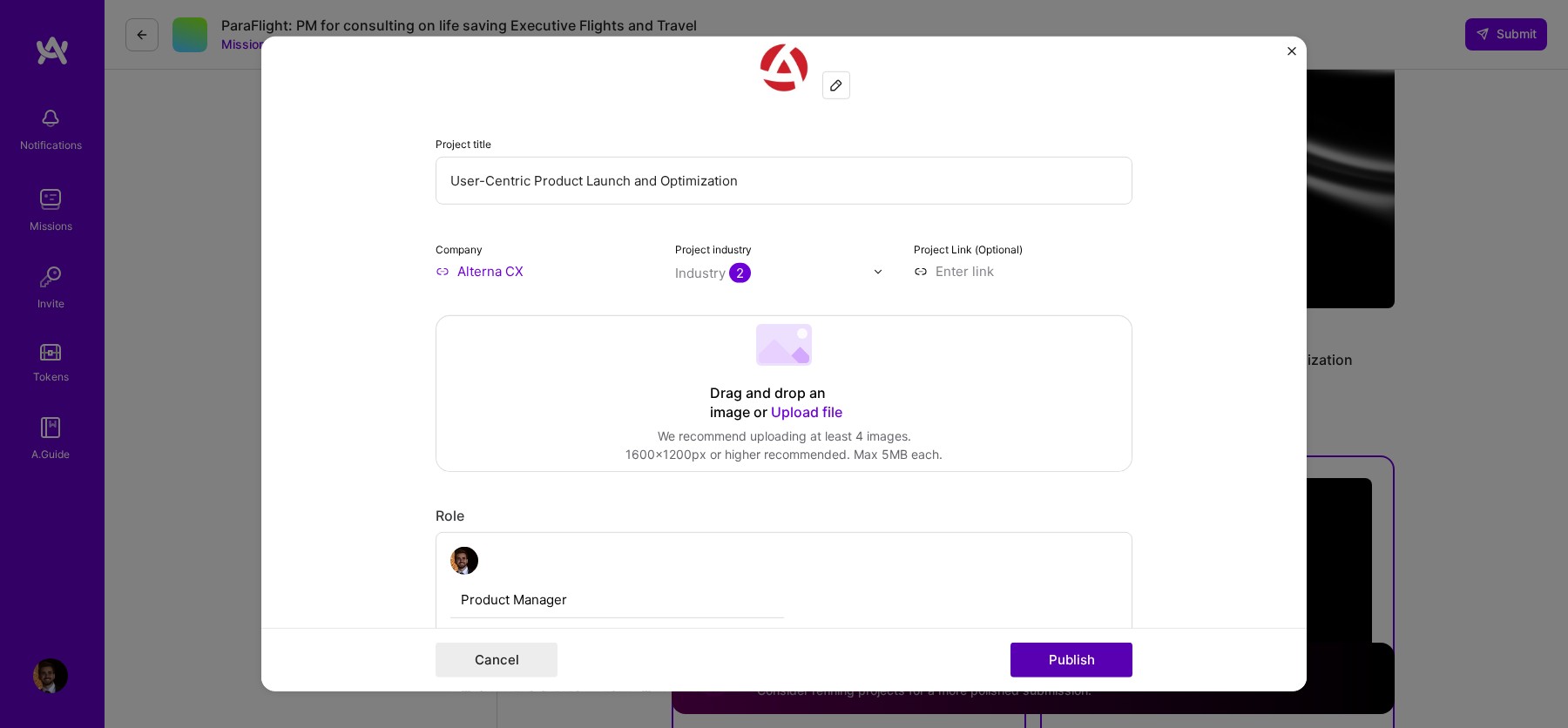 click on "Publish" at bounding box center [1071, 660] 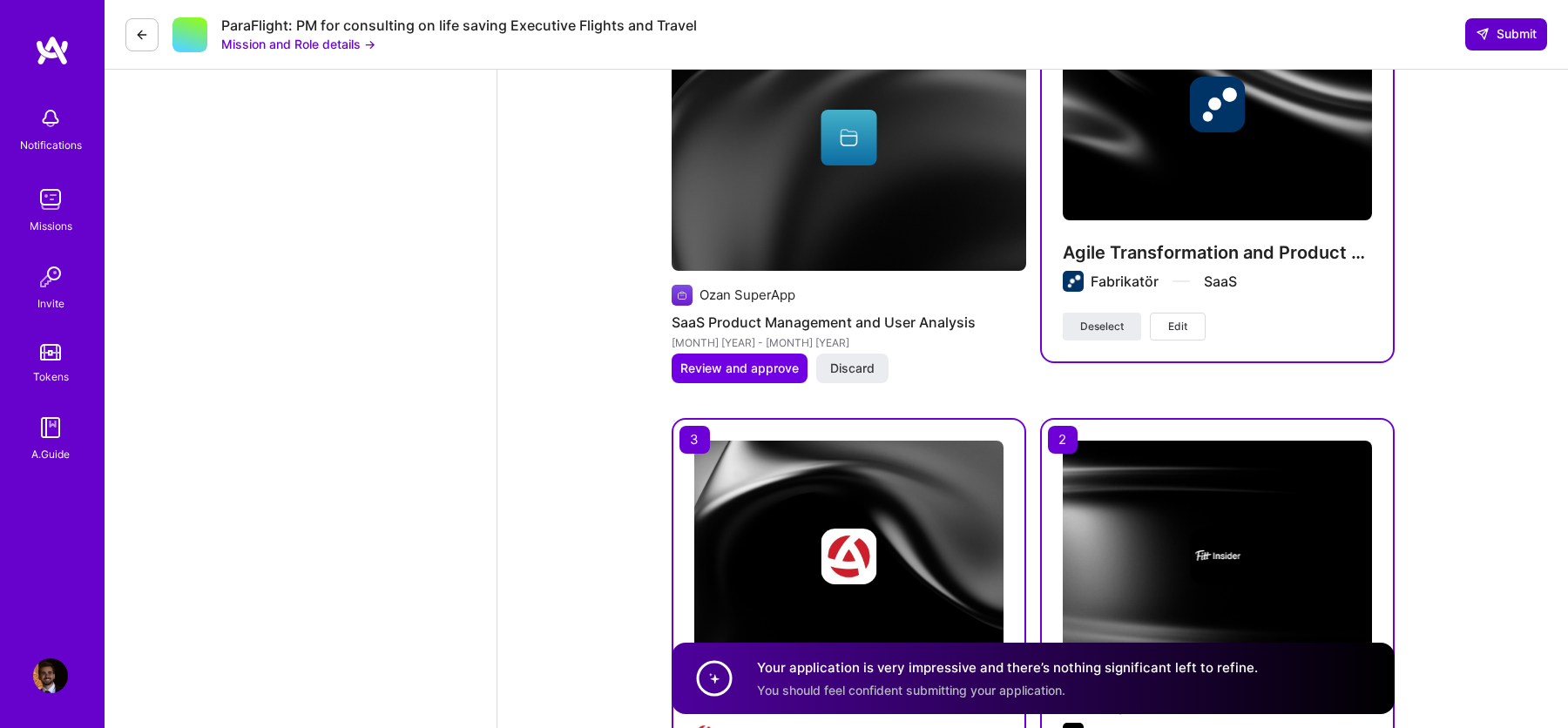 click at bounding box center [1483, 34] 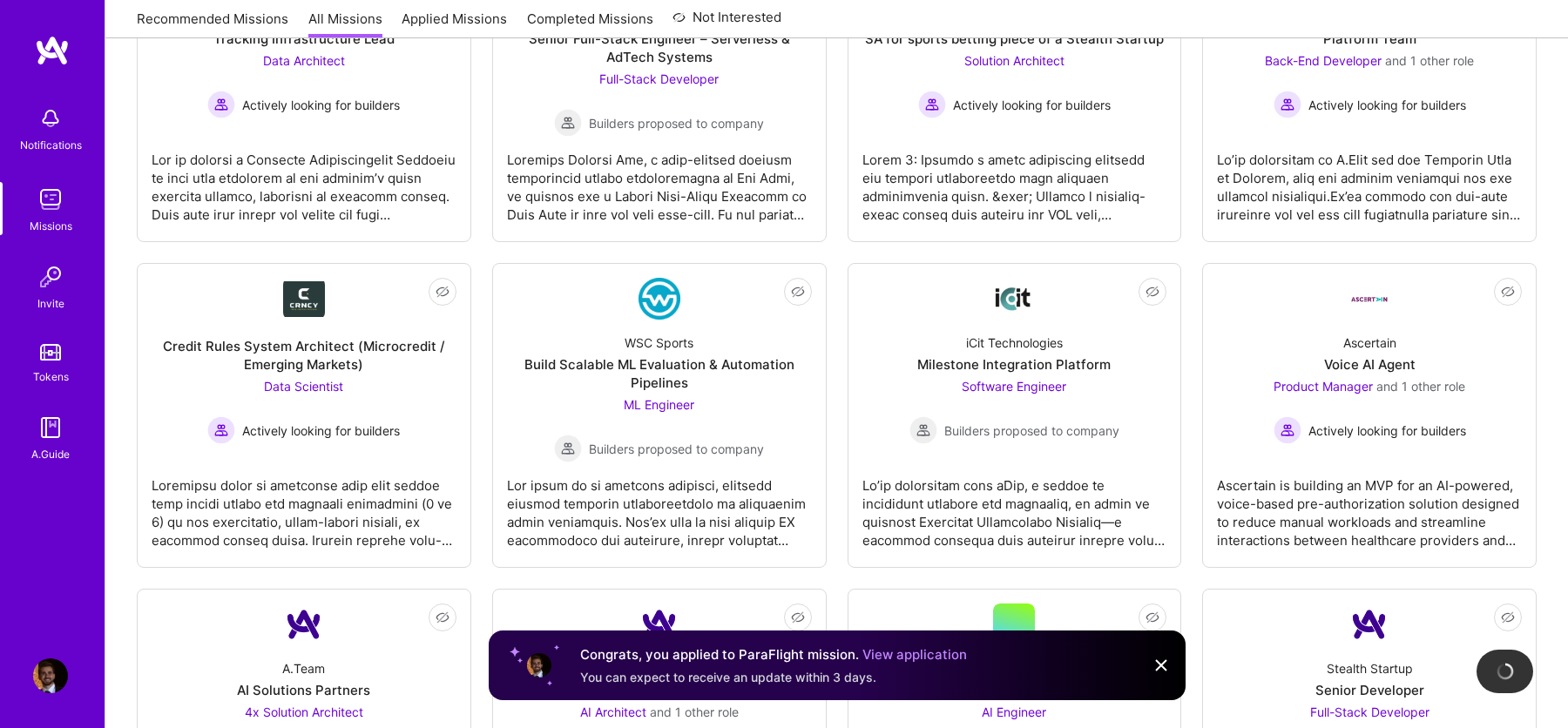 scroll, scrollTop: 0, scrollLeft: 0, axis: both 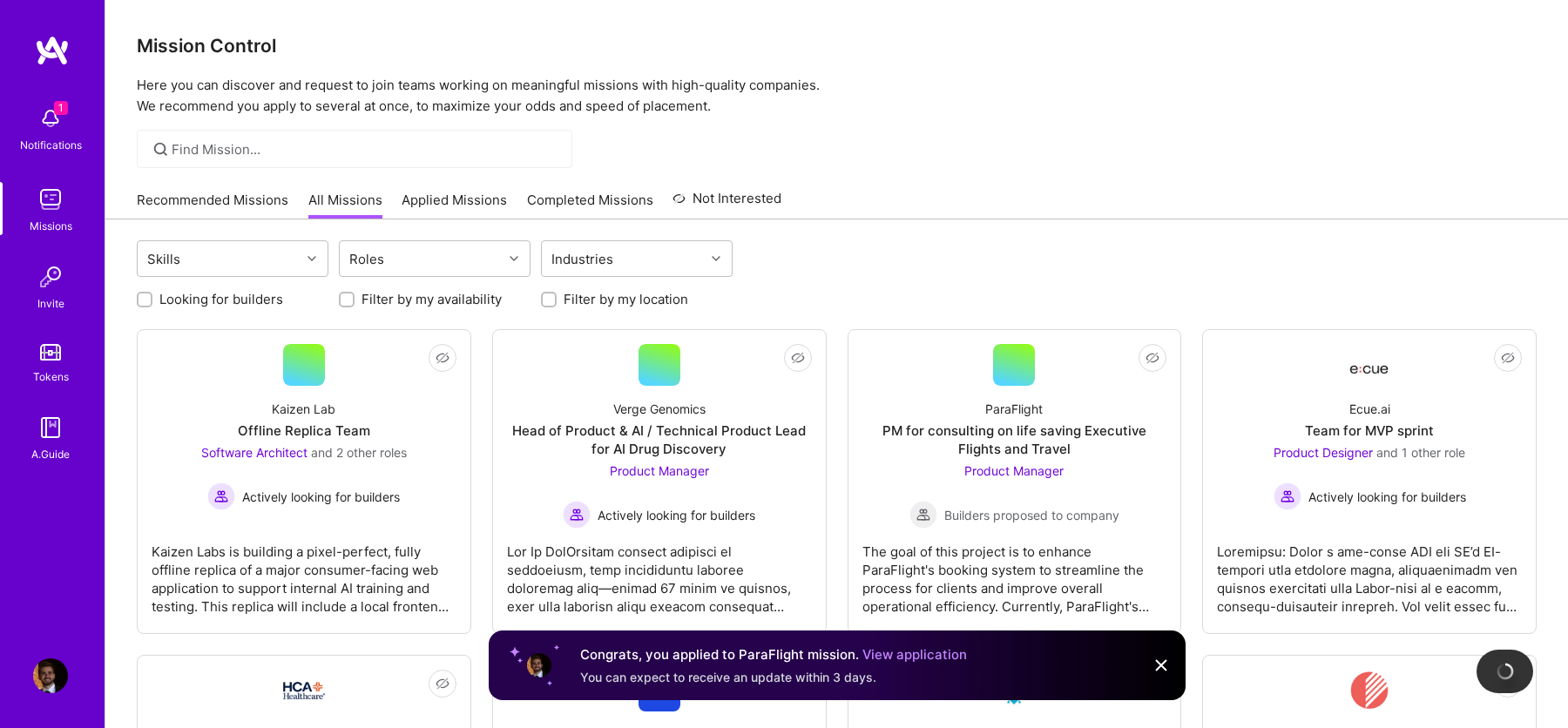 click at bounding box center [51, 118] 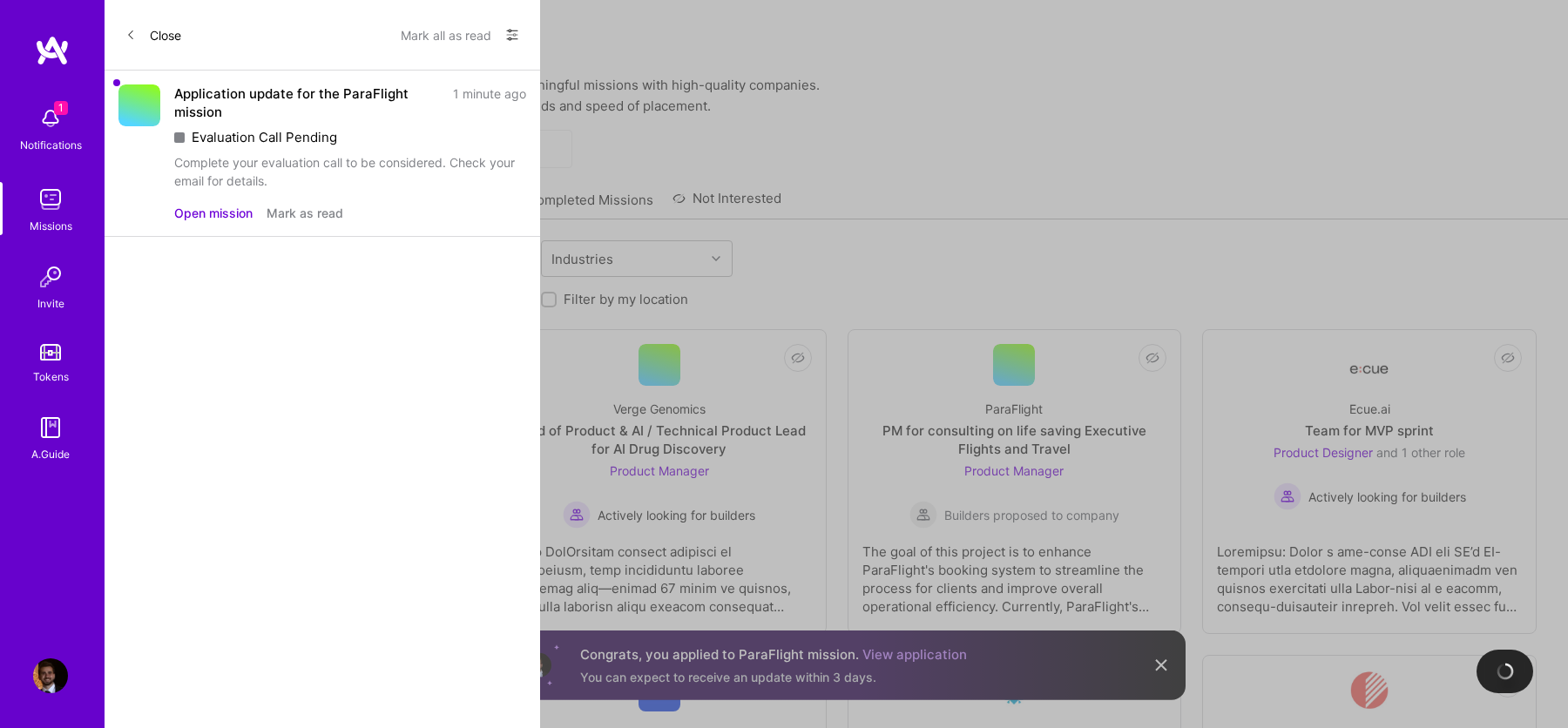 click on "Open mission" at bounding box center (213, 212) 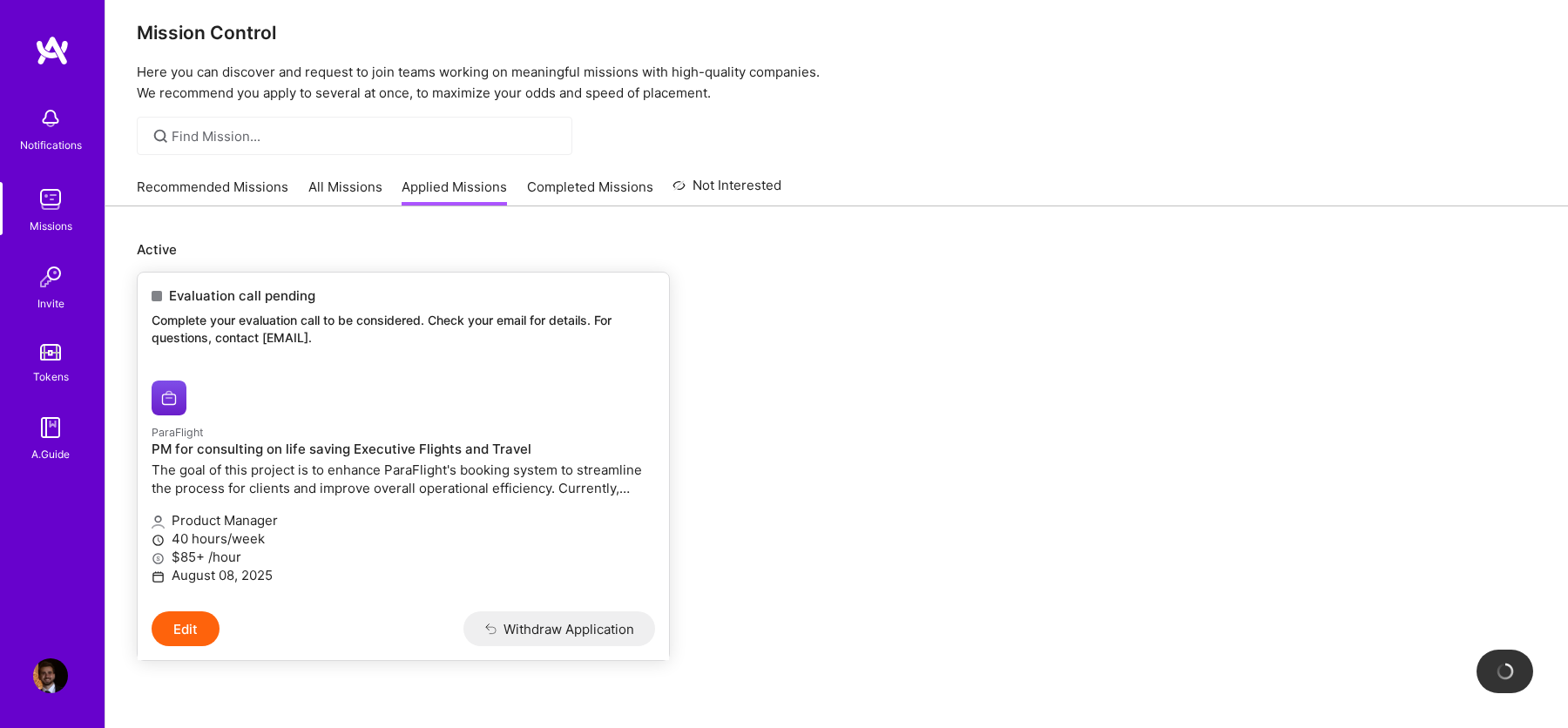 scroll, scrollTop: 19, scrollLeft: 0, axis: vertical 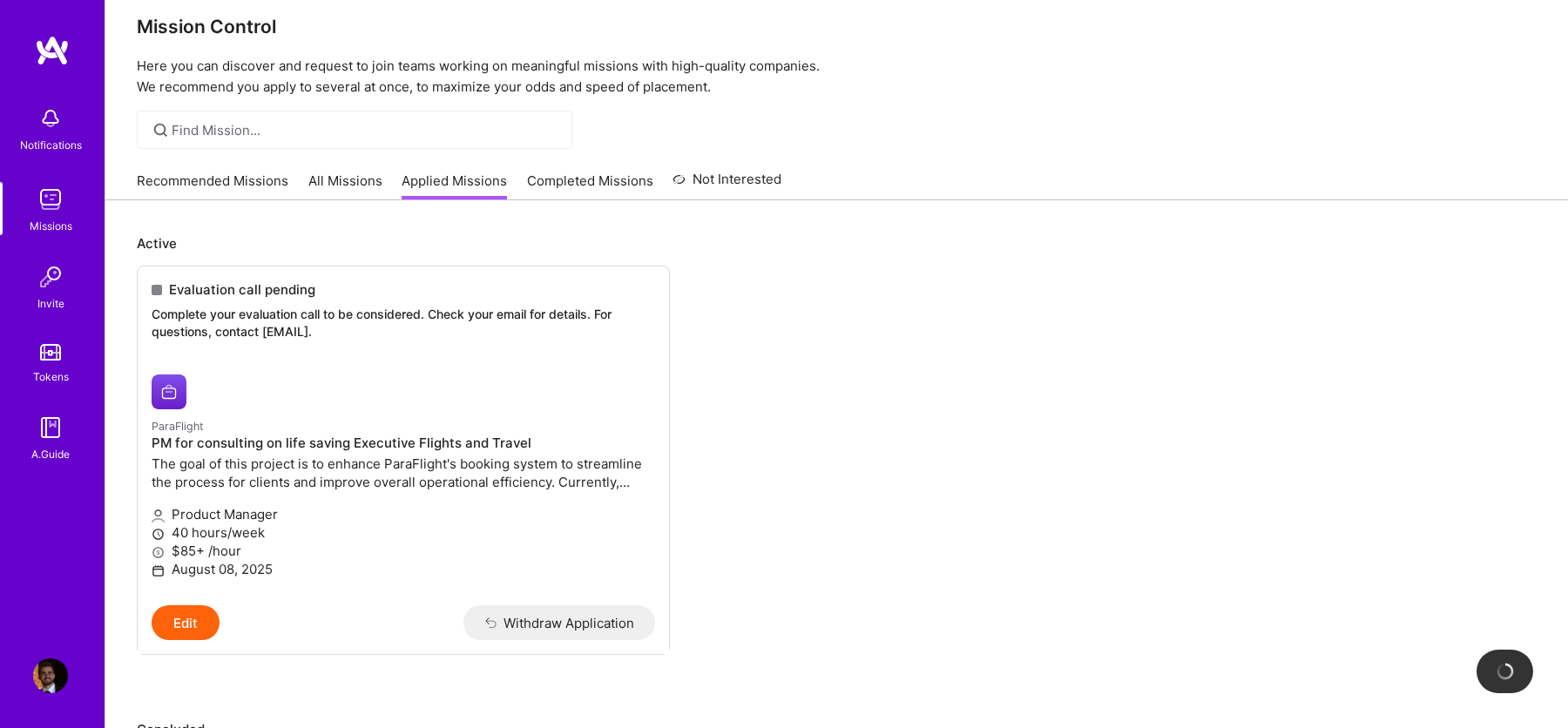 click at bounding box center (51, 277) 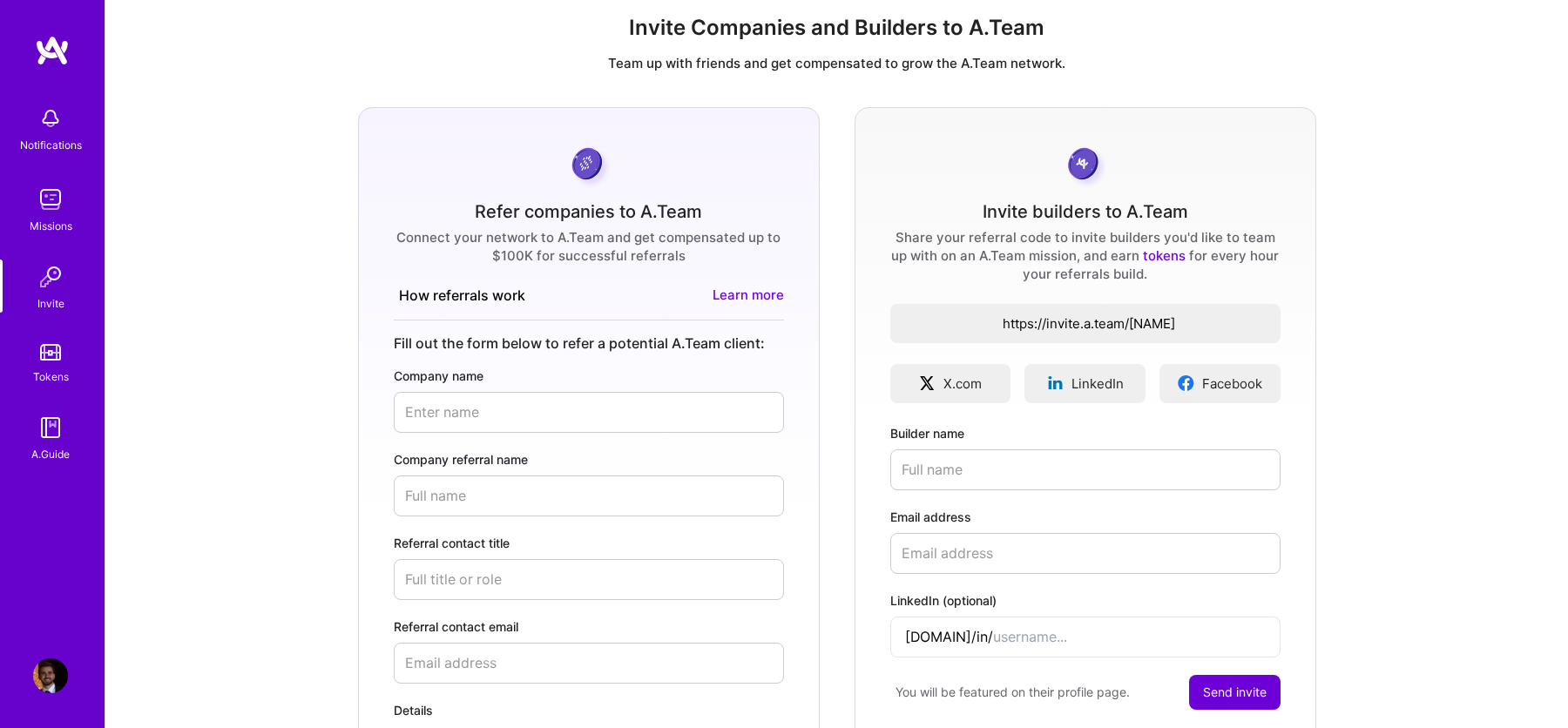 scroll, scrollTop: 0, scrollLeft: 0, axis: both 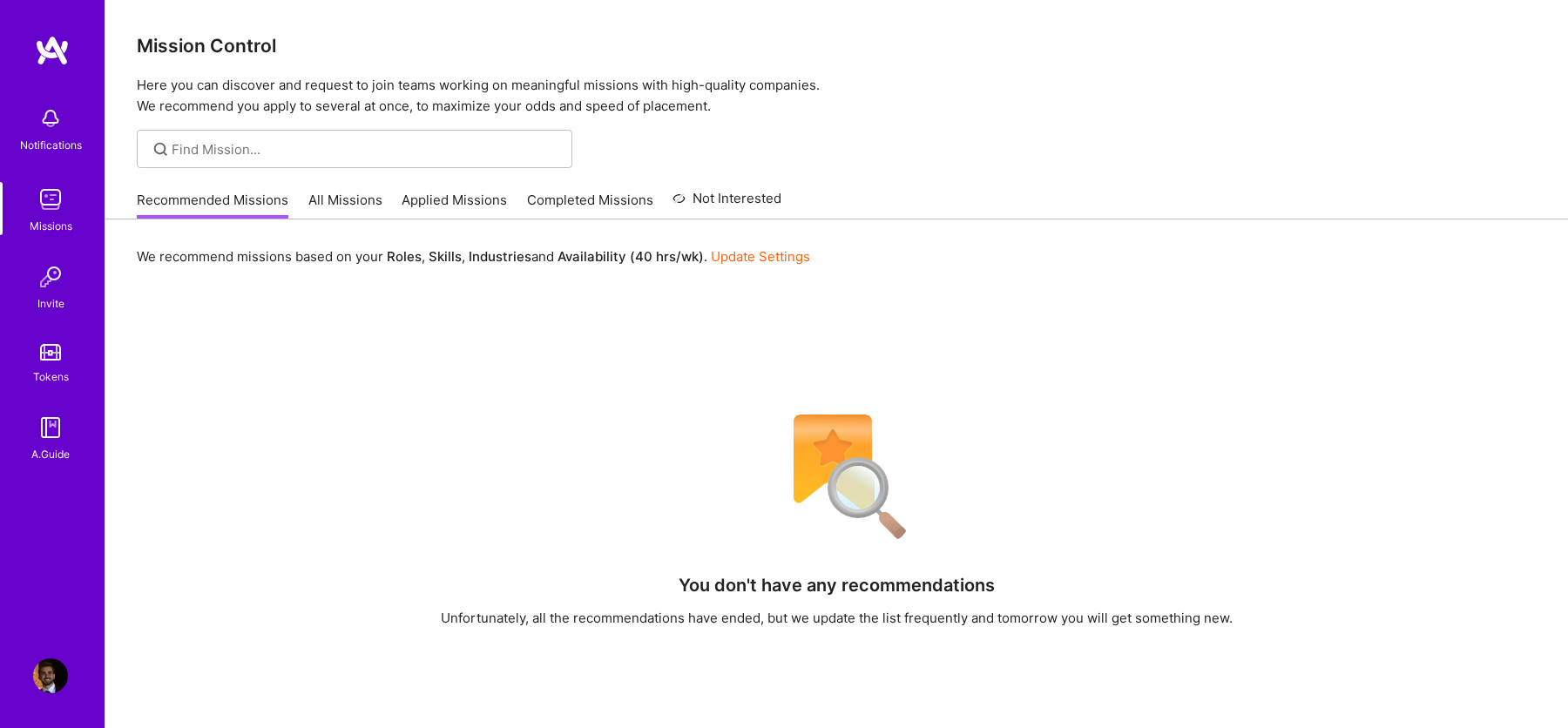 click on "All Missions" at bounding box center (345, 205) 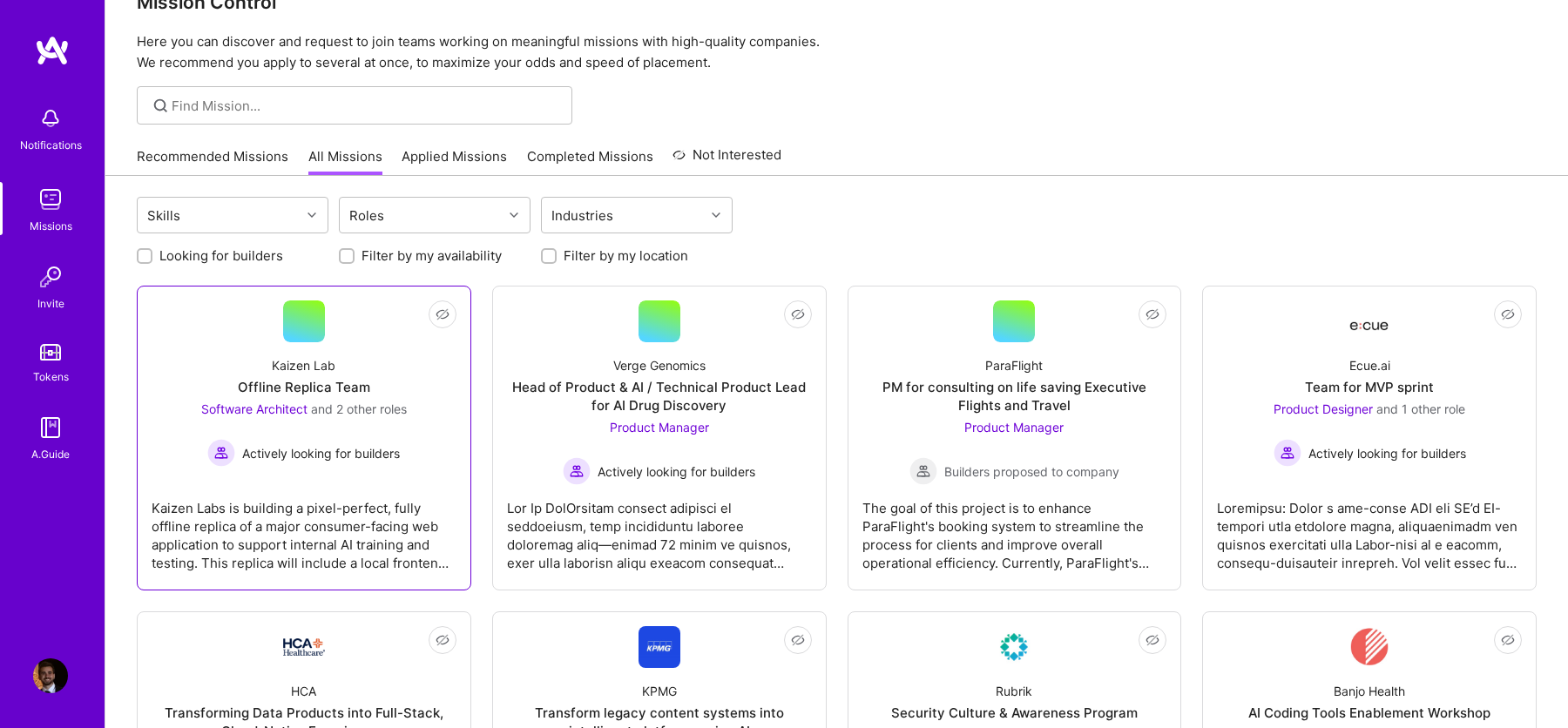 scroll, scrollTop: 45, scrollLeft: 0, axis: vertical 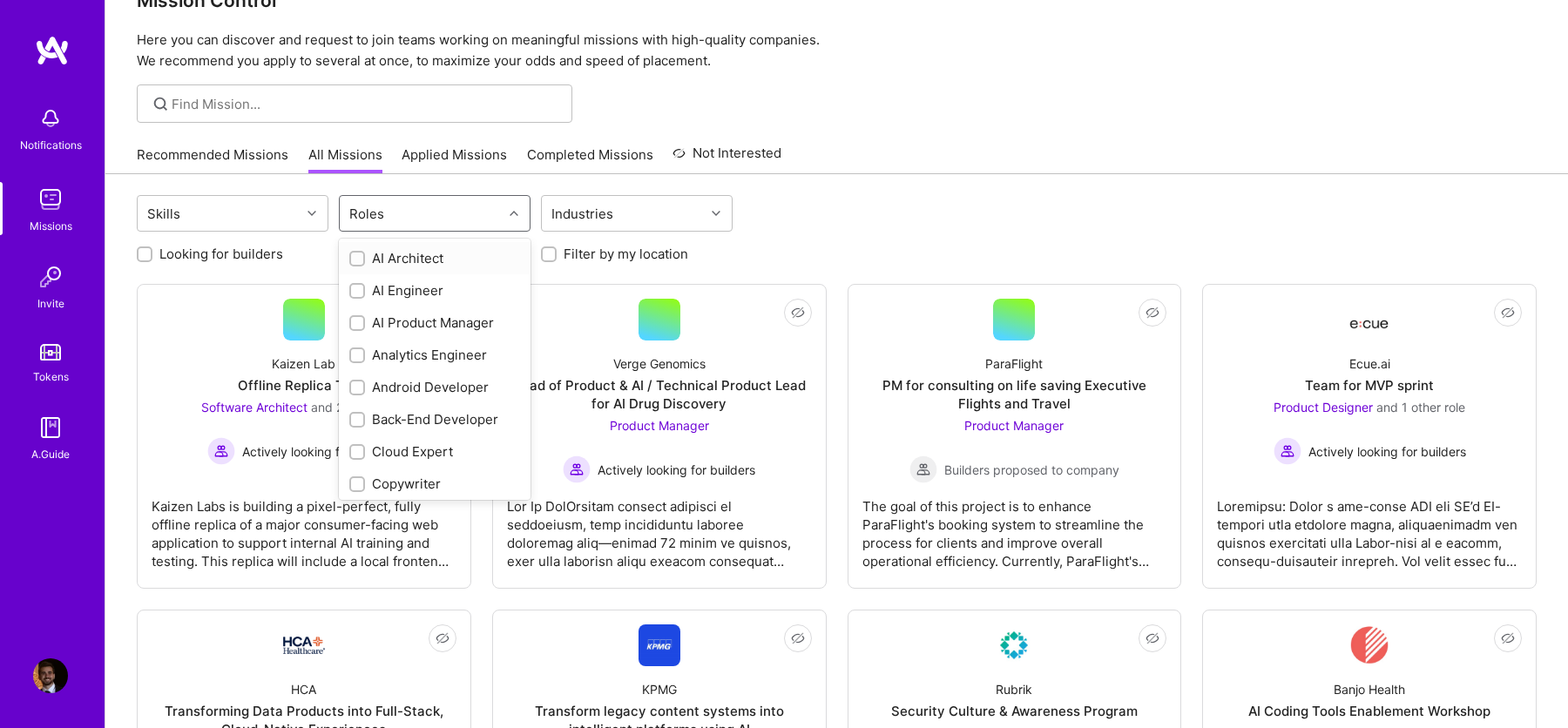 click on "Roles" at bounding box center (421, 213) 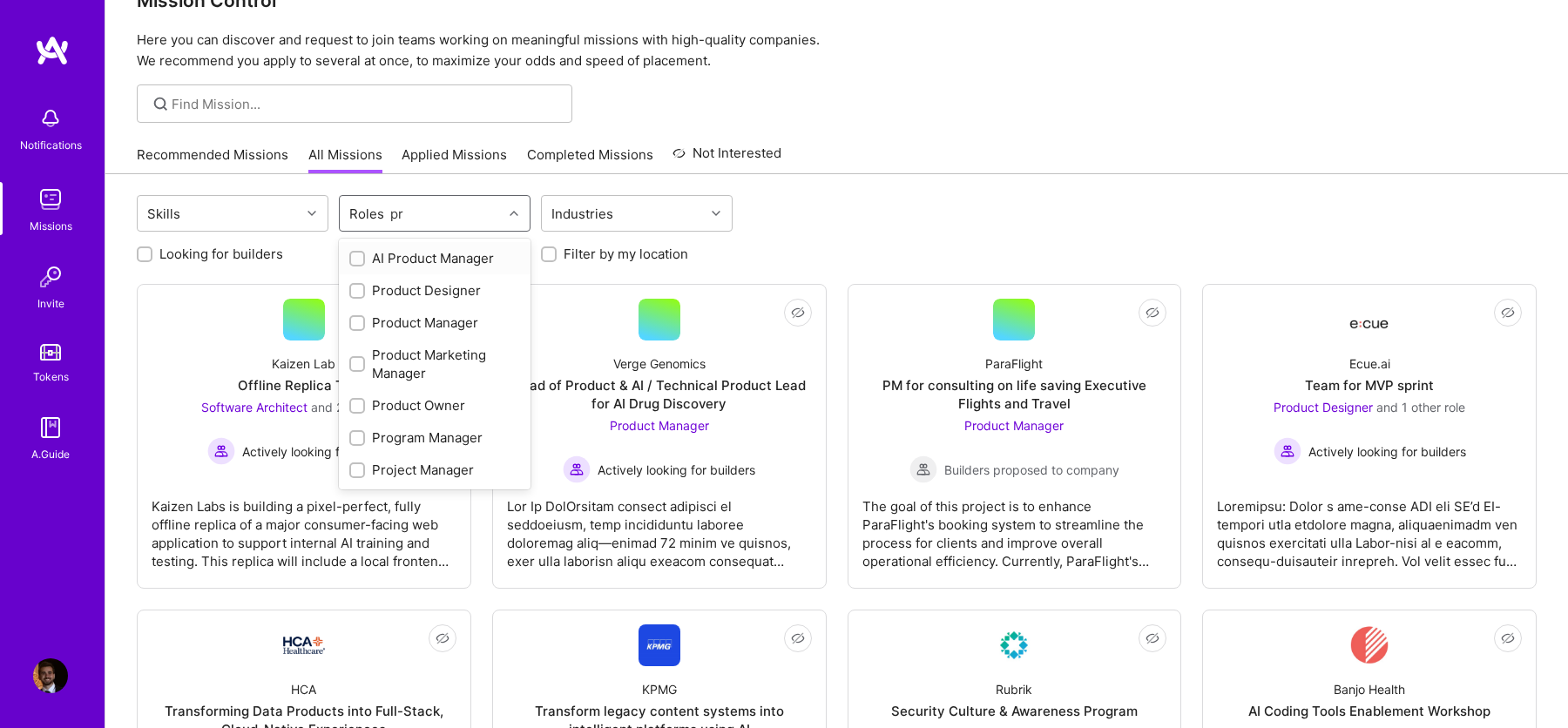 type on "pro" 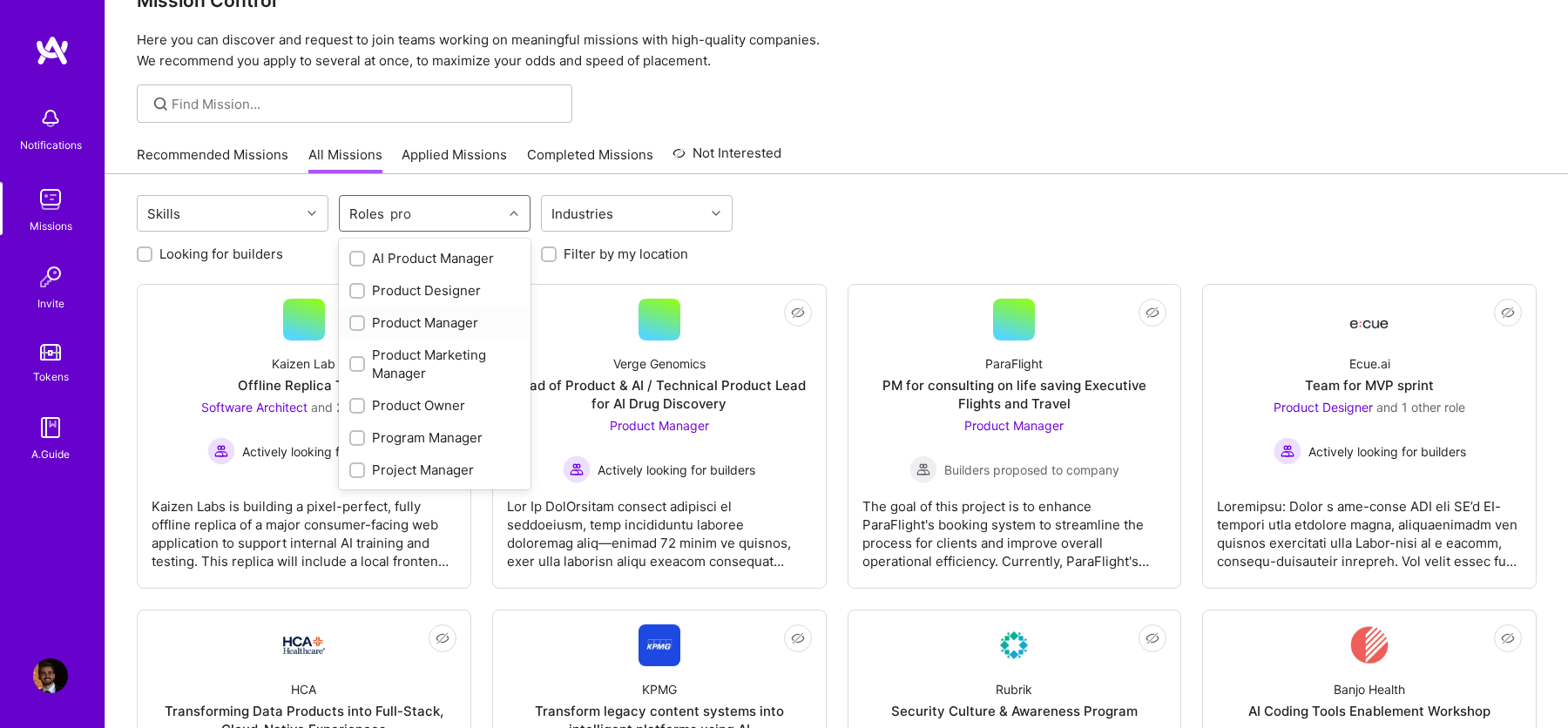 click on "Product Manager" at bounding box center [435, 322] 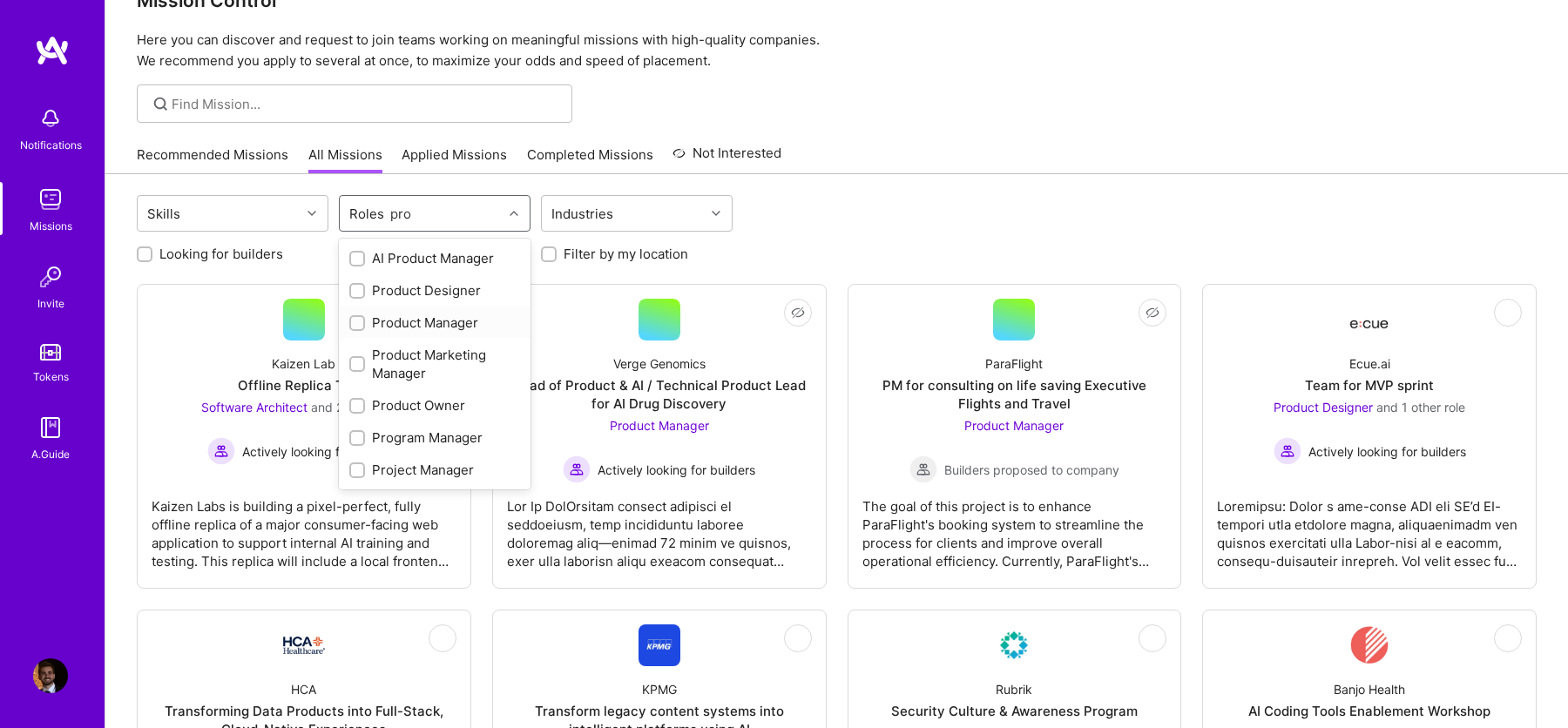 type 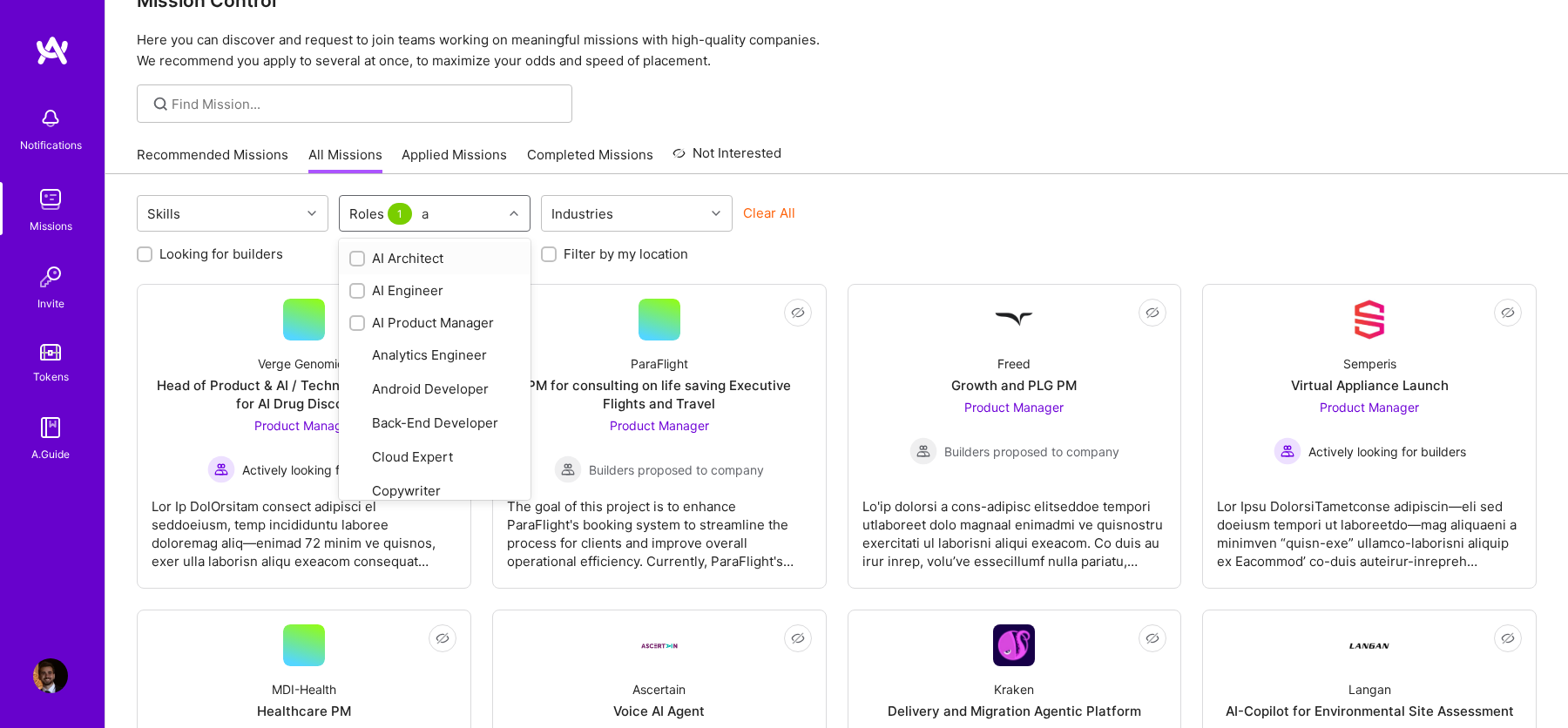 type on "ai" 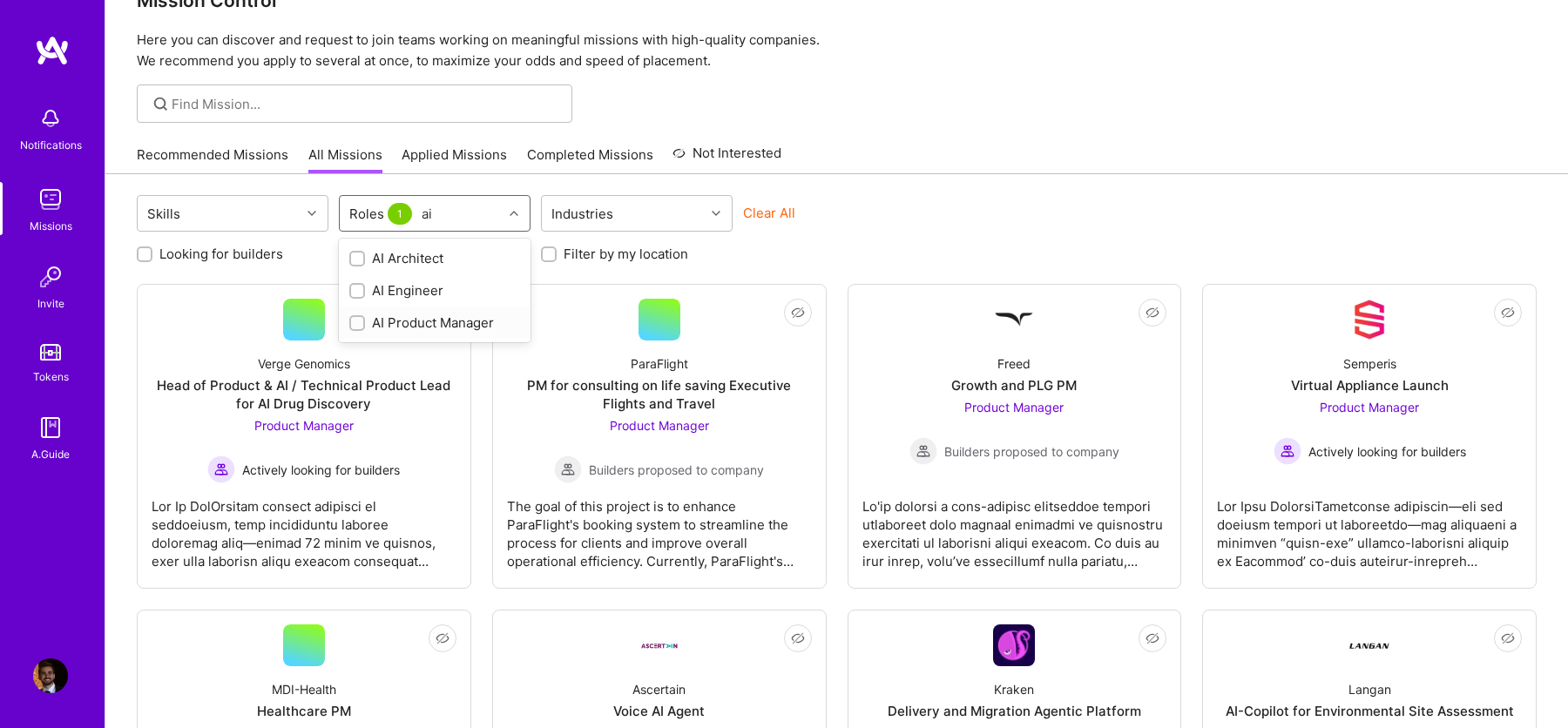 click on "AI Product Manager" at bounding box center [435, 322] 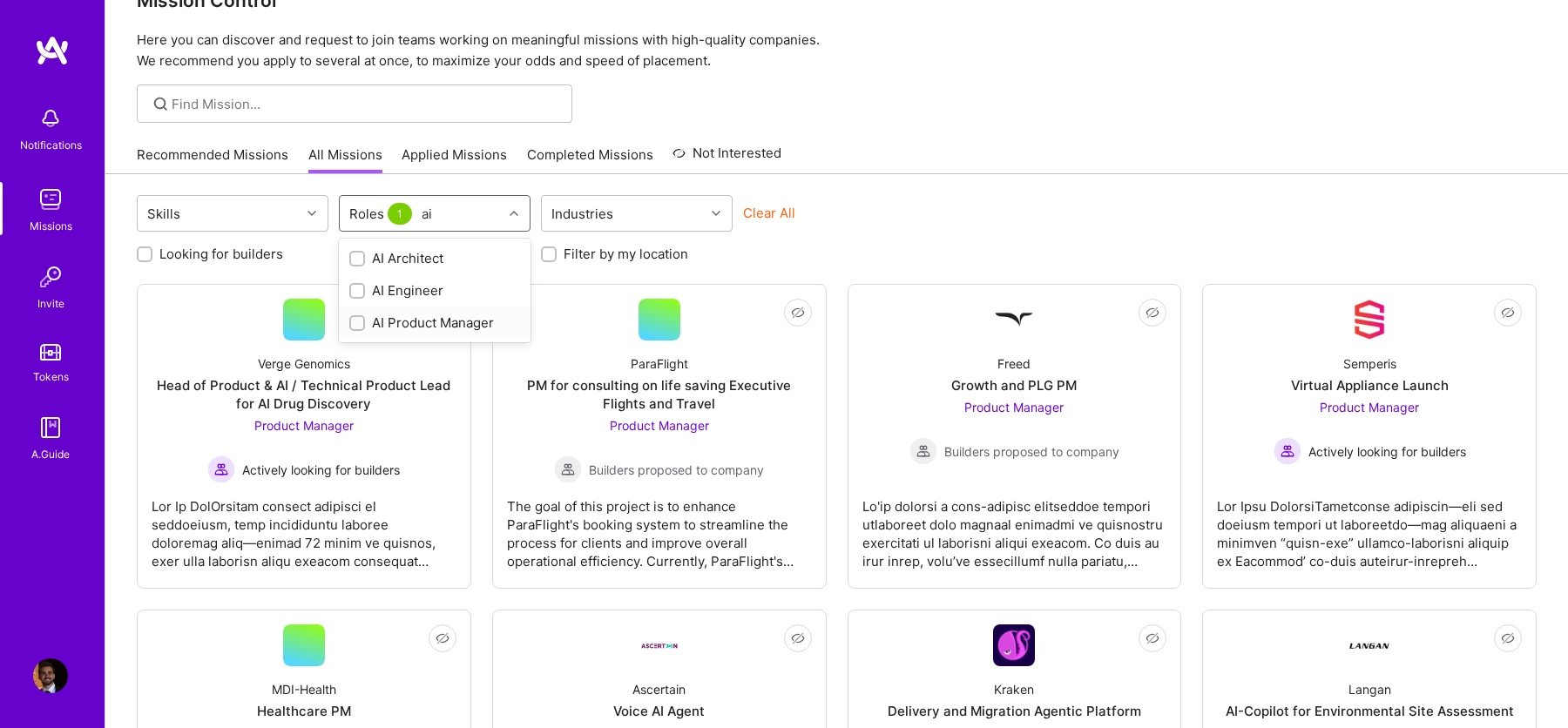 type 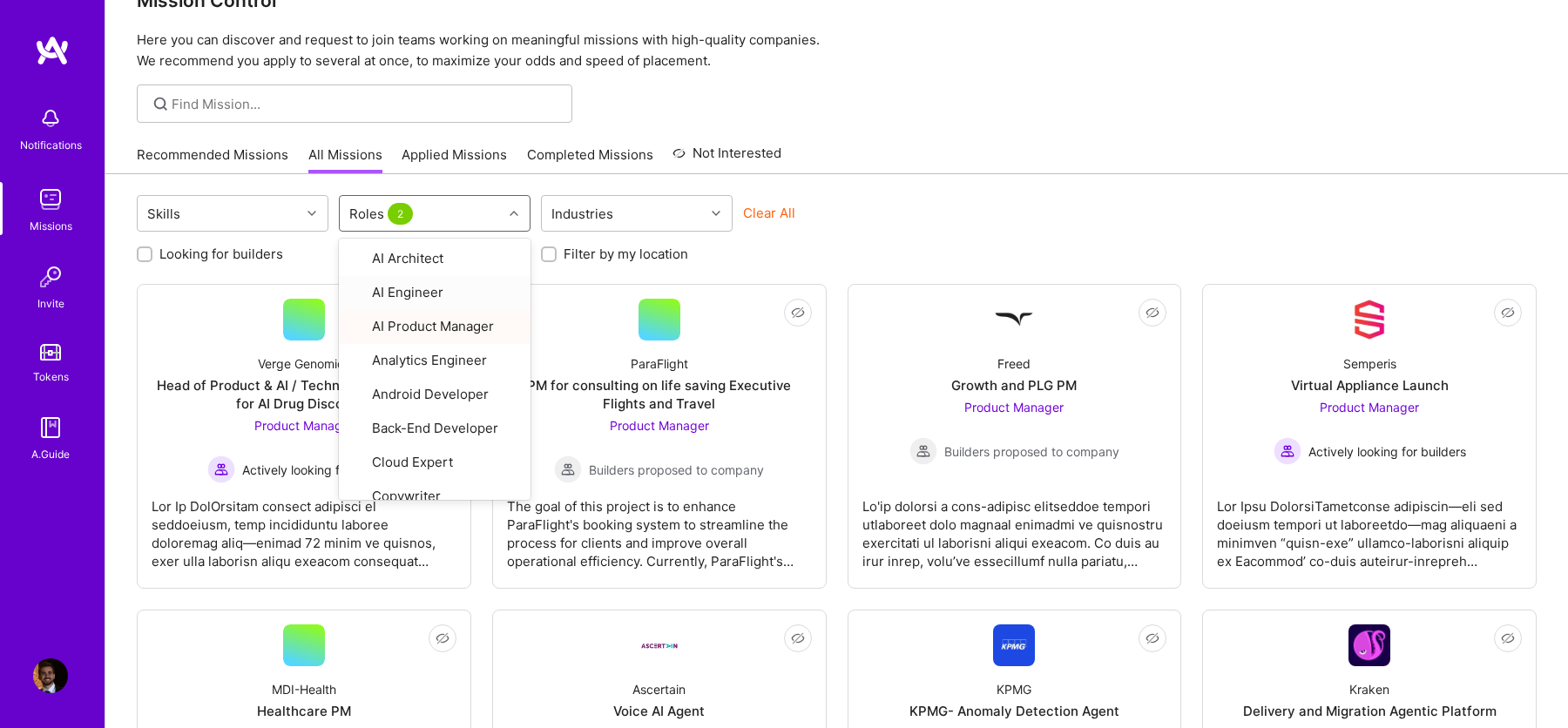 click on "Clear All" at bounding box center [839, 219] 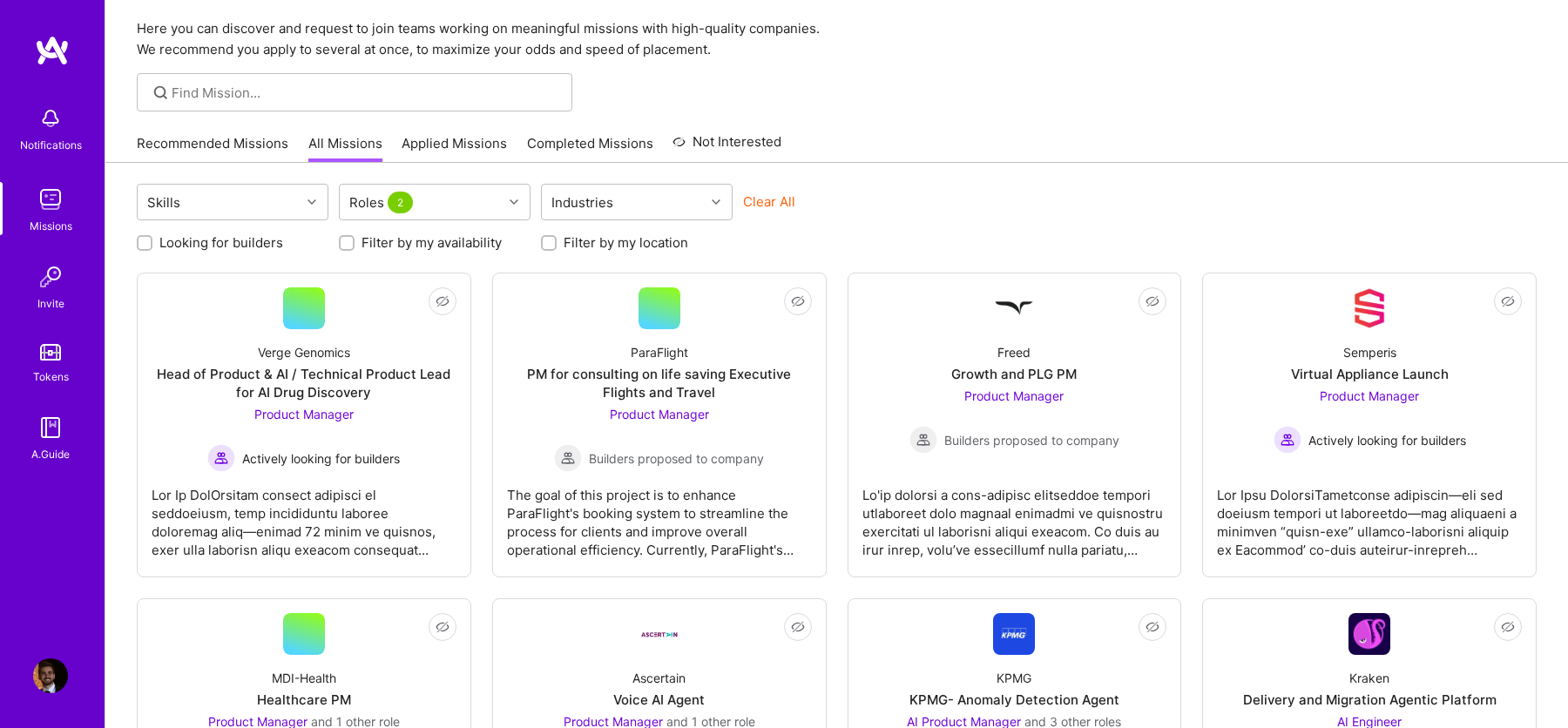 scroll, scrollTop: 71, scrollLeft: 0, axis: vertical 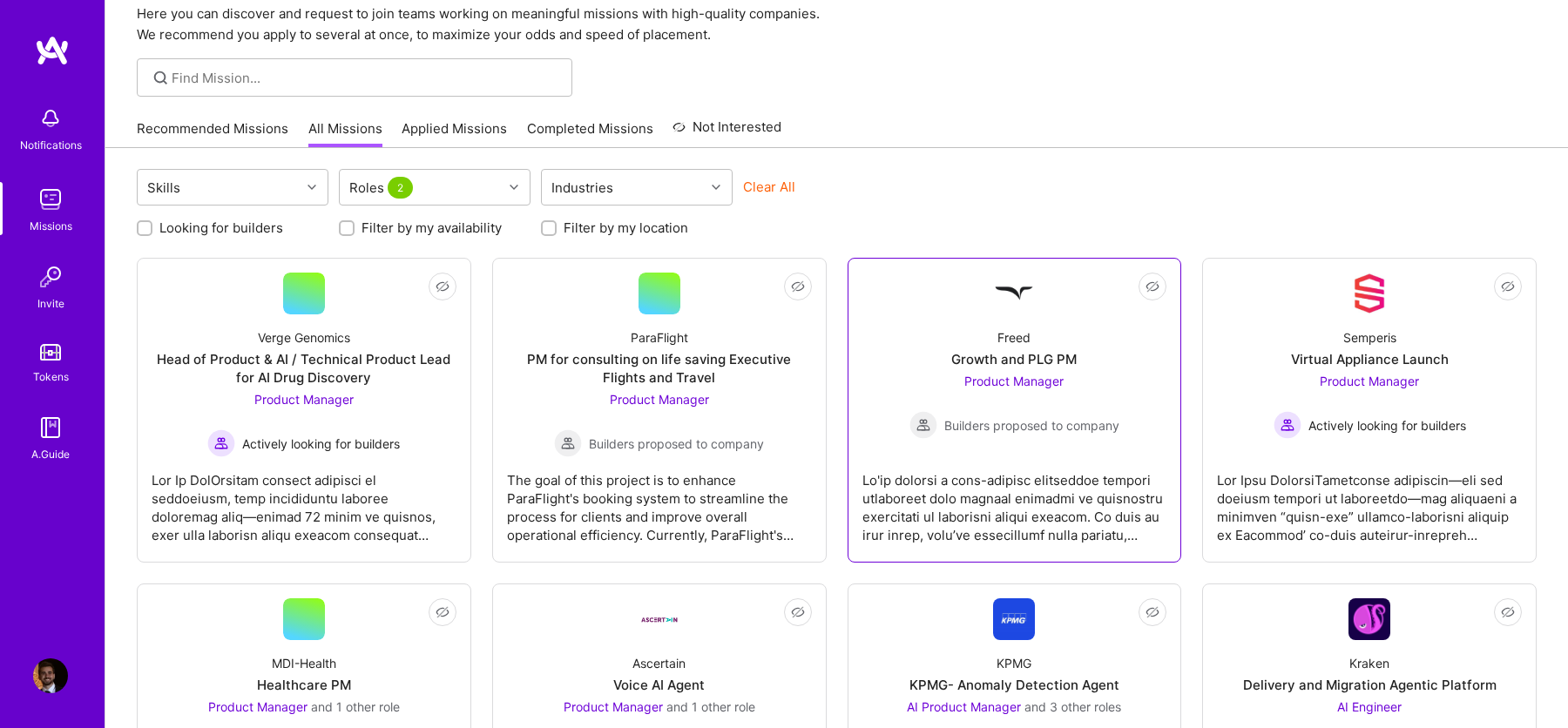 click on "Growth and PLG PM" at bounding box center (1014, 359) 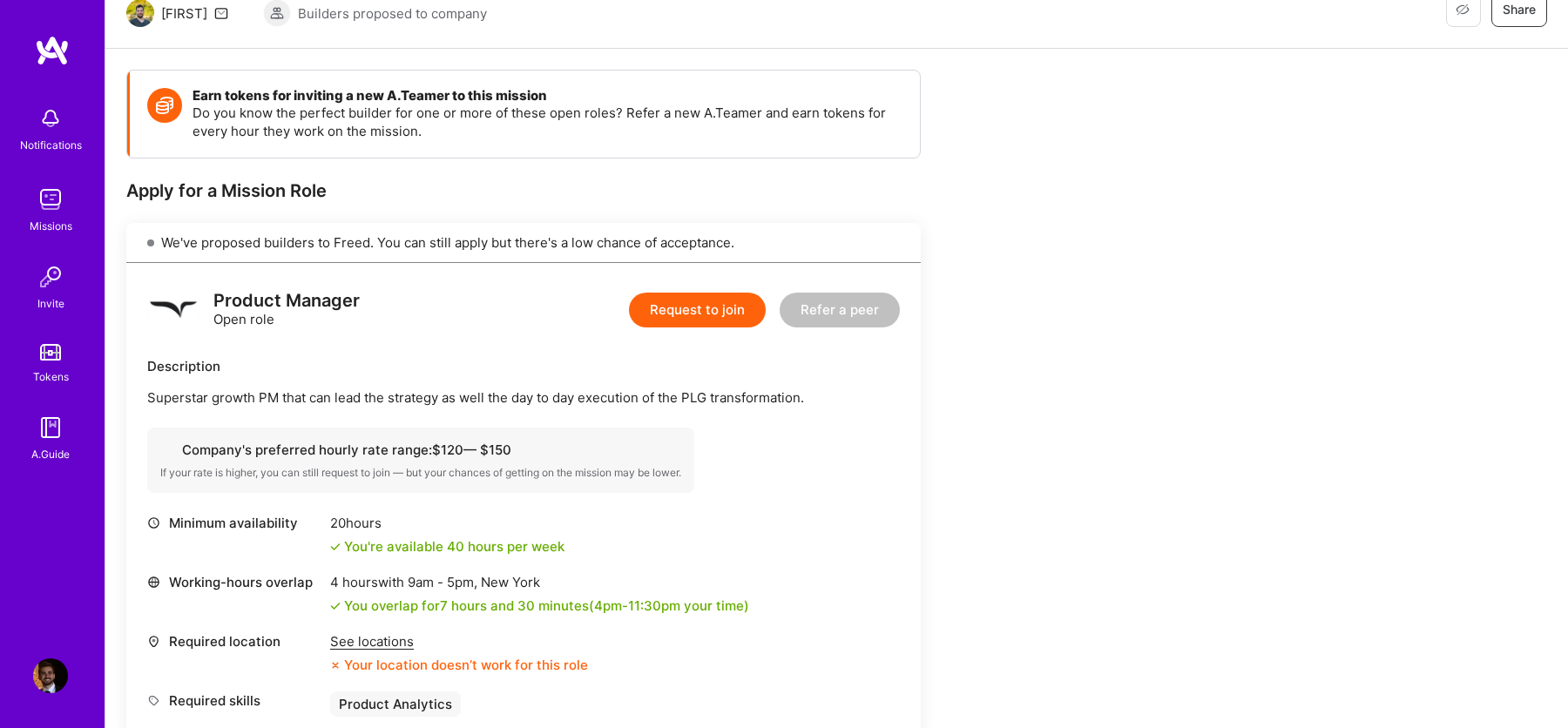 scroll, scrollTop: 201, scrollLeft: 0, axis: vertical 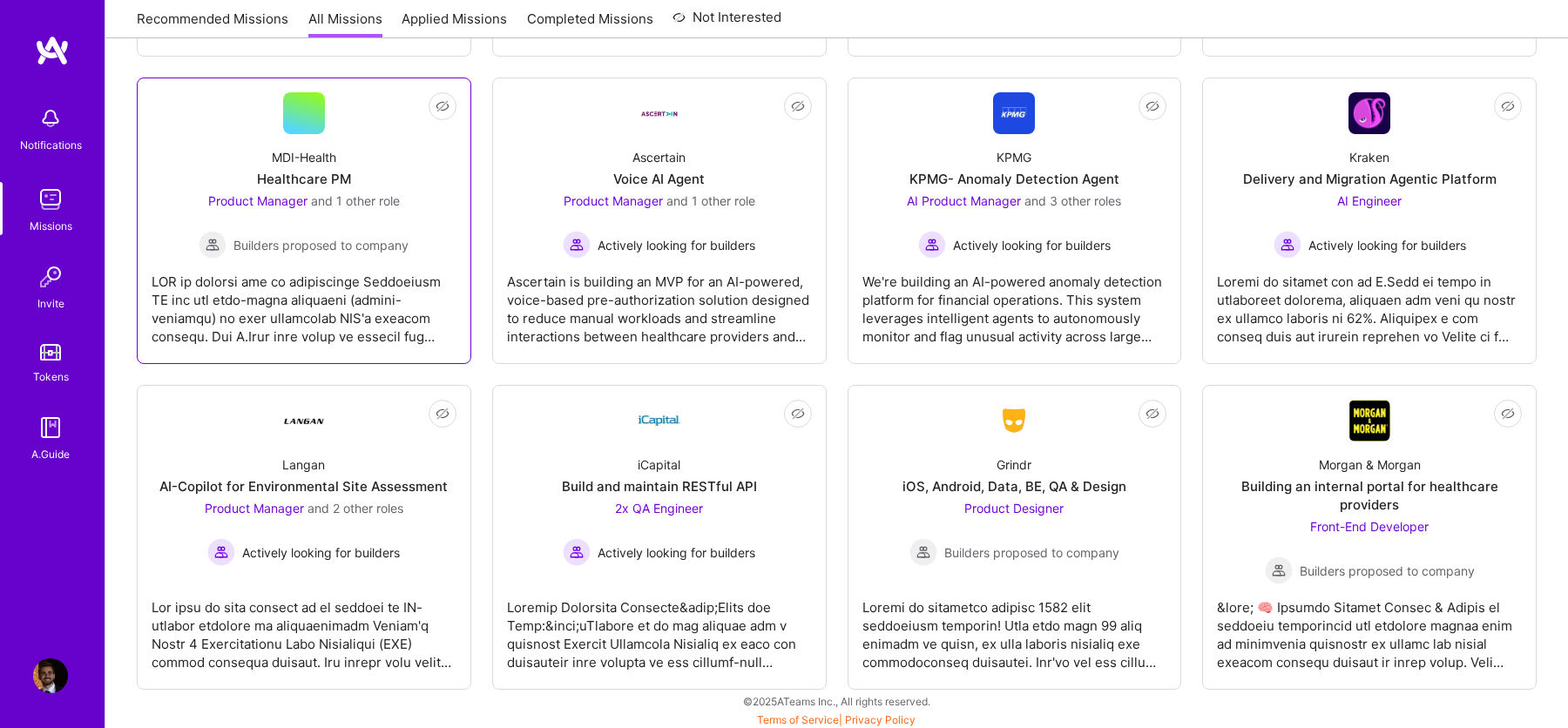 click on "Builders proposed to company" at bounding box center [303, 245] 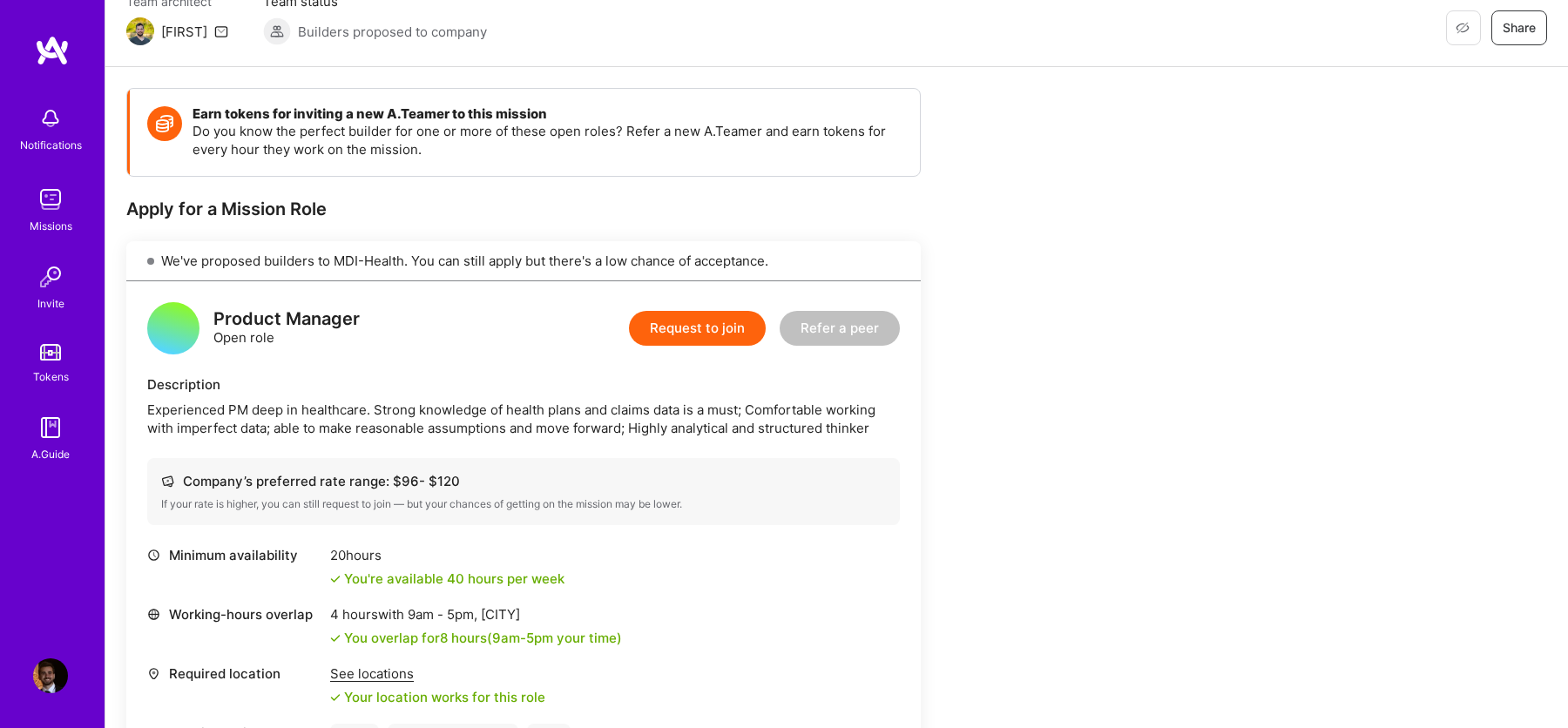 scroll, scrollTop: 374, scrollLeft: 0, axis: vertical 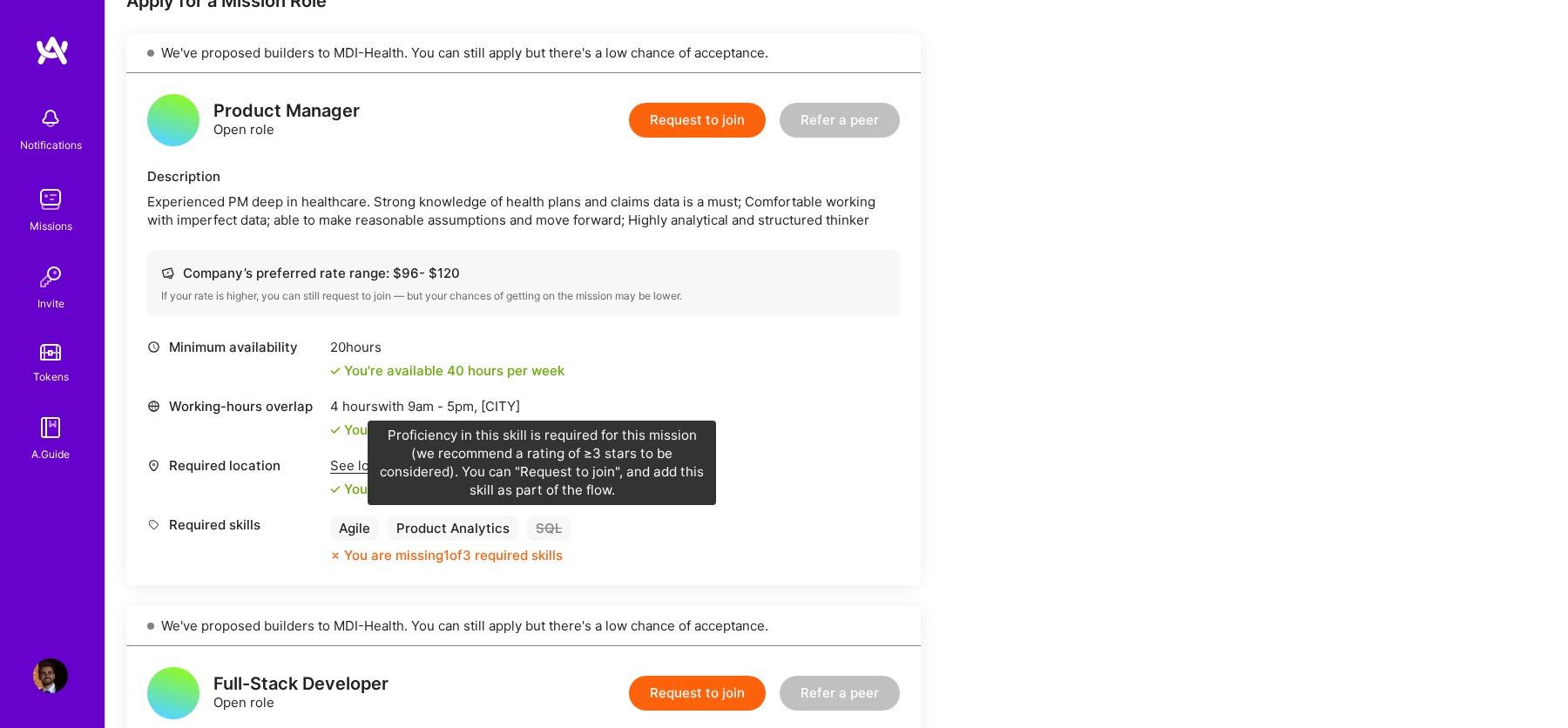 click on "SQL" at bounding box center [549, 528] 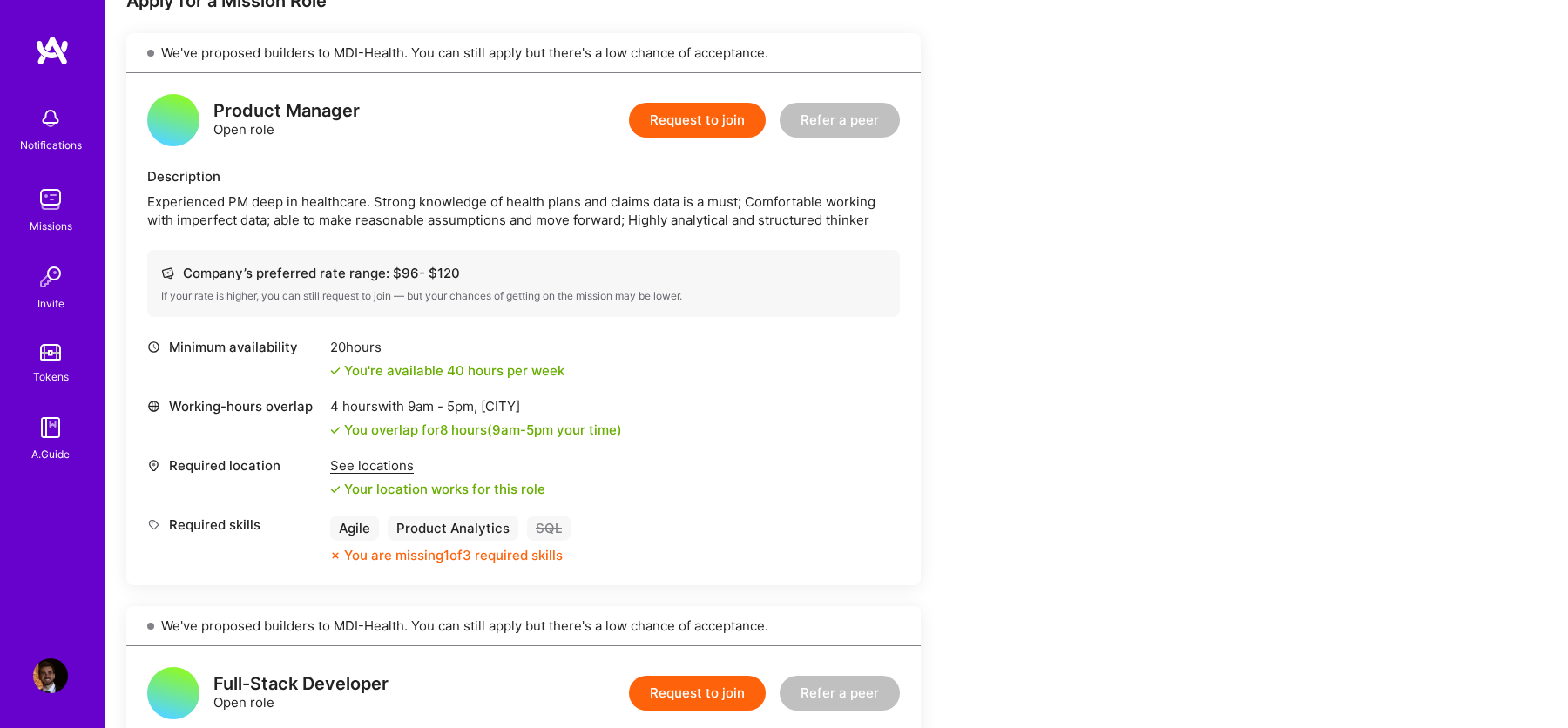 click on "SQL" at bounding box center (549, 528) 